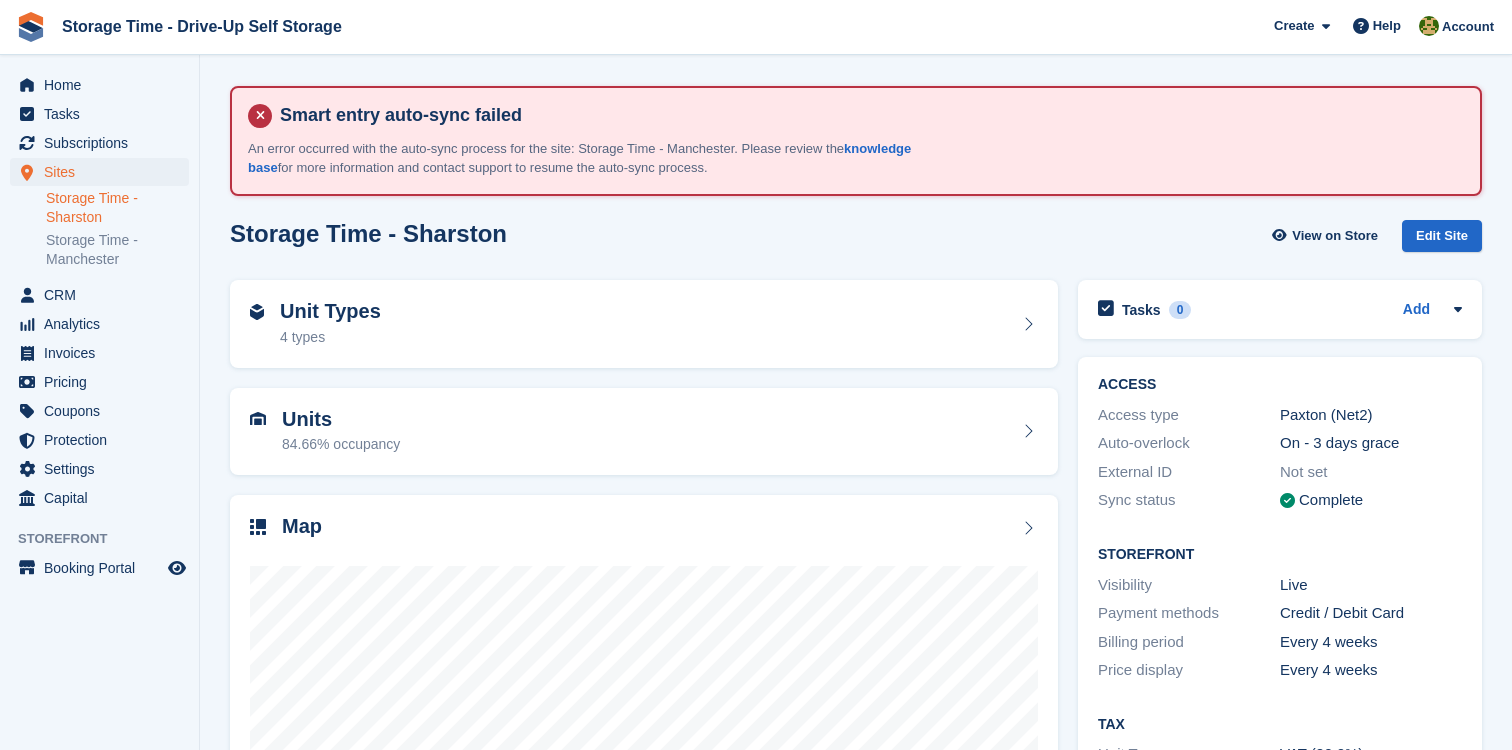 scroll, scrollTop: 0, scrollLeft: 0, axis: both 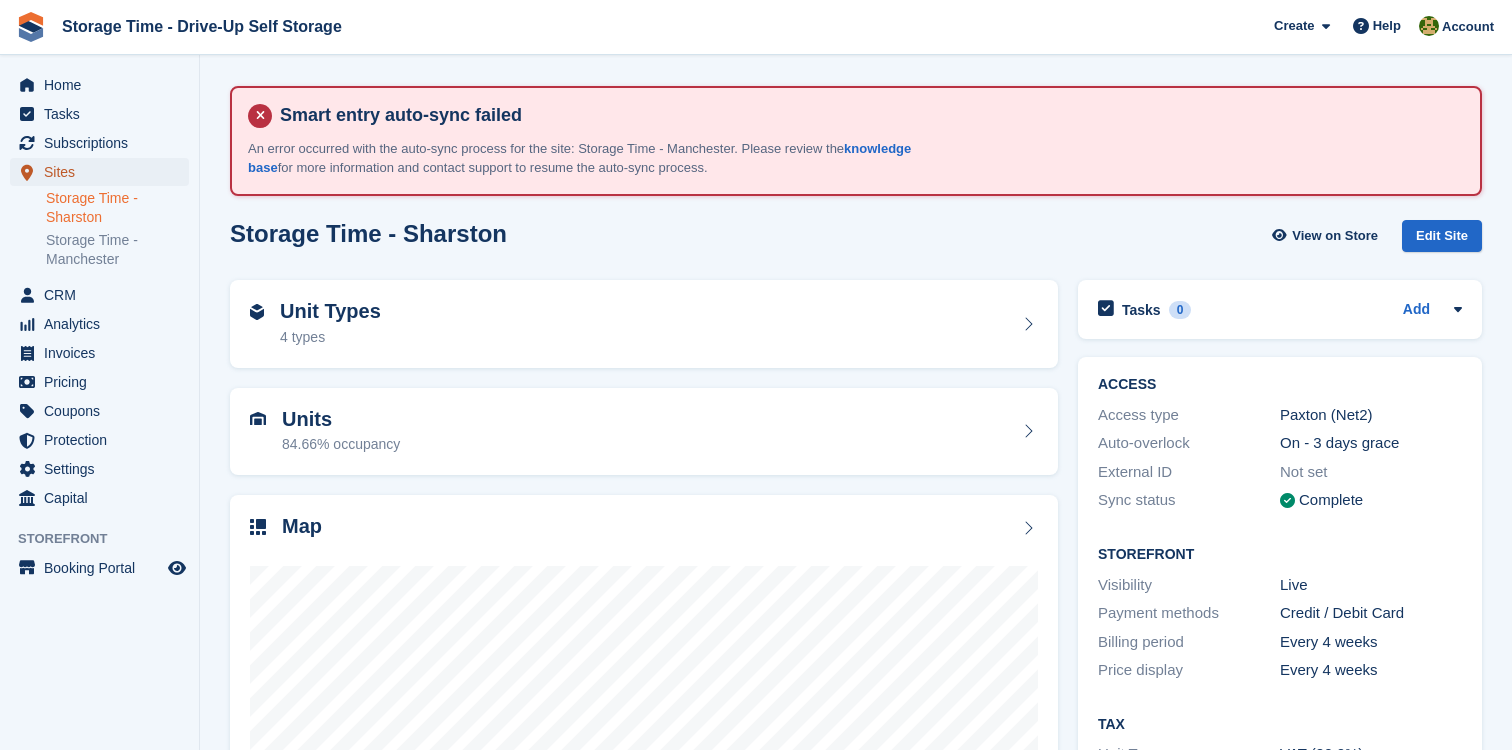 click on "Sites" at bounding box center [104, 172] 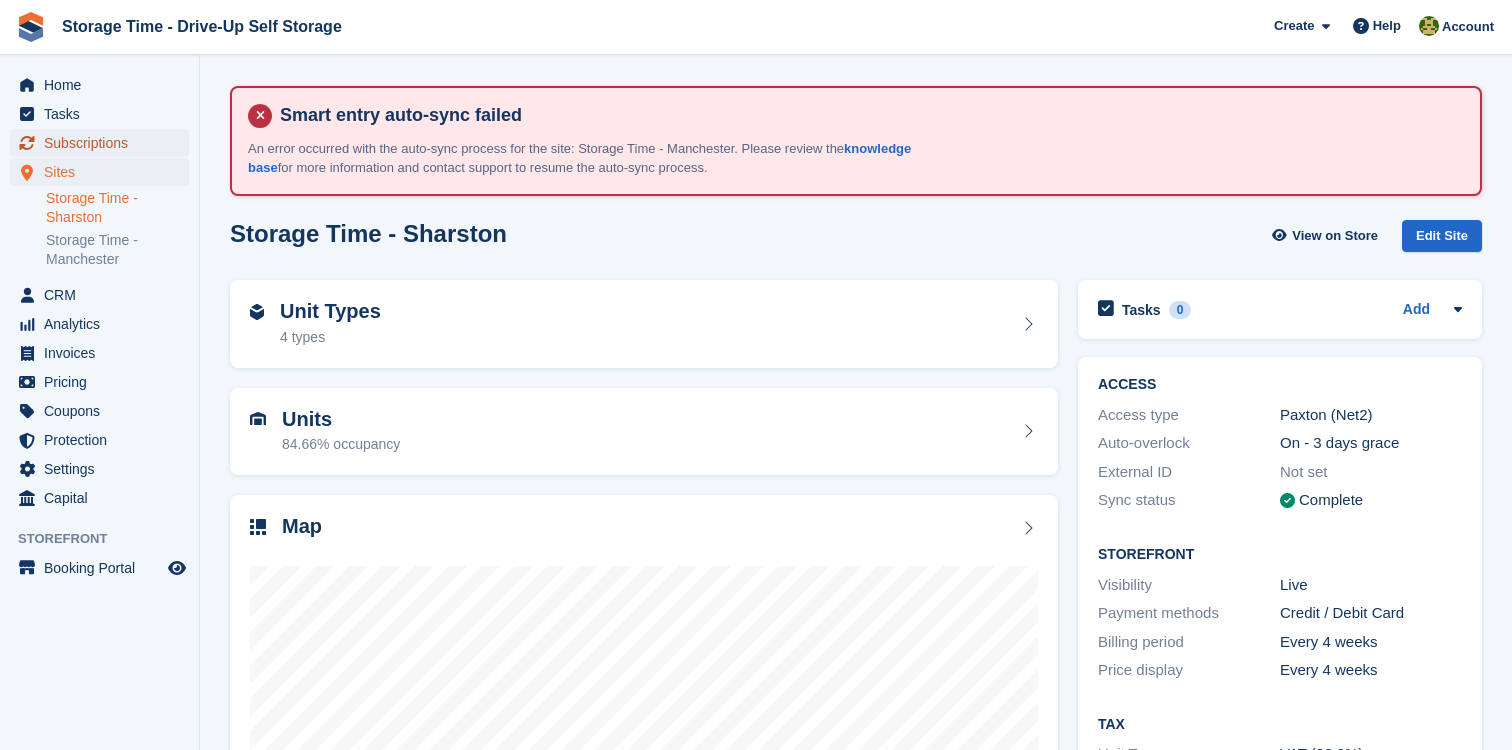 click on "Subscriptions" at bounding box center [104, 143] 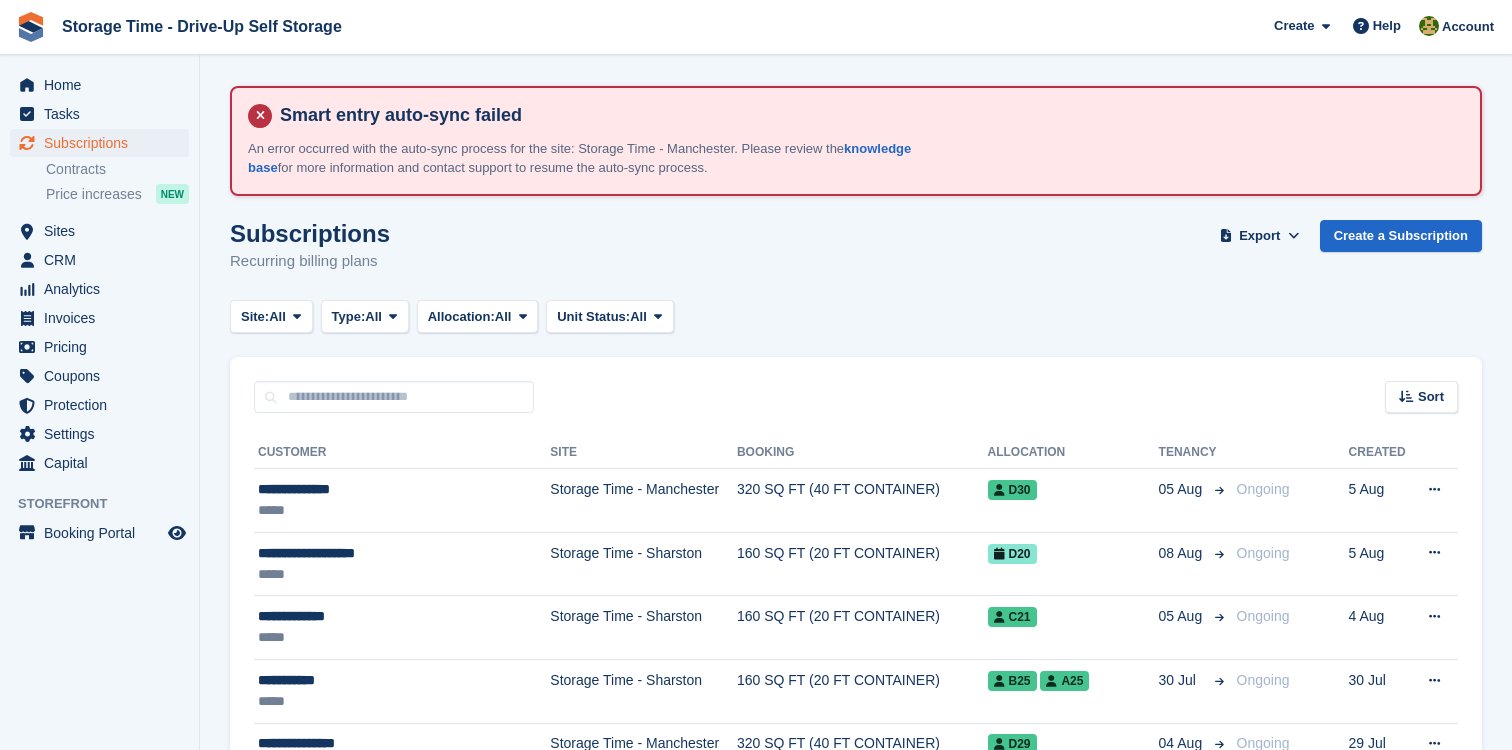 scroll, scrollTop: 0, scrollLeft: 0, axis: both 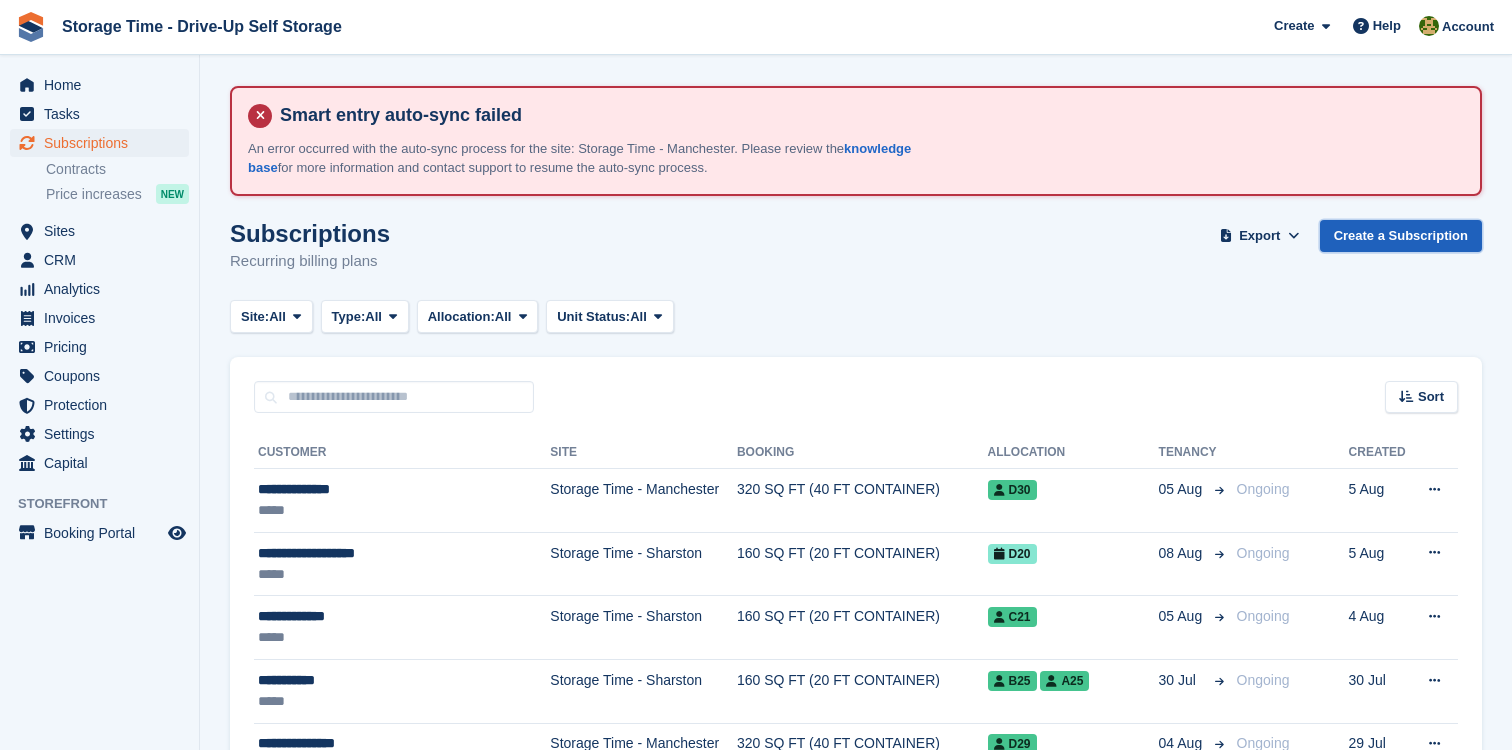 click on "Create a Subscription" at bounding box center (1401, 236) 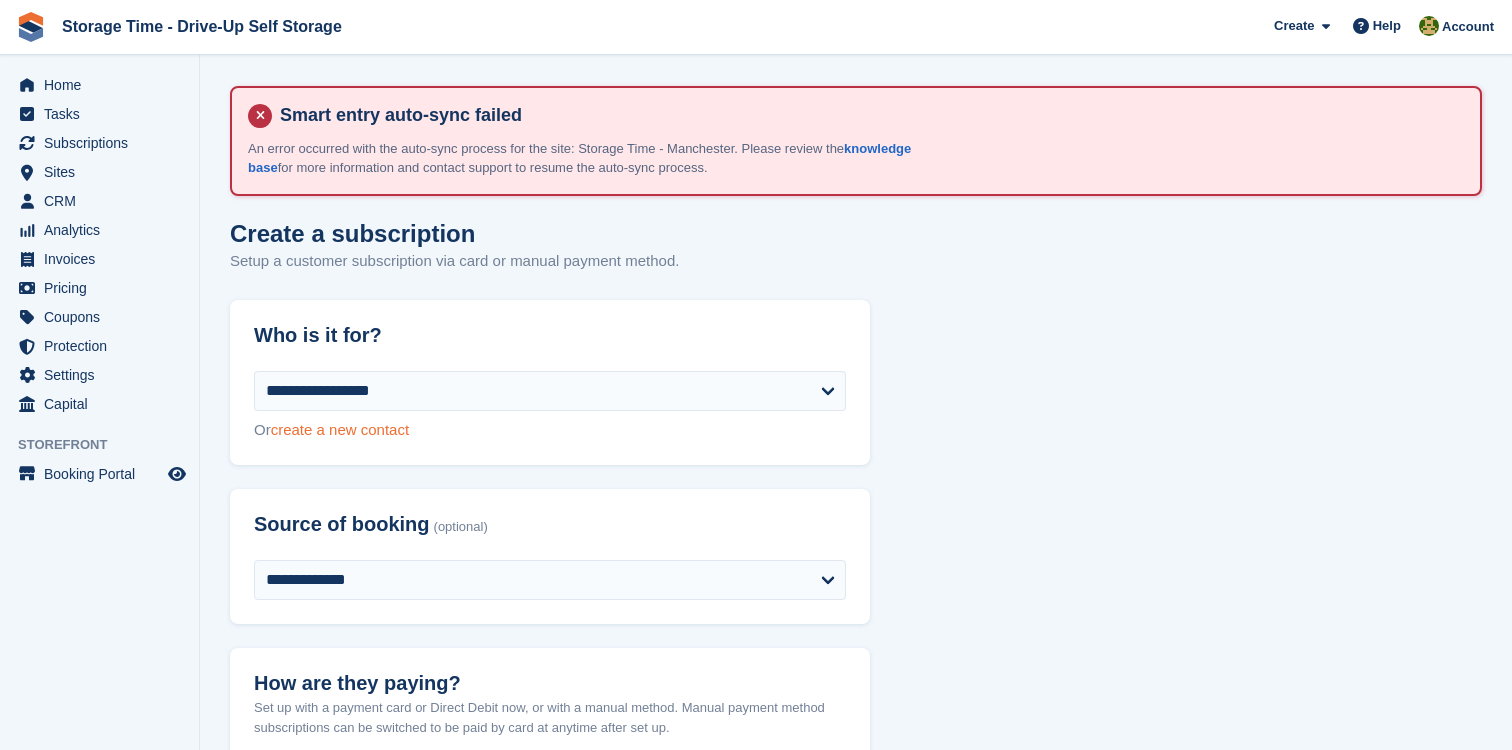 click on "create a new contact" at bounding box center (340, 429) 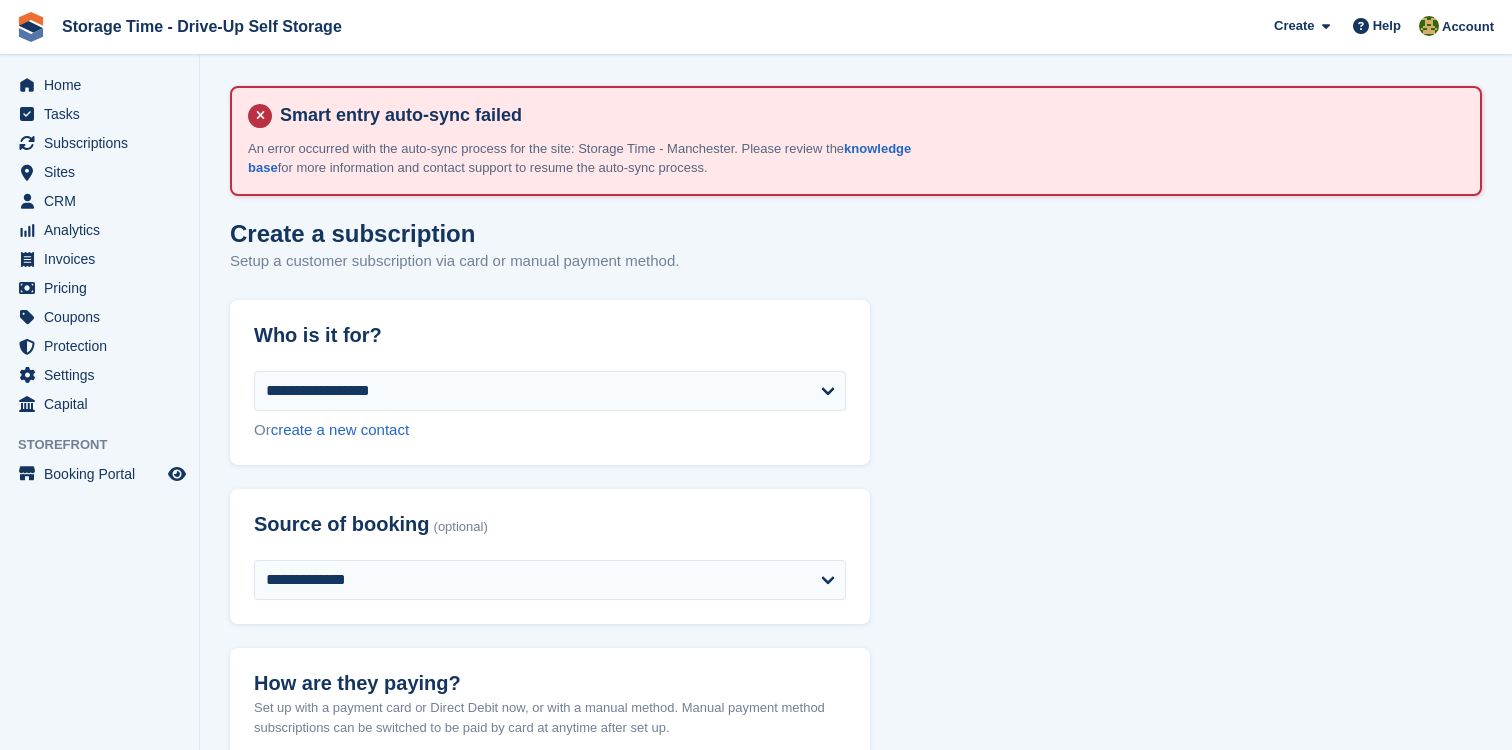 select on "**********" 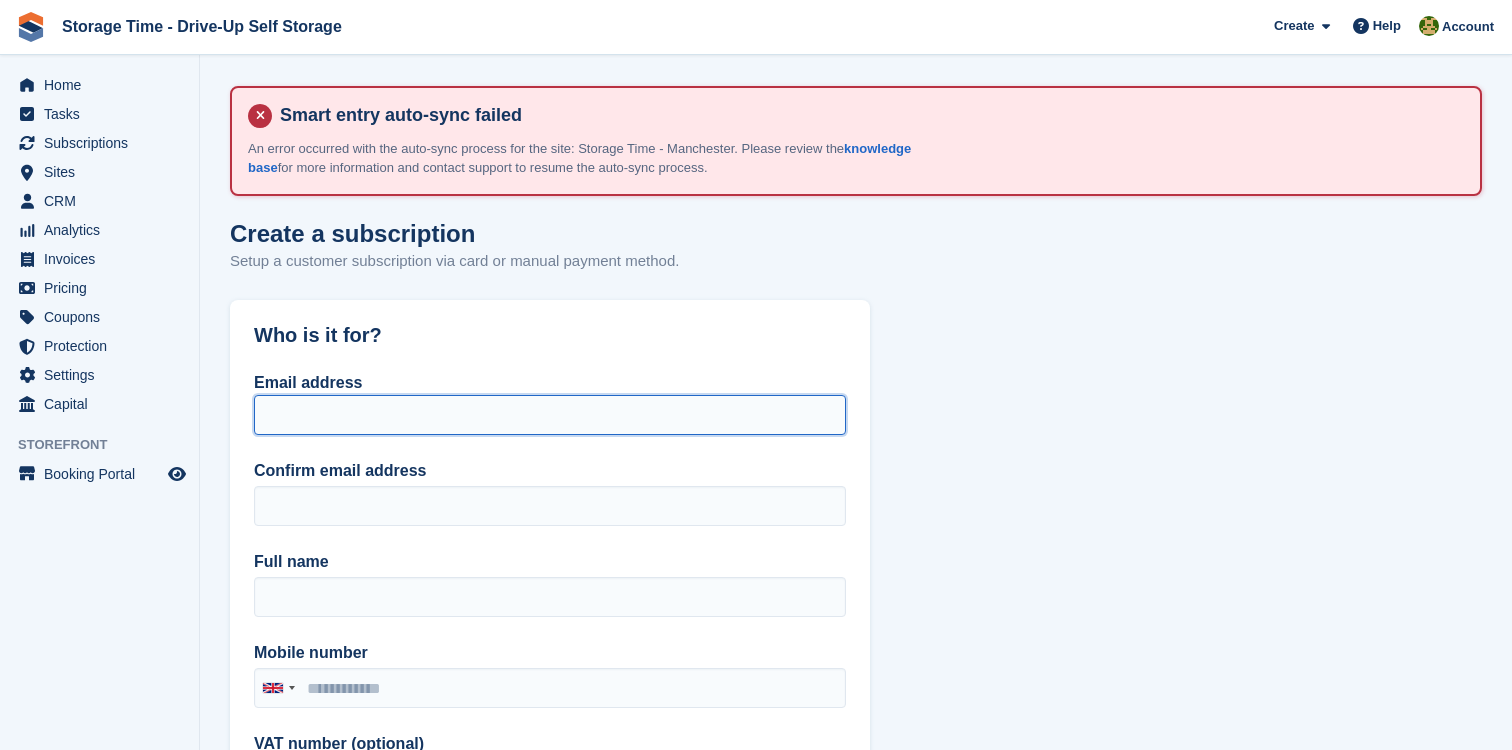 click on "Email address" at bounding box center [550, 415] 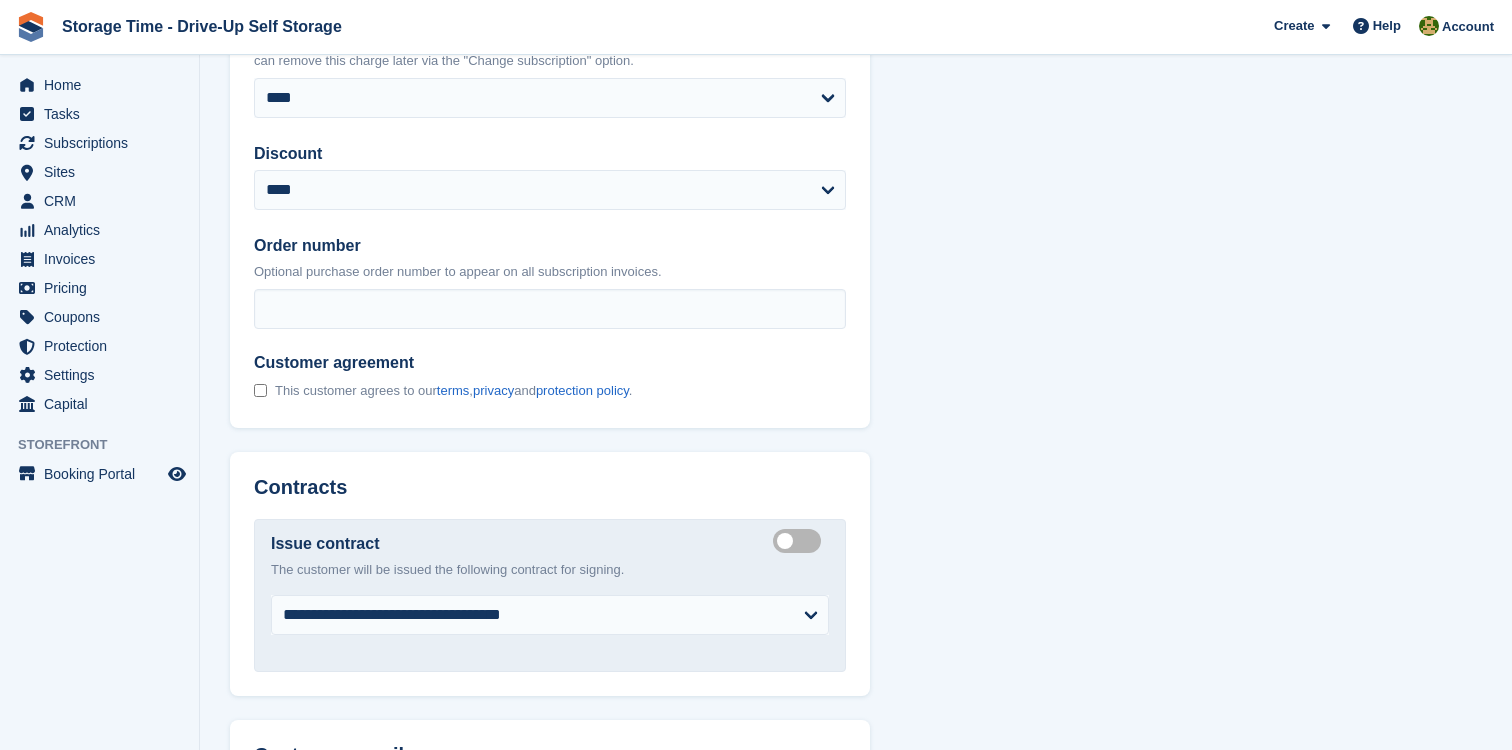 scroll, scrollTop: 2418, scrollLeft: 0, axis: vertical 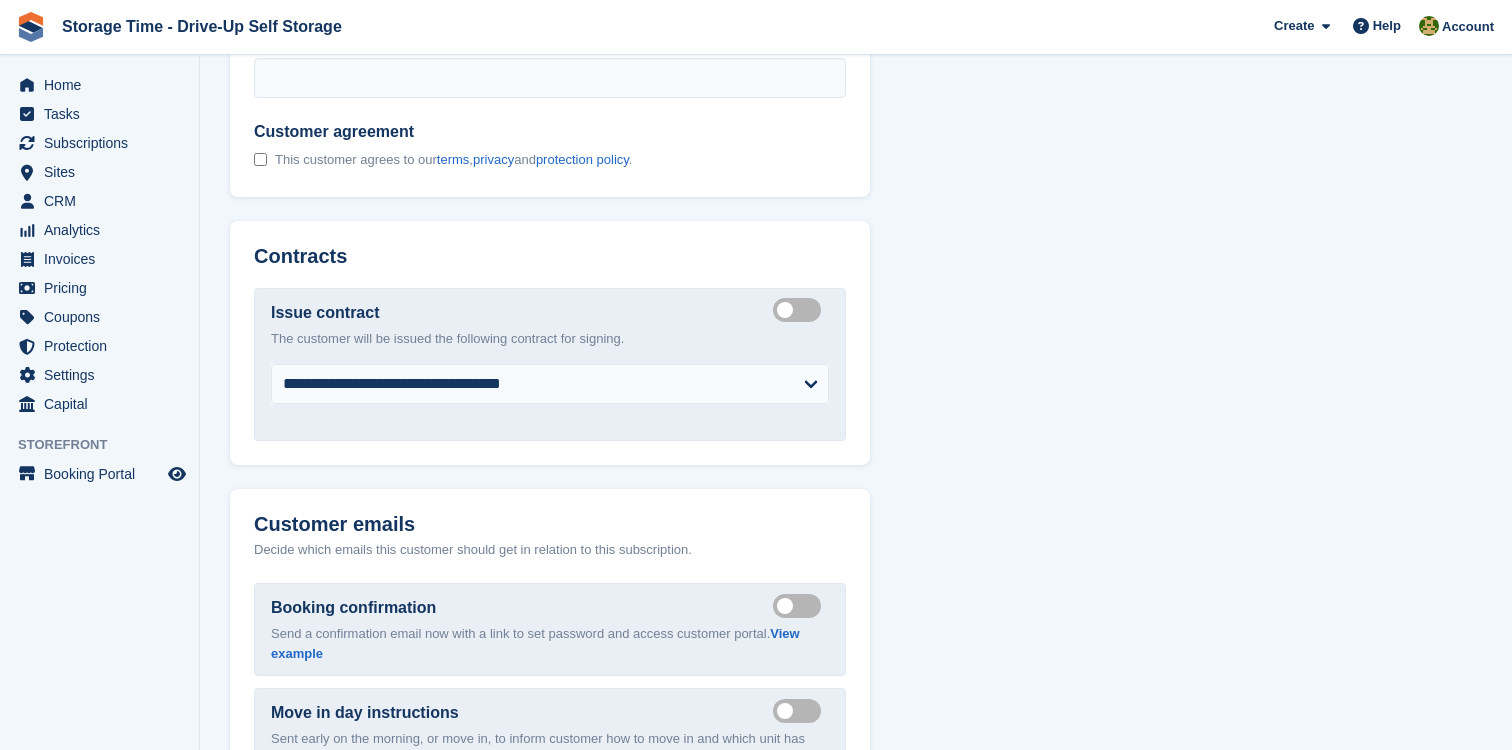 click on "This customer agrees to our  terms ,  privacy  and  protection policy ." at bounding box center (443, 160) 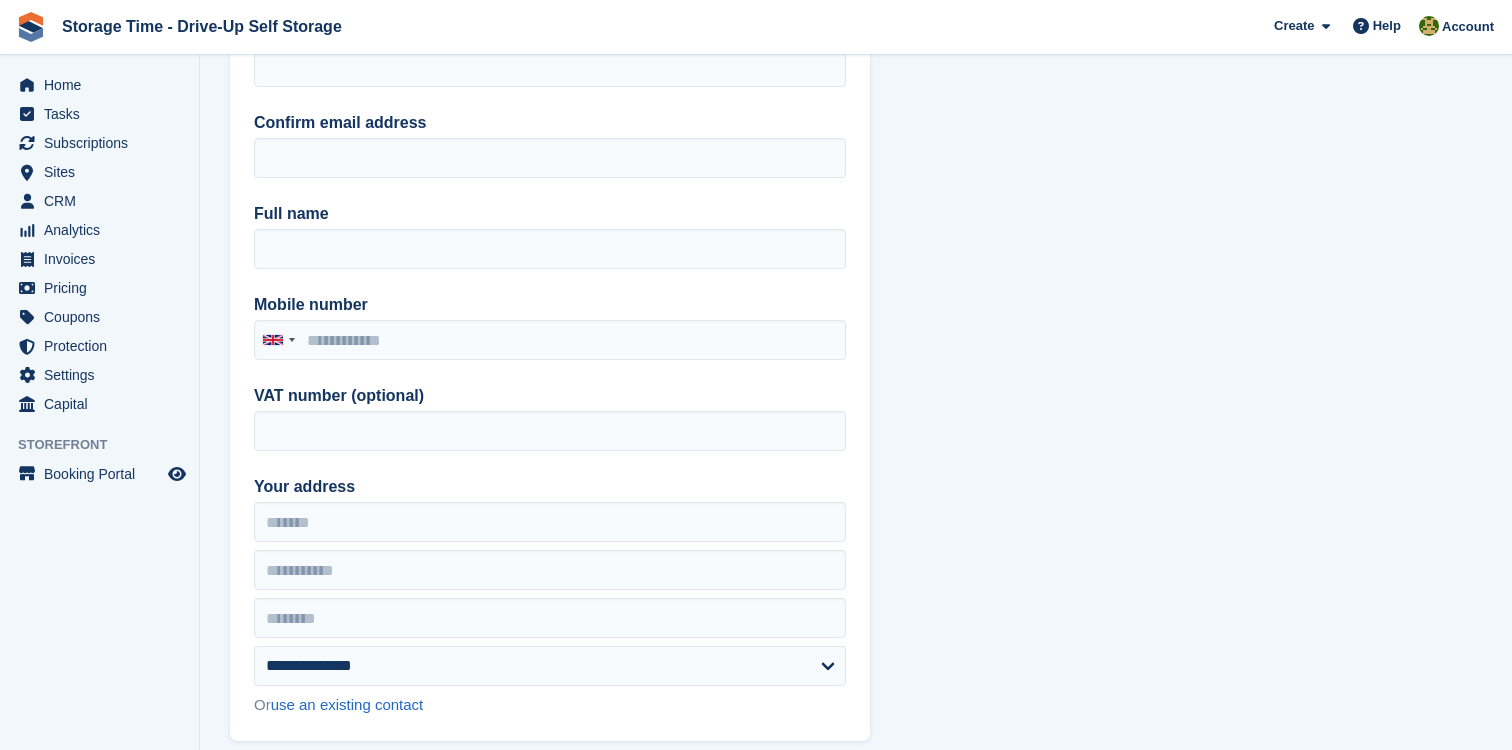 scroll, scrollTop: 0, scrollLeft: 0, axis: both 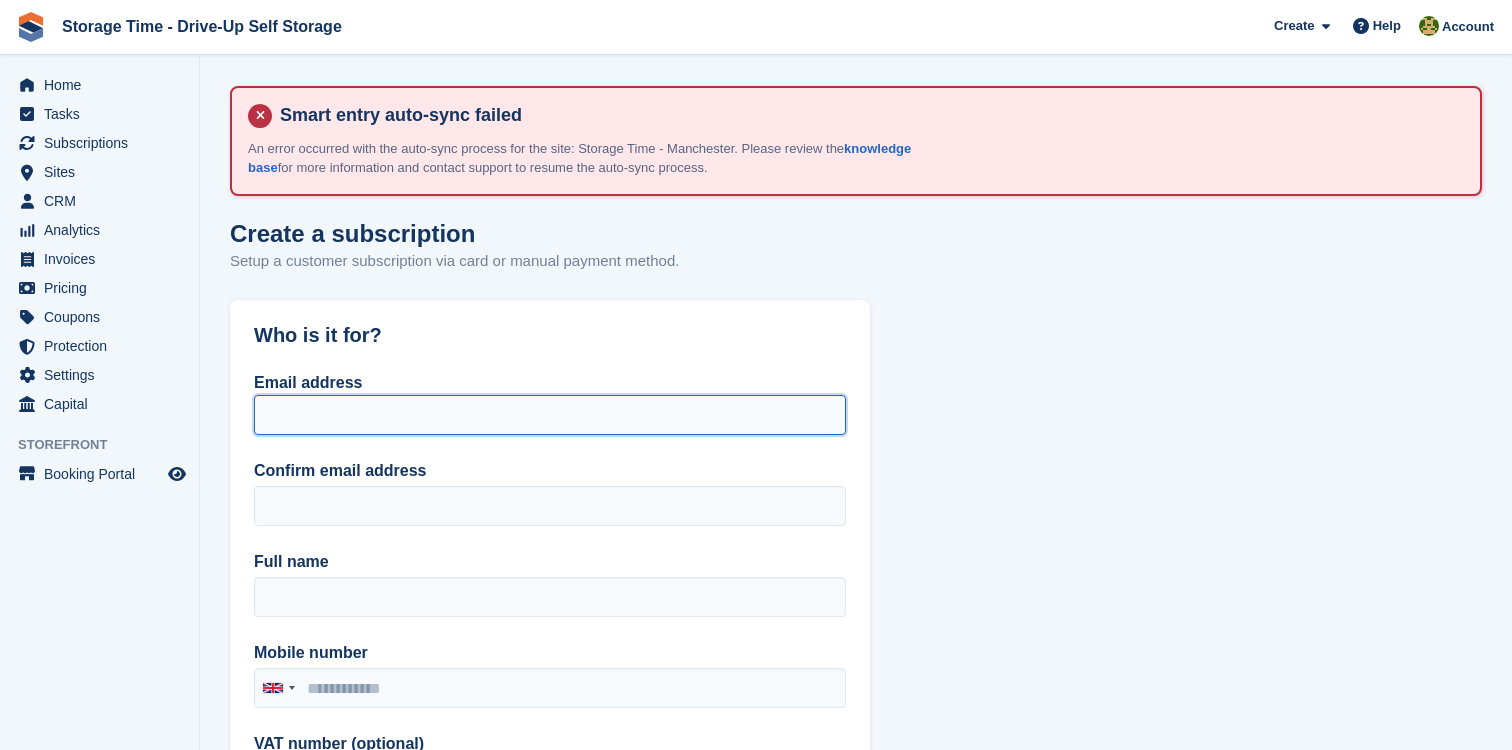 click on "Email address" at bounding box center [550, 415] 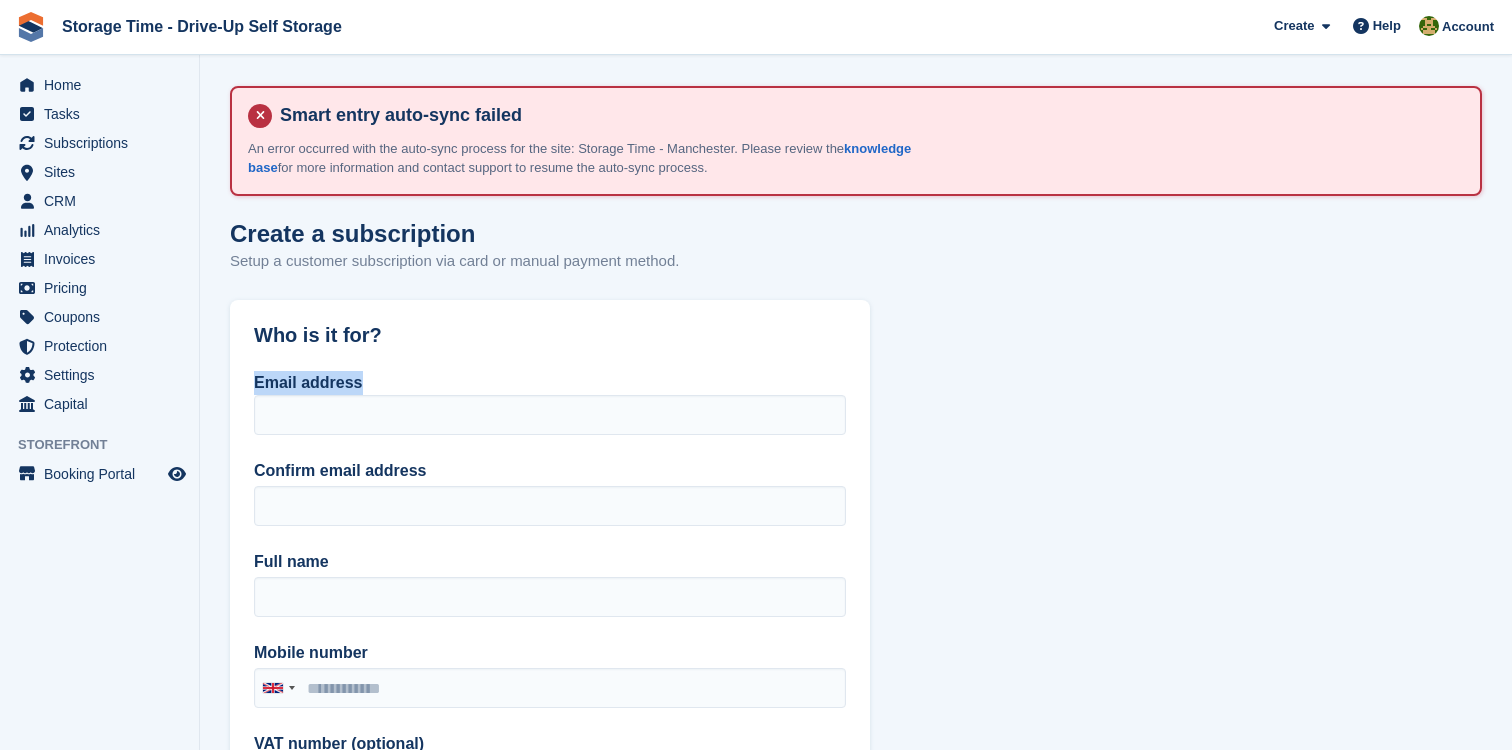click on "Email address" at bounding box center (550, 403) 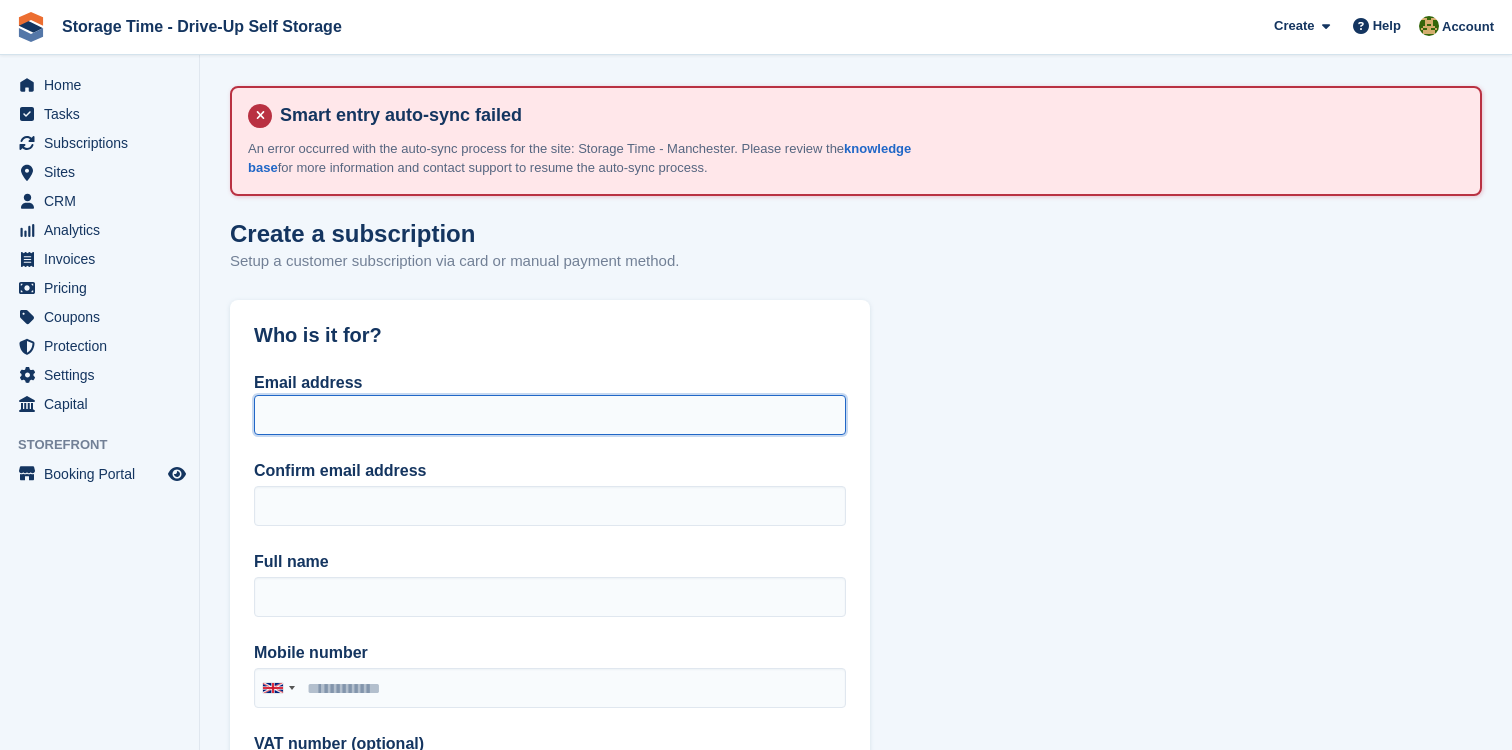 click on "Email address" at bounding box center (550, 415) 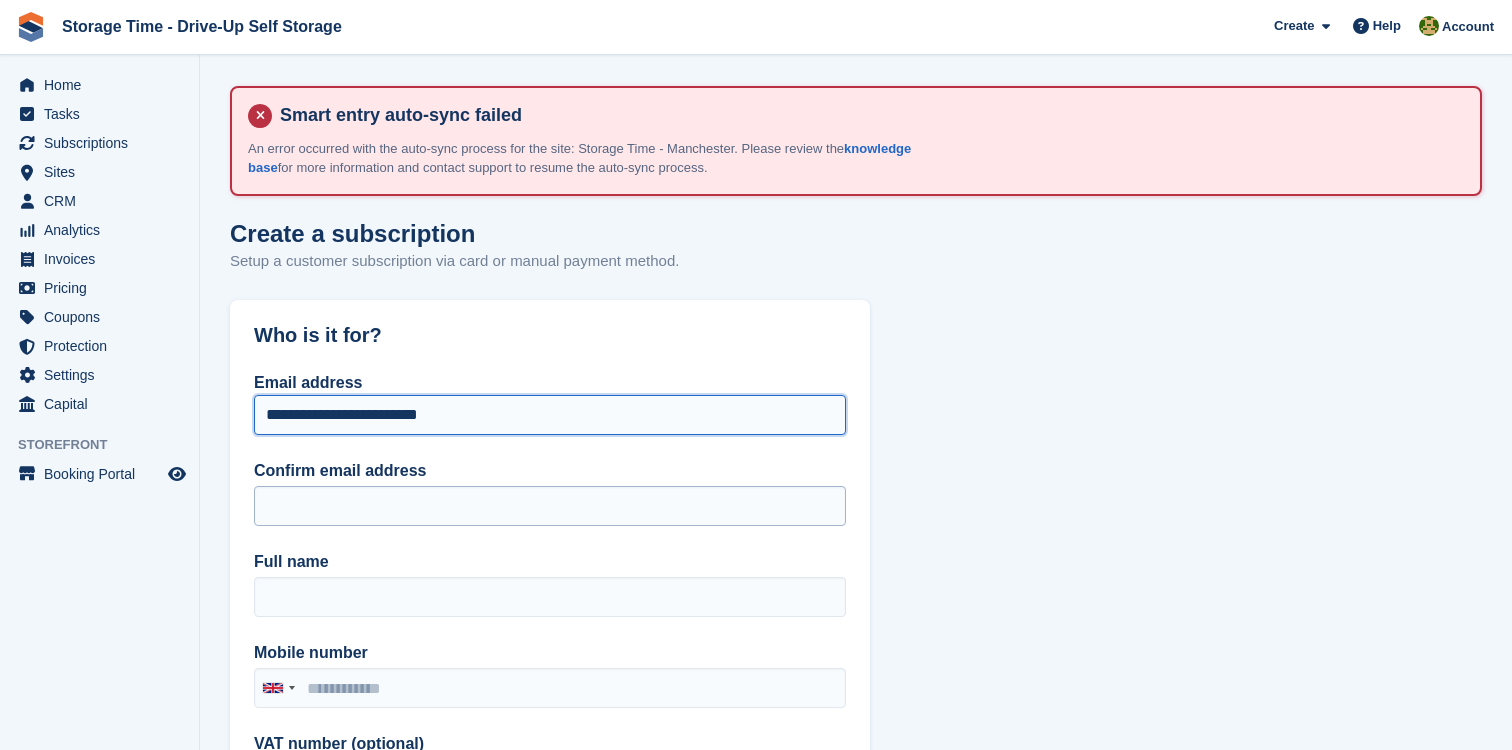 type on "**********" 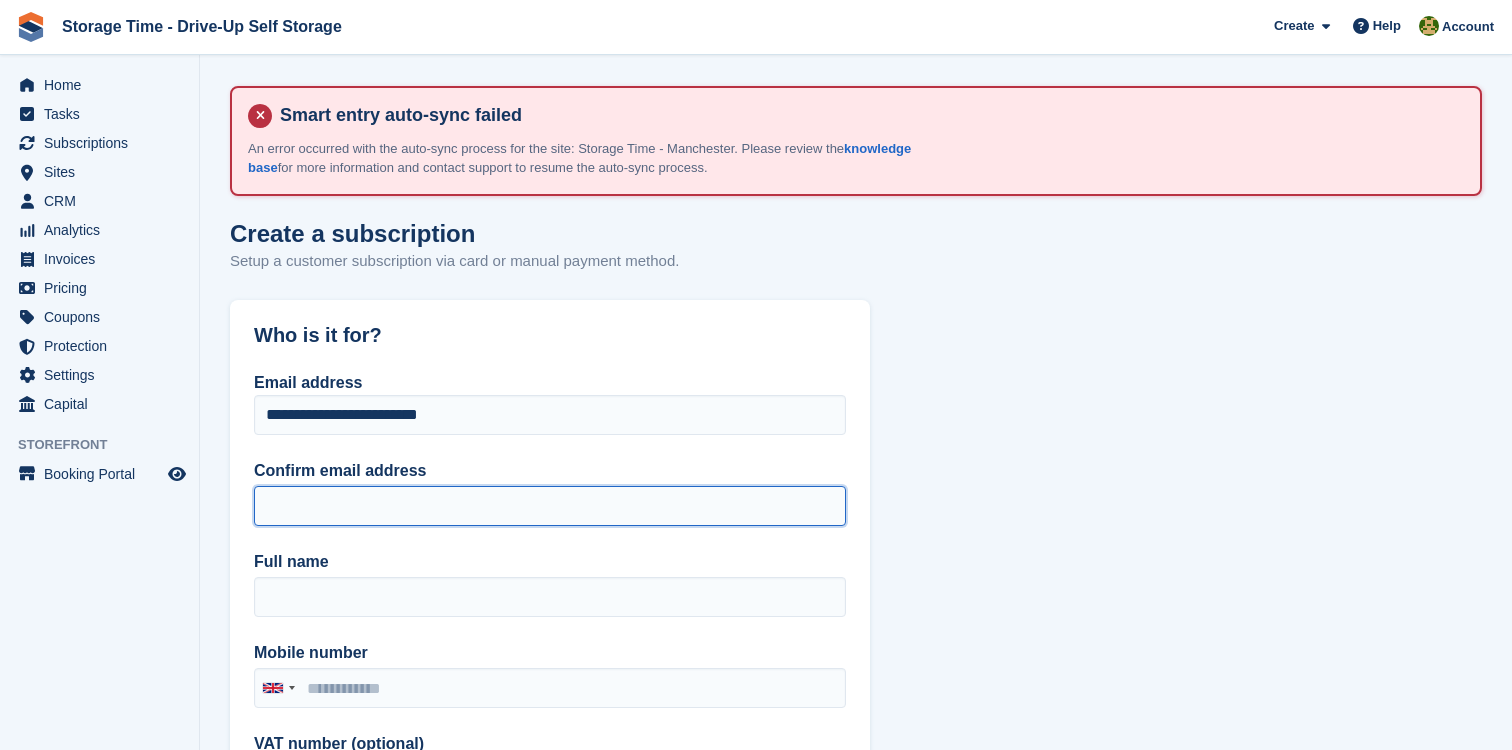 click on "Confirm email address" at bounding box center [550, 506] 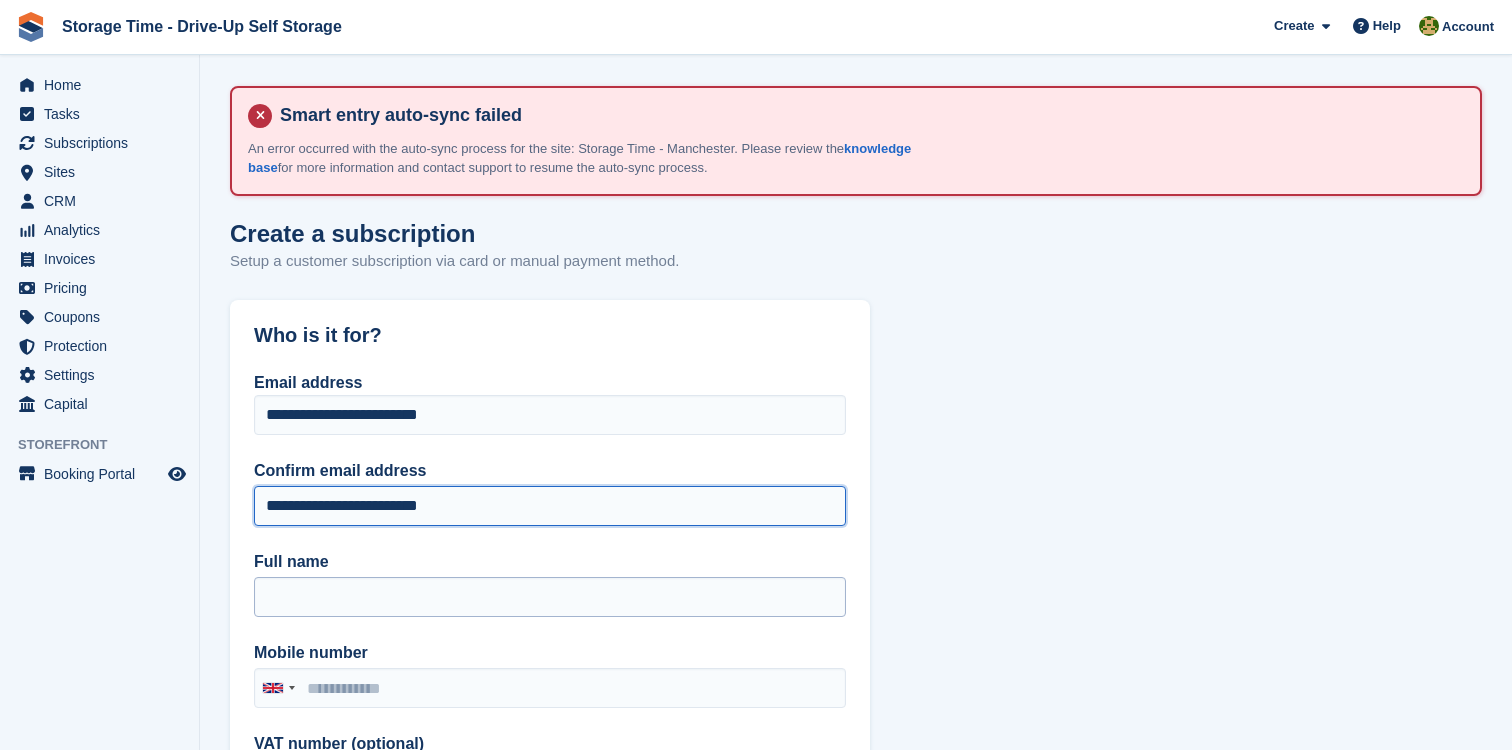 type on "**********" 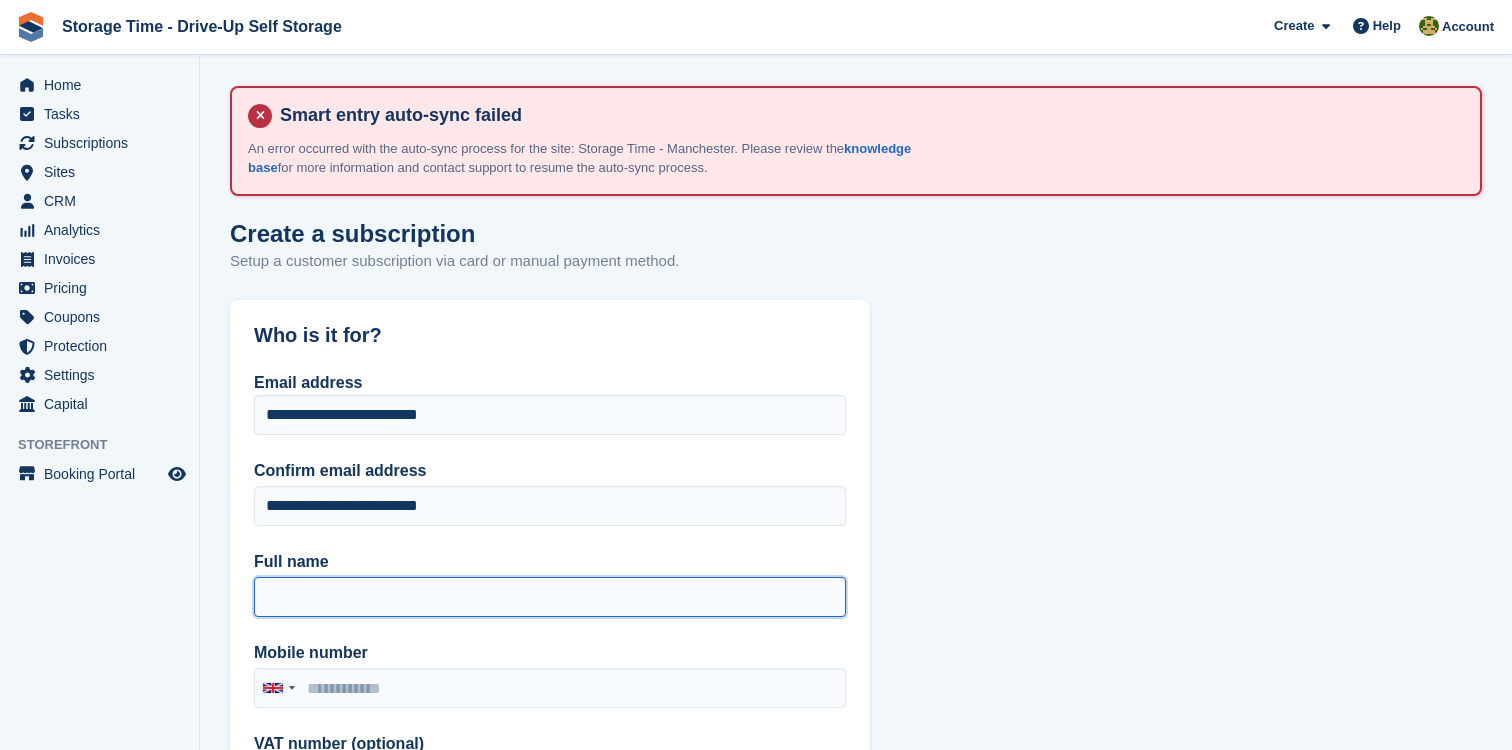 click on "Full name" at bounding box center (550, 597) 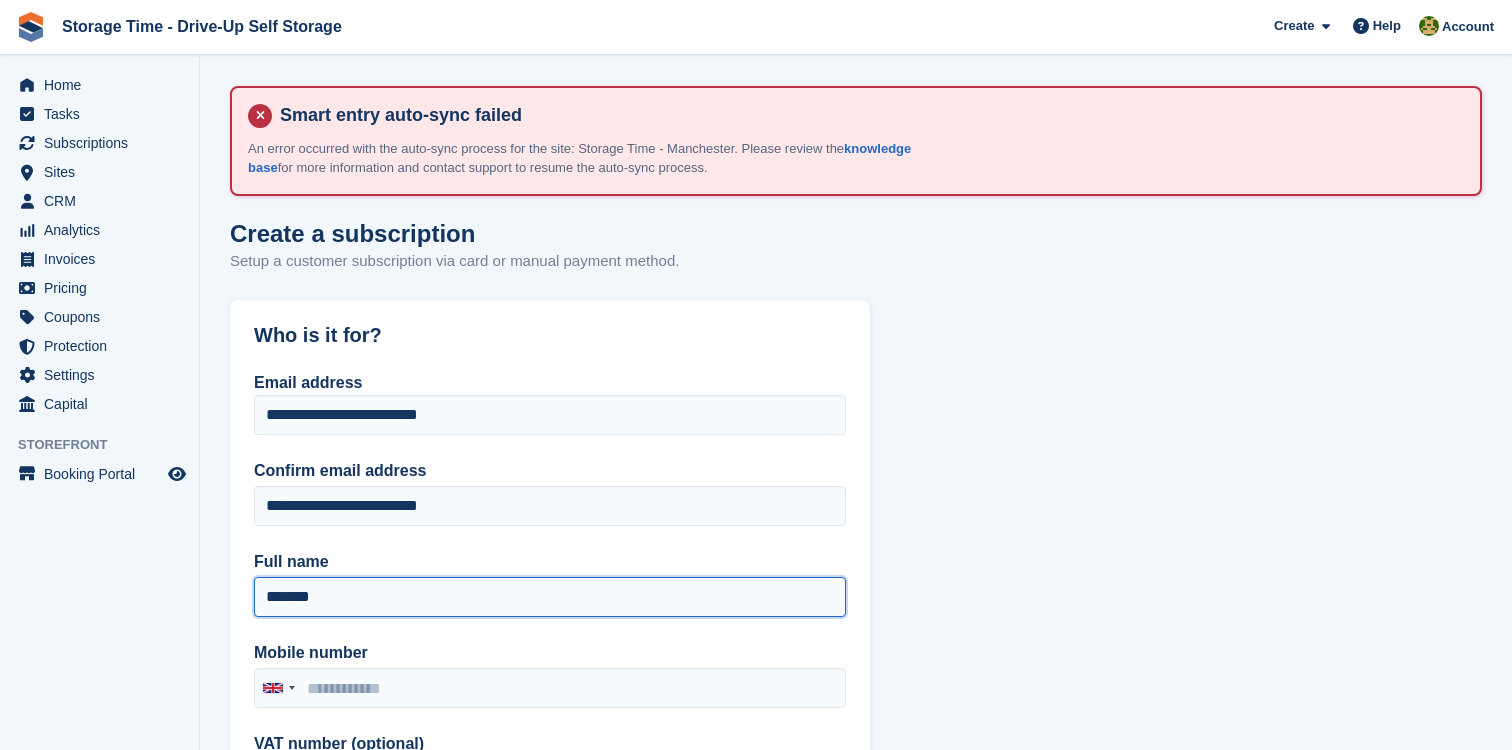 click on "******" at bounding box center (550, 597) 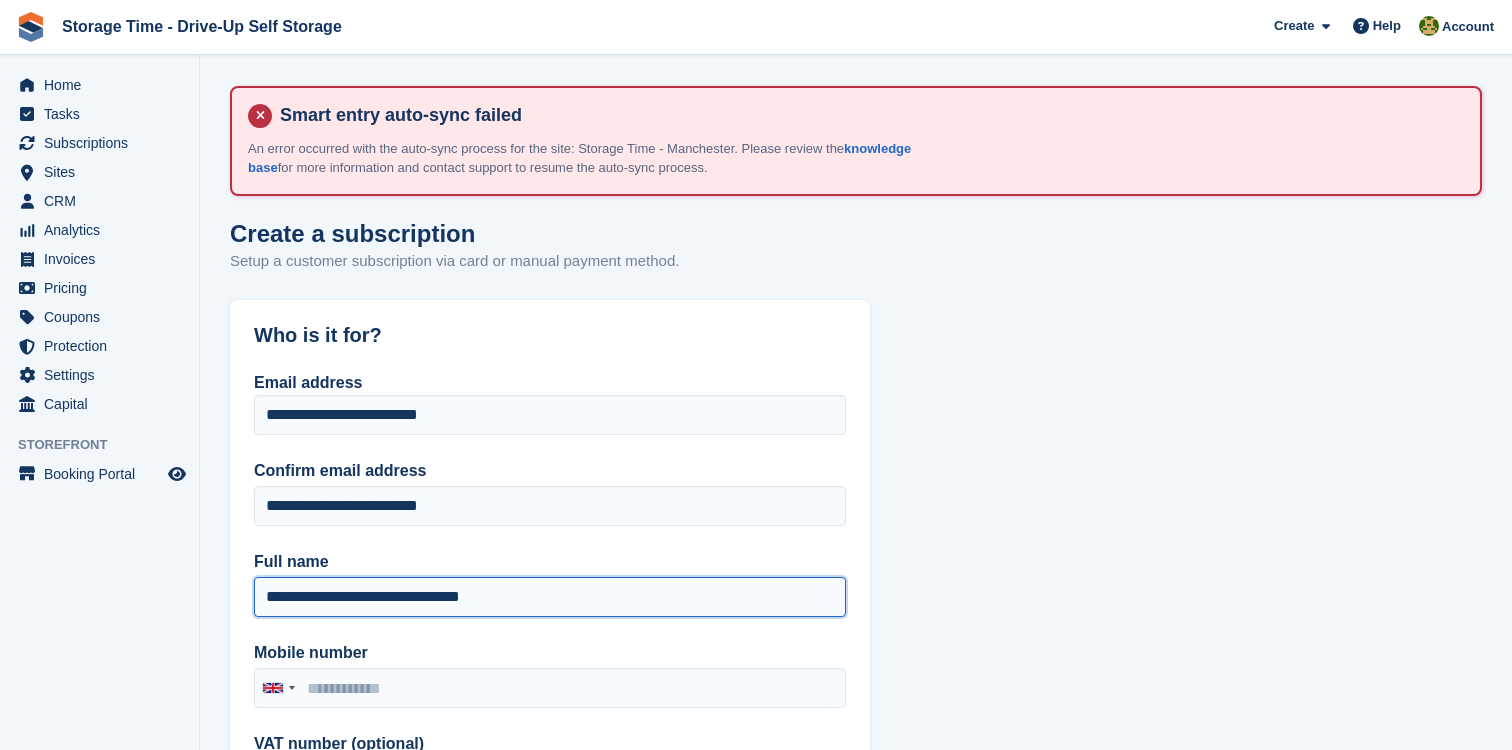 click on "**********" at bounding box center [550, 597] 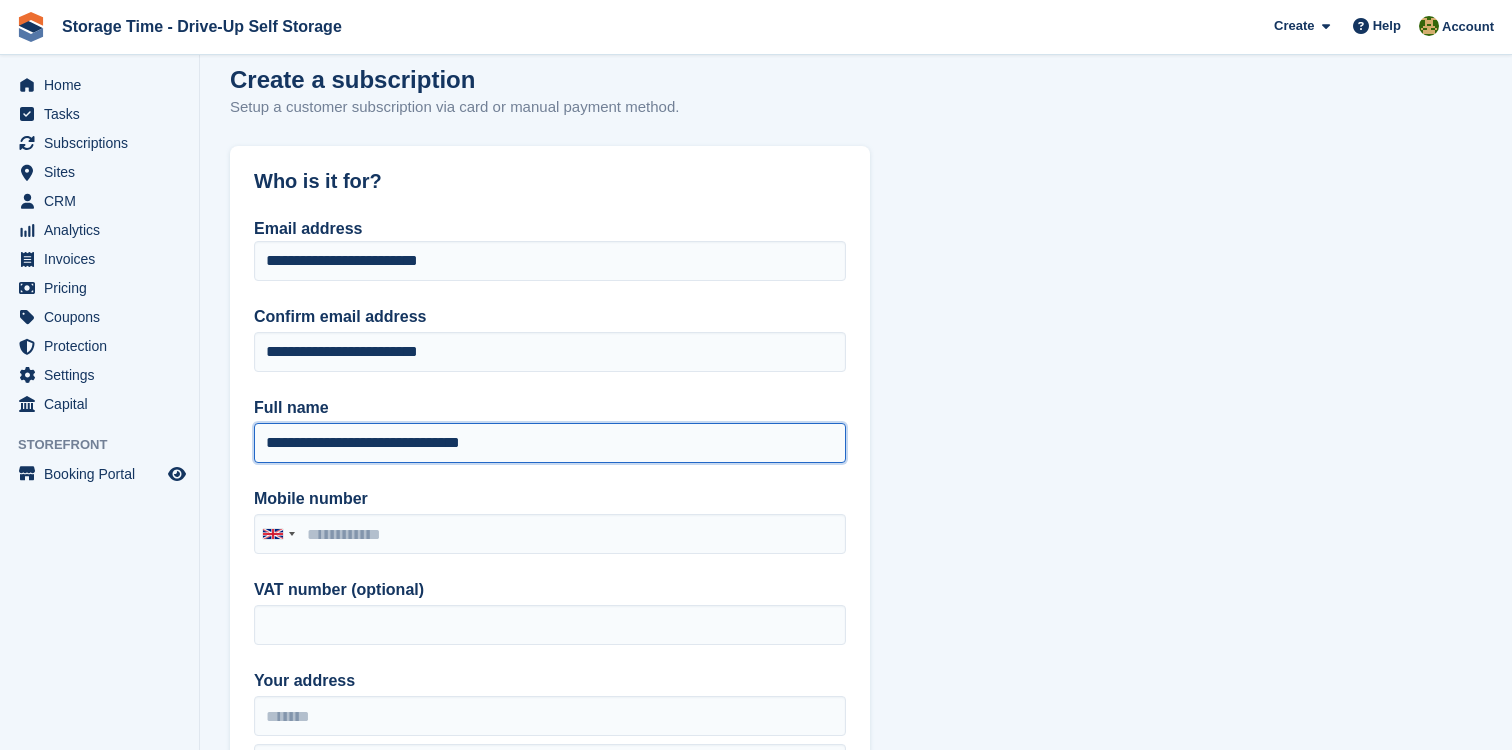 scroll, scrollTop: 165, scrollLeft: 0, axis: vertical 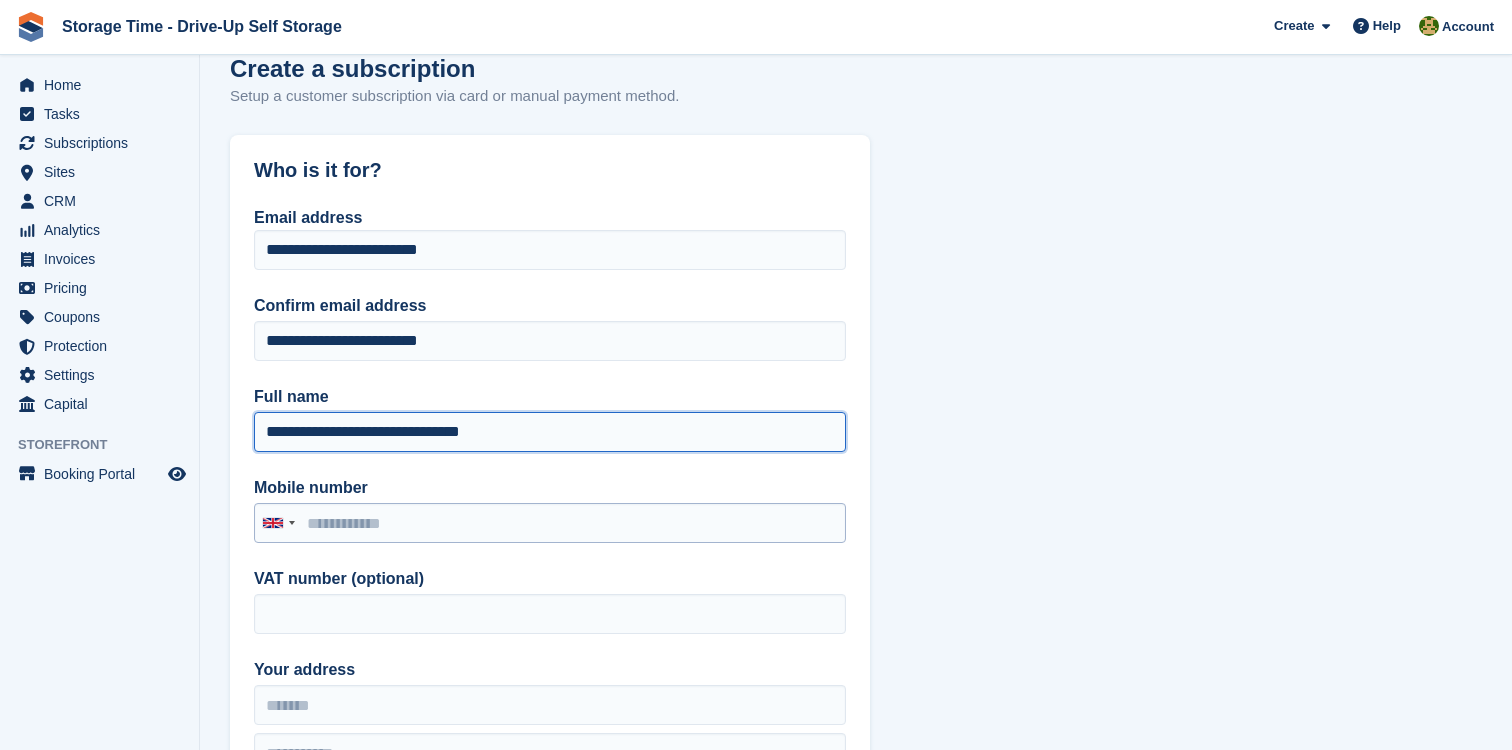 type on "**********" 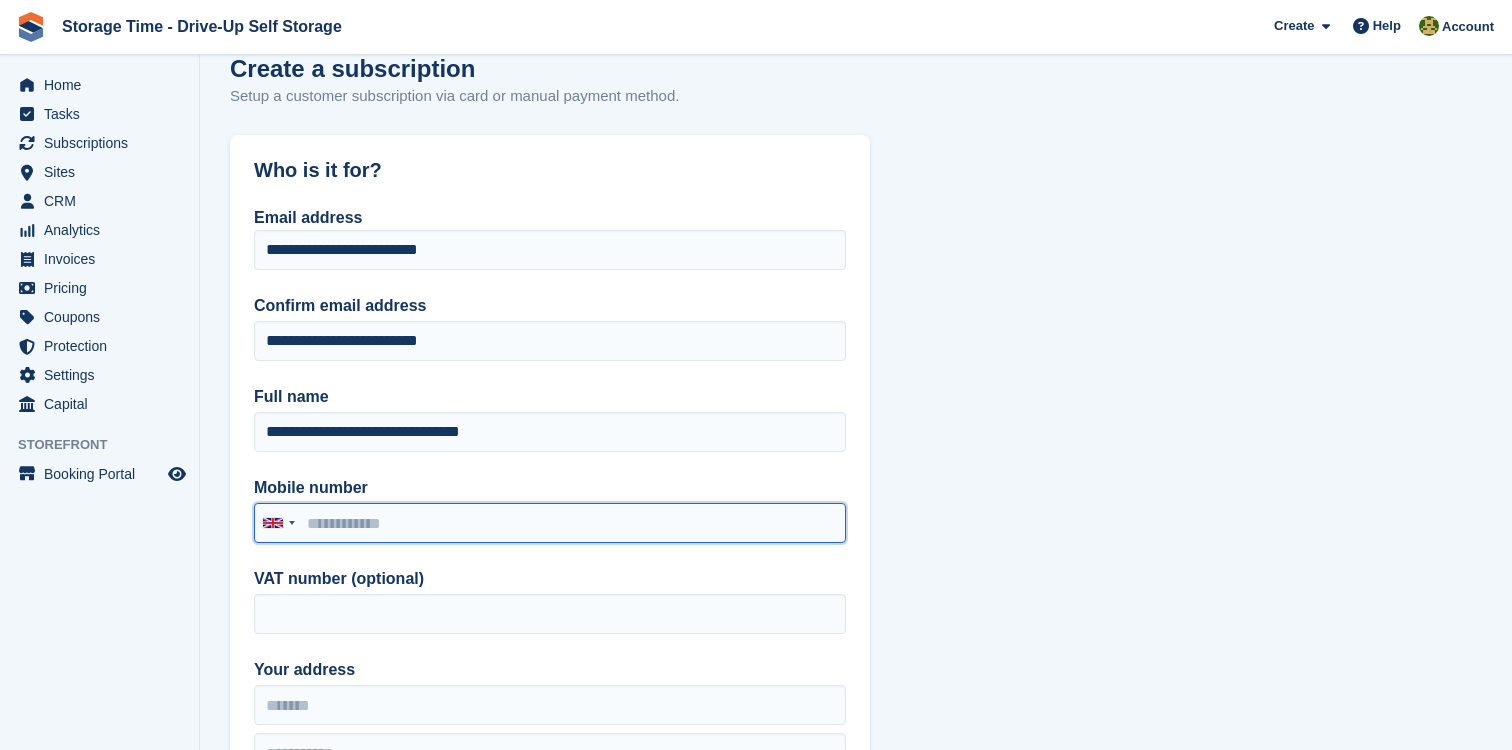 click on "Mobile number" at bounding box center [550, 523] 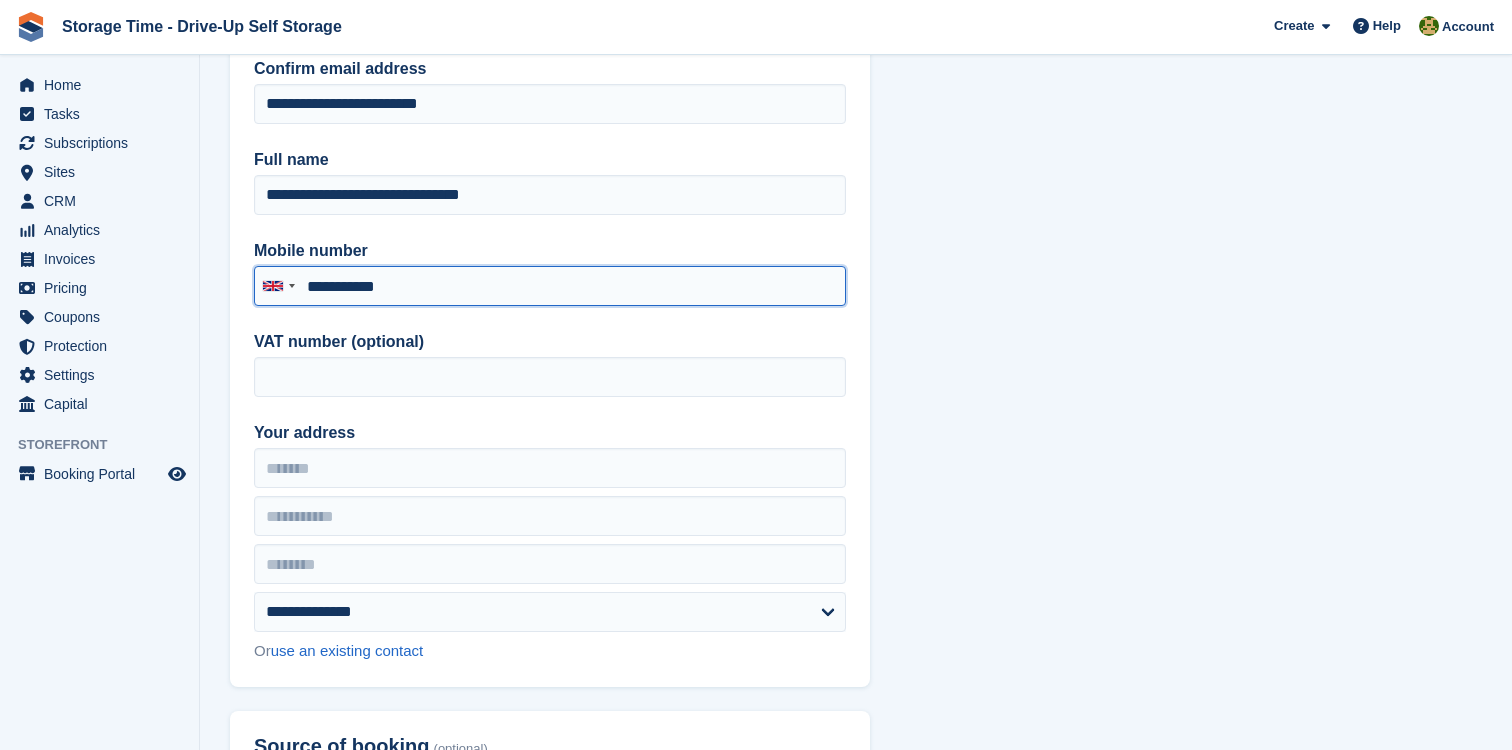 scroll, scrollTop: 419, scrollLeft: 0, axis: vertical 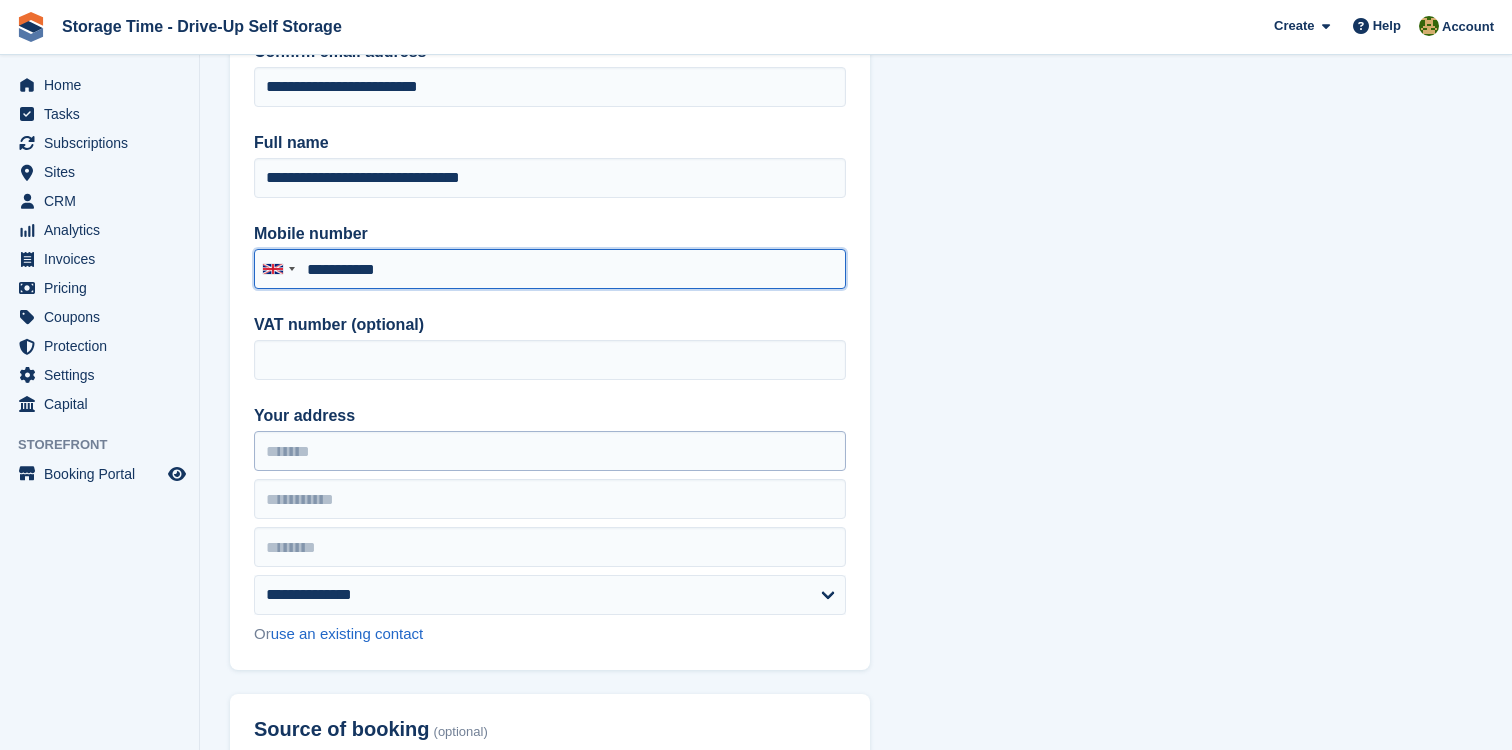 type on "**********" 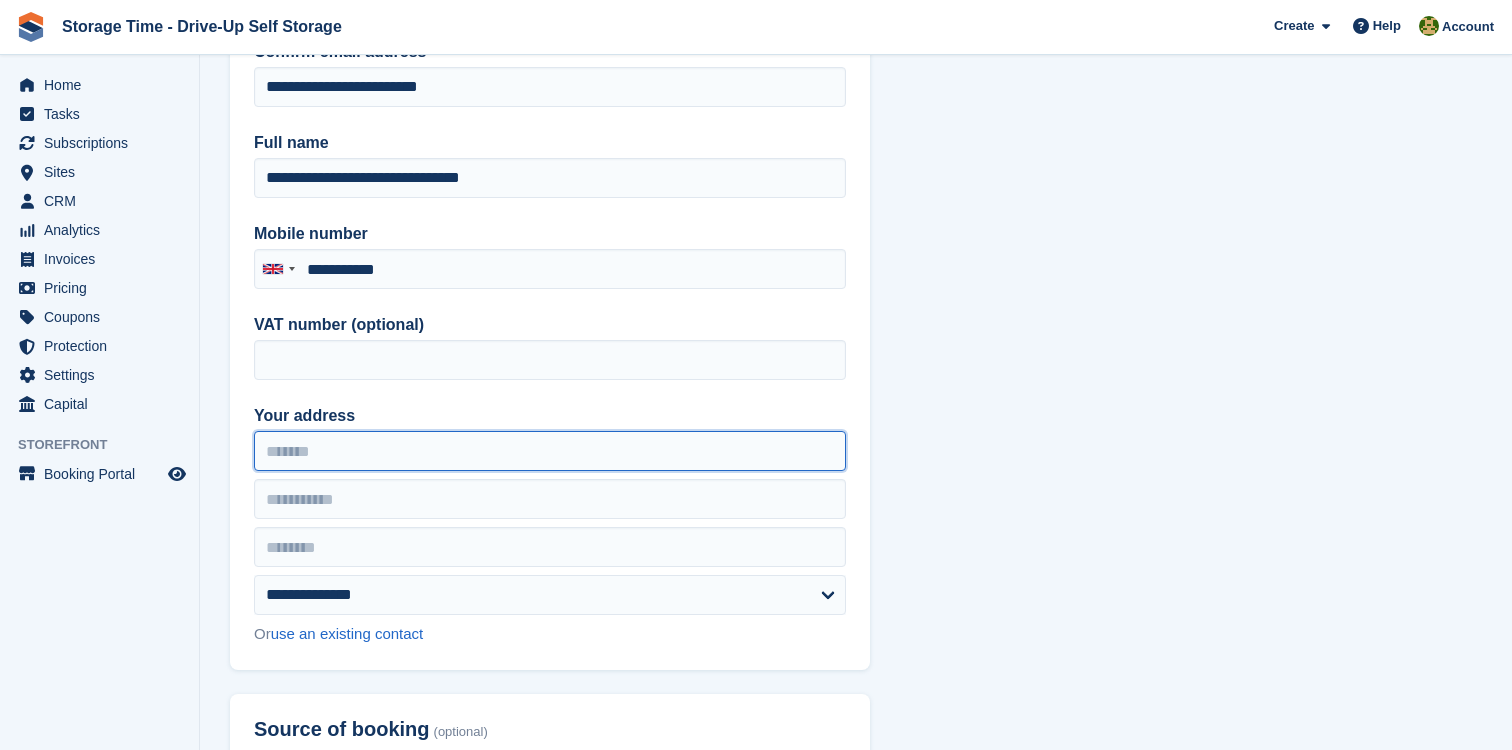 click on "Your address" at bounding box center [550, 451] 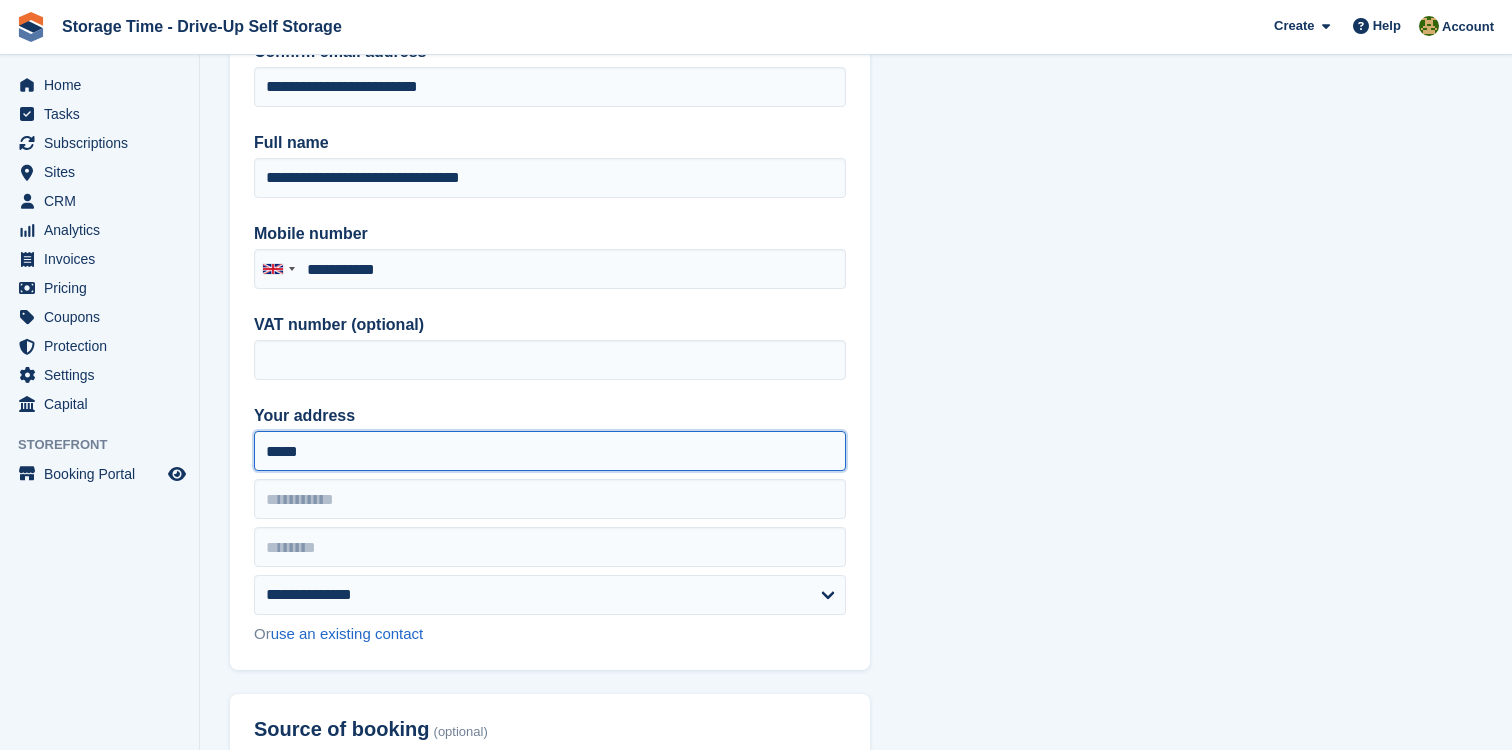 type on "*****" 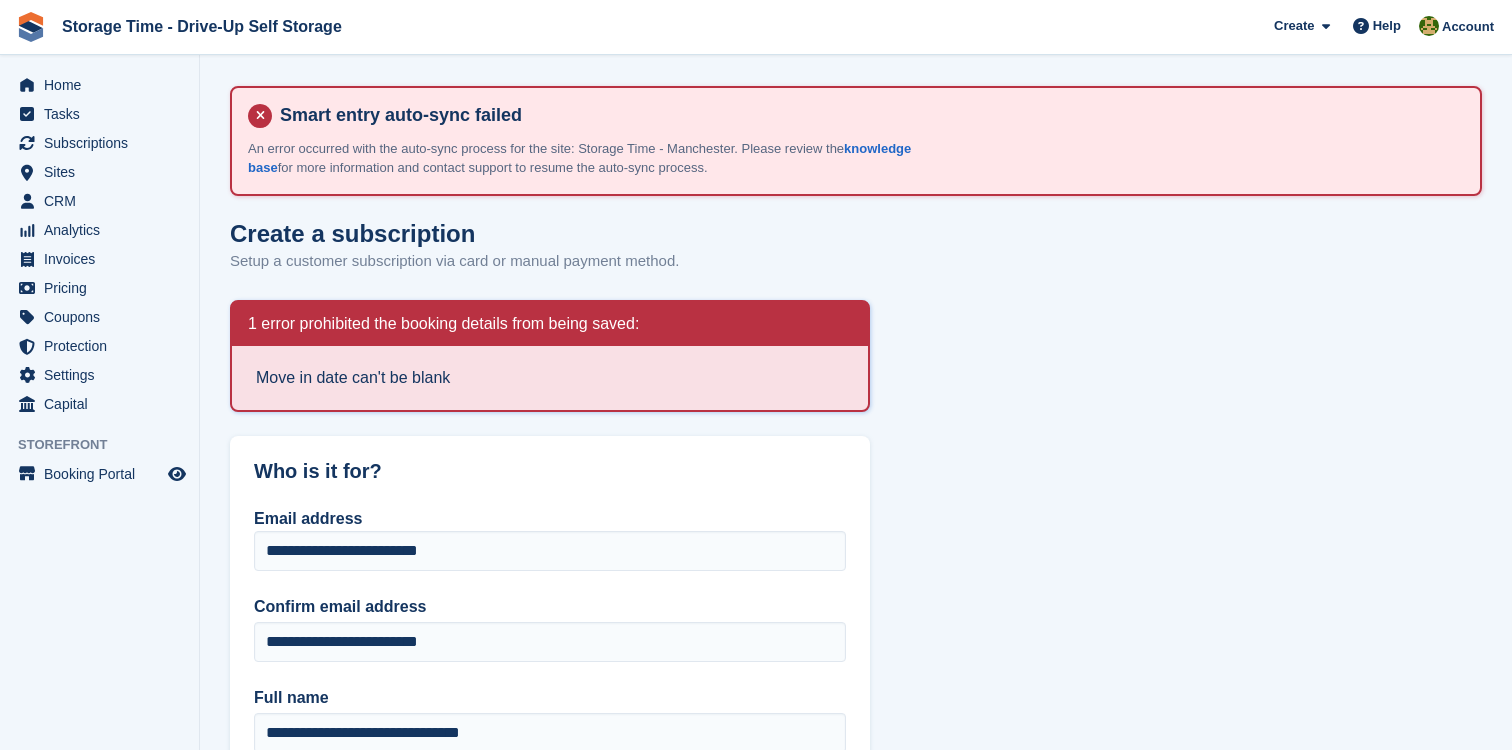 type on "**********" 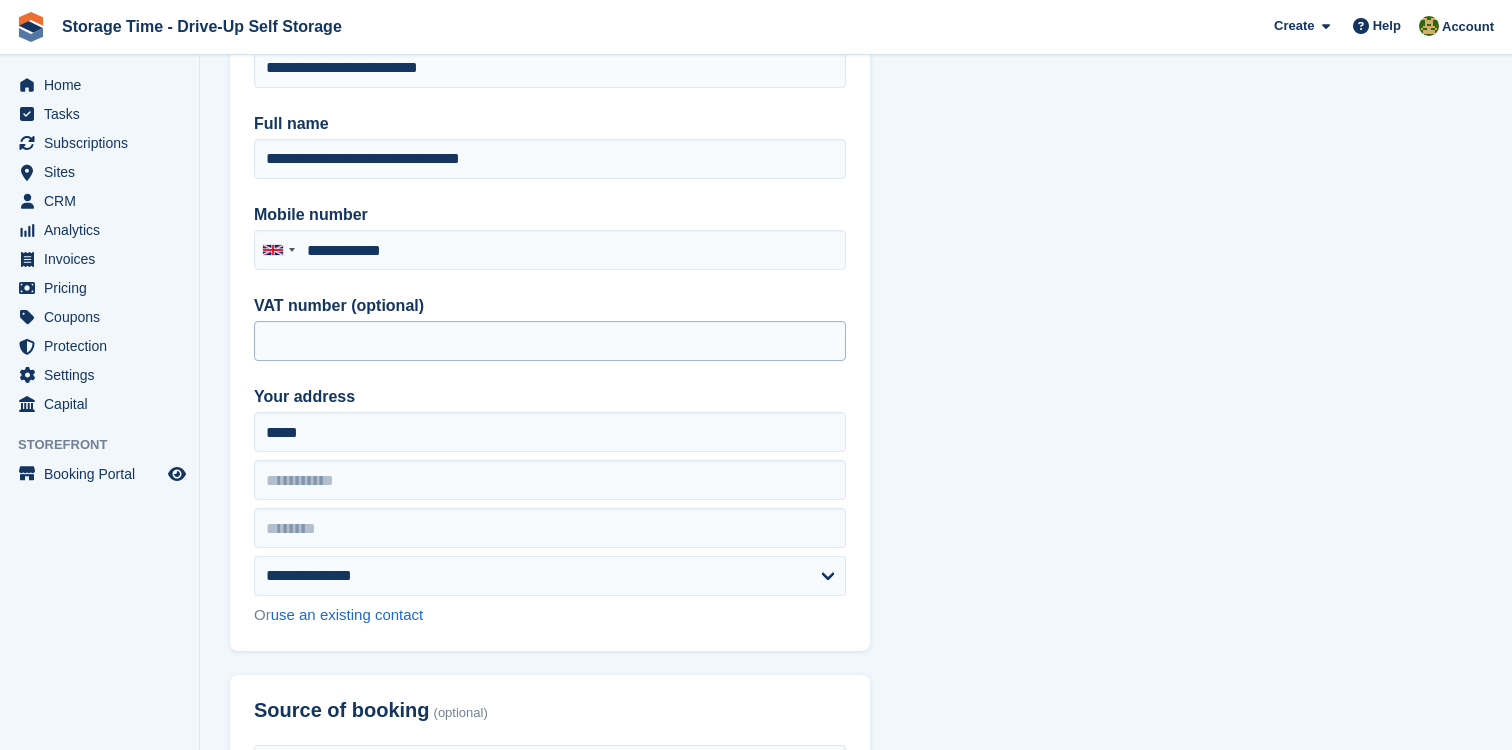 scroll, scrollTop: 583, scrollLeft: 0, axis: vertical 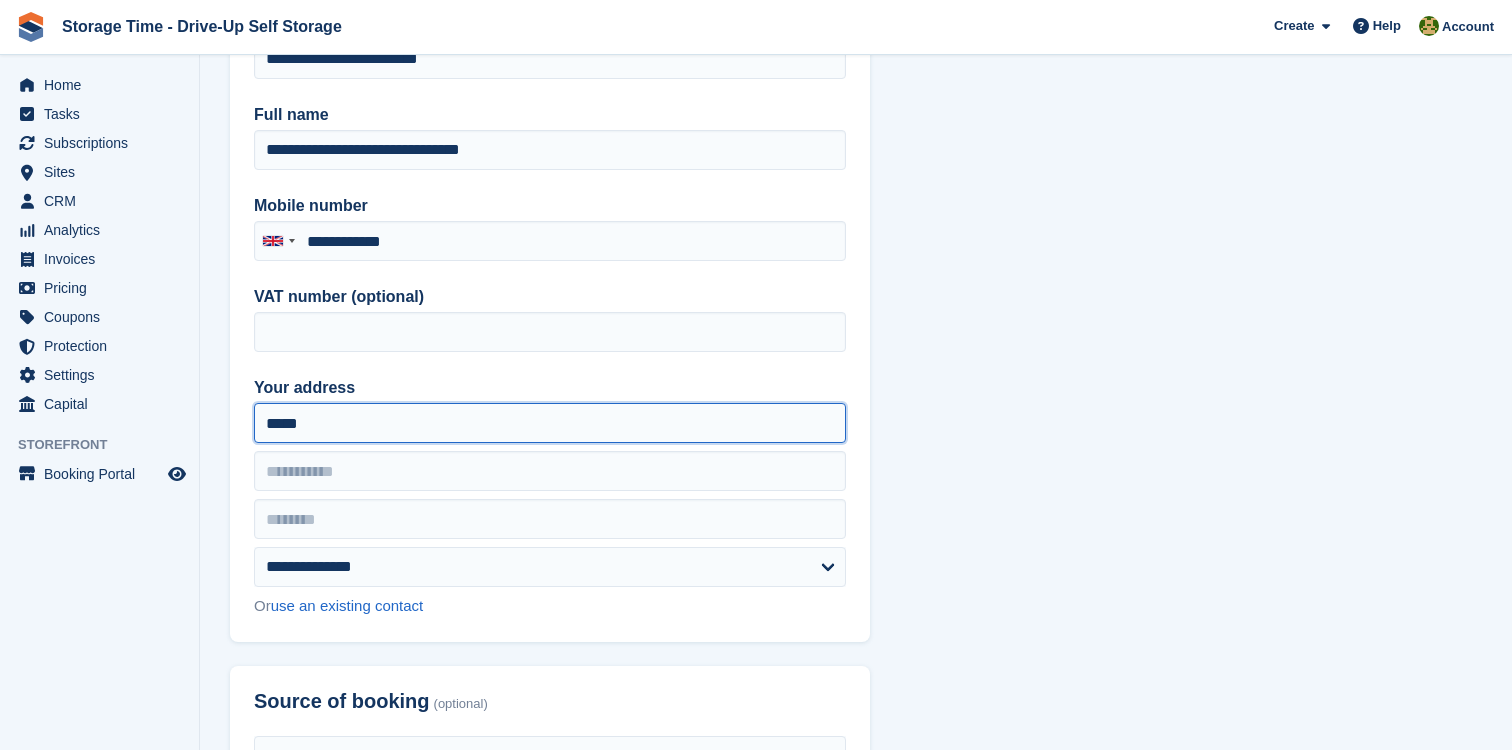 click on "*****" at bounding box center (550, 423) 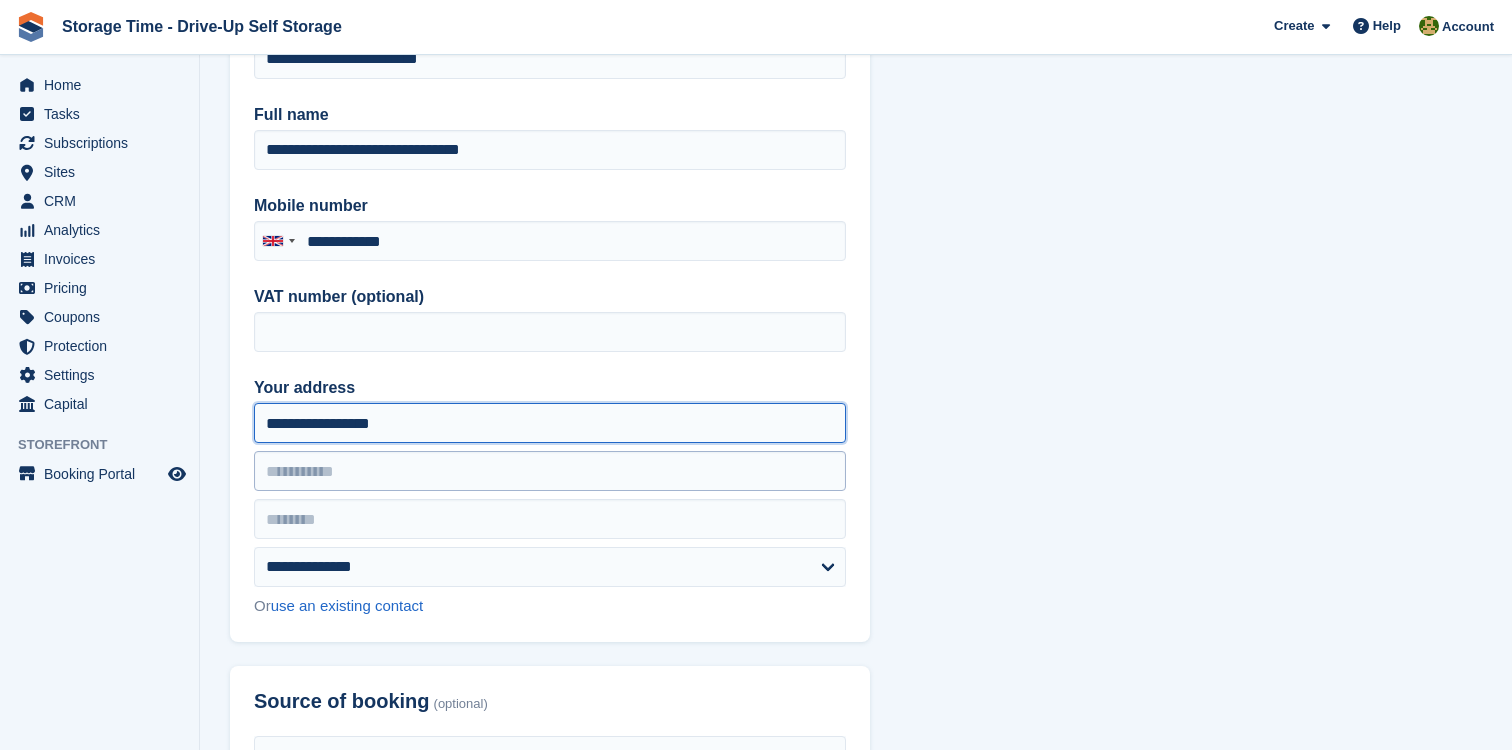 type on "**********" 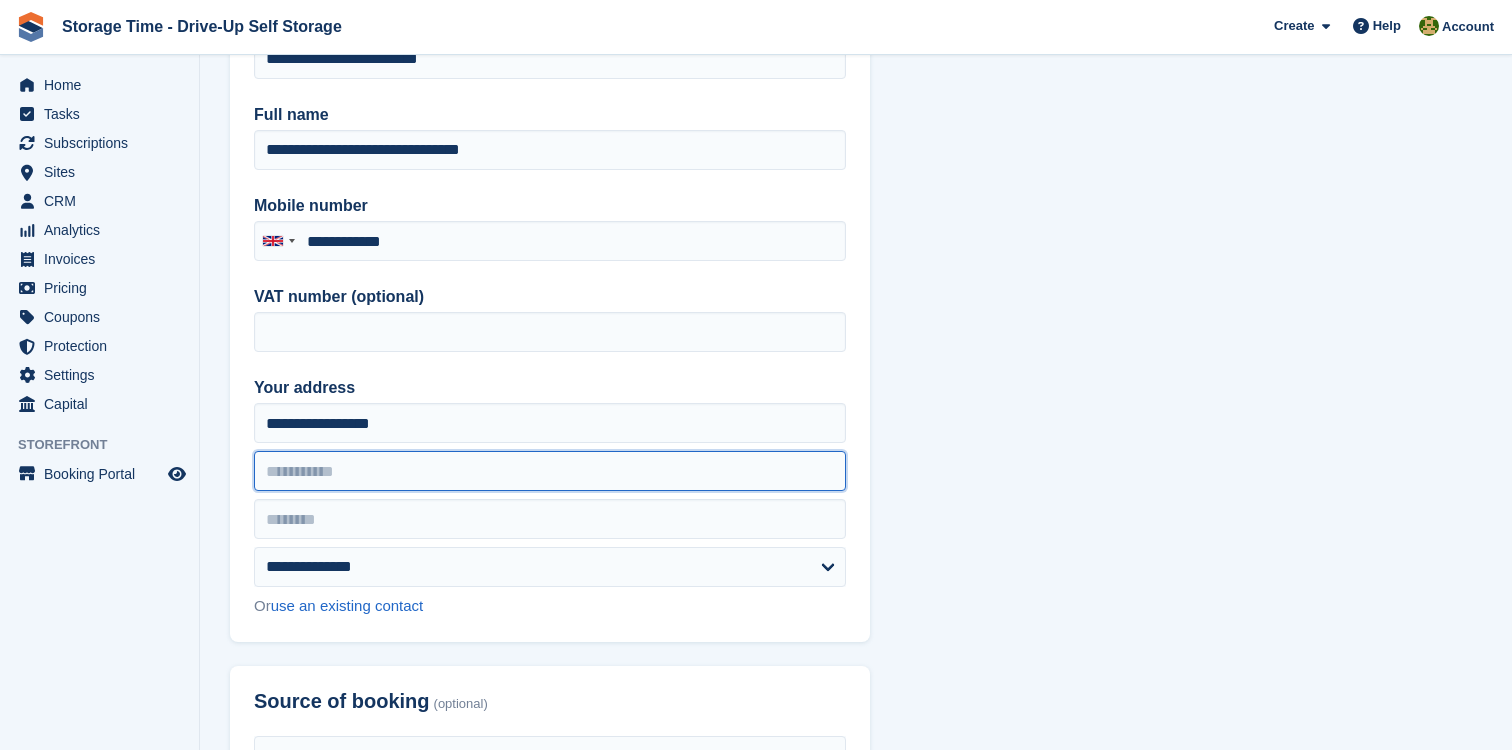 click at bounding box center (550, 471) 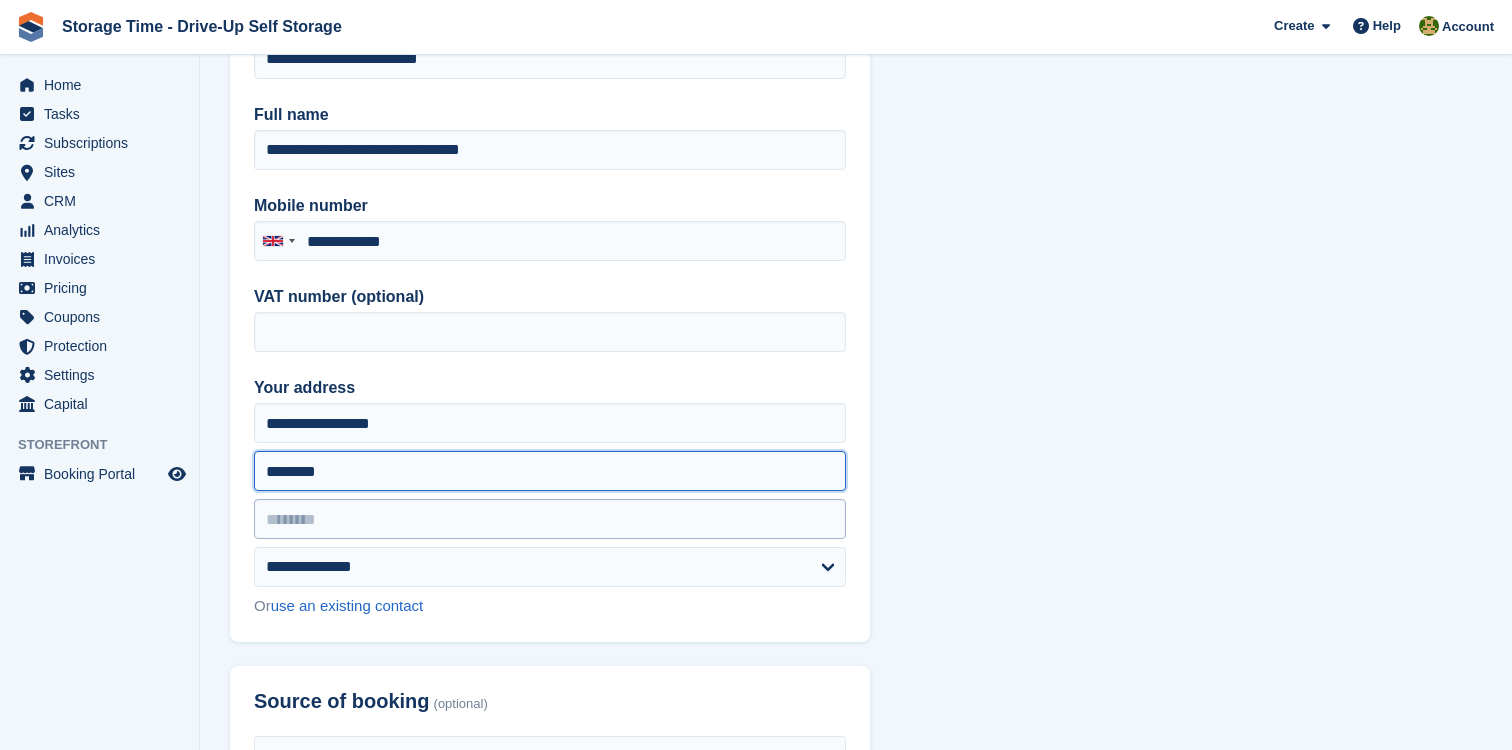 type on "********" 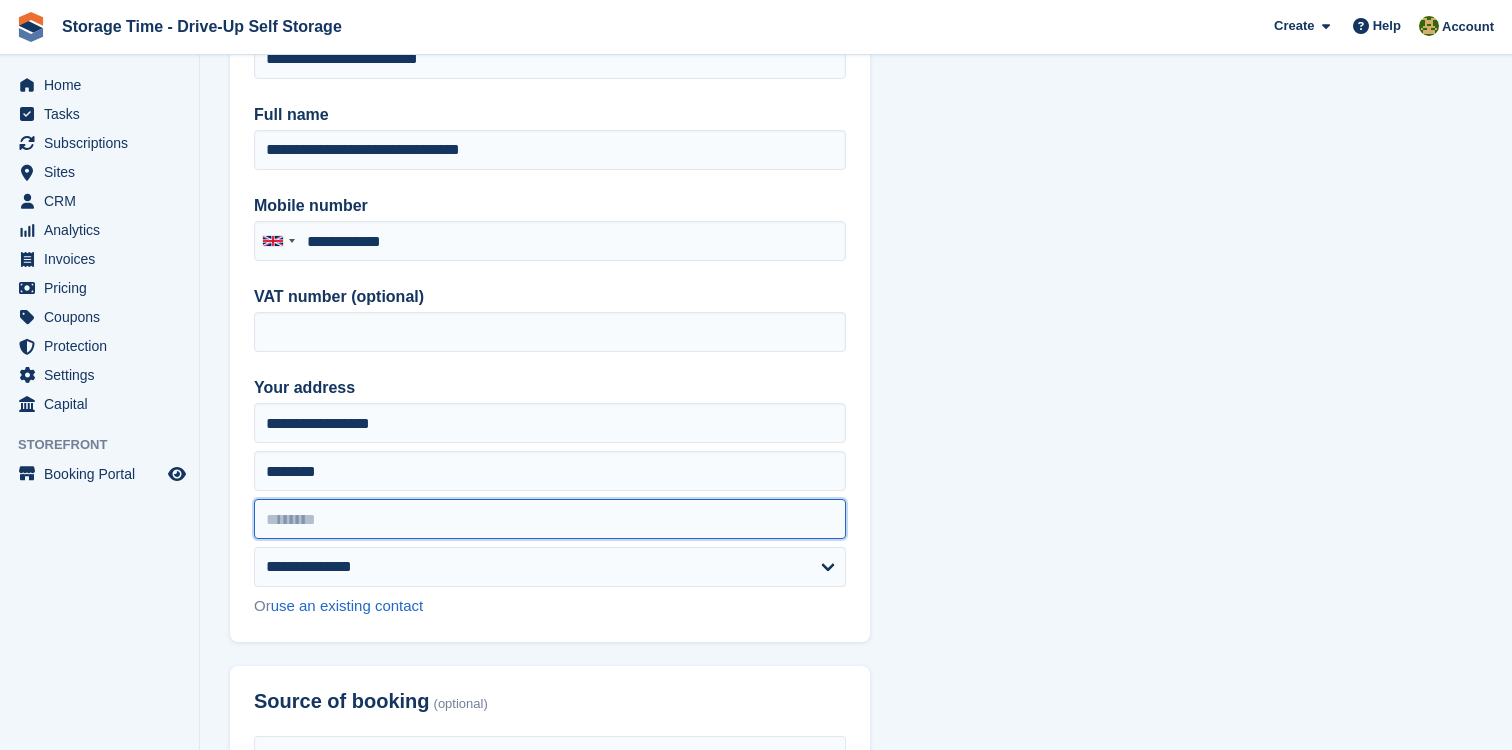 click at bounding box center [550, 519] 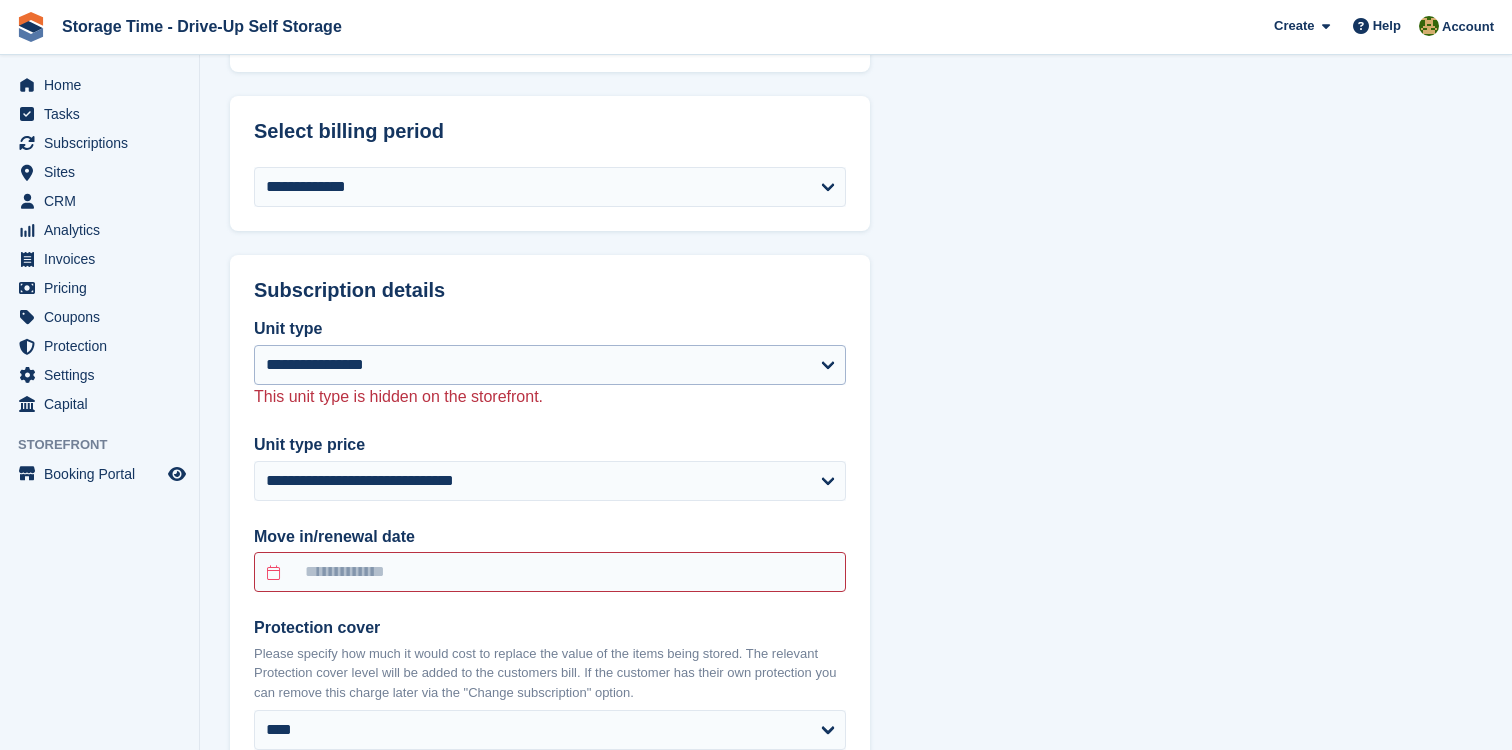 scroll, scrollTop: 1721, scrollLeft: 0, axis: vertical 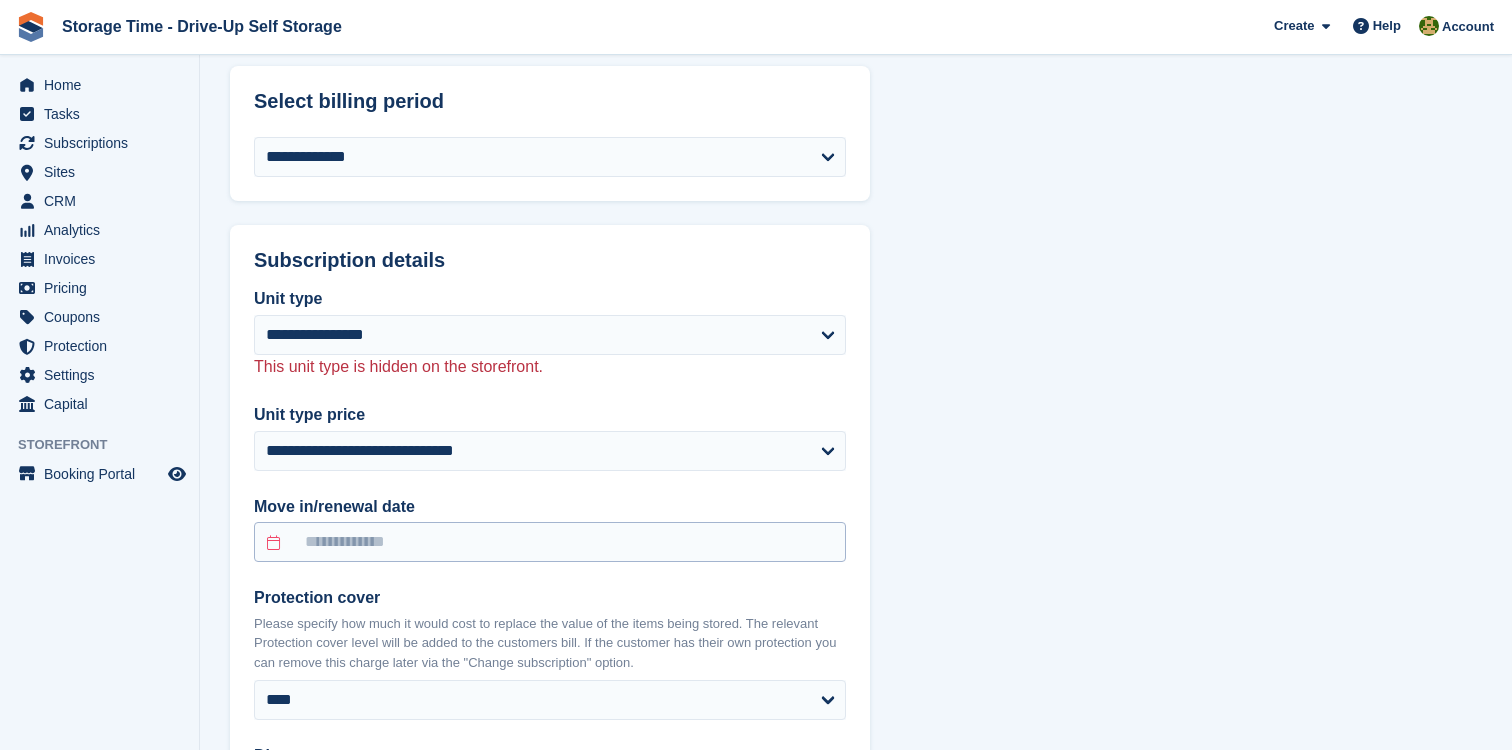 type on "*******" 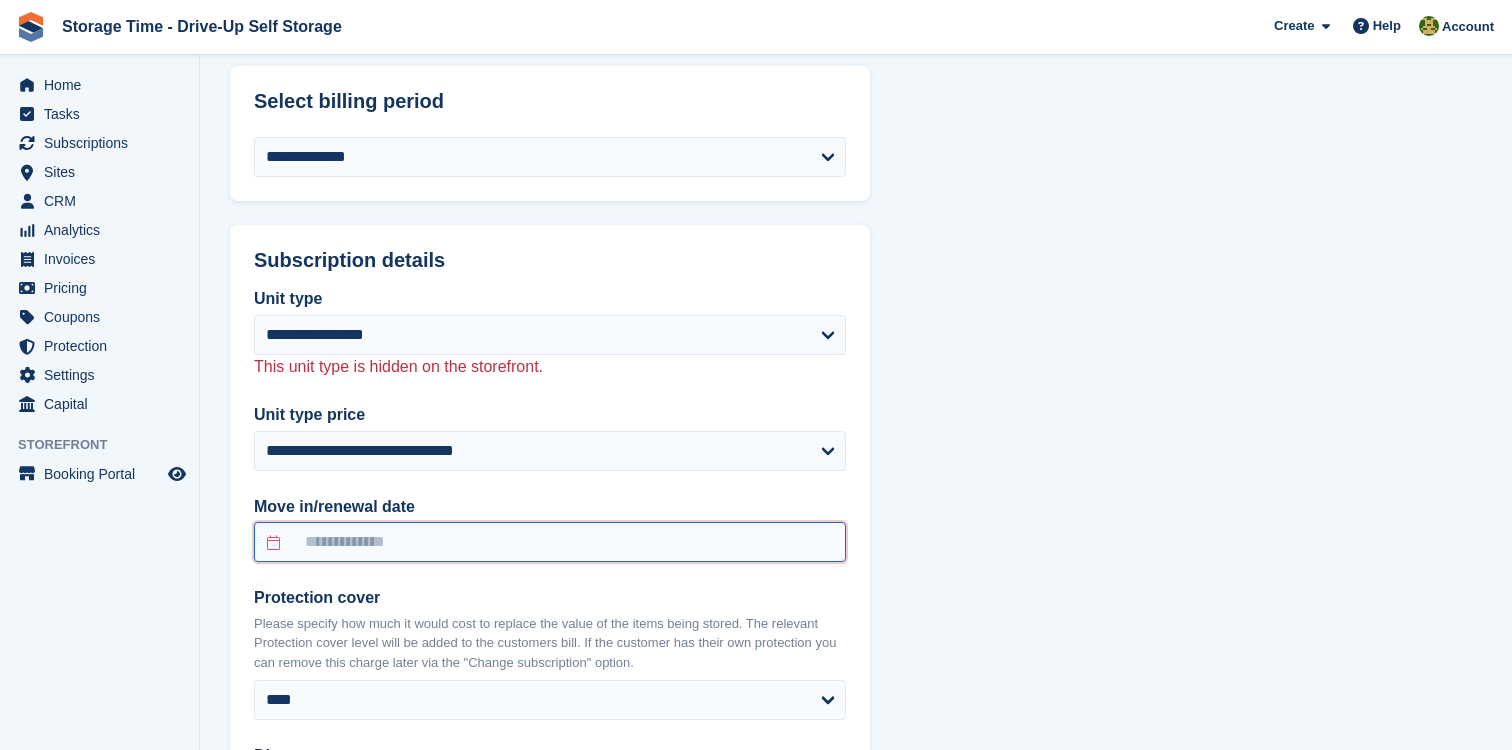 click at bounding box center [550, 542] 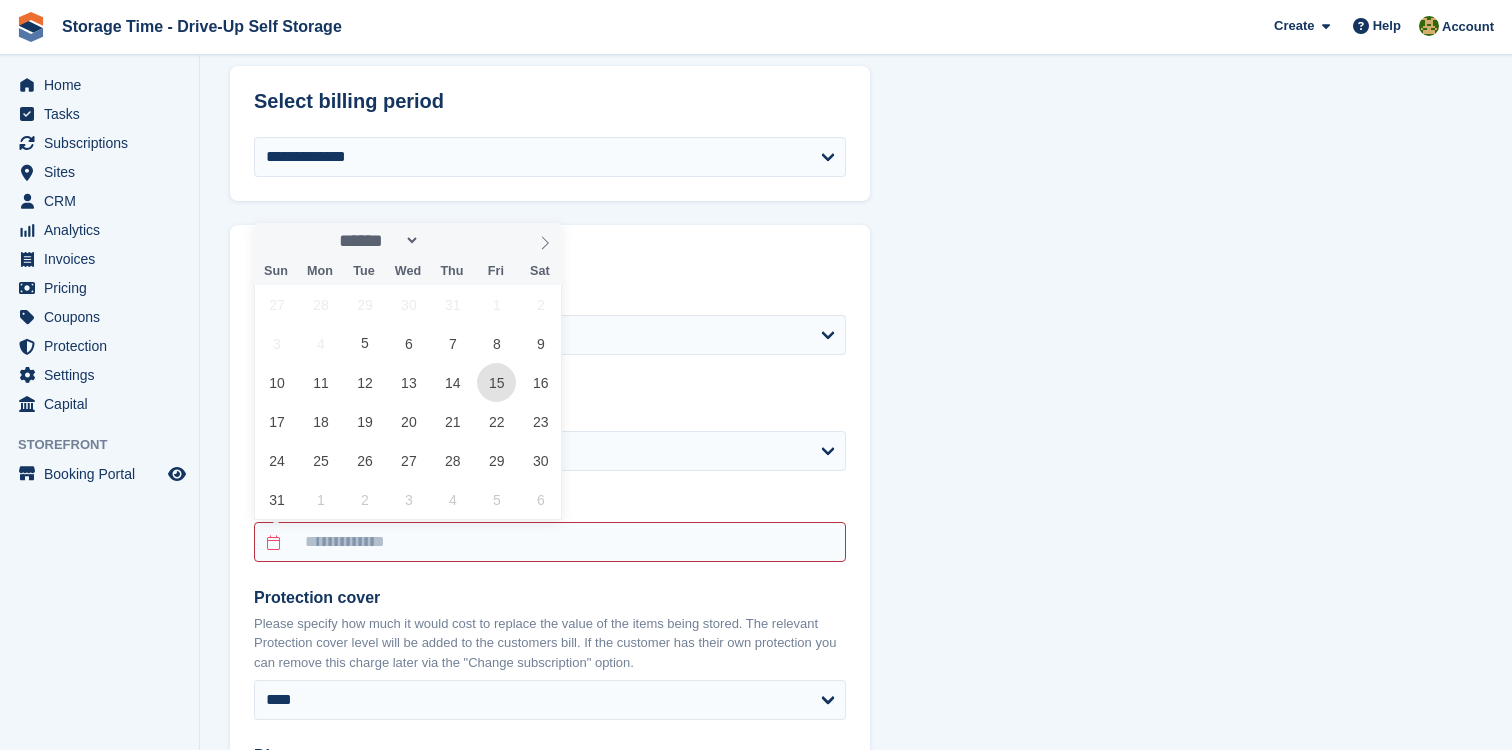 click on "15" at bounding box center (496, 382) 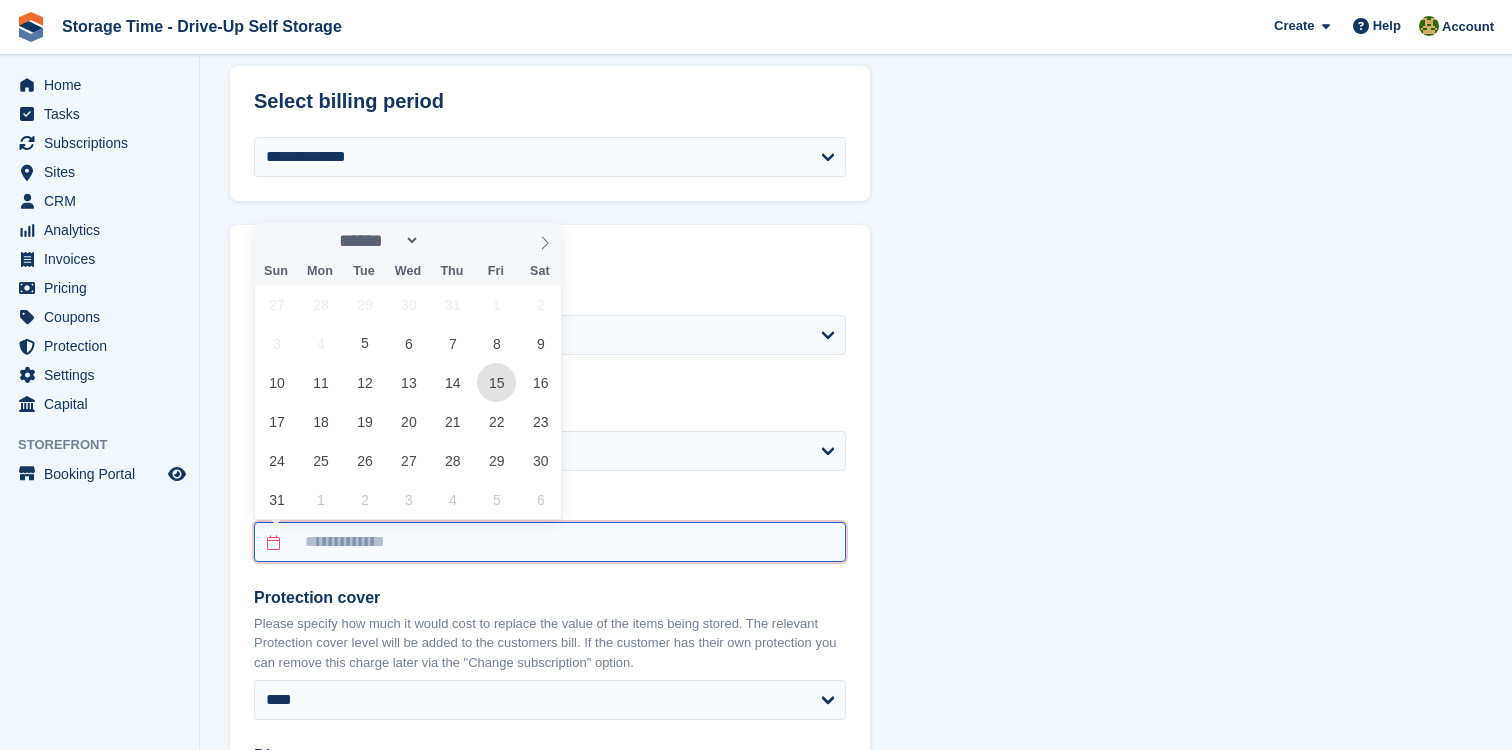type on "**********" 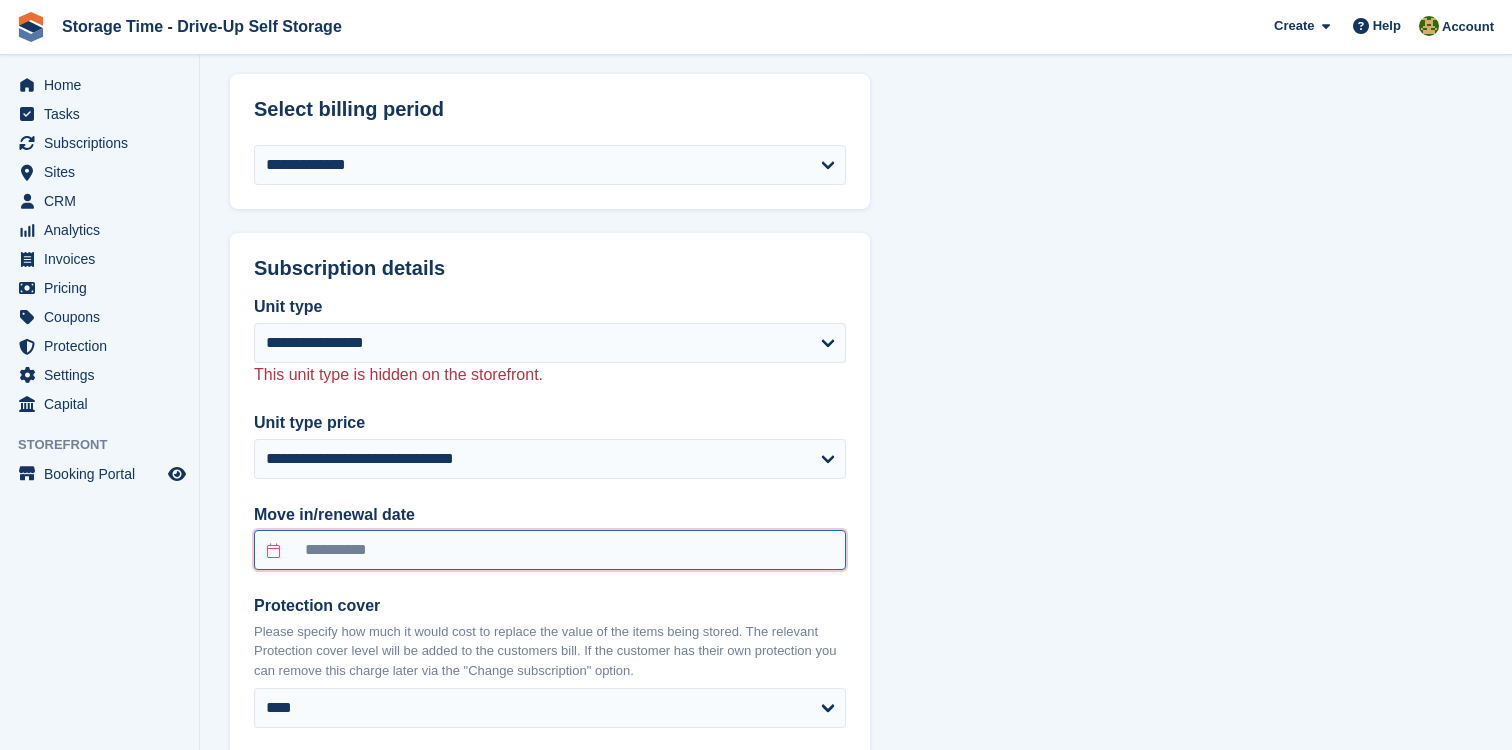 scroll, scrollTop: 1704, scrollLeft: 0, axis: vertical 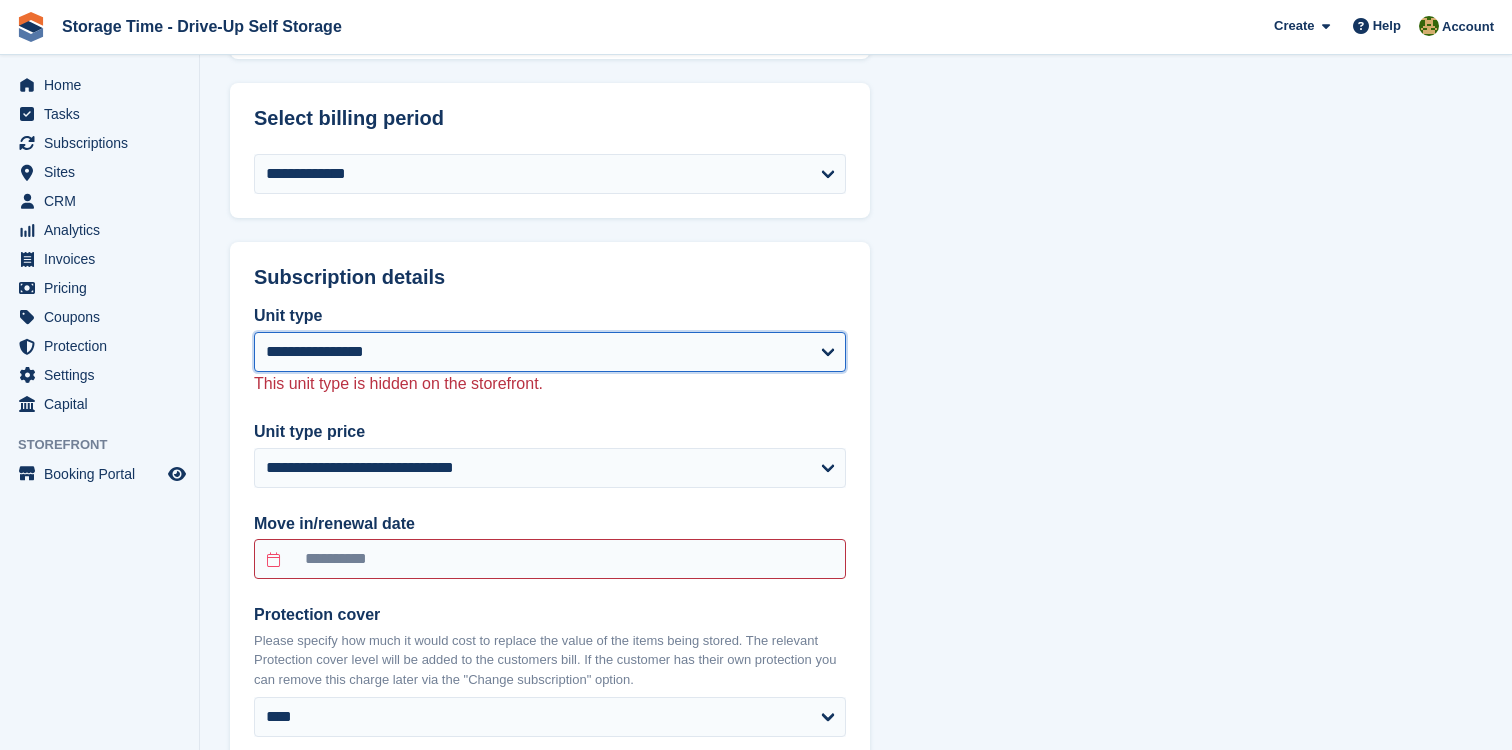 click on "**********" at bounding box center (550, 352) 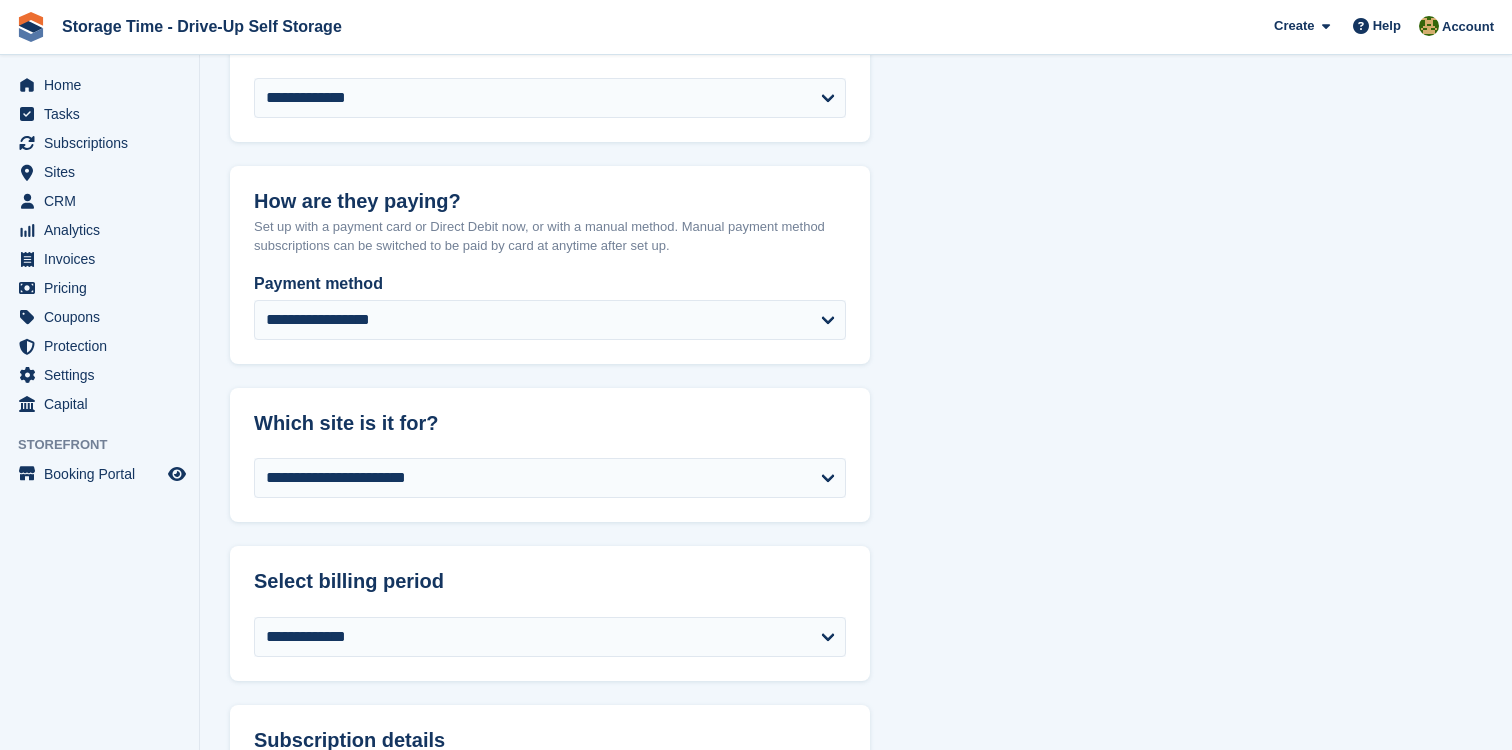 scroll, scrollTop: 1214, scrollLeft: 0, axis: vertical 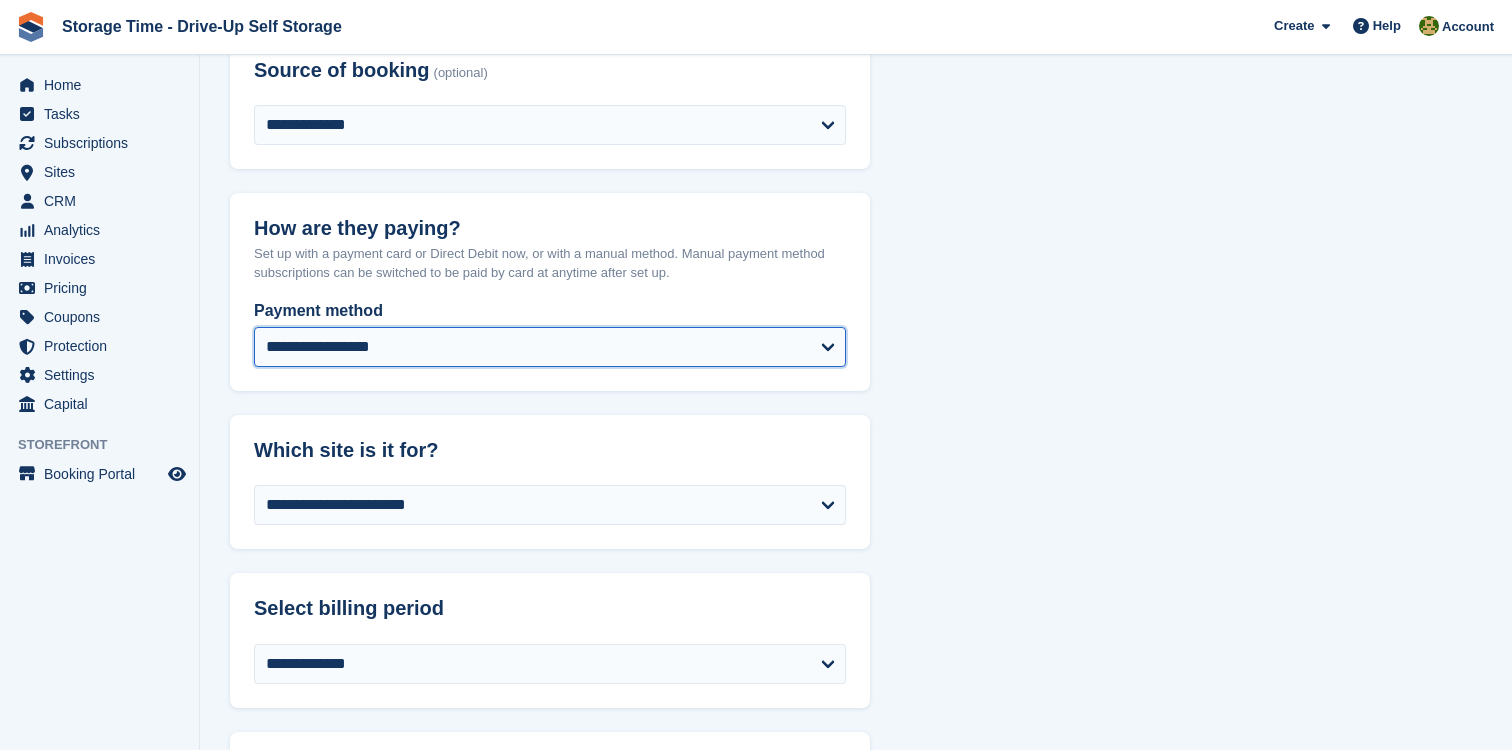 click on "**********" at bounding box center (550, 347) 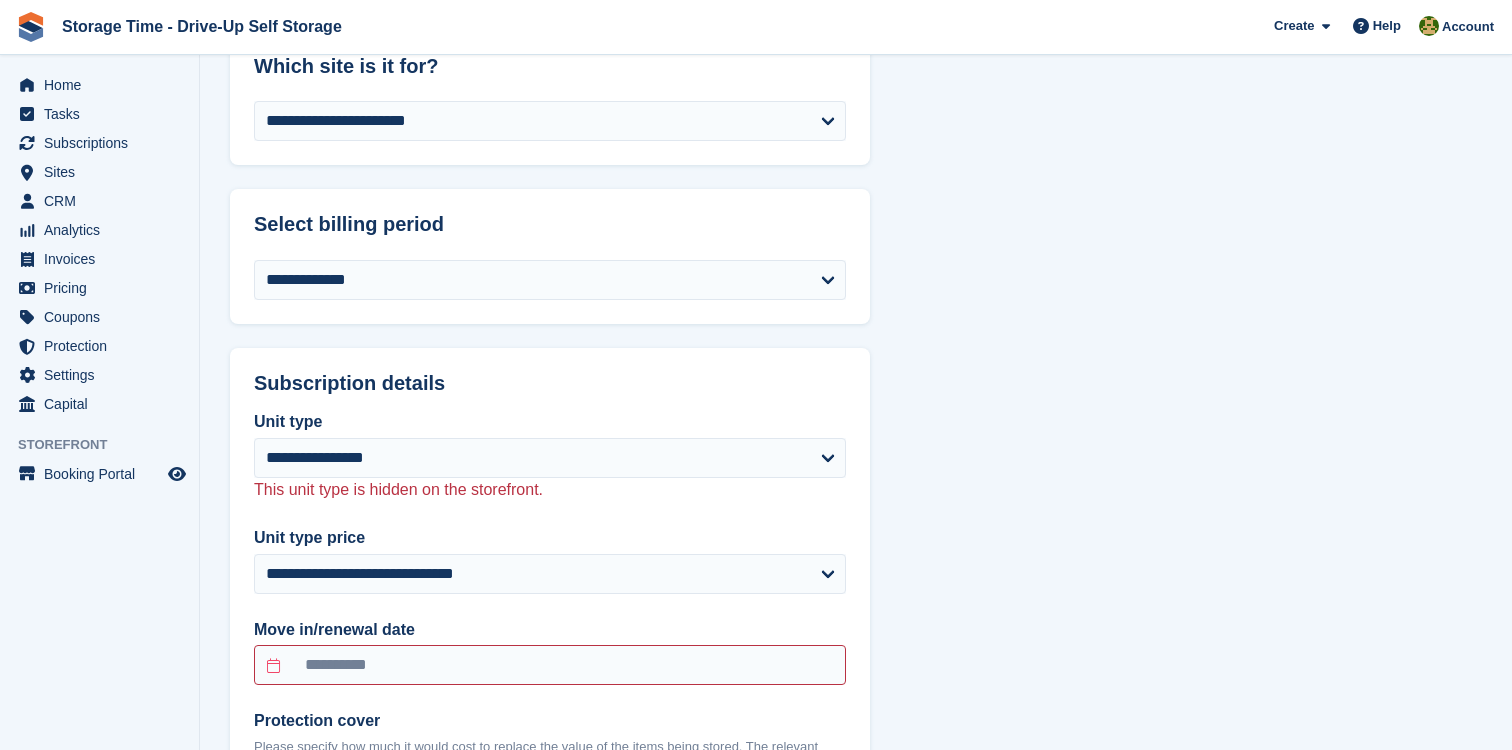 select on "**" 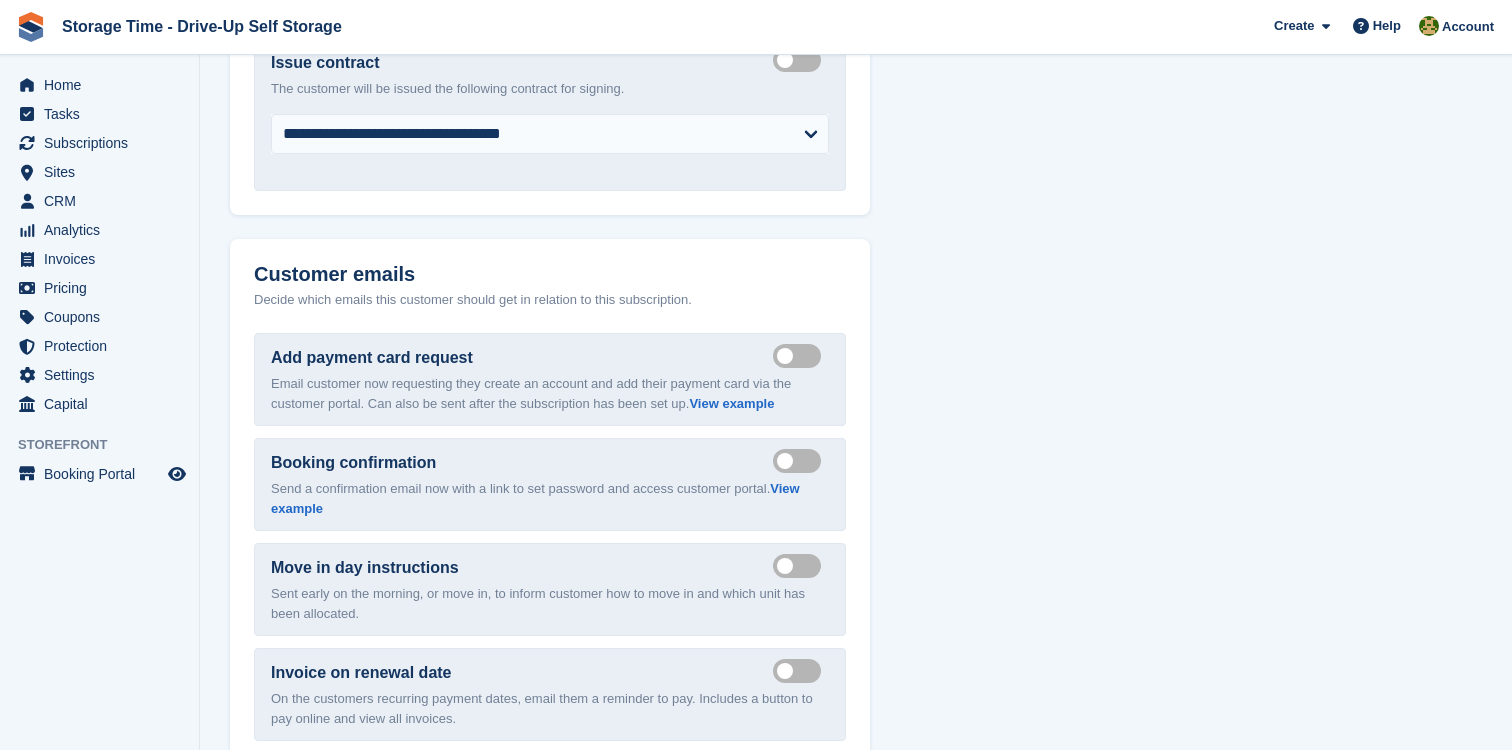 scroll, scrollTop: 3410, scrollLeft: 0, axis: vertical 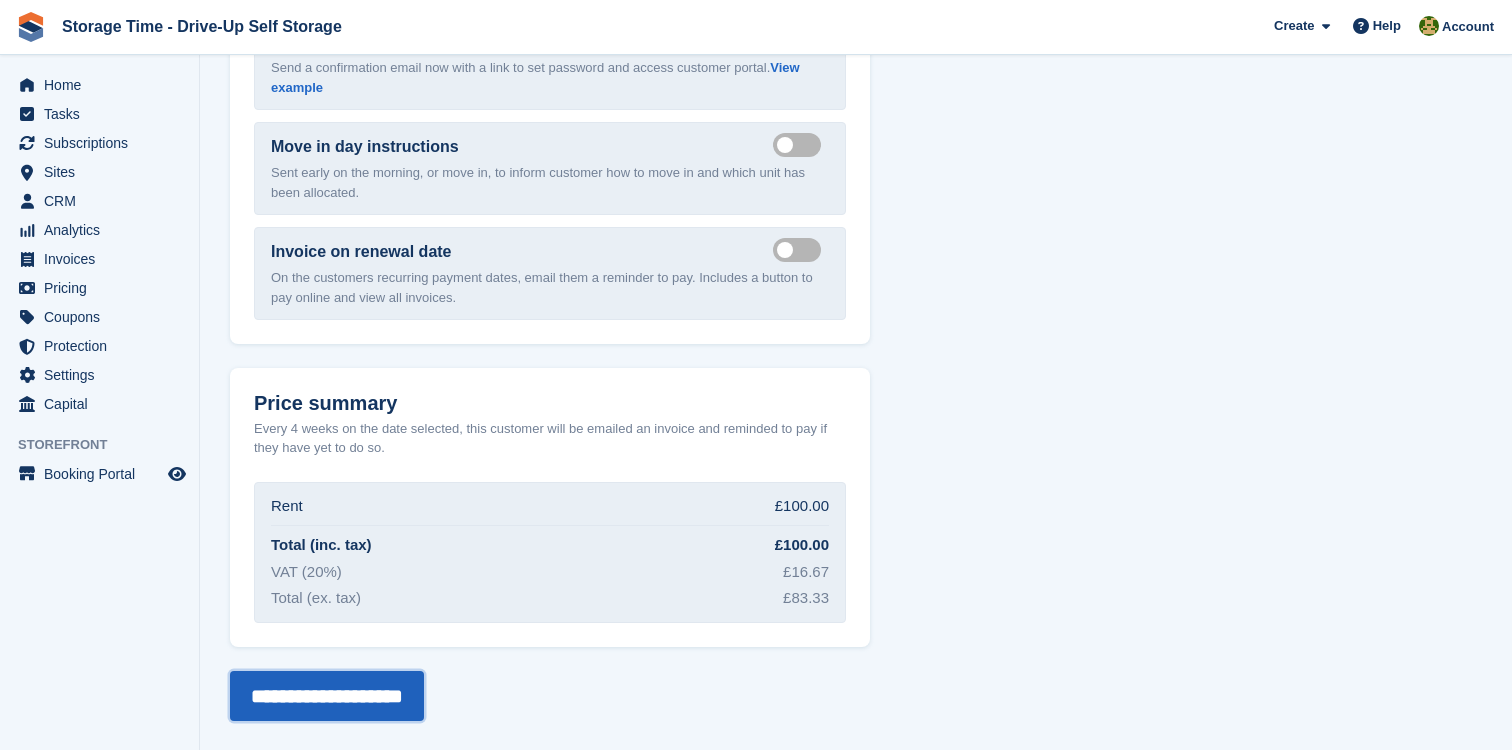 click on "**********" at bounding box center (327, 696) 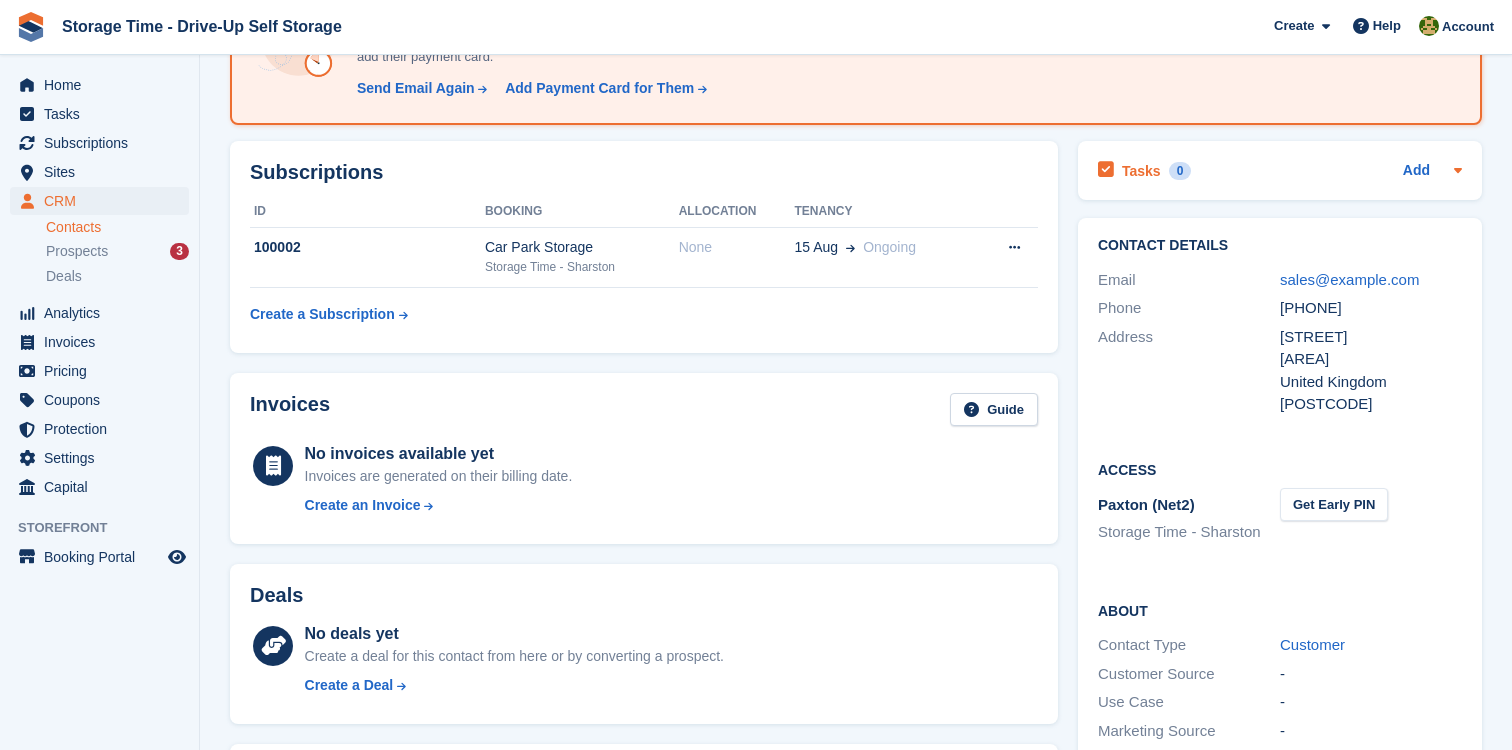 scroll, scrollTop: 355, scrollLeft: 0, axis: vertical 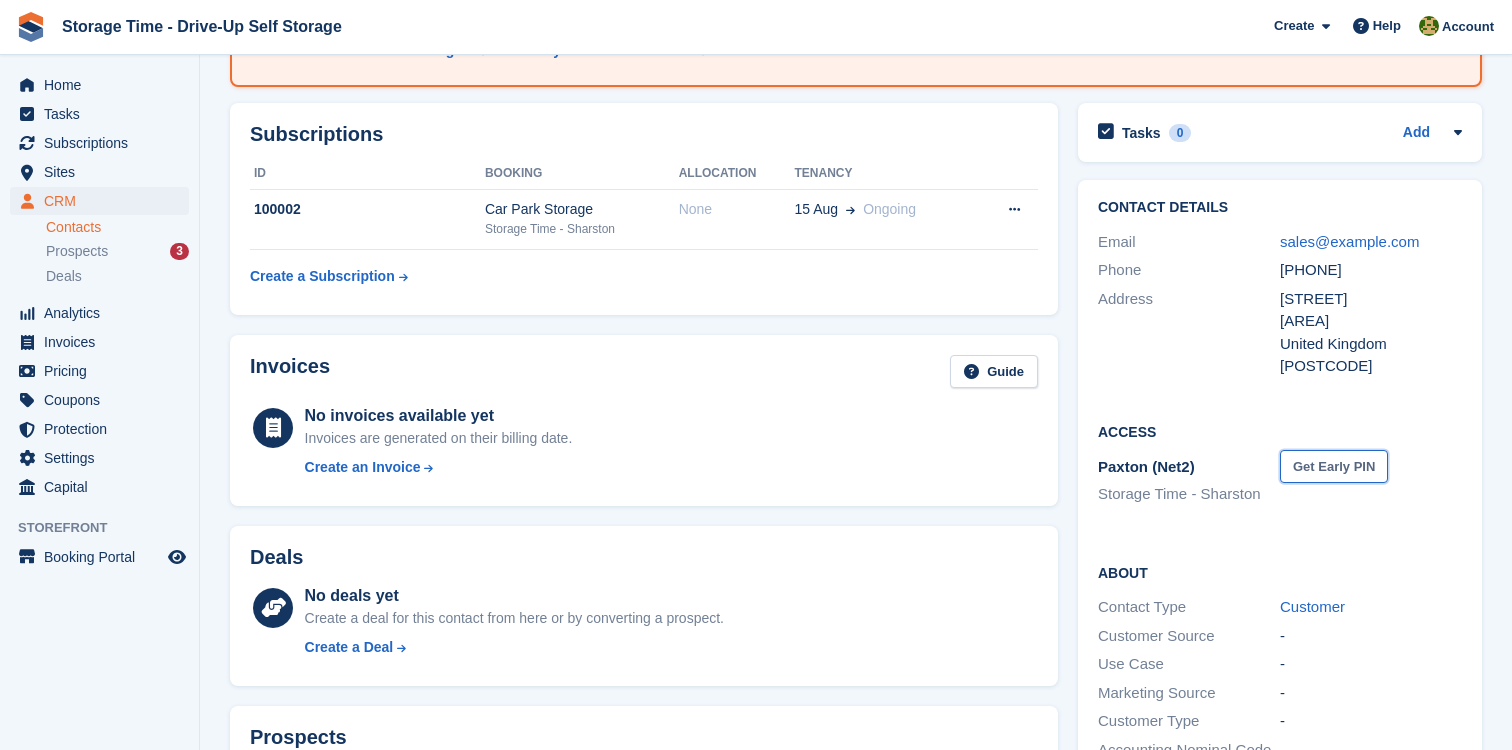 click on "Get Early PIN" at bounding box center [1334, 466] 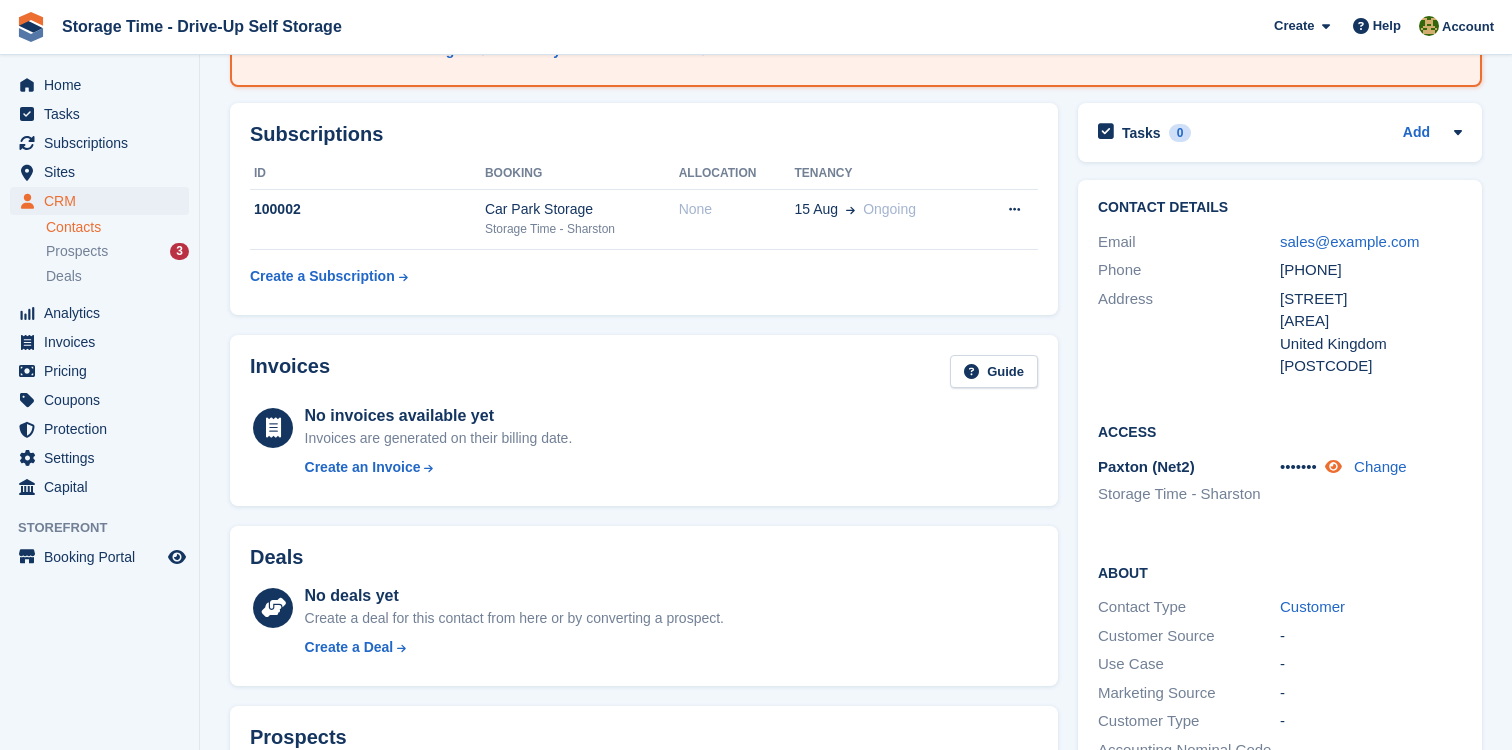 click at bounding box center (1333, 466) 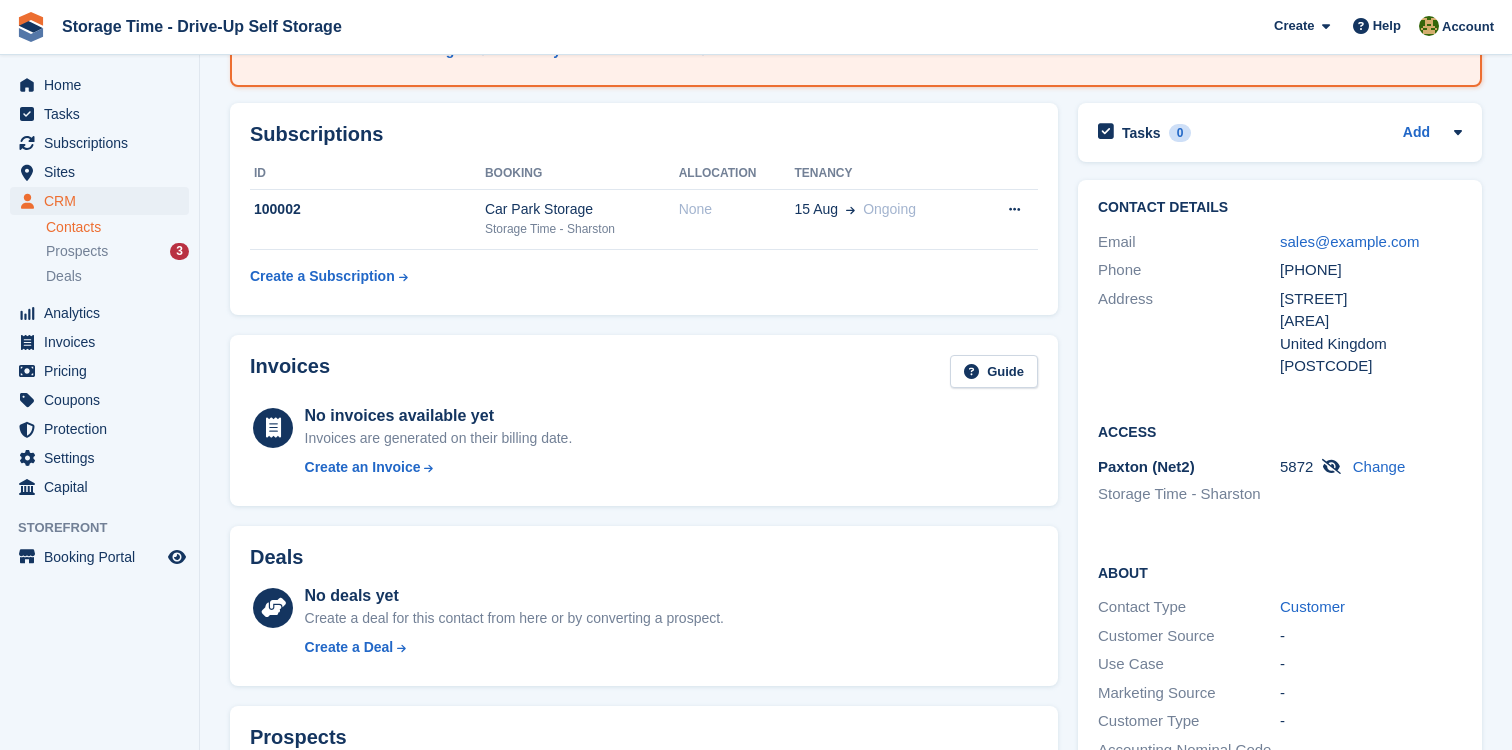 click on "5872
Change" at bounding box center [1371, 467] 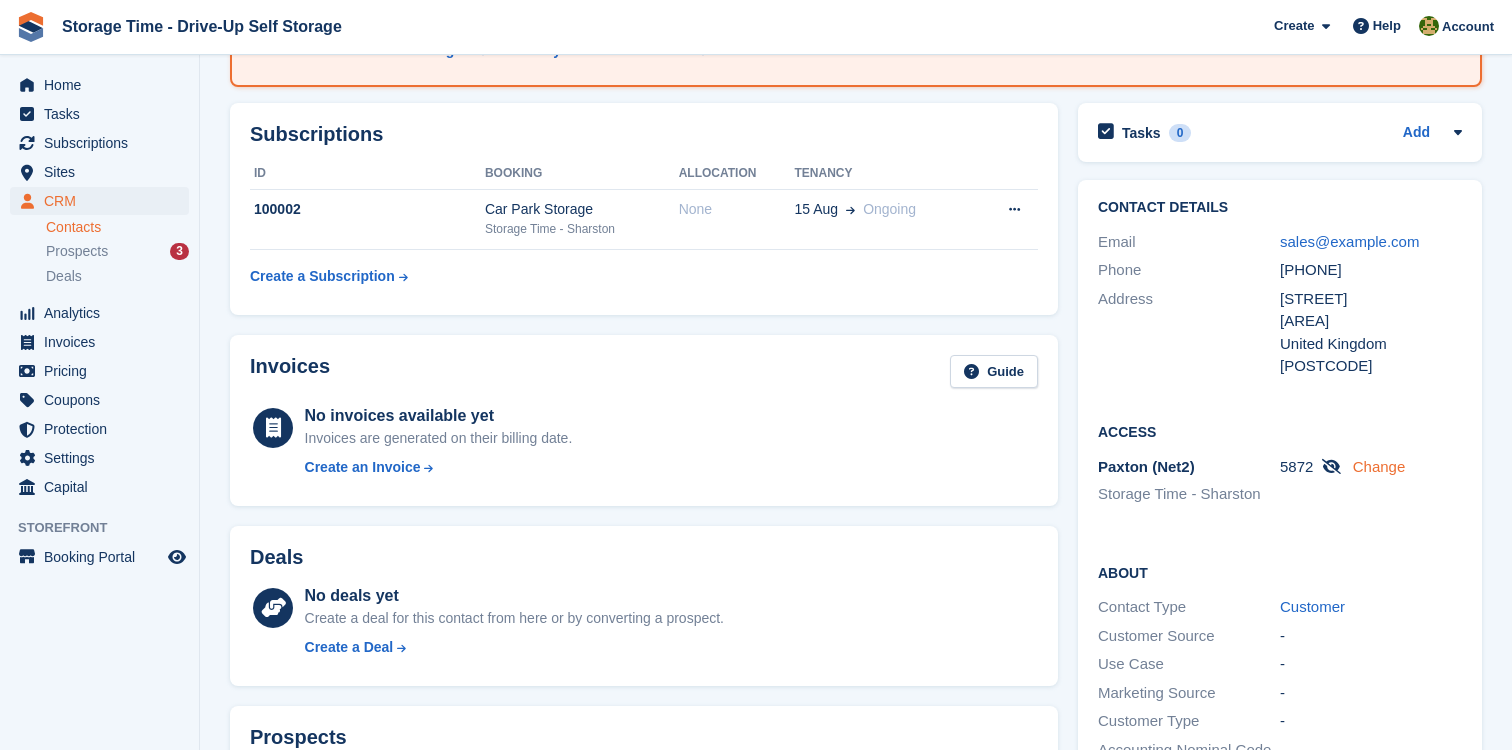 click on "Change" at bounding box center (1379, 466) 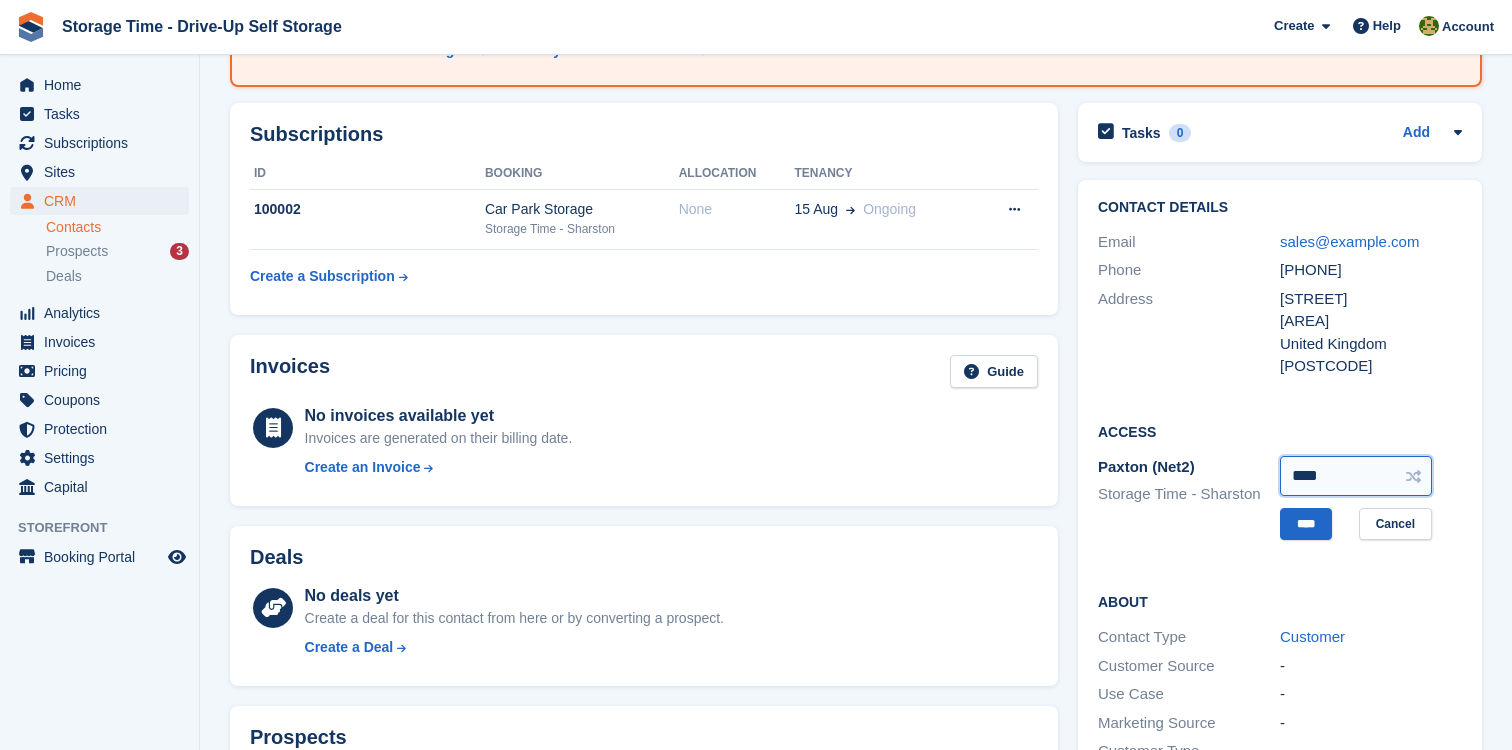 drag, startPoint x: 1366, startPoint y: 487, endPoint x: 1153, endPoint y: 489, distance: 213.00938 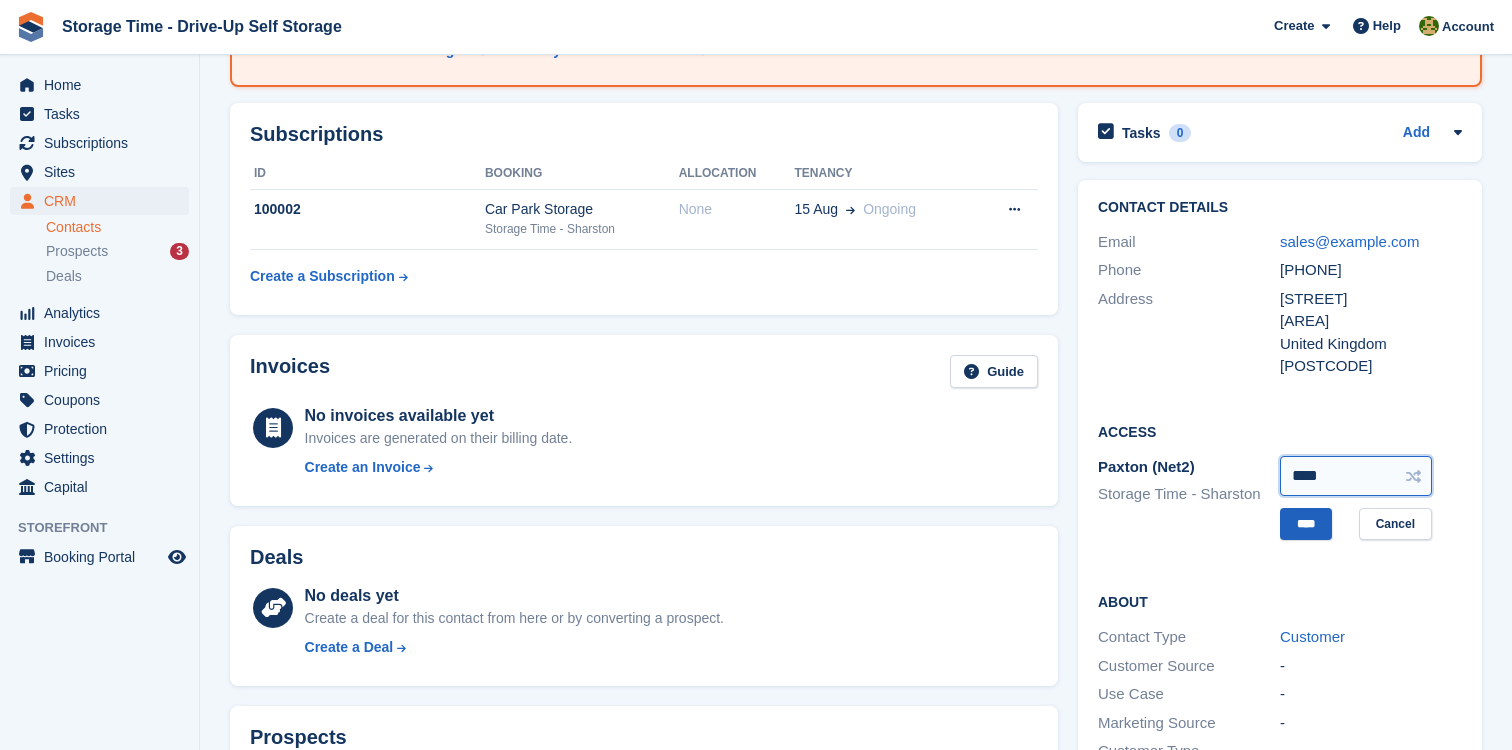 type on "****" 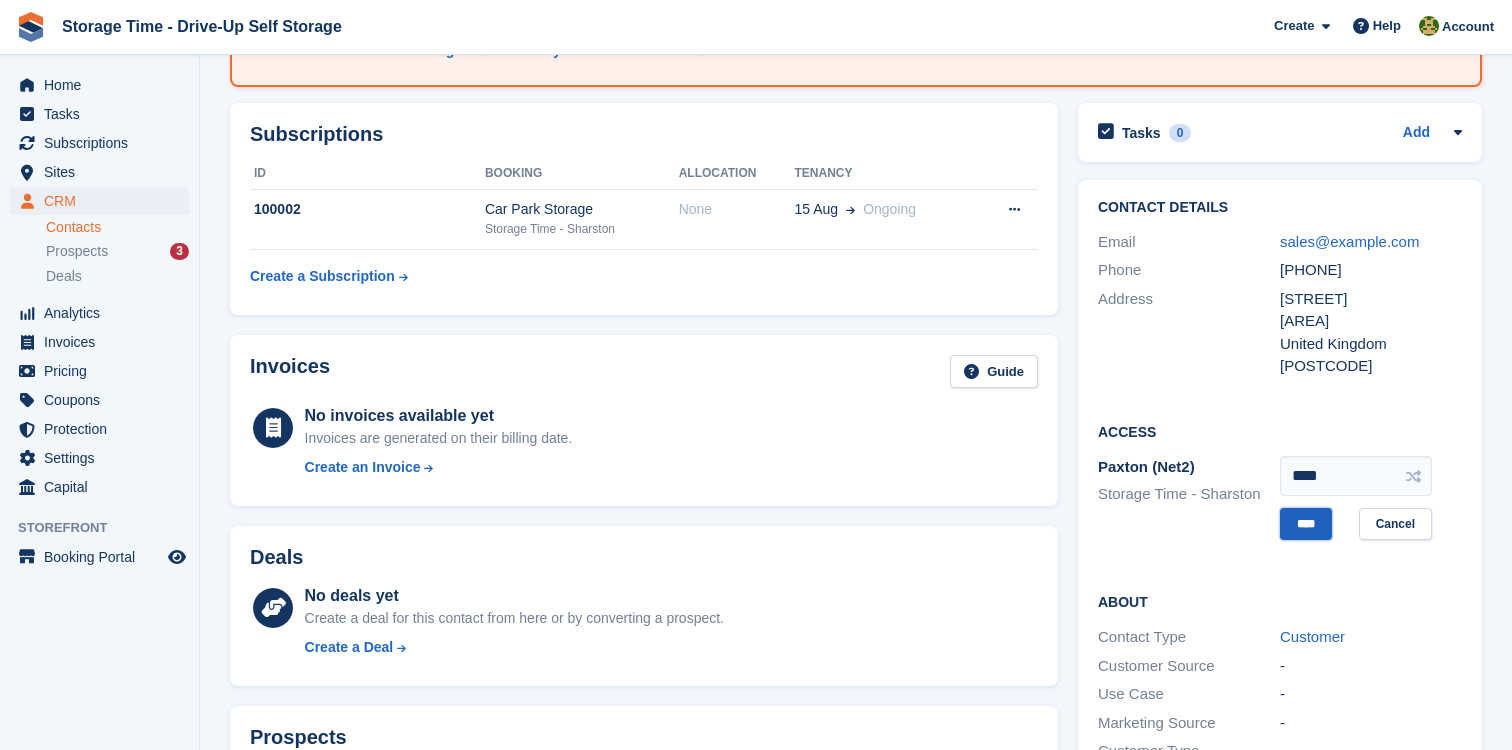 click on "****" at bounding box center [1306, 524] 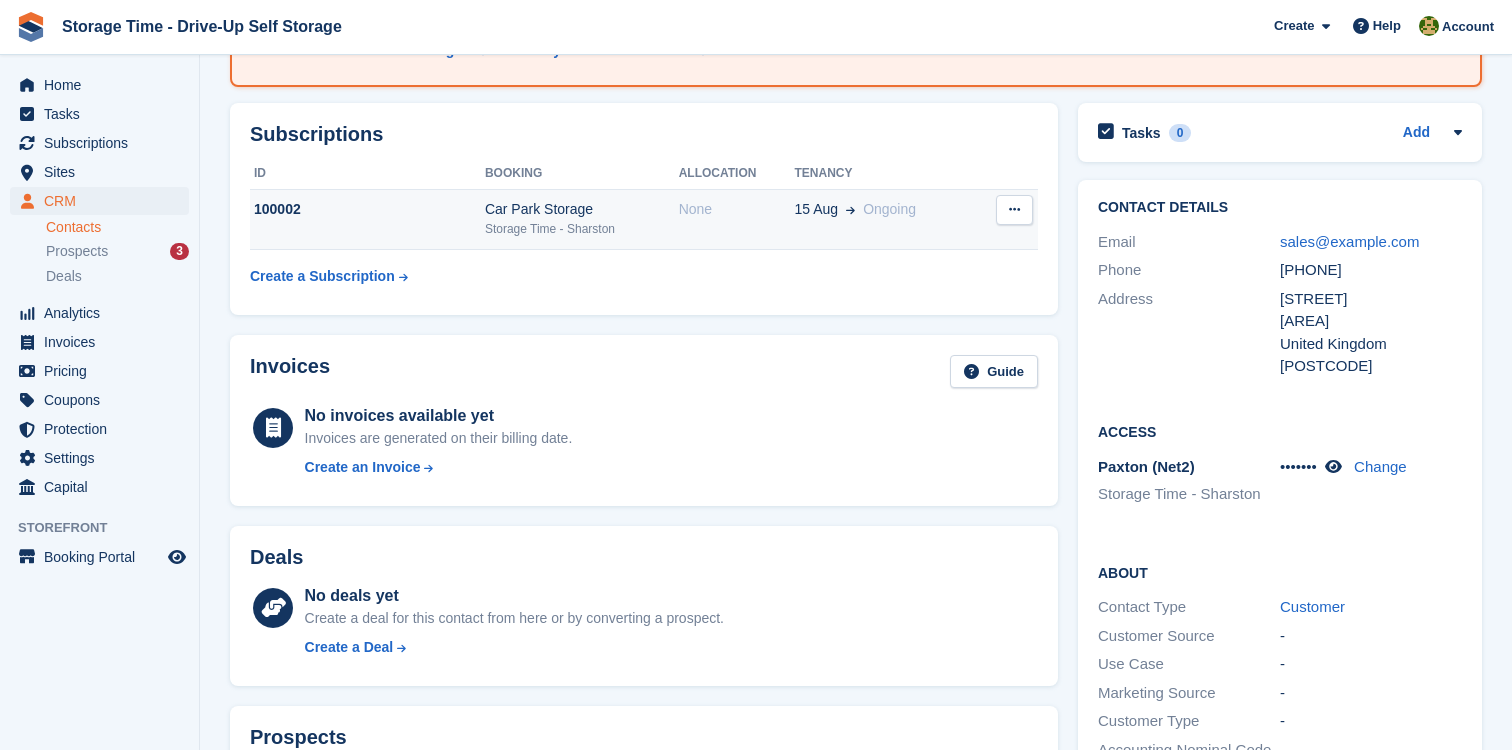 click at bounding box center [1014, 209] 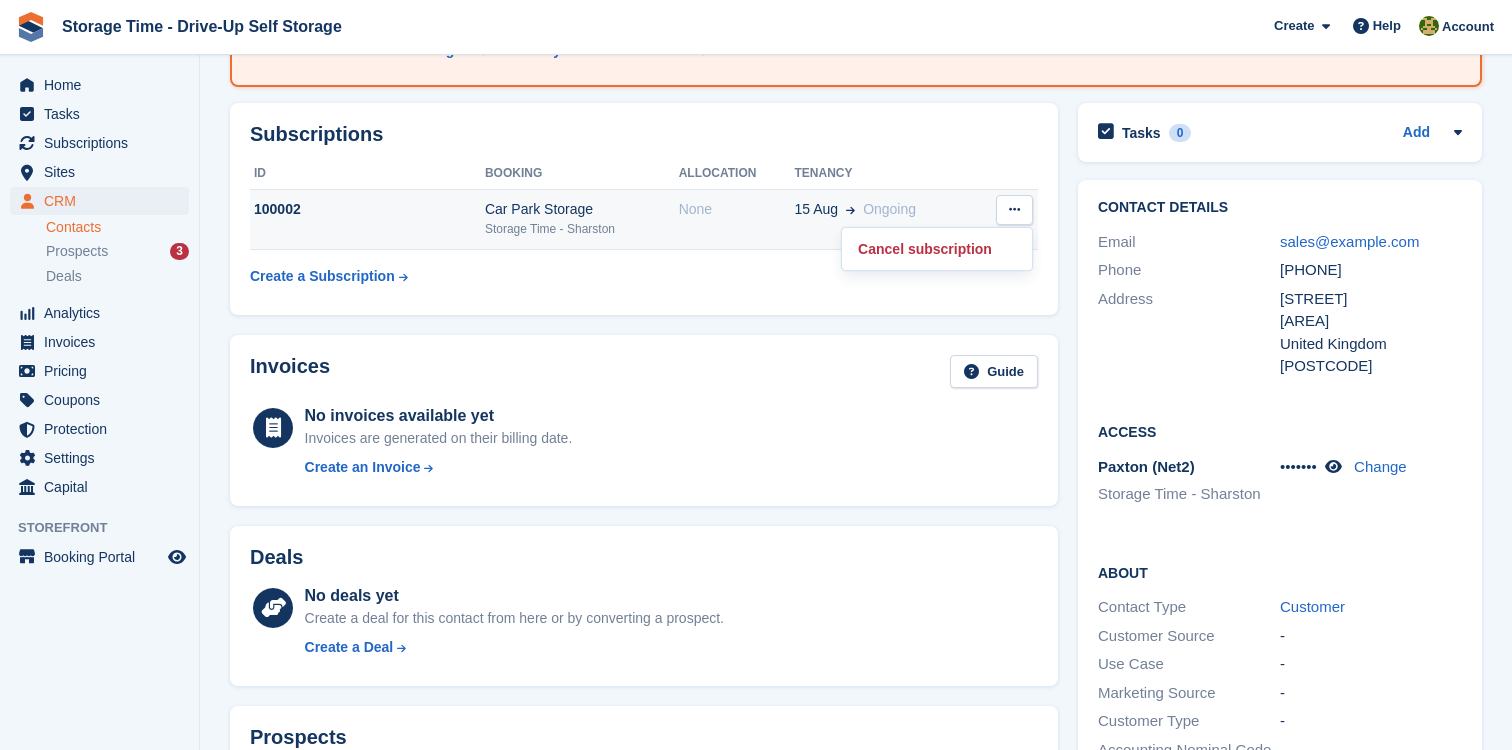 click on "None" at bounding box center (737, 209) 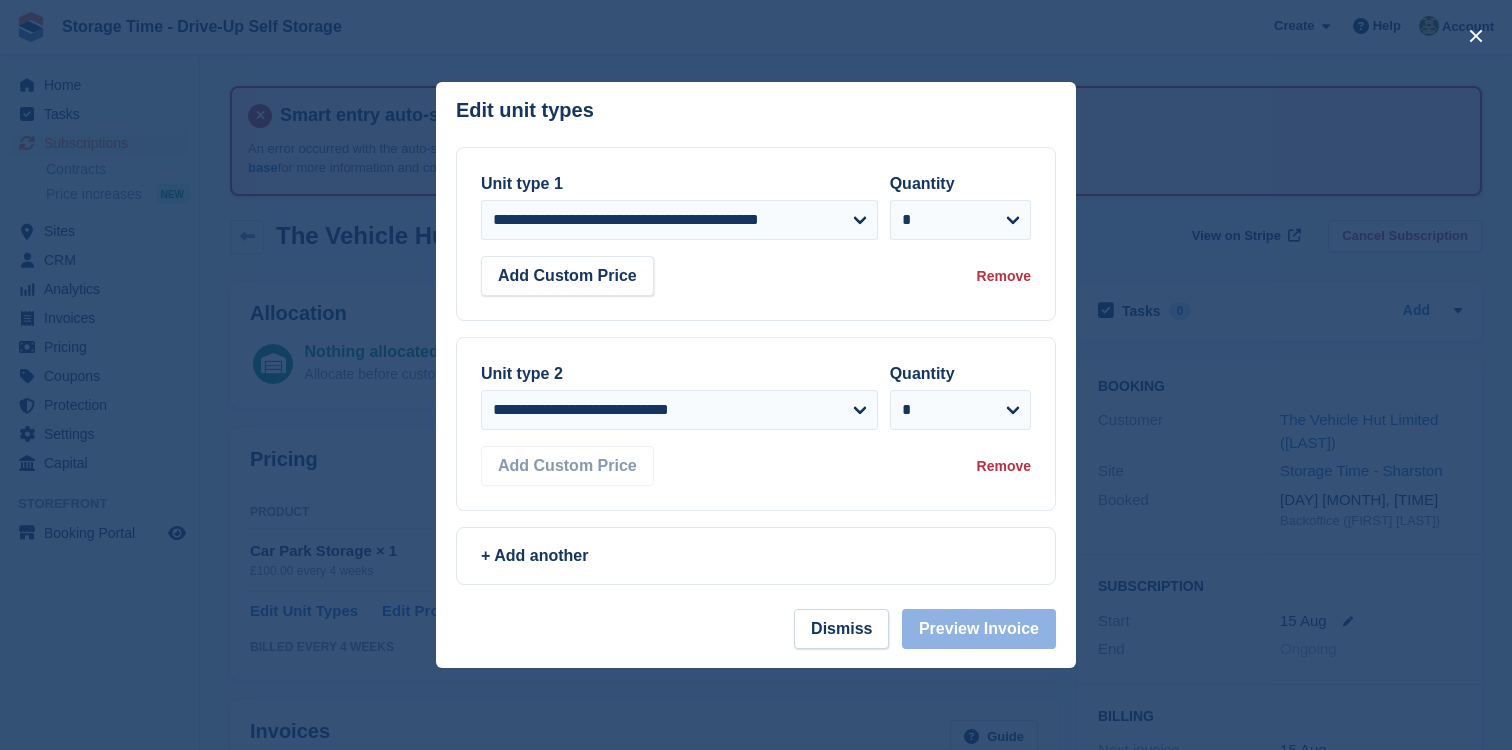 scroll, scrollTop: 202, scrollLeft: 0, axis: vertical 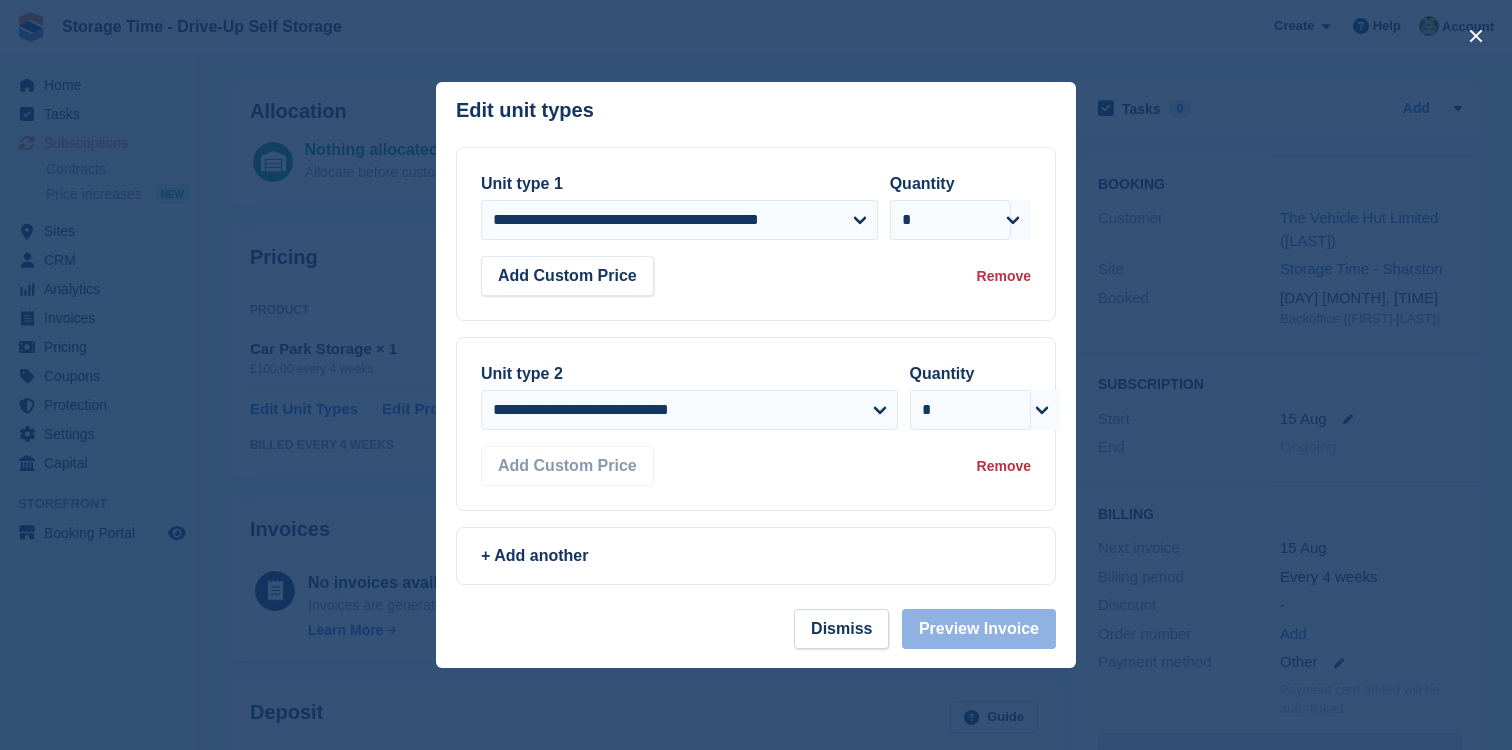 select on "*****" 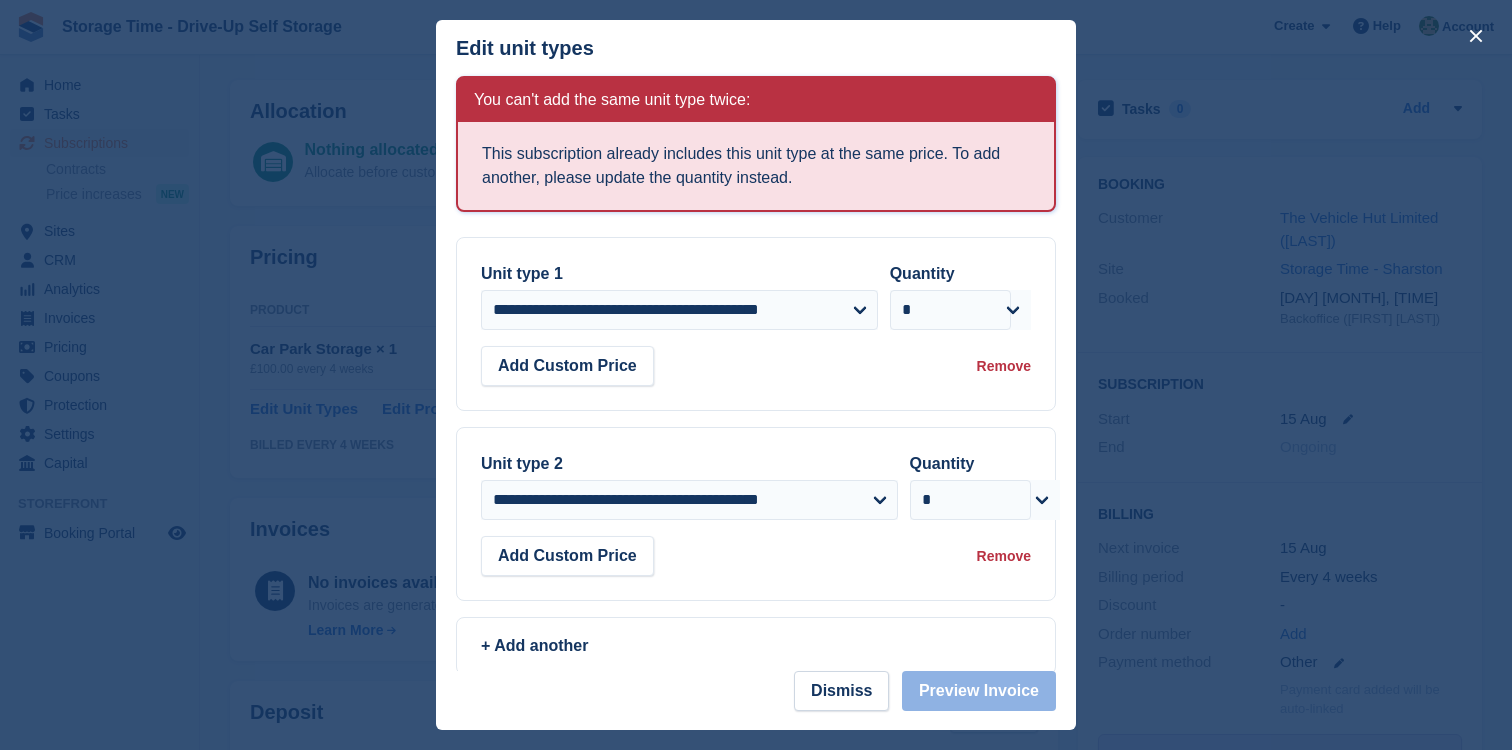 click on "Remove" at bounding box center [1004, 556] 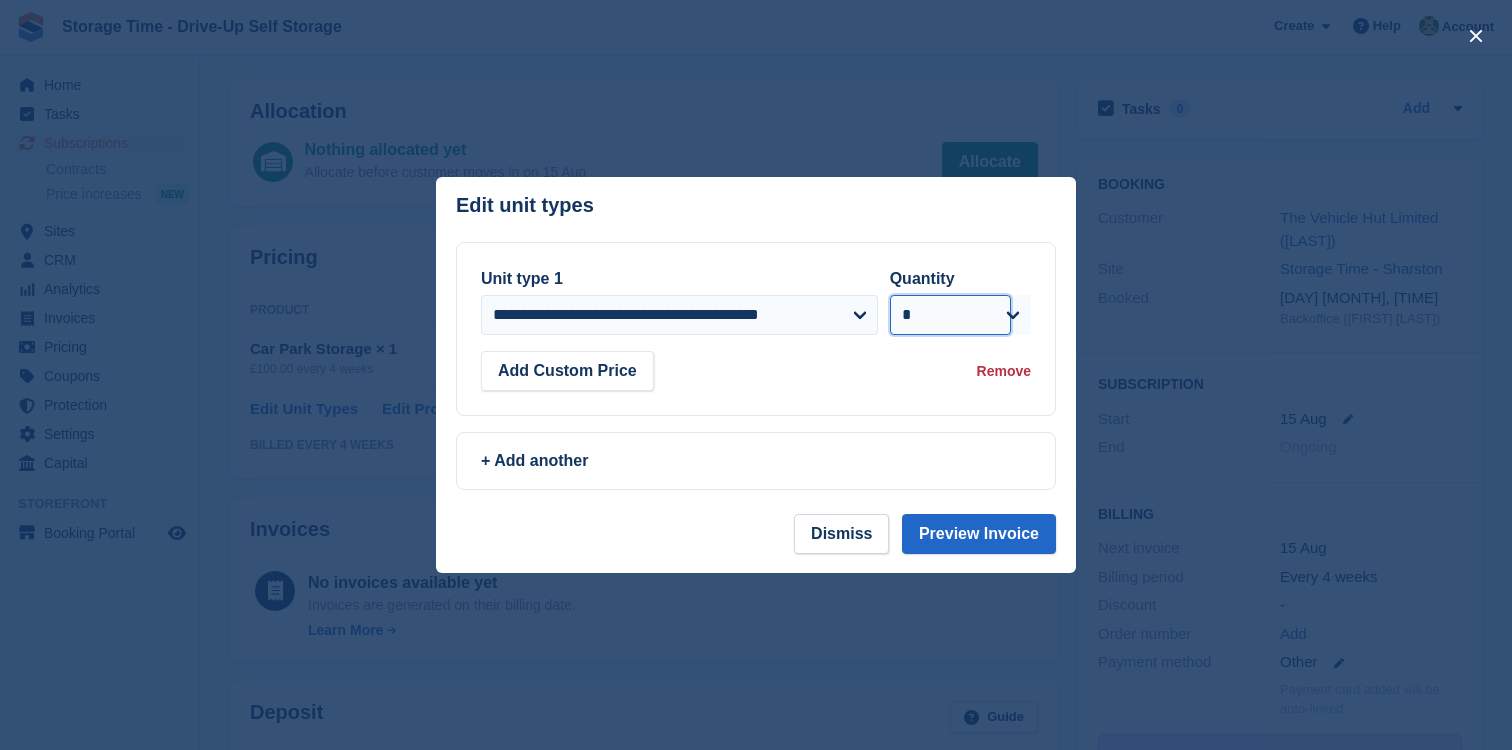click on "*
*
*
*
*
*
*
*
*
**
**
**
**
**
**
**
**
**
**
**
**
**
**
**
**
**
**
**
**
**
**
**
**
**
**
**
**
**
**
**
**
**
**
**
**
**
**
**
**
**
**
**
**
**
**
**
**
**
**
**
**
**
**
**
**
**
**
**
**
**
**
**
**
**
**
**
**
**
**
**
**
**
**
**
**
**
**
**
**
**
**
**
**
**
**
**
**
**
**
***" at bounding box center (950, 315) 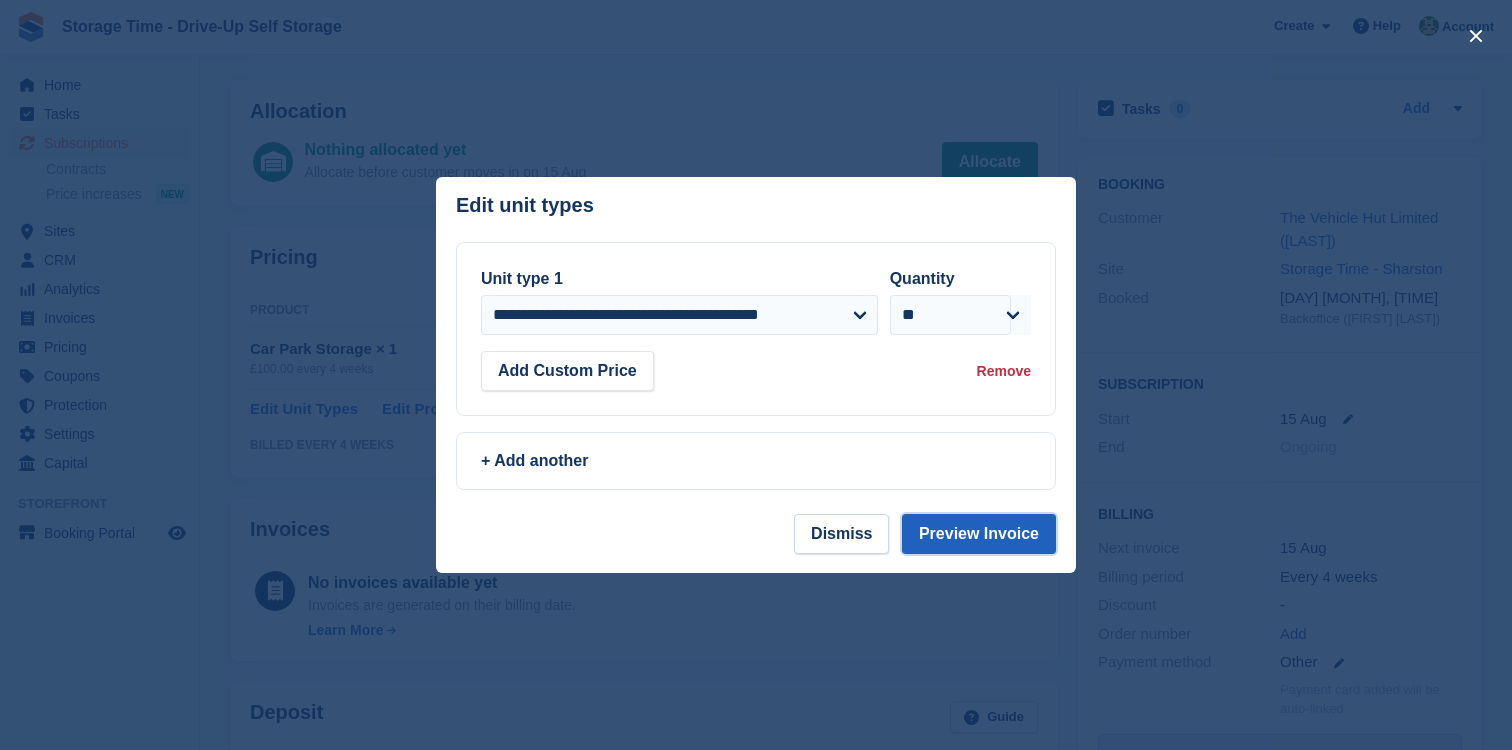 click on "Preview Invoice" at bounding box center (979, 534) 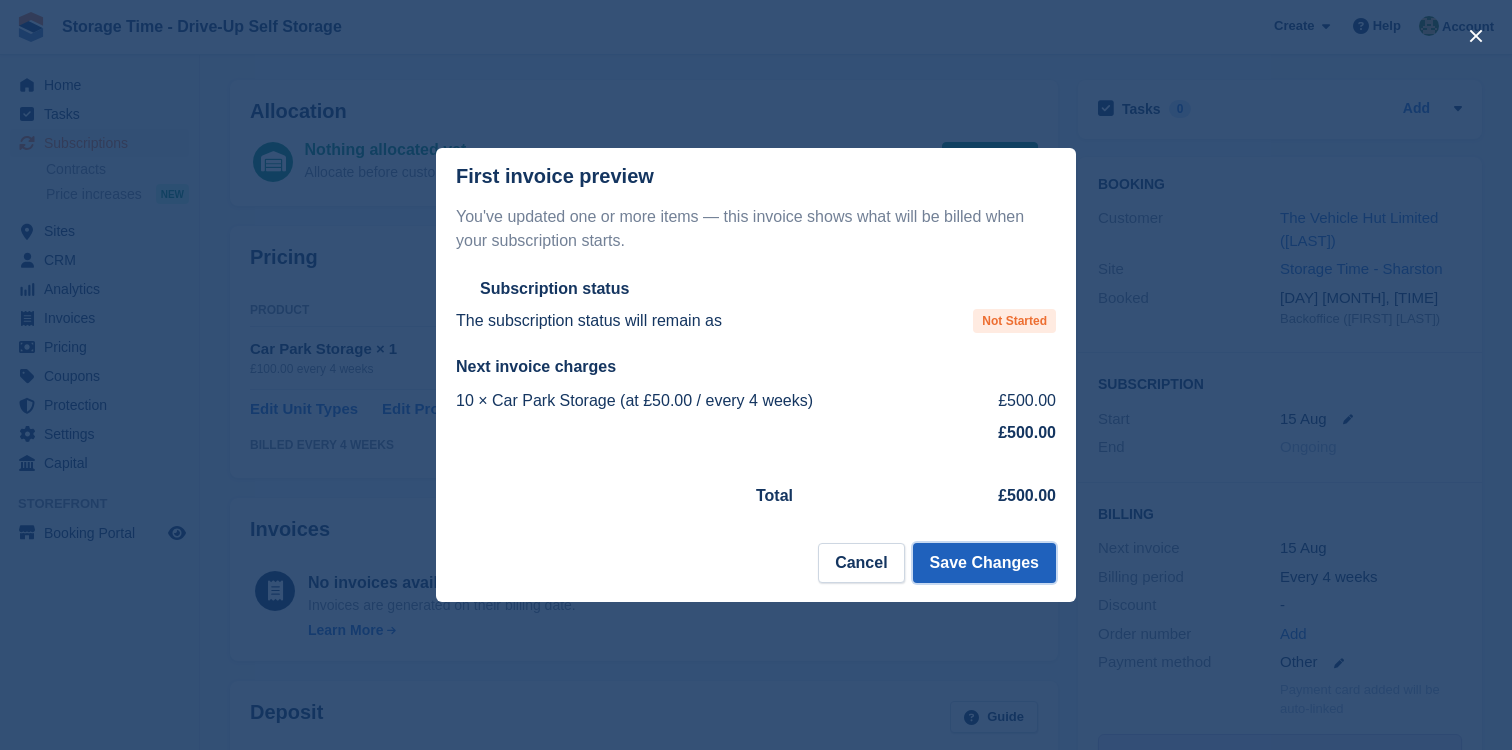 click on "Save Changes" at bounding box center (984, 563) 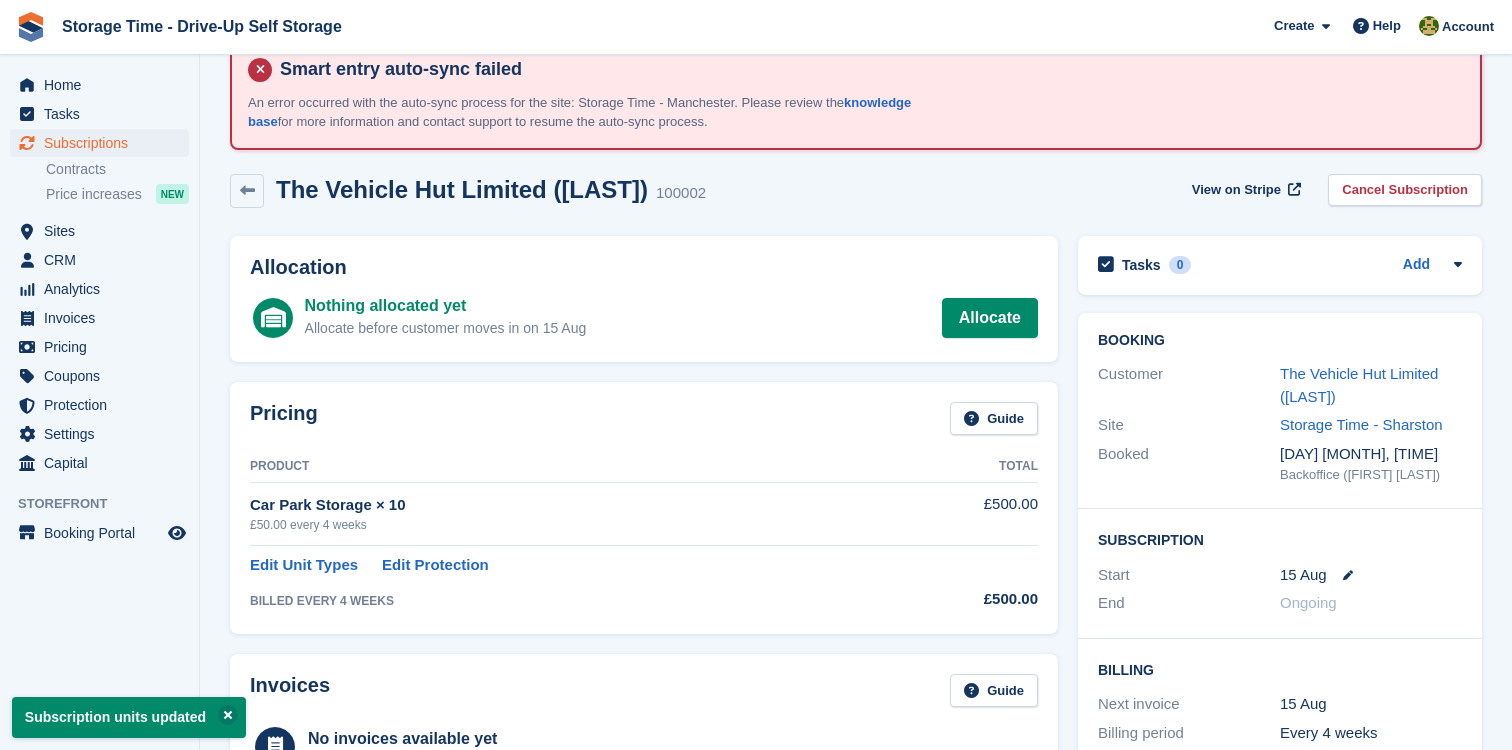 scroll, scrollTop: 0, scrollLeft: 0, axis: both 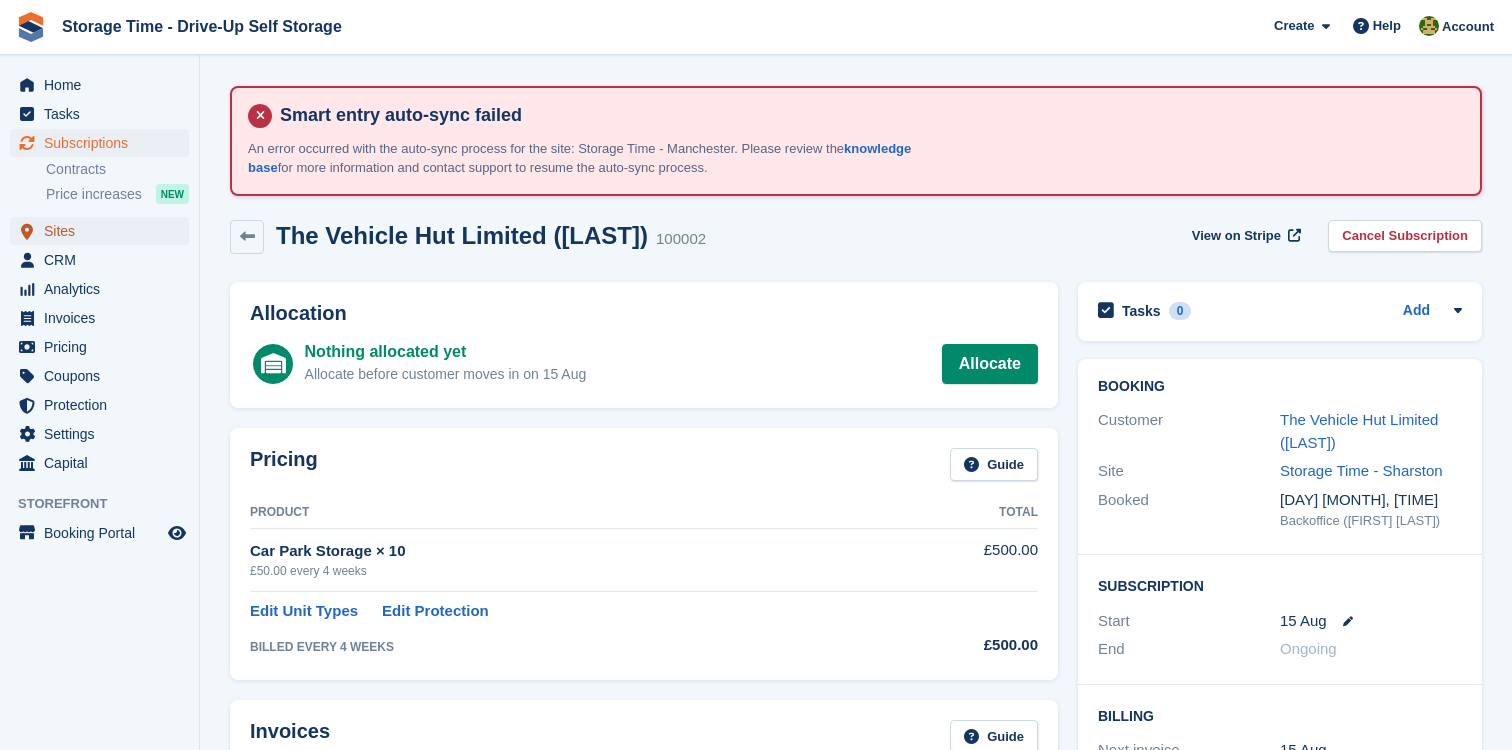 click on "Sites" at bounding box center (104, 231) 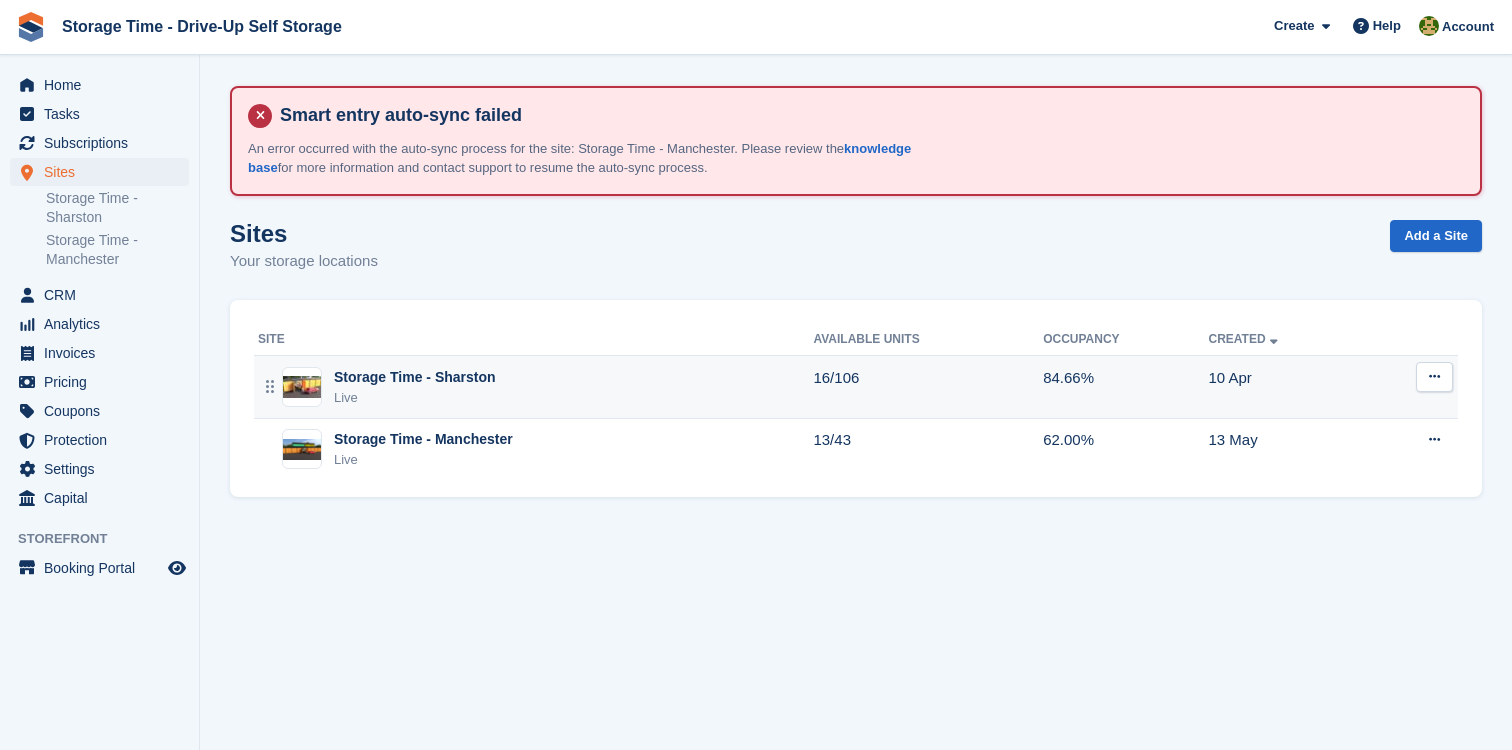 click on "Storage Time - Sharston
Live" at bounding box center [535, 387] 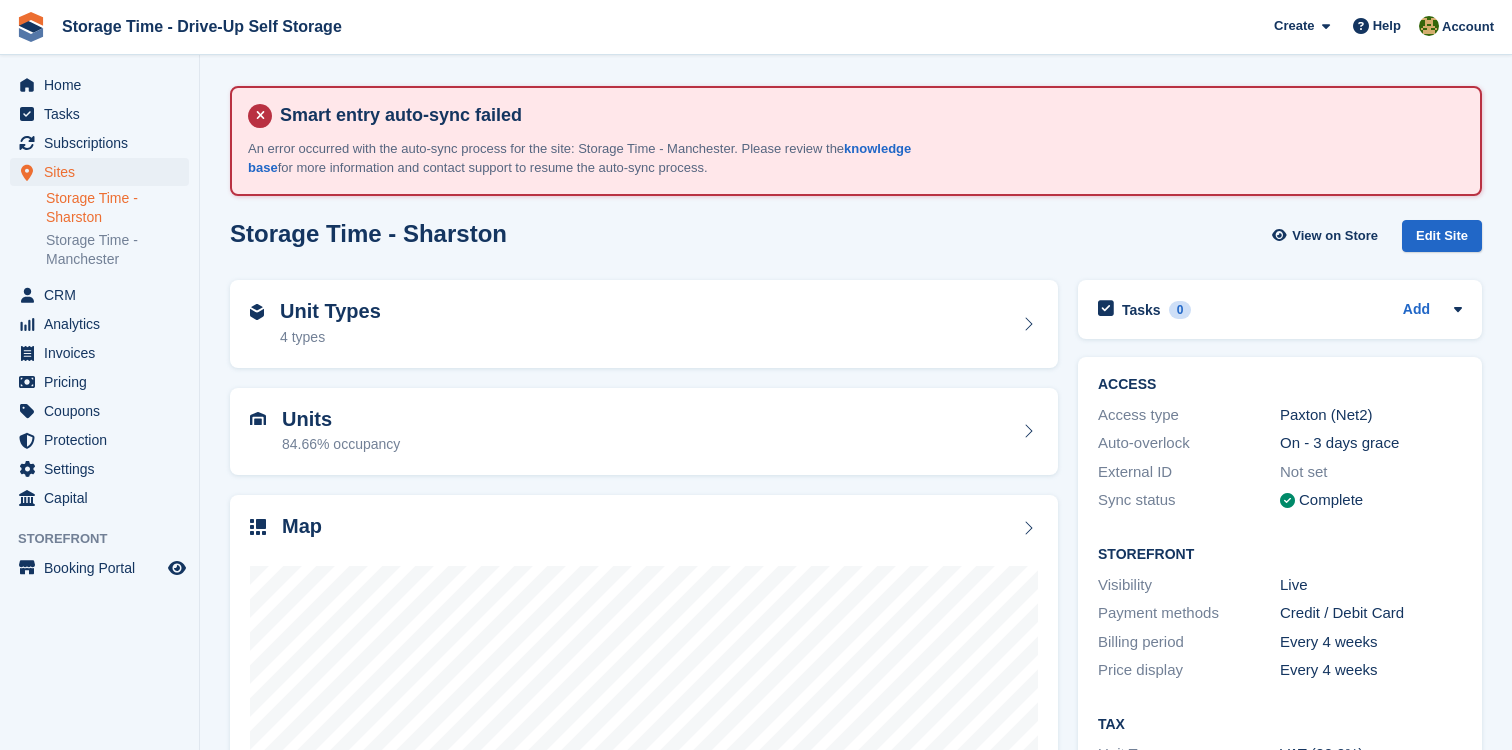 scroll, scrollTop: 0, scrollLeft: 0, axis: both 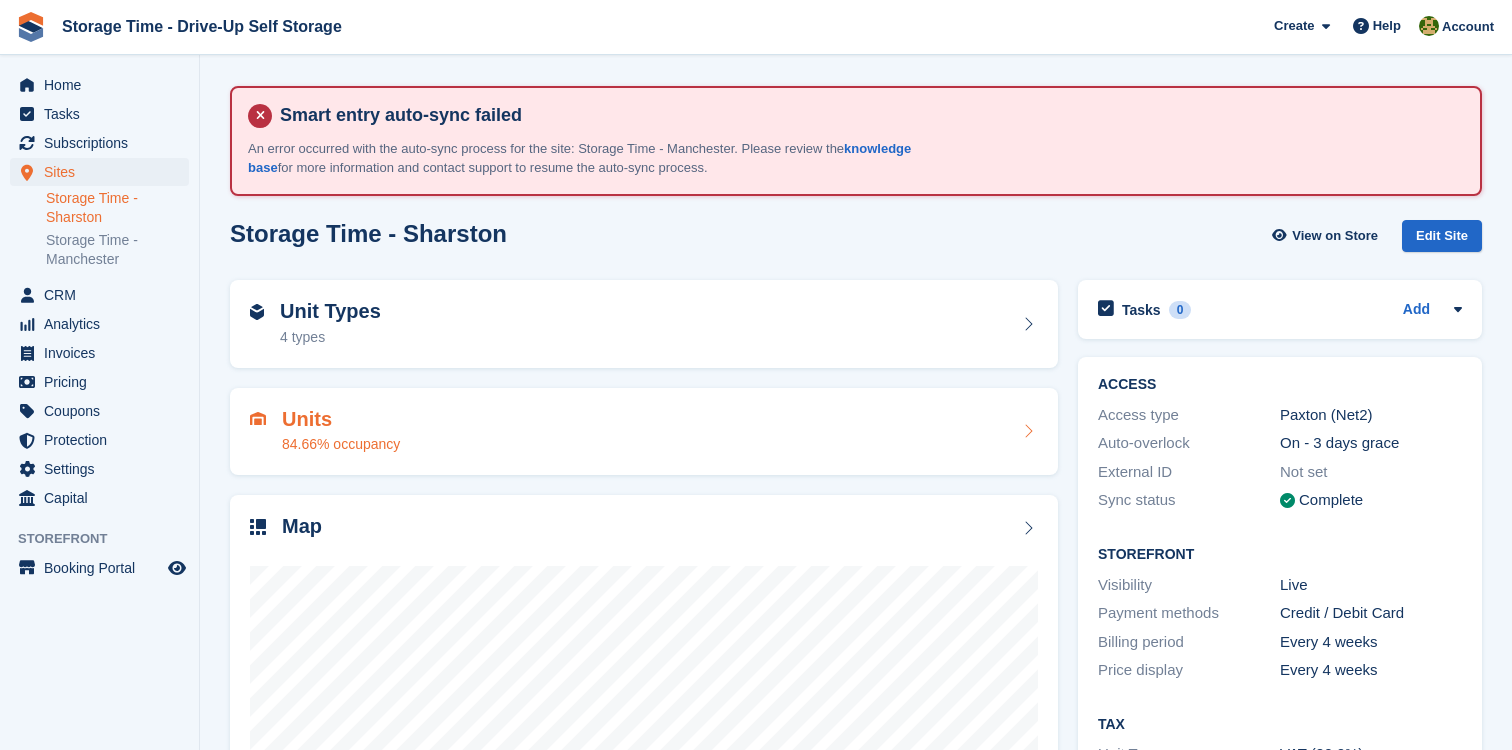 click on "Units
84.66% occupancy" at bounding box center (644, 432) 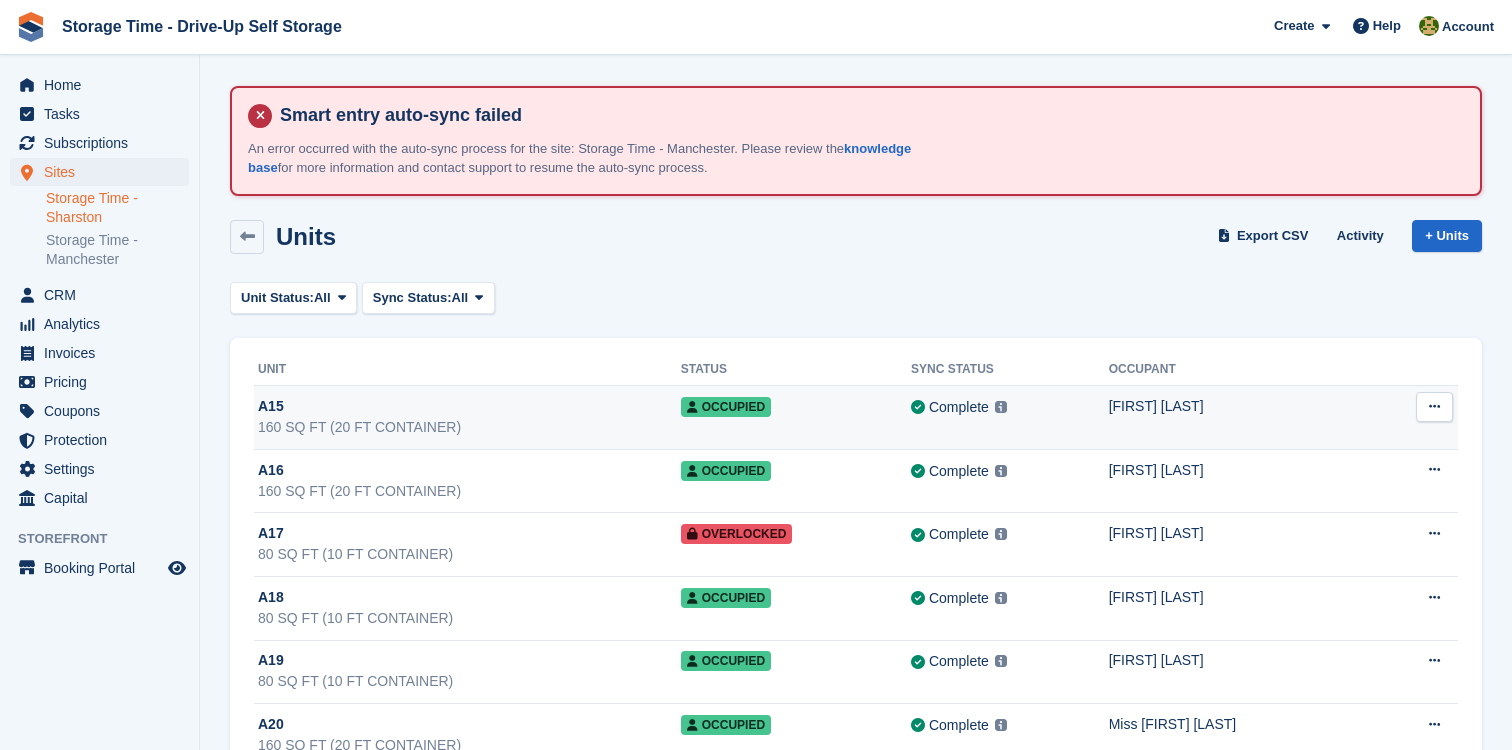 scroll, scrollTop: 0, scrollLeft: 0, axis: both 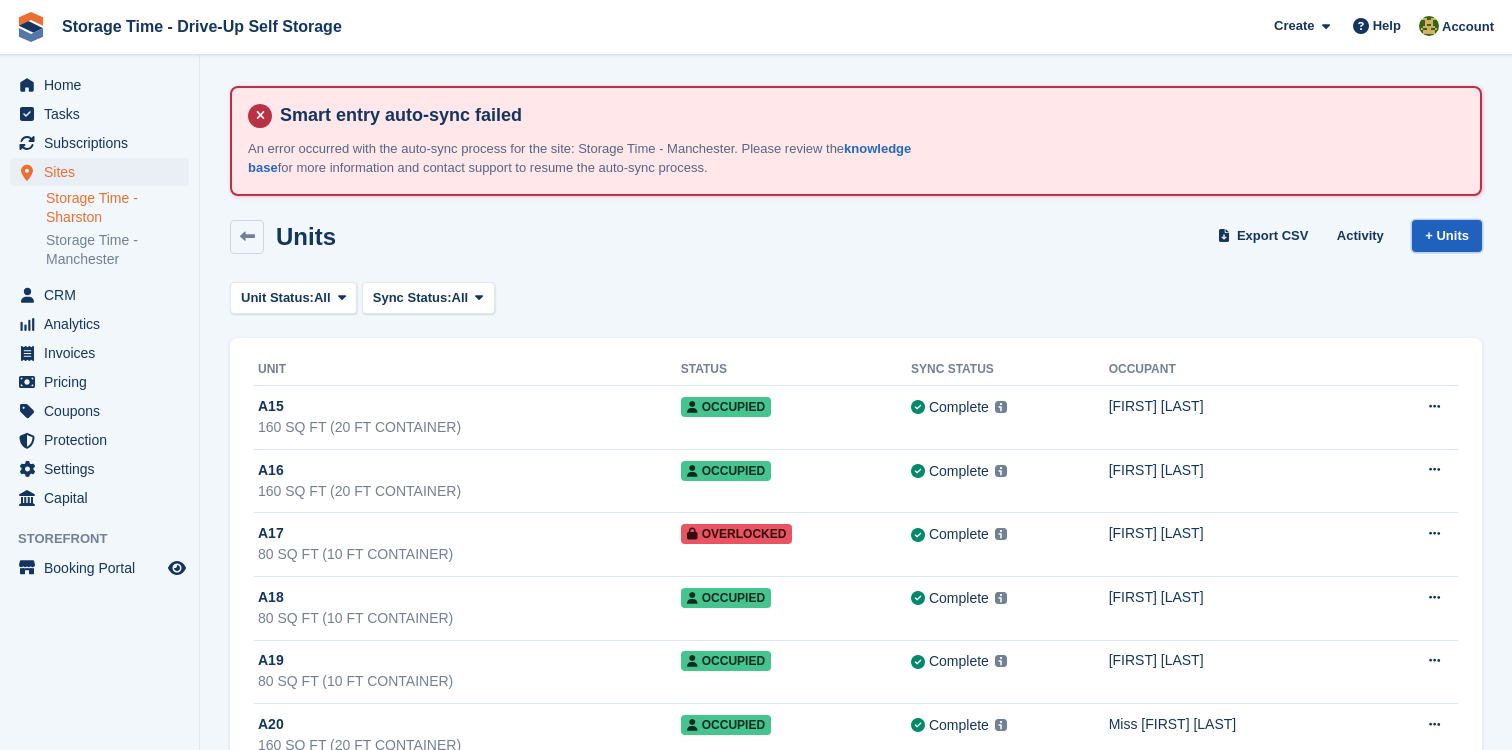 click on "+ Units" at bounding box center [1447, 236] 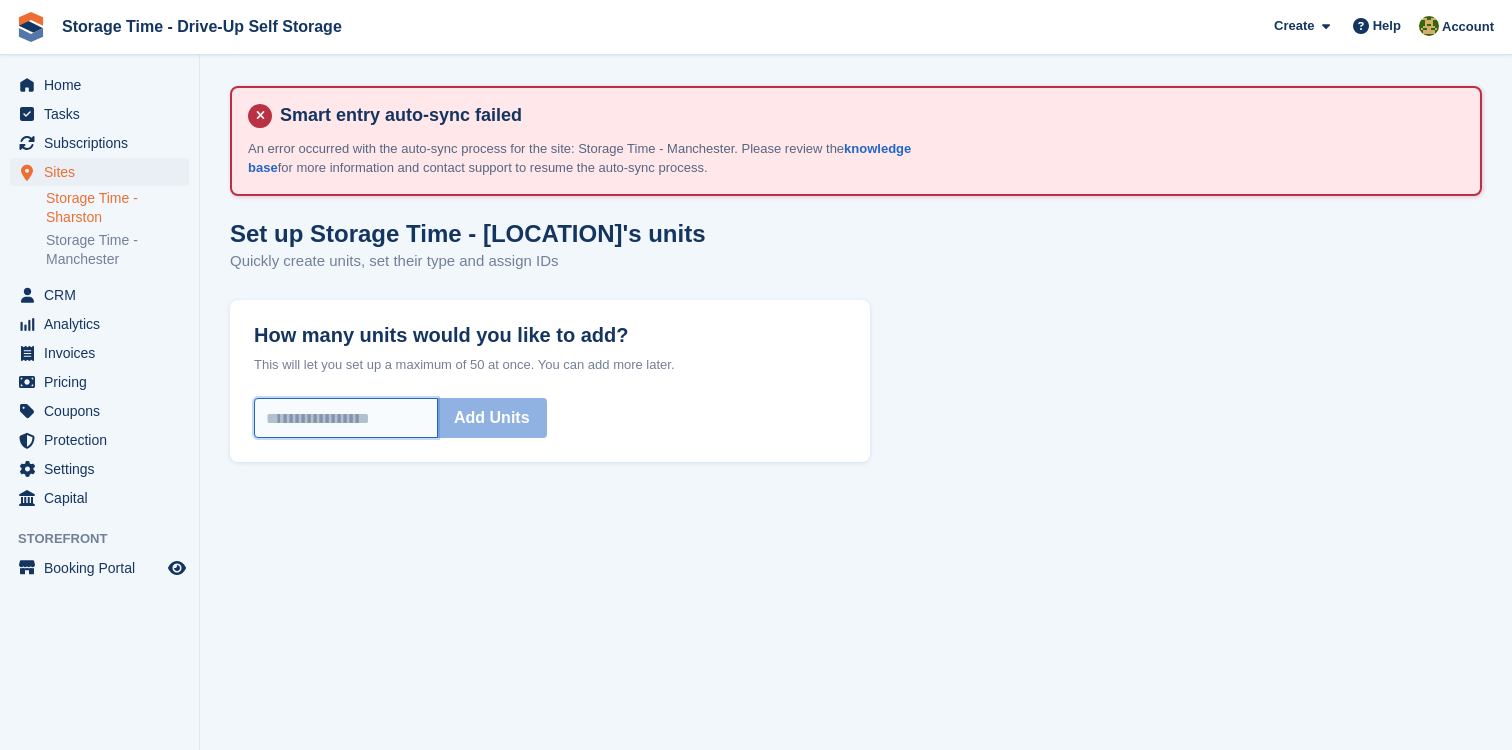 click on "How many units would you like to add?" at bounding box center [346, 418] 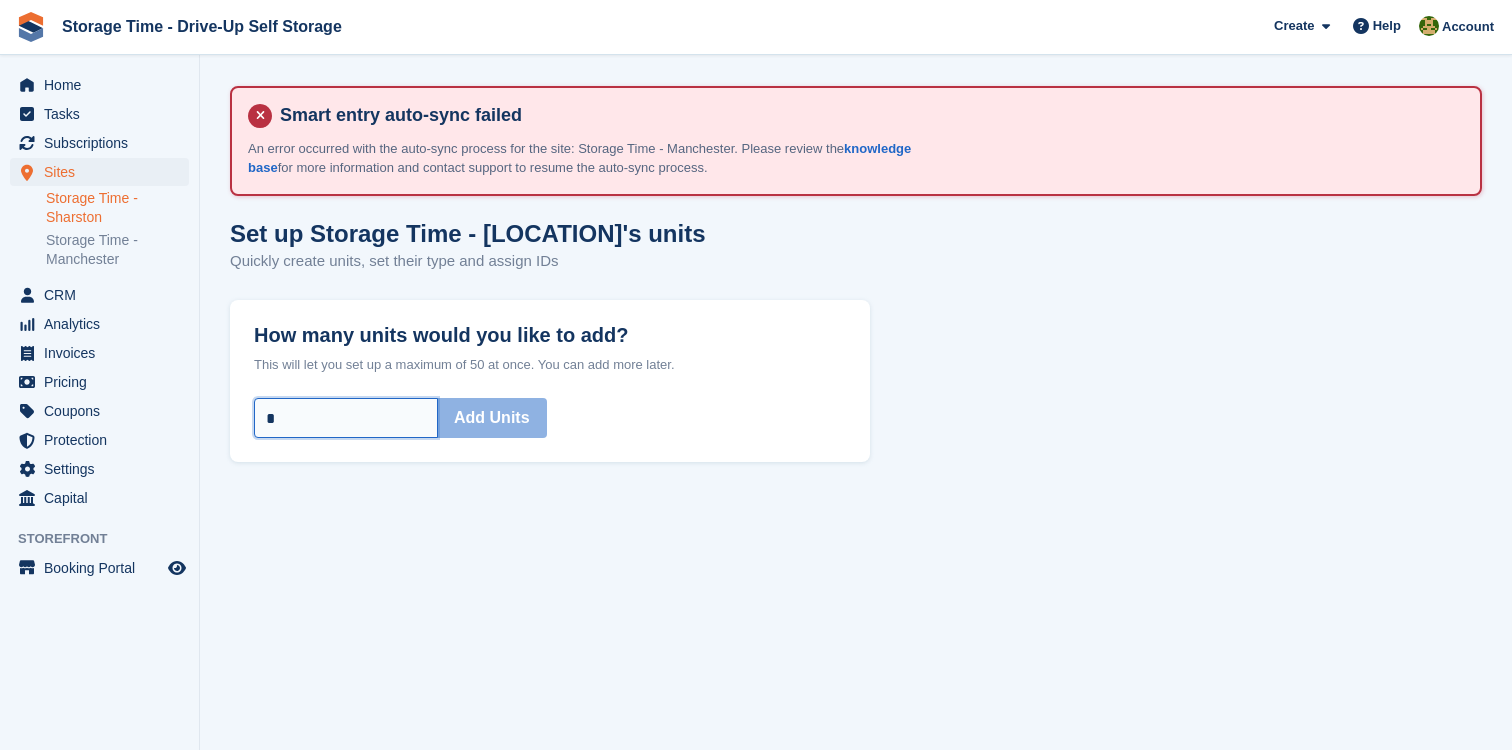 type on "**" 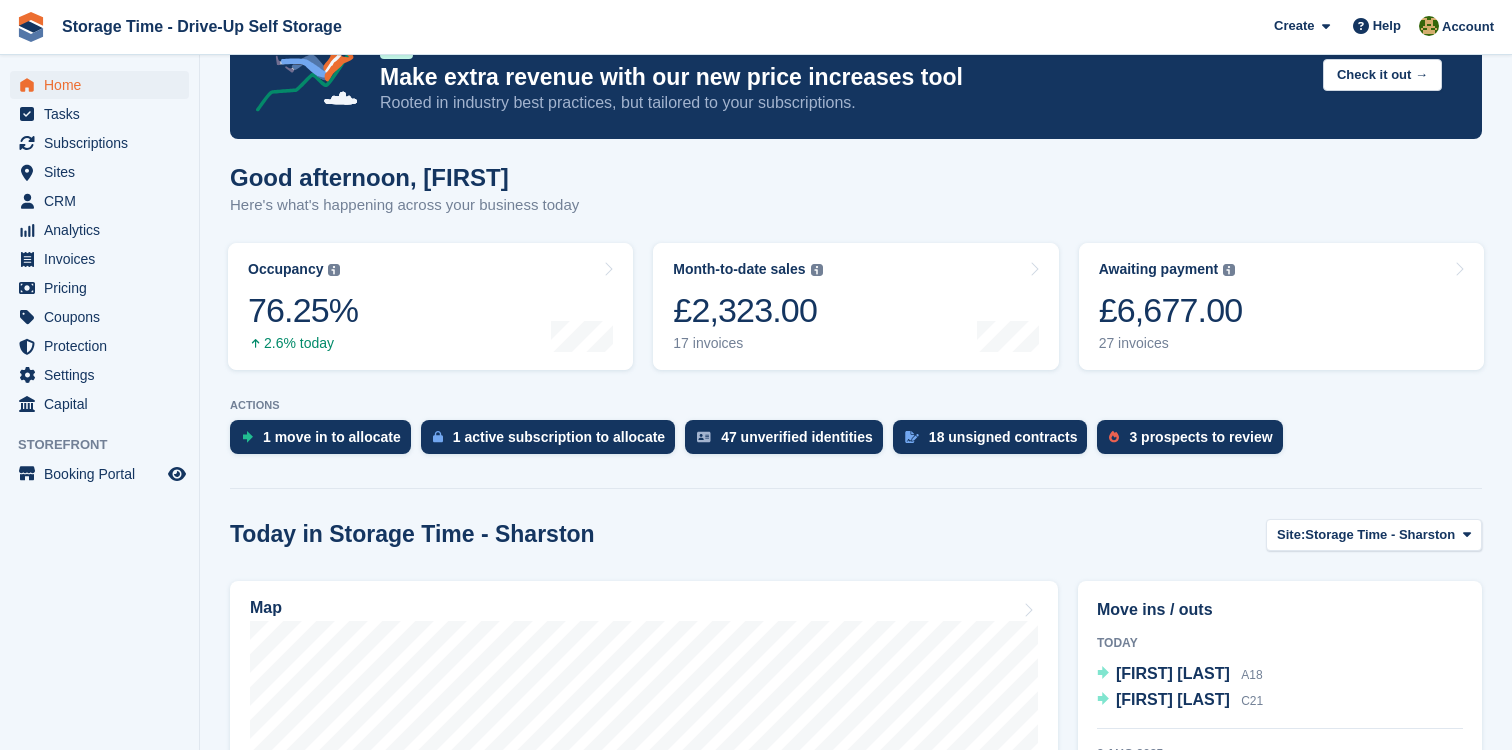 scroll, scrollTop: 410, scrollLeft: 0, axis: vertical 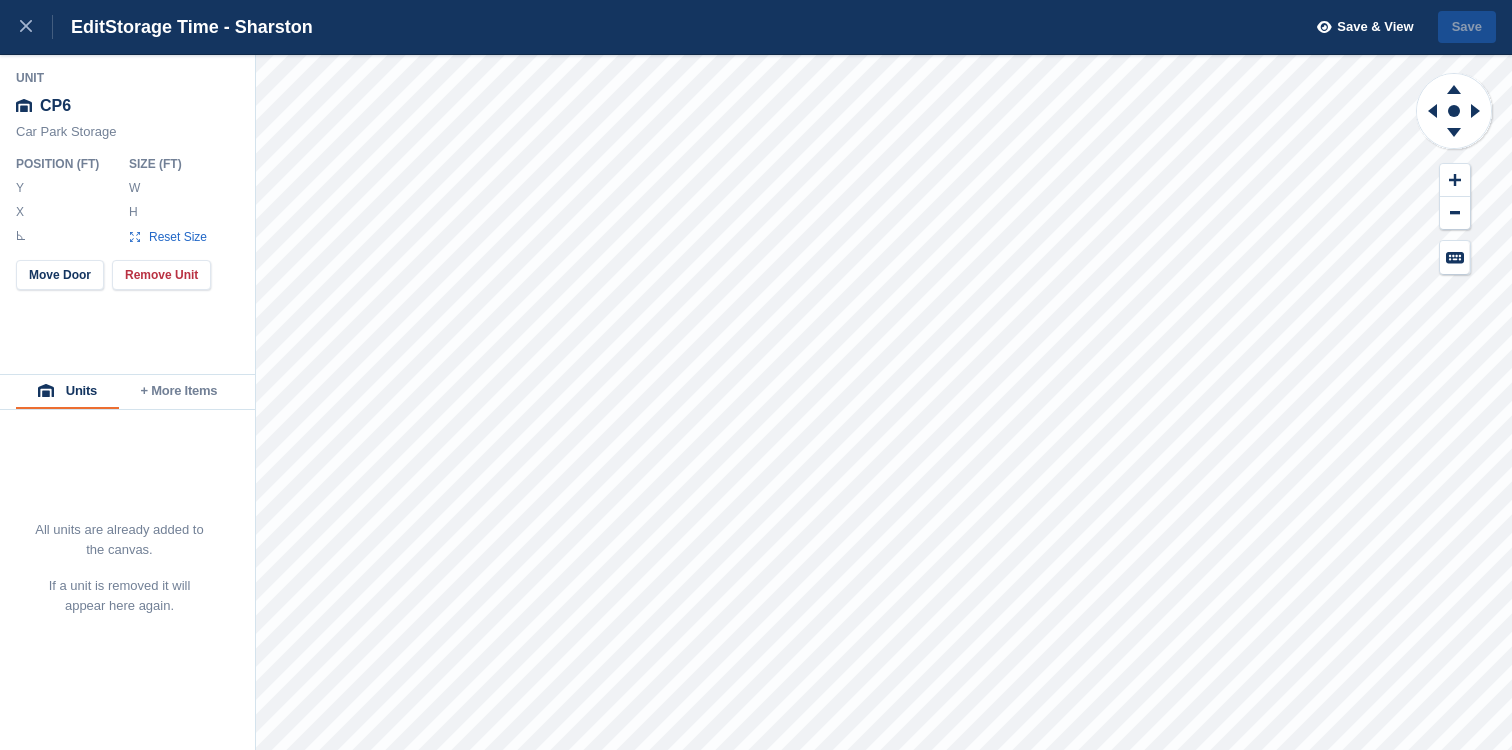 type on "******" 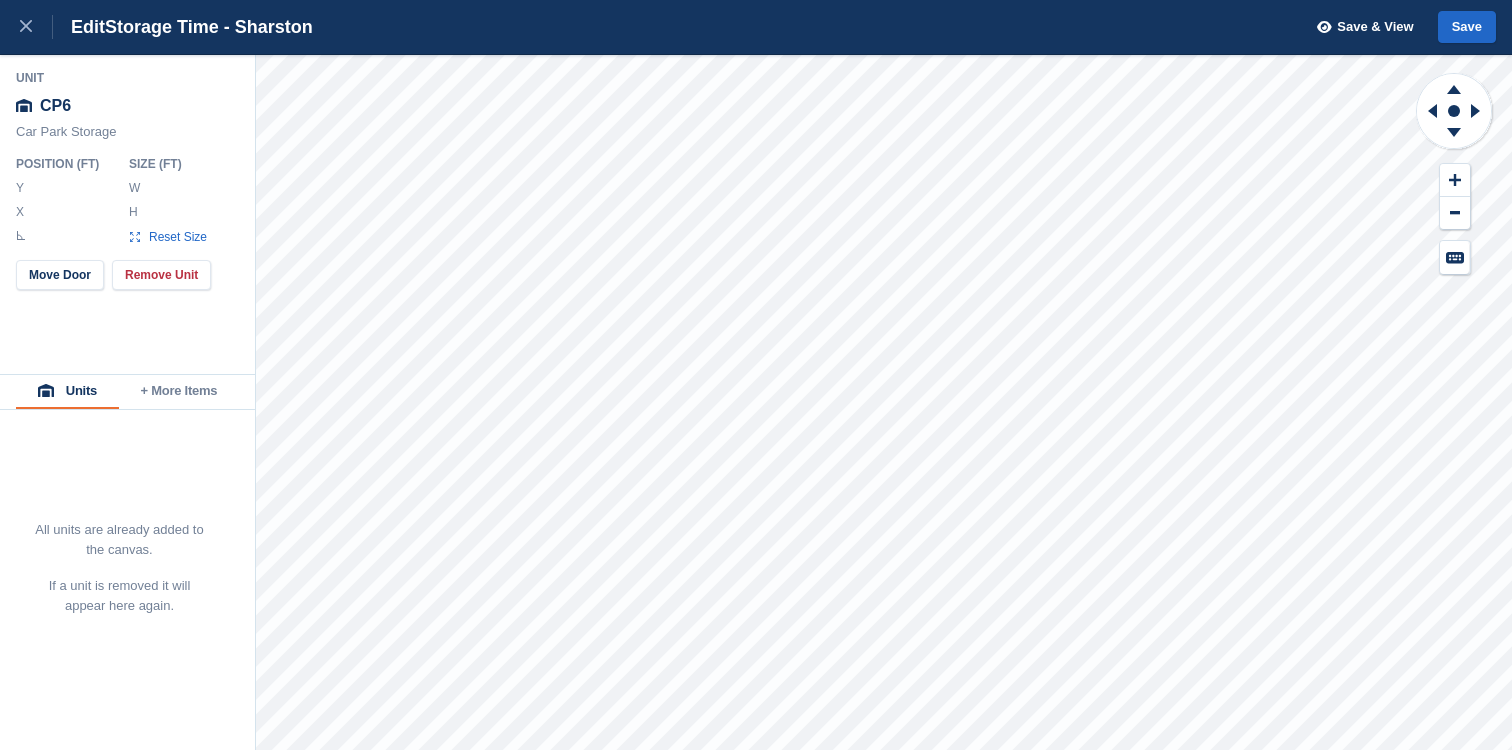 type on "*" 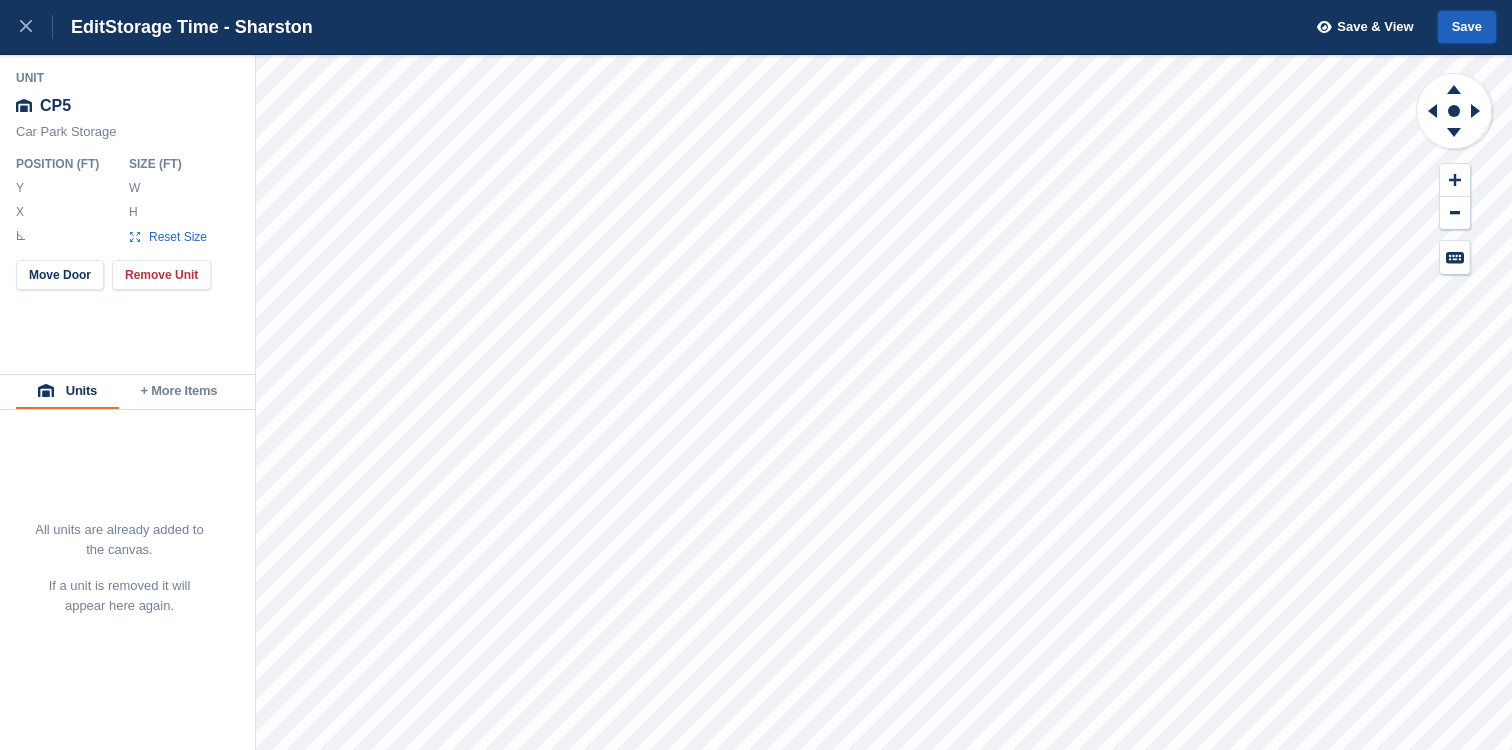 click on "Save" at bounding box center (1467, 27) 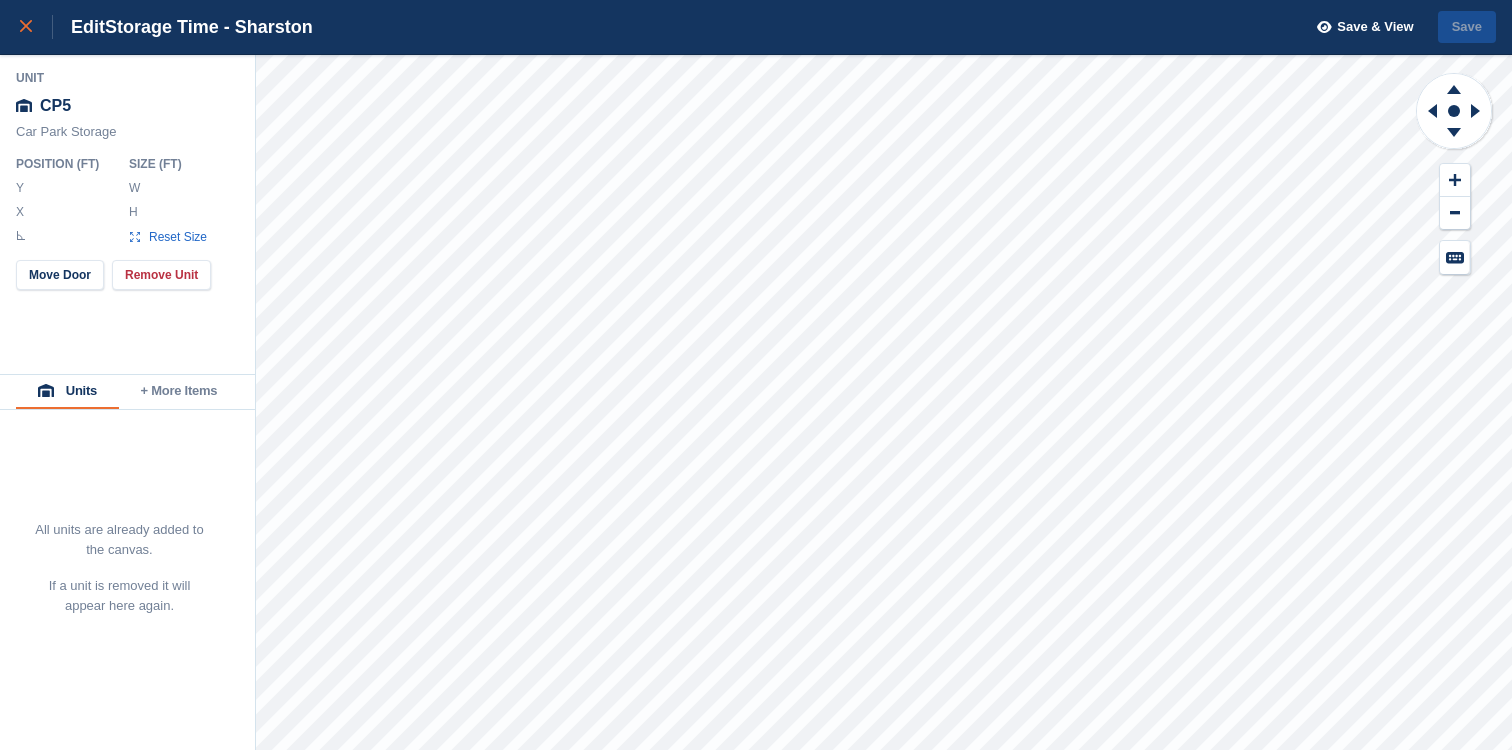 click at bounding box center (36, 27) 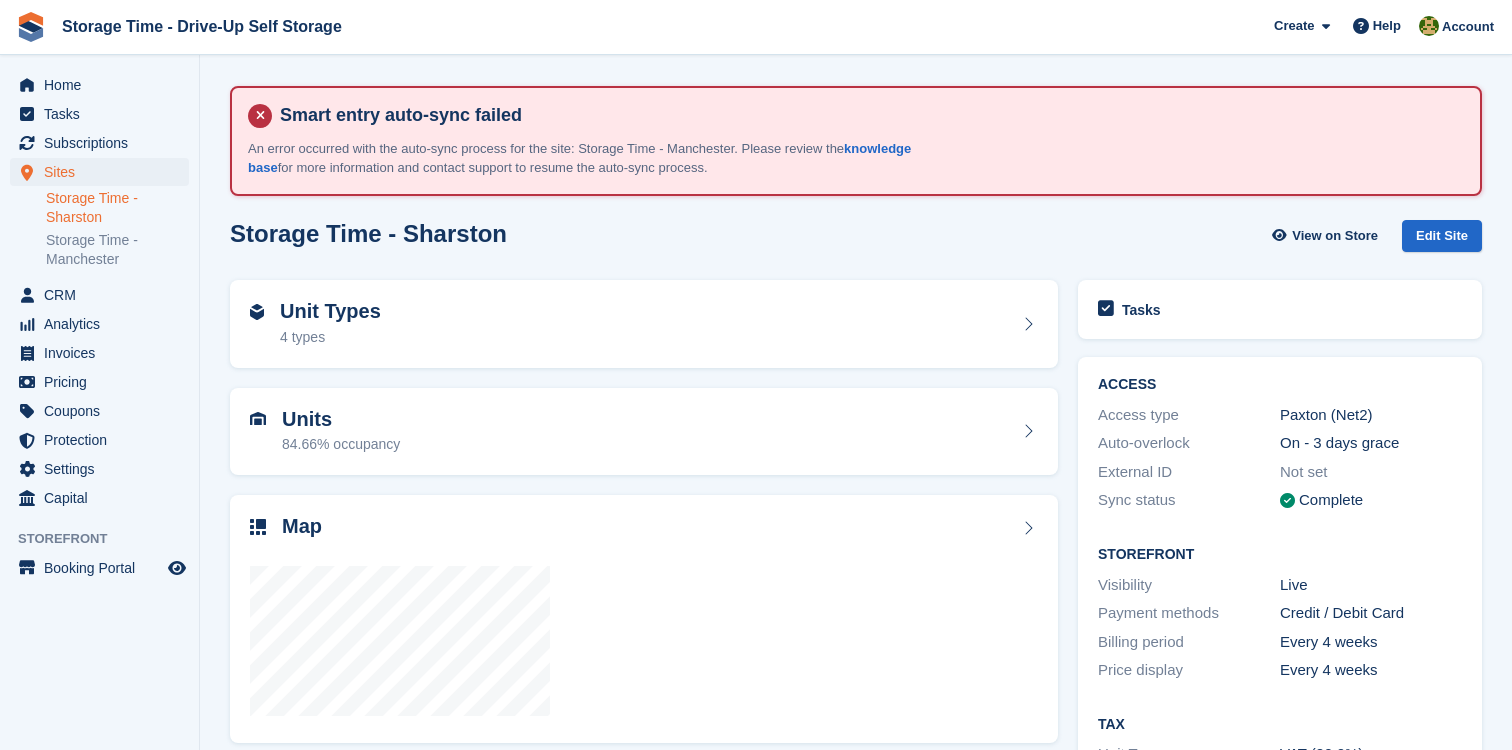 scroll, scrollTop: 0, scrollLeft: 0, axis: both 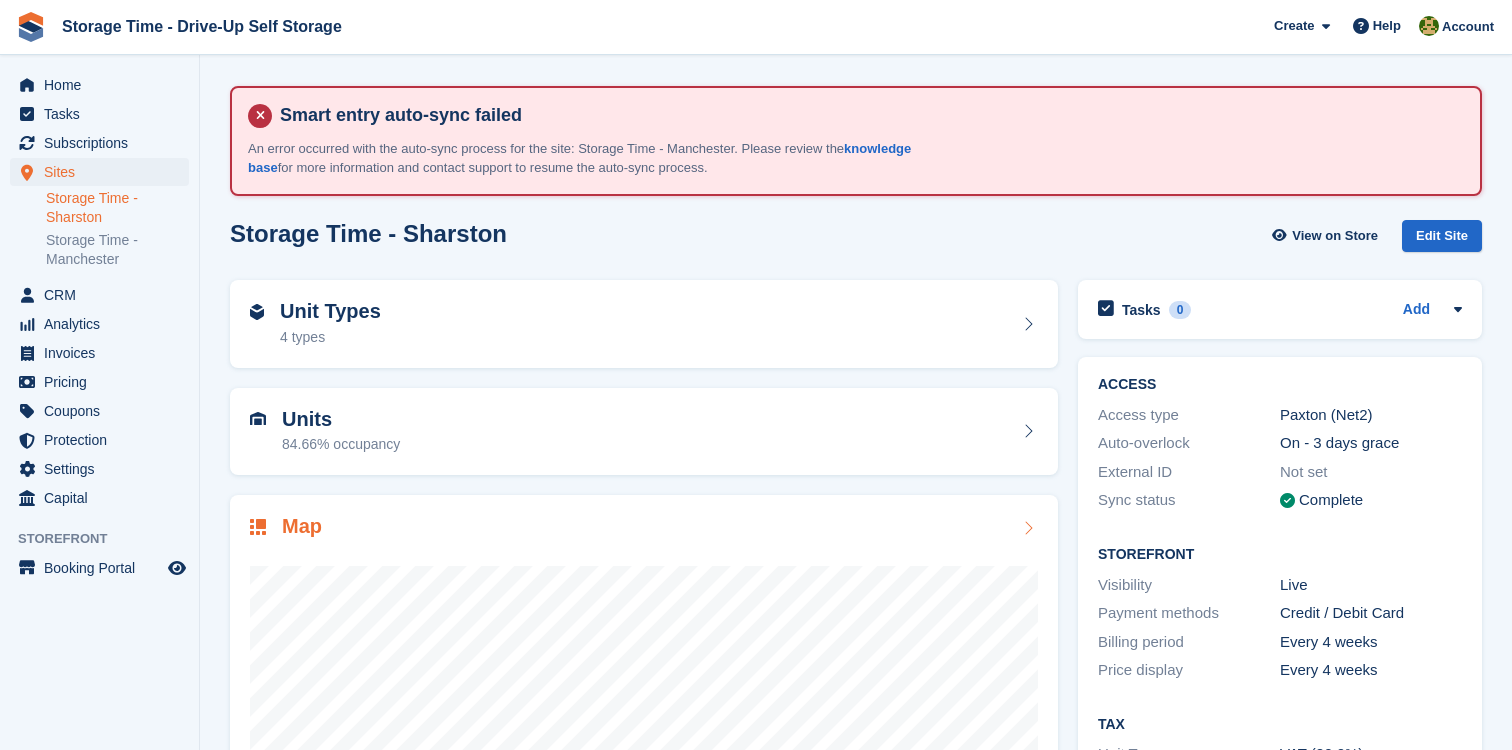 click on "Map" at bounding box center [644, 528] 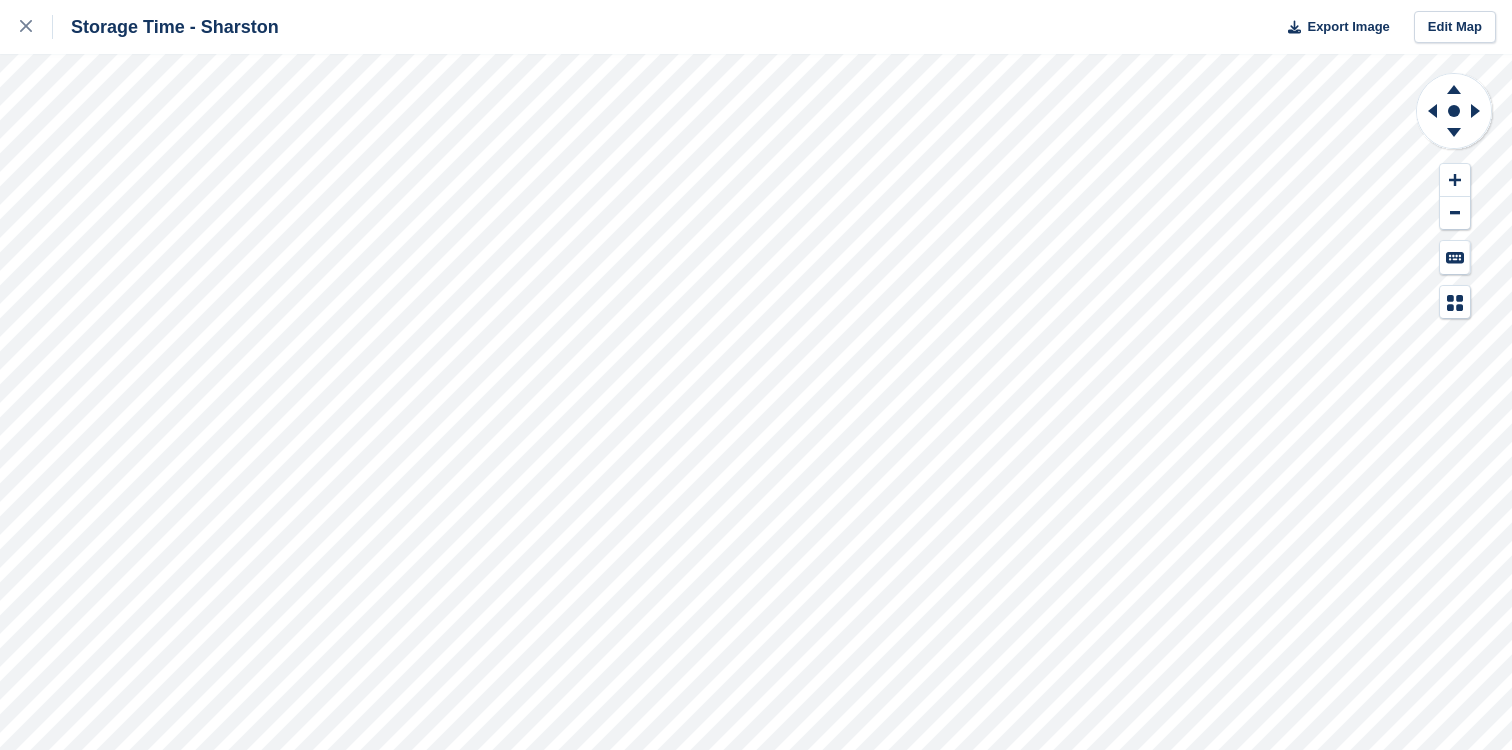 scroll, scrollTop: 0, scrollLeft: 0, axis: both 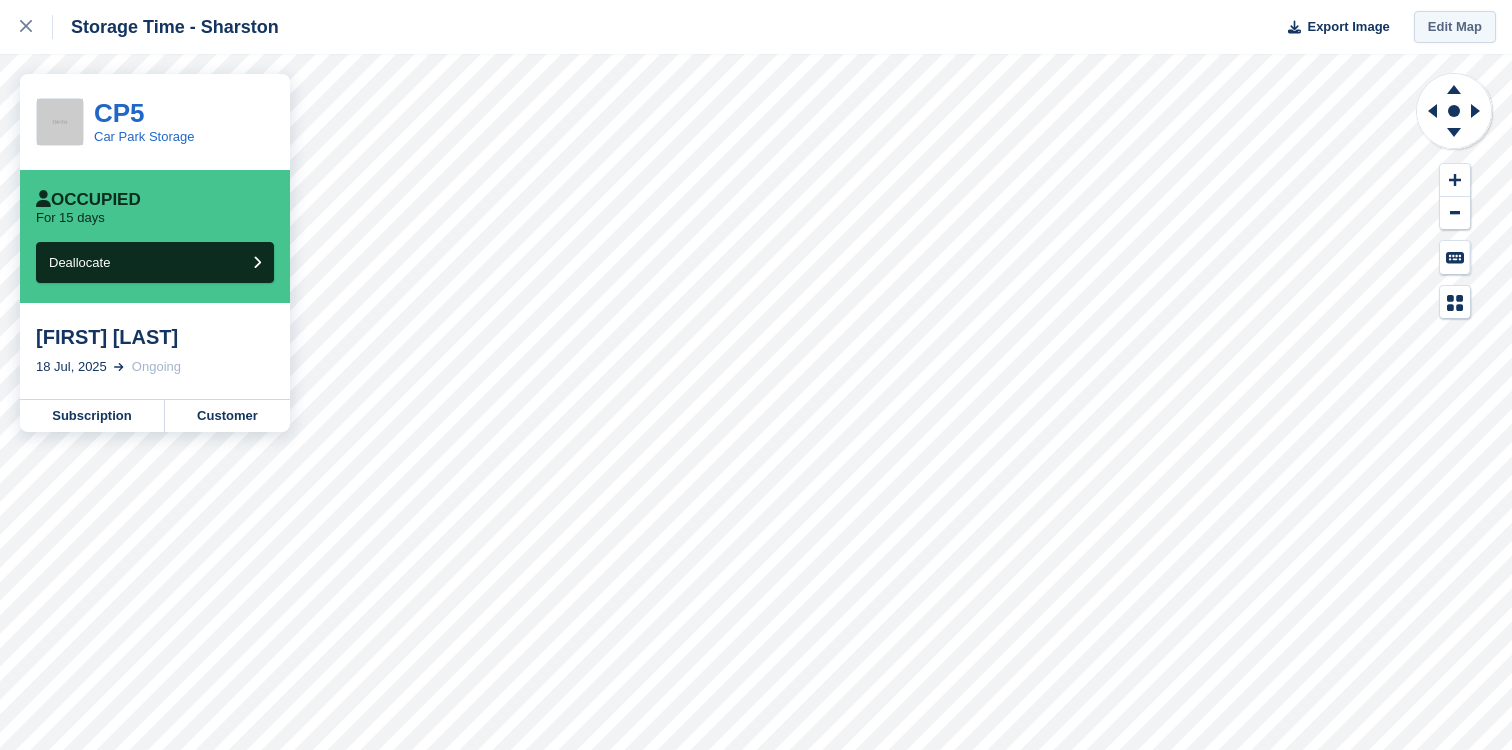 click on "Edit Map" at bounding box center [1455, 27] 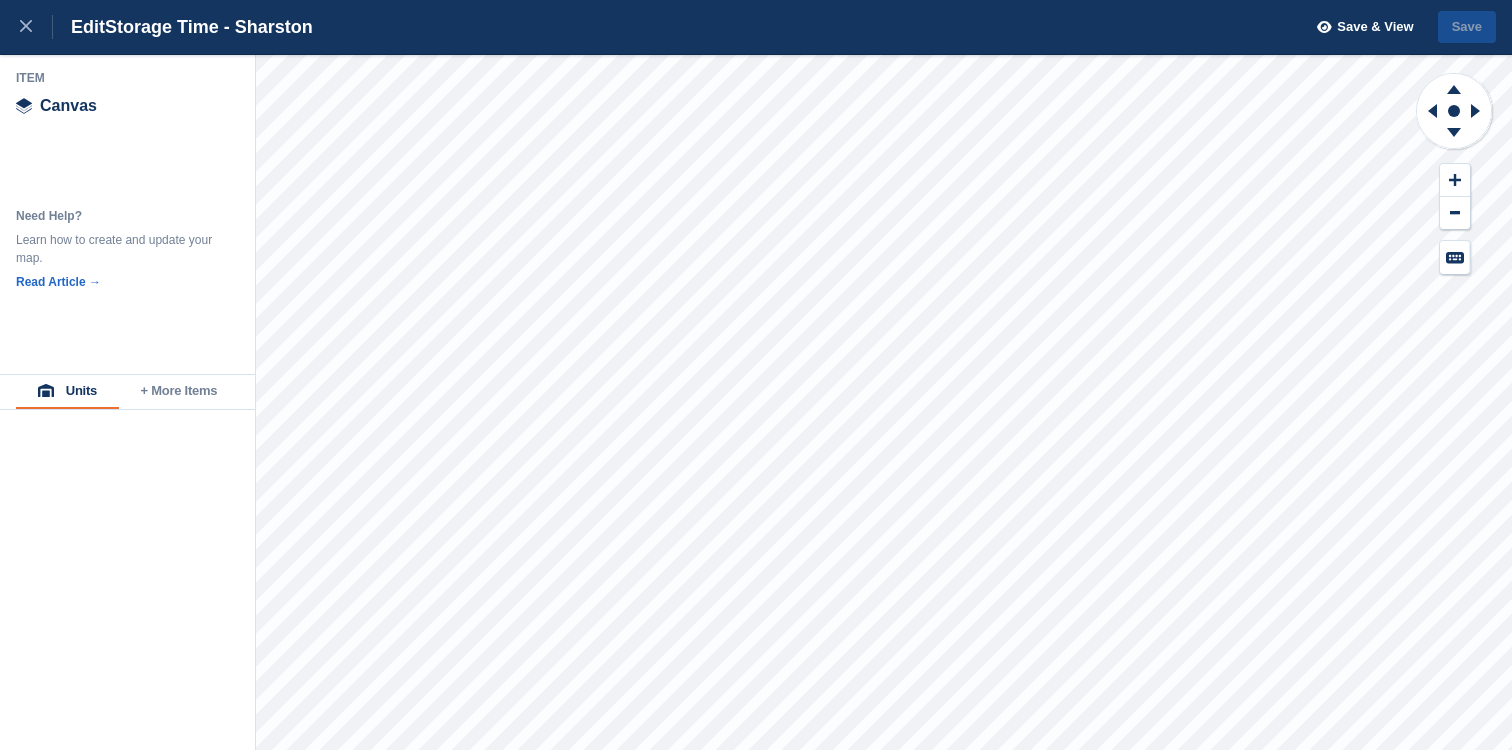 scroll, scrollTop: 0, scrollLeft: 0, axis: both 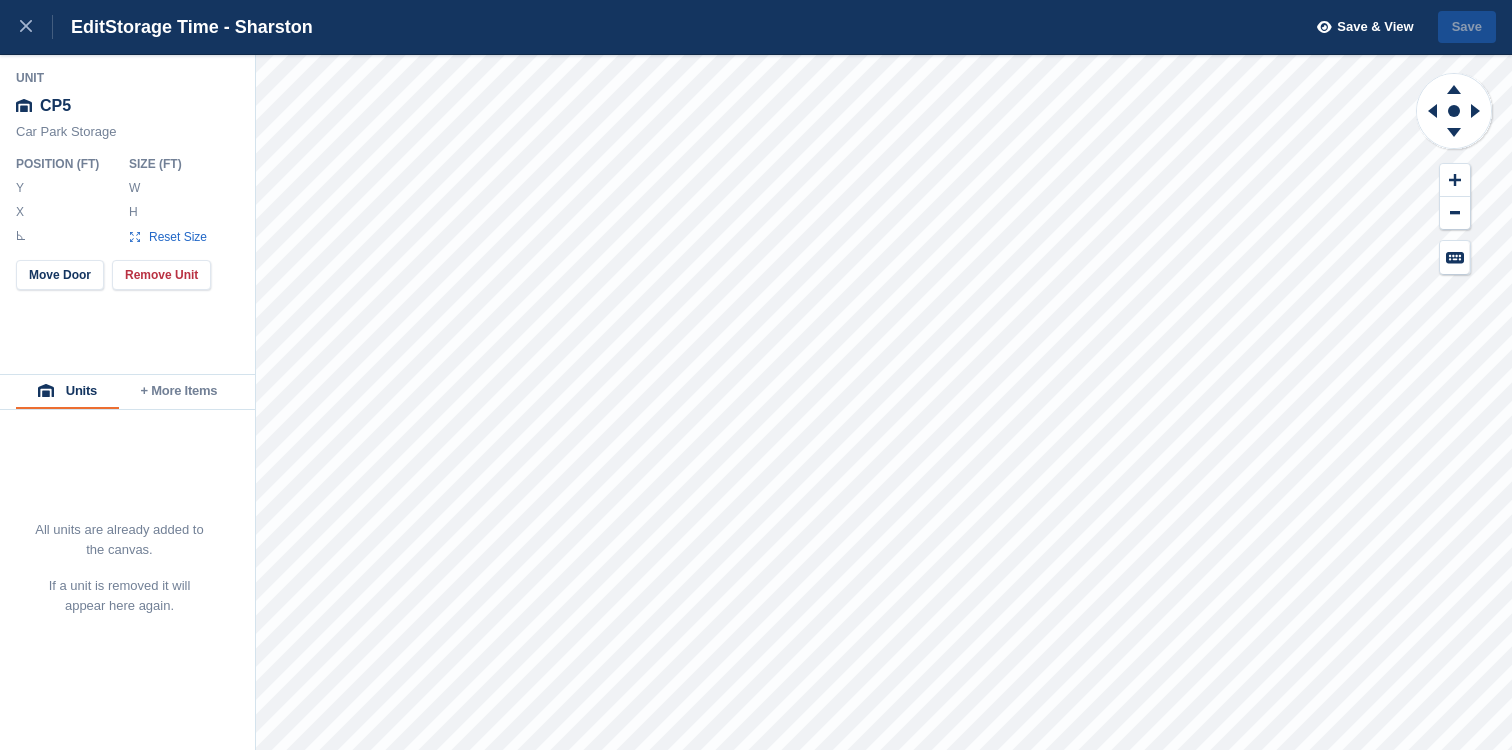 type on "******" 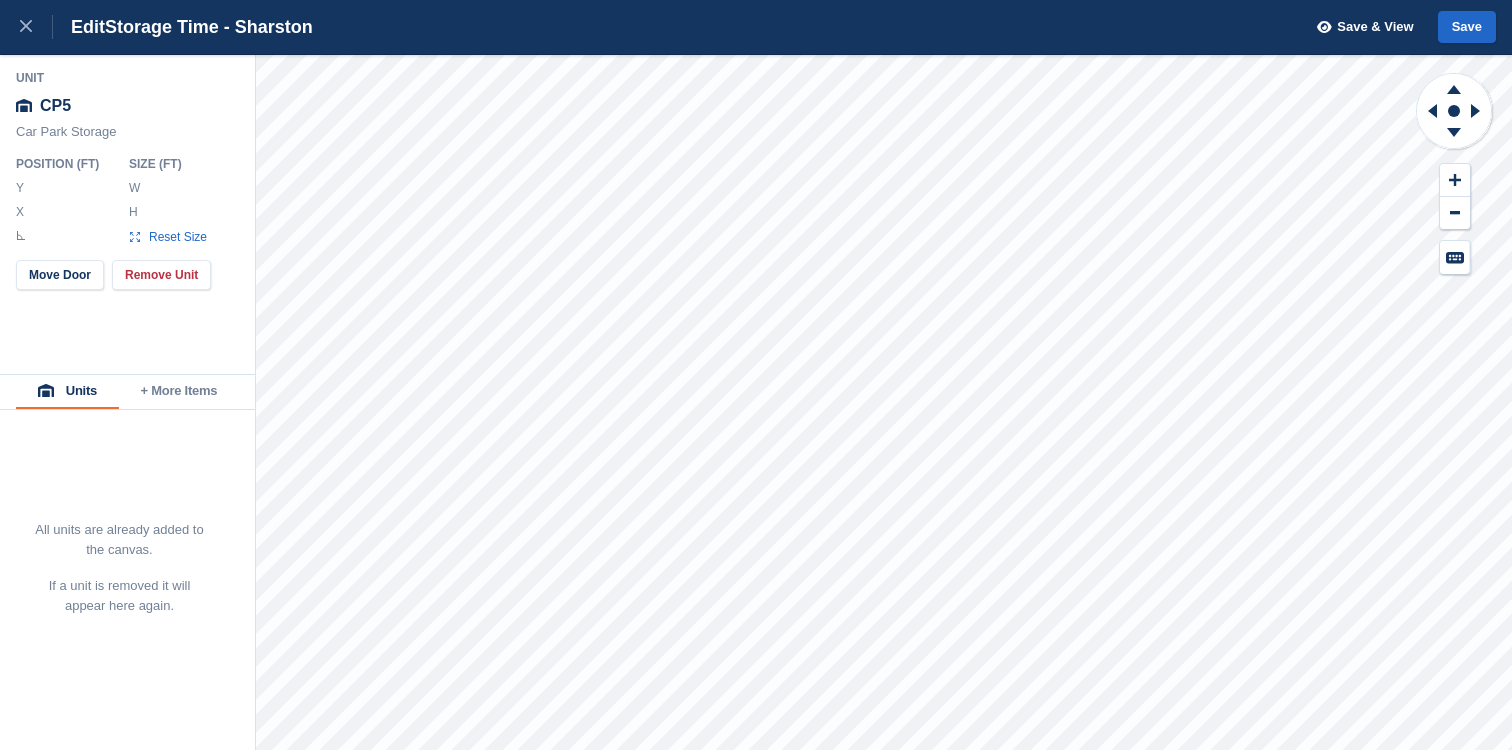 type on "*" 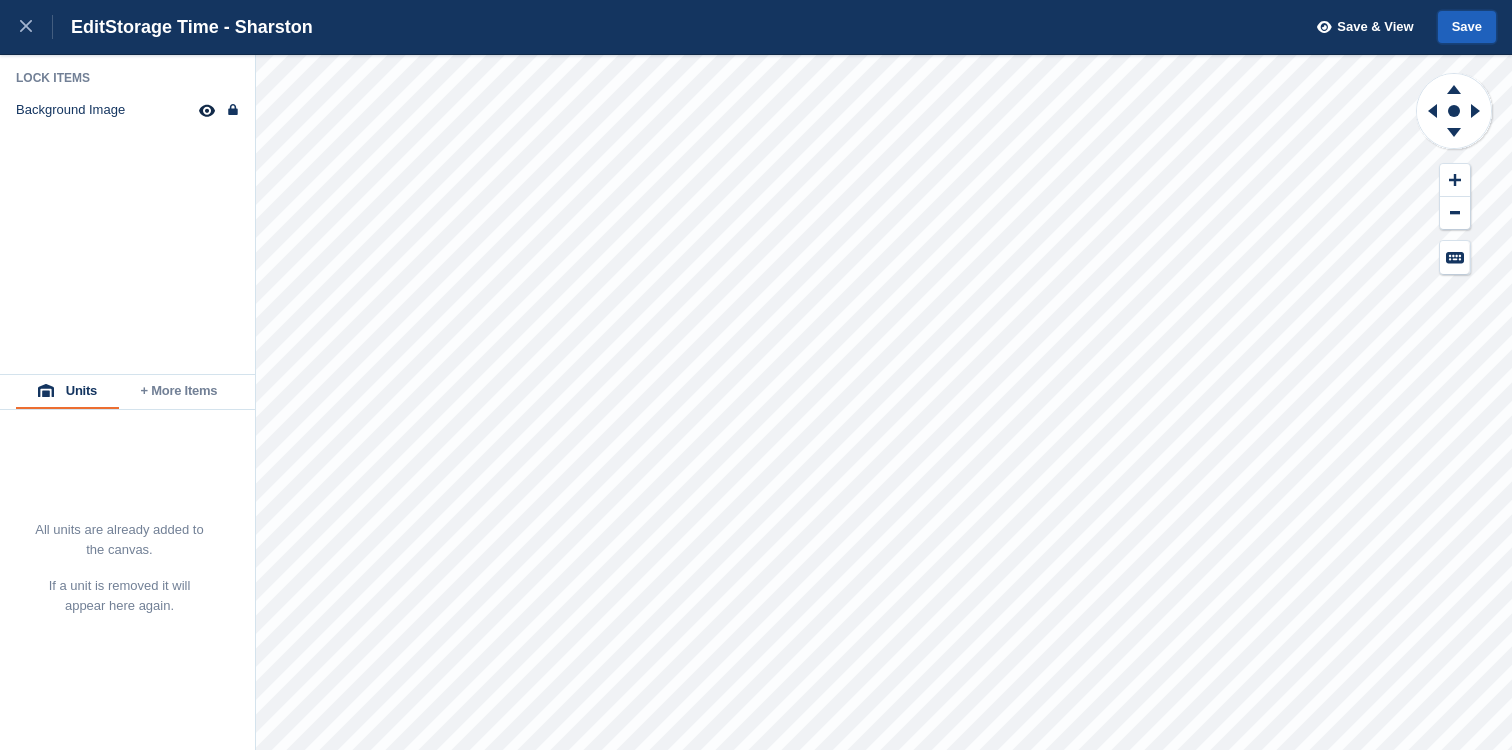 click on "Save" at bounding box center [1467, 27] 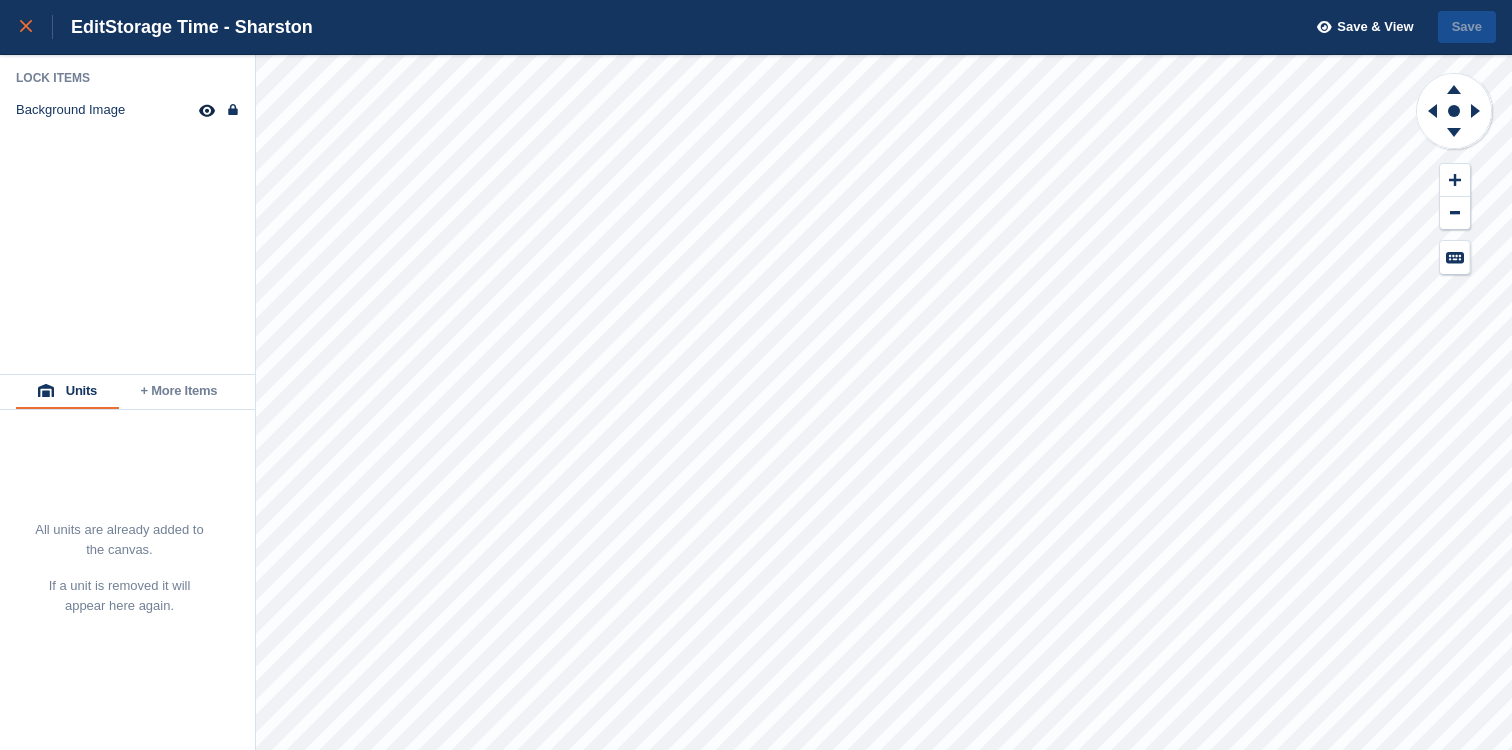 click at bounding box center (26, 27) 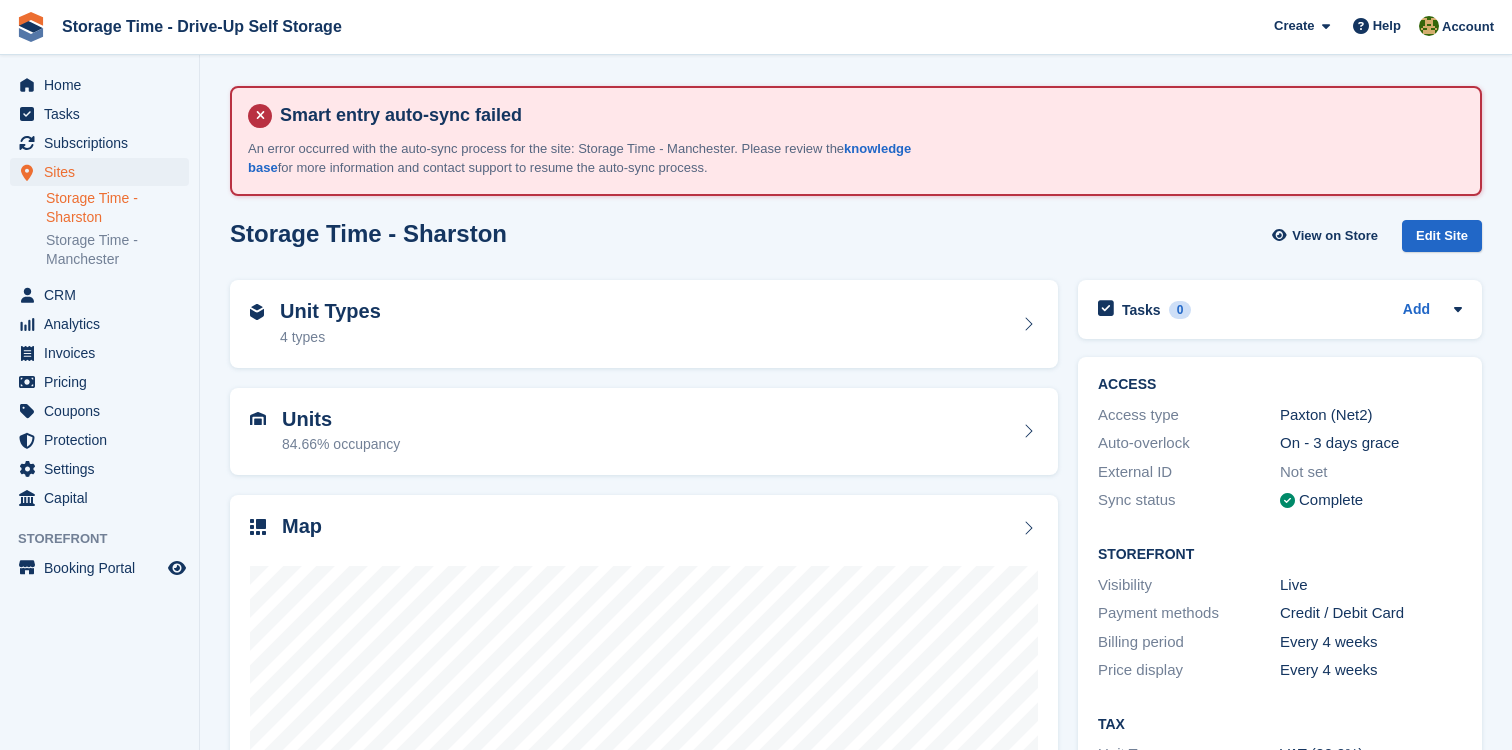 scroll, scrollTop: 0, scrollLeft: 0, axis: both 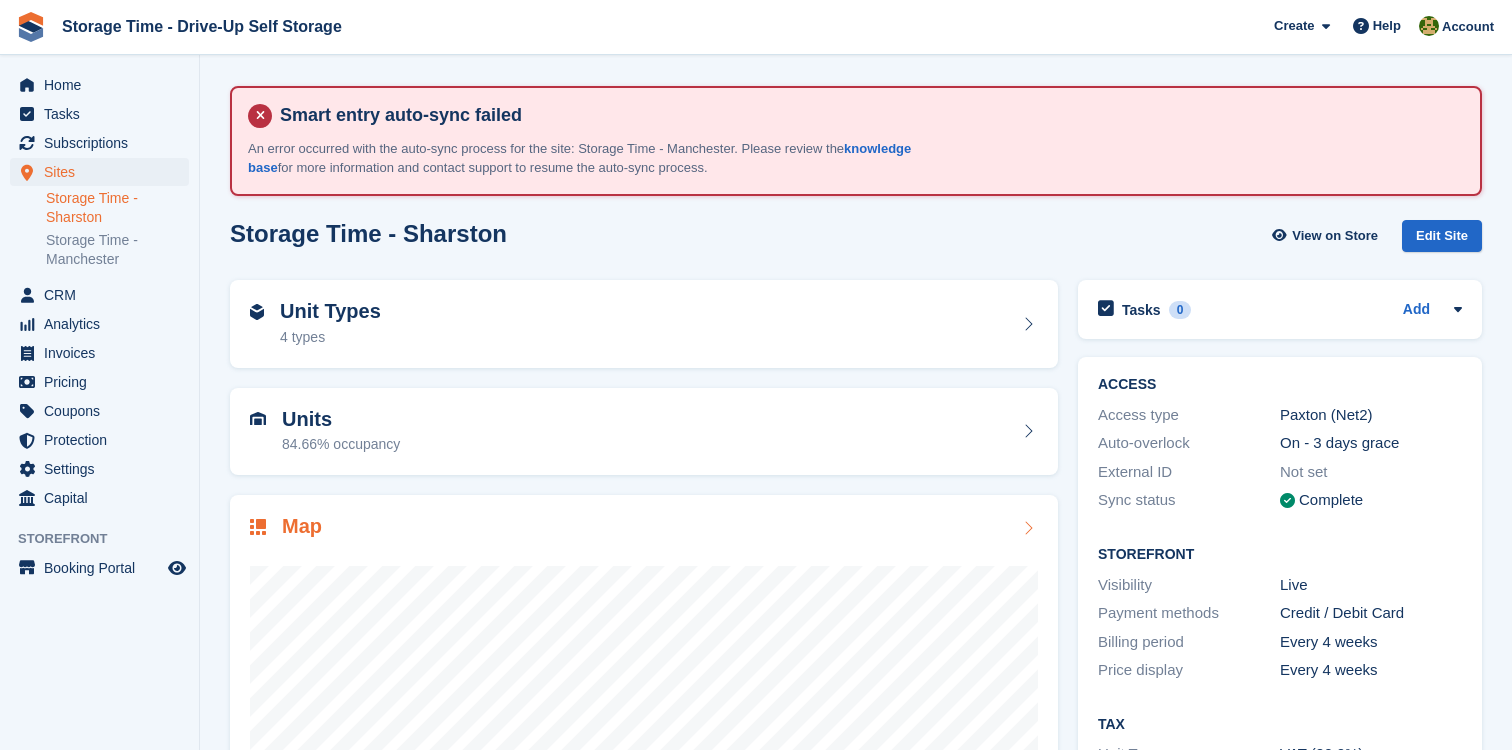 click at bounding box center [644, 742] 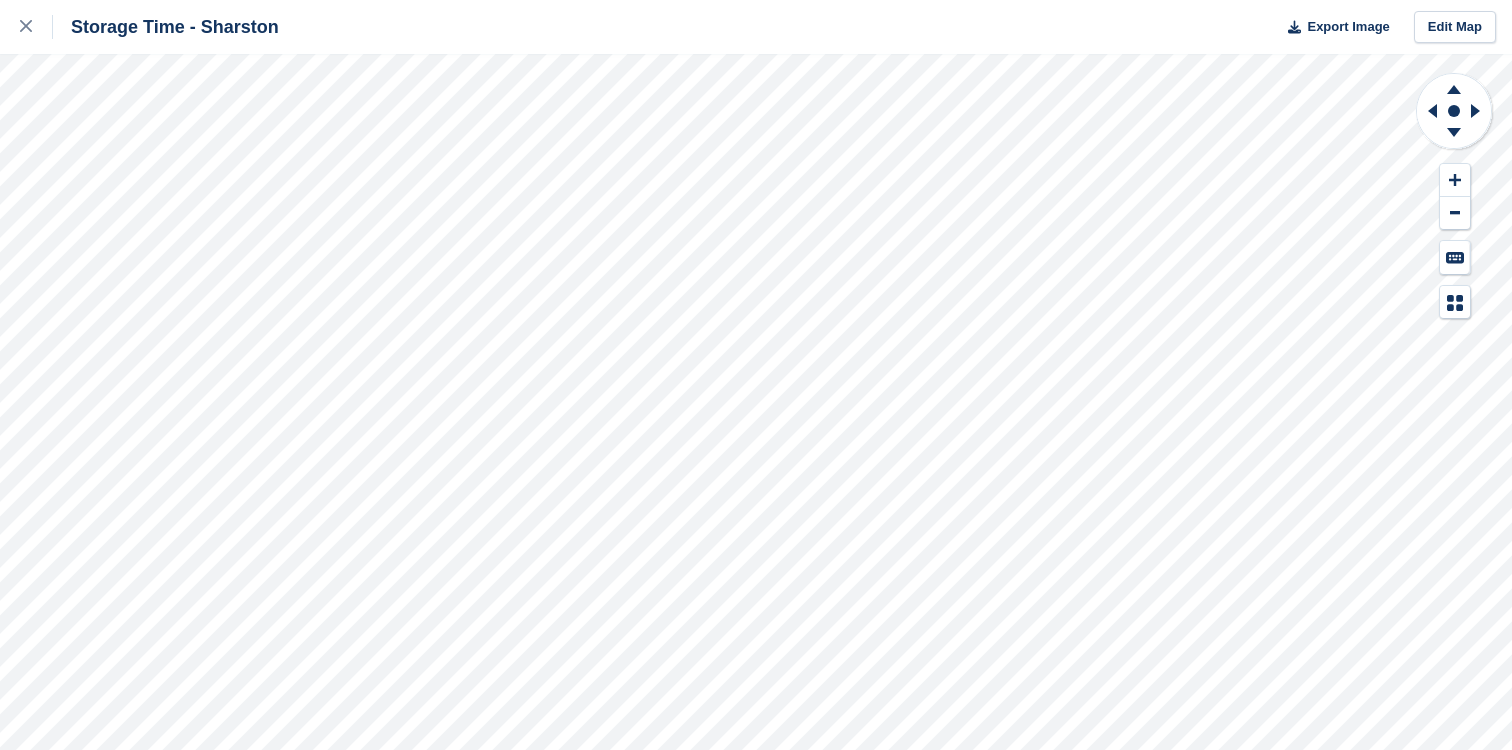 scroll, scrollTop: 0, scrollLeft: 0, axis: both 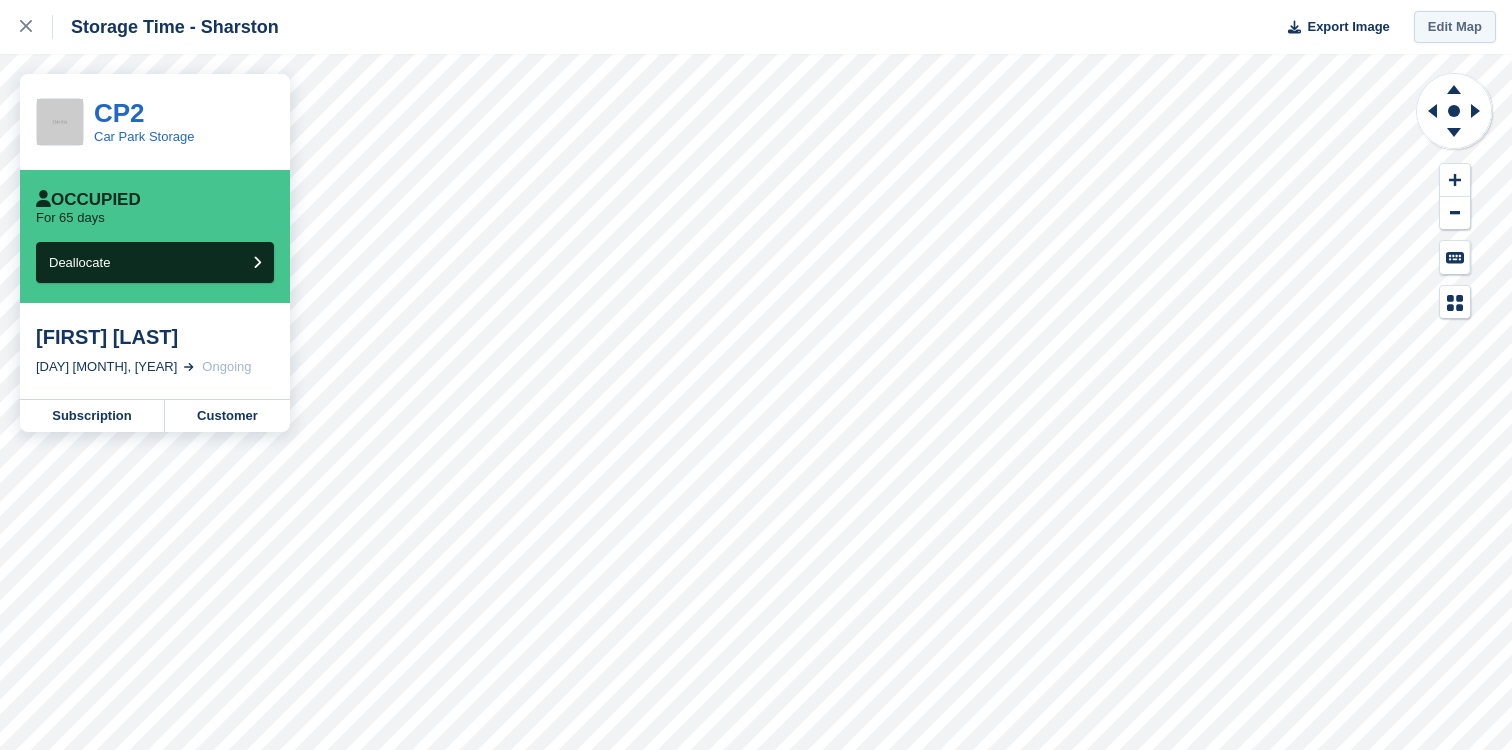 click on "Edit Map" at bounding box center (1455, 27) 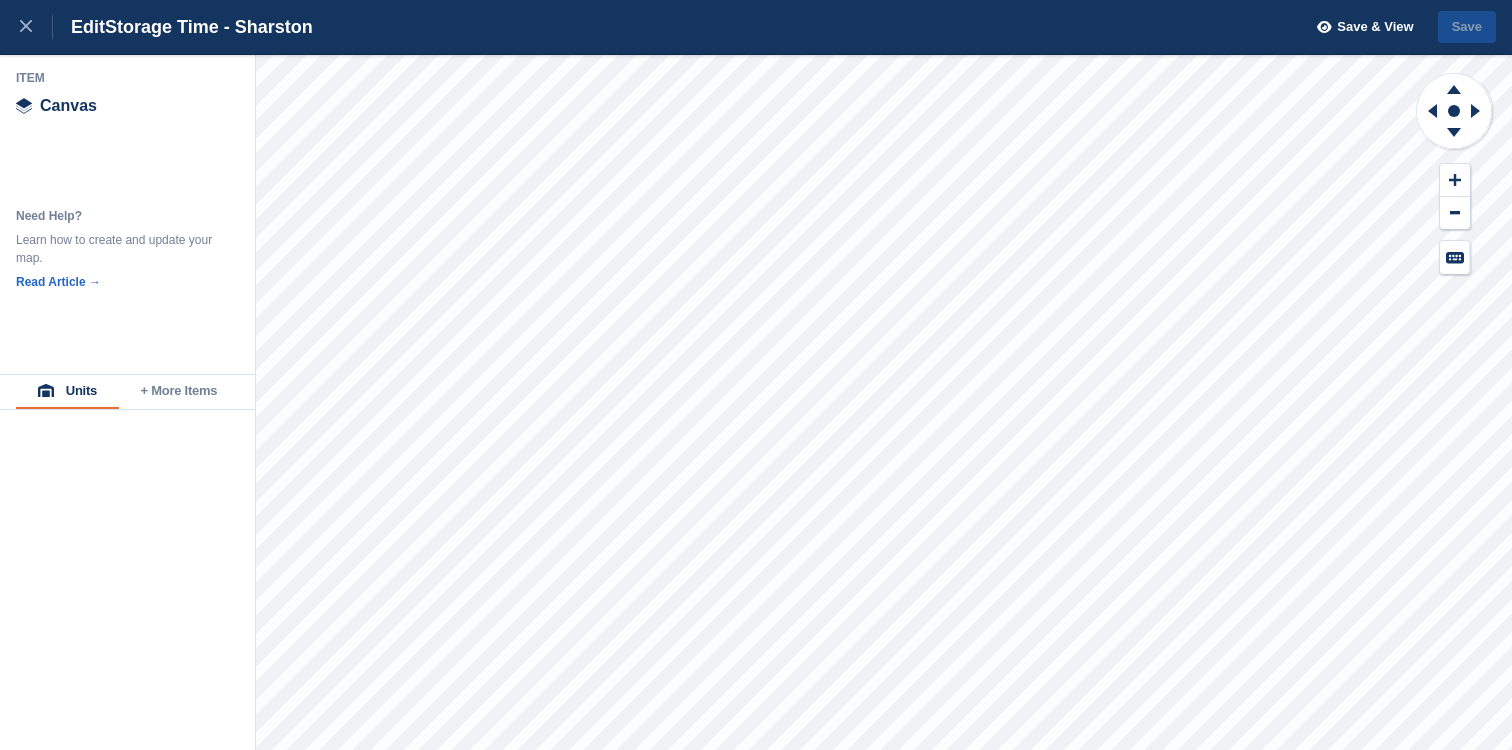 scroll, scrollTop: 0, scrollLeft: 0, axis: both 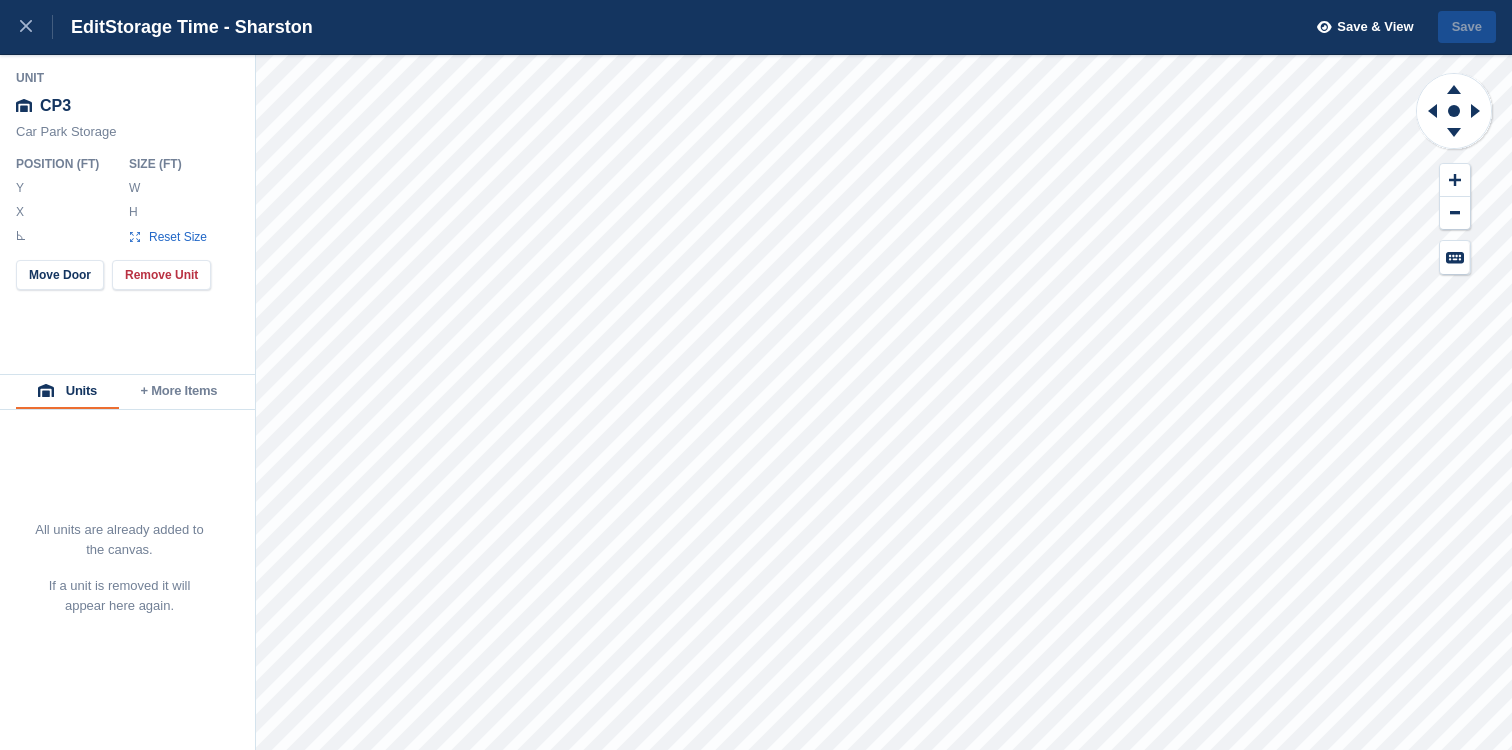 type on "******" 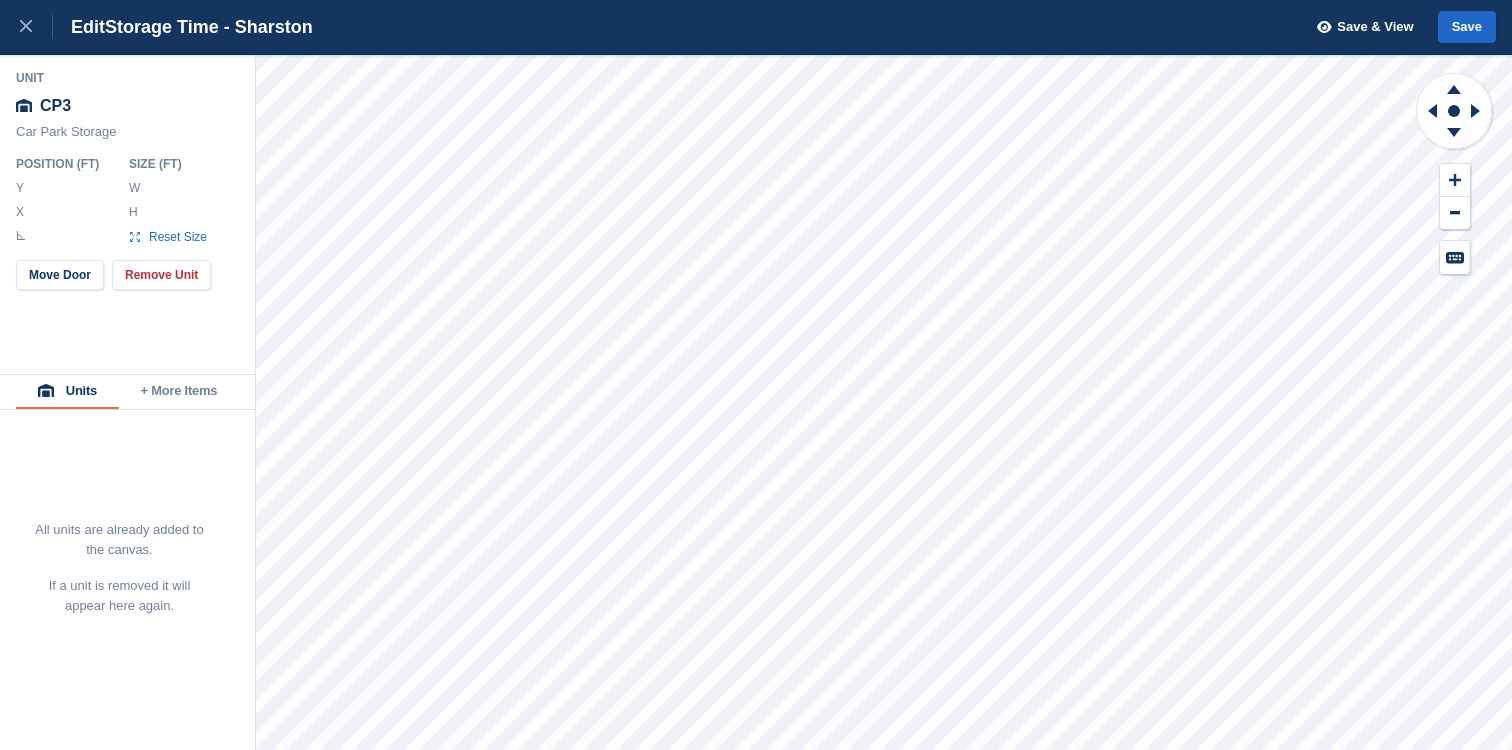 type on "*" 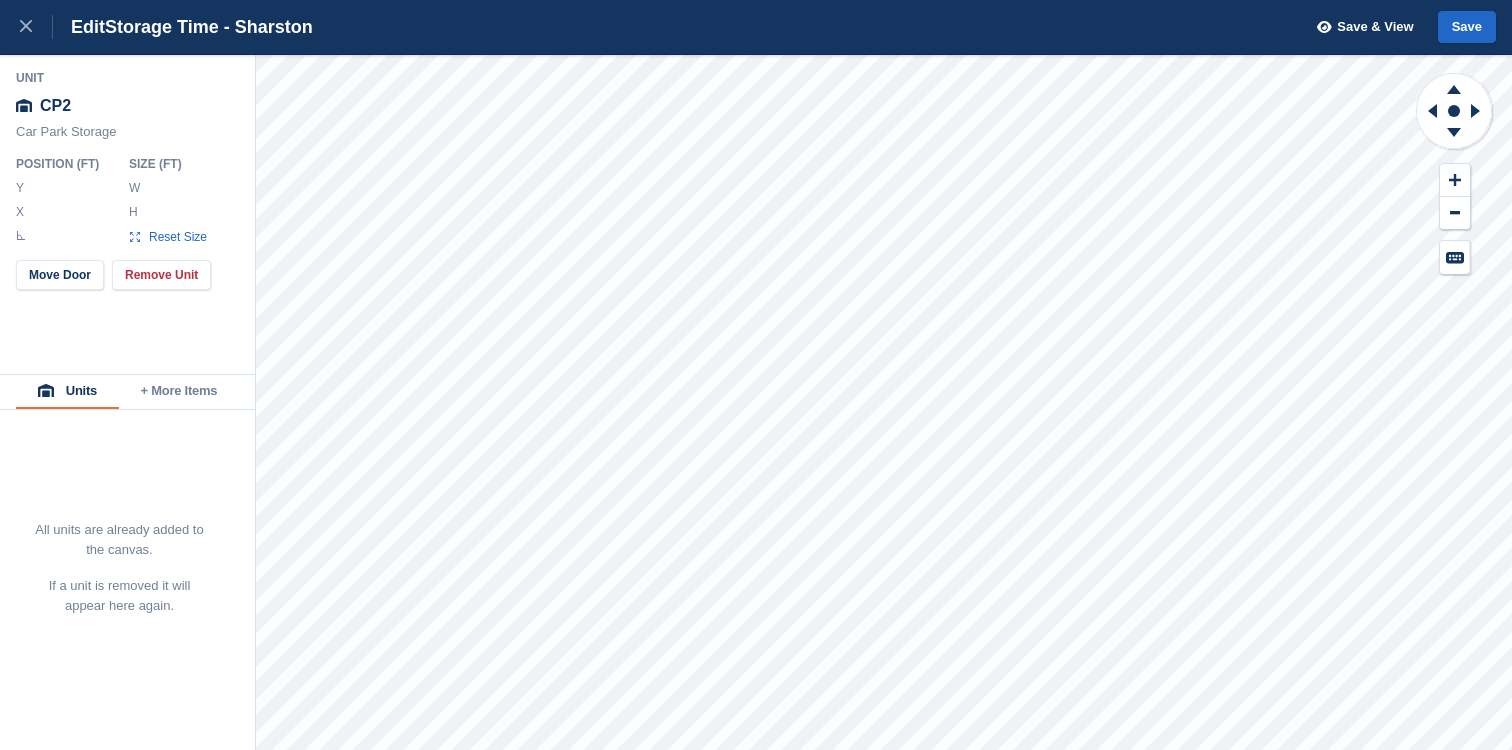 type on "*******" 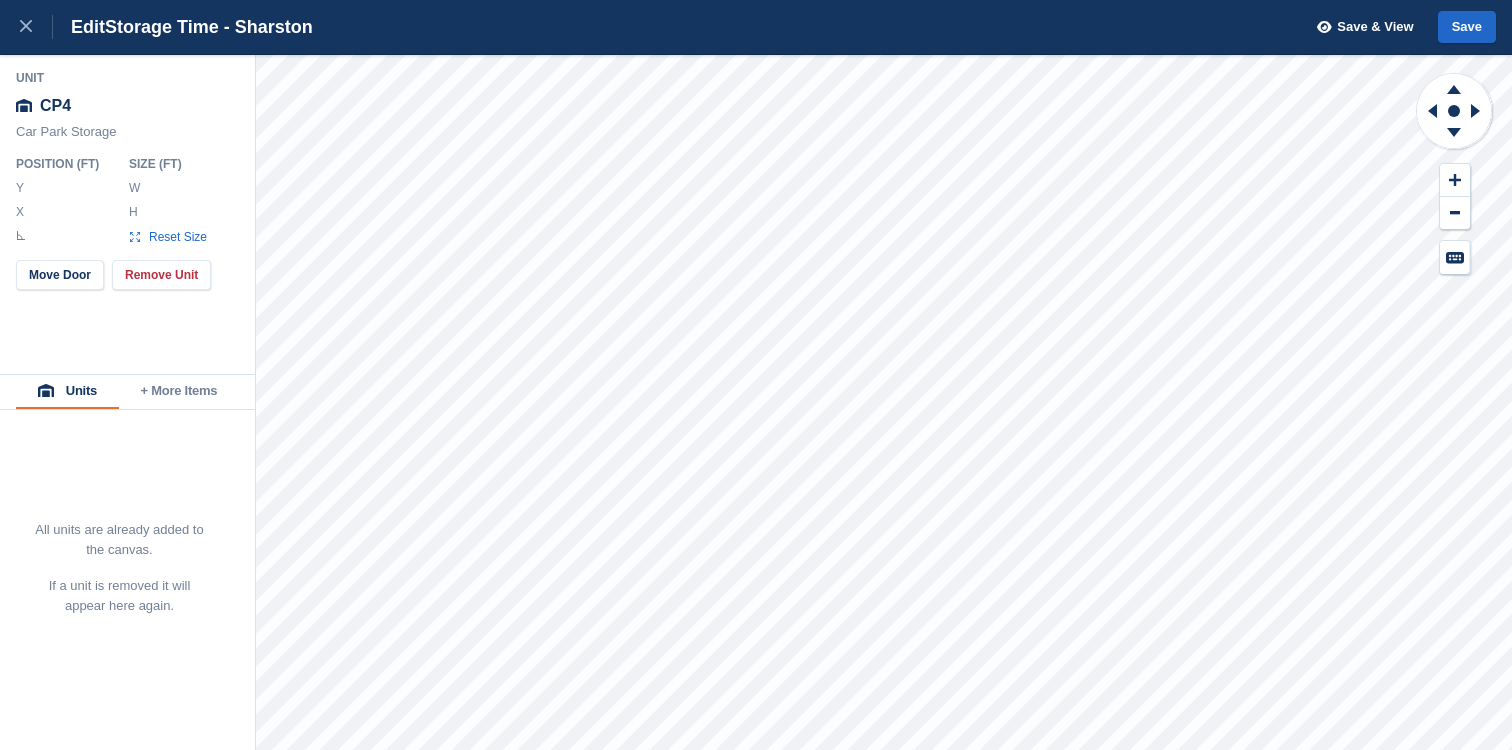 type on "***" 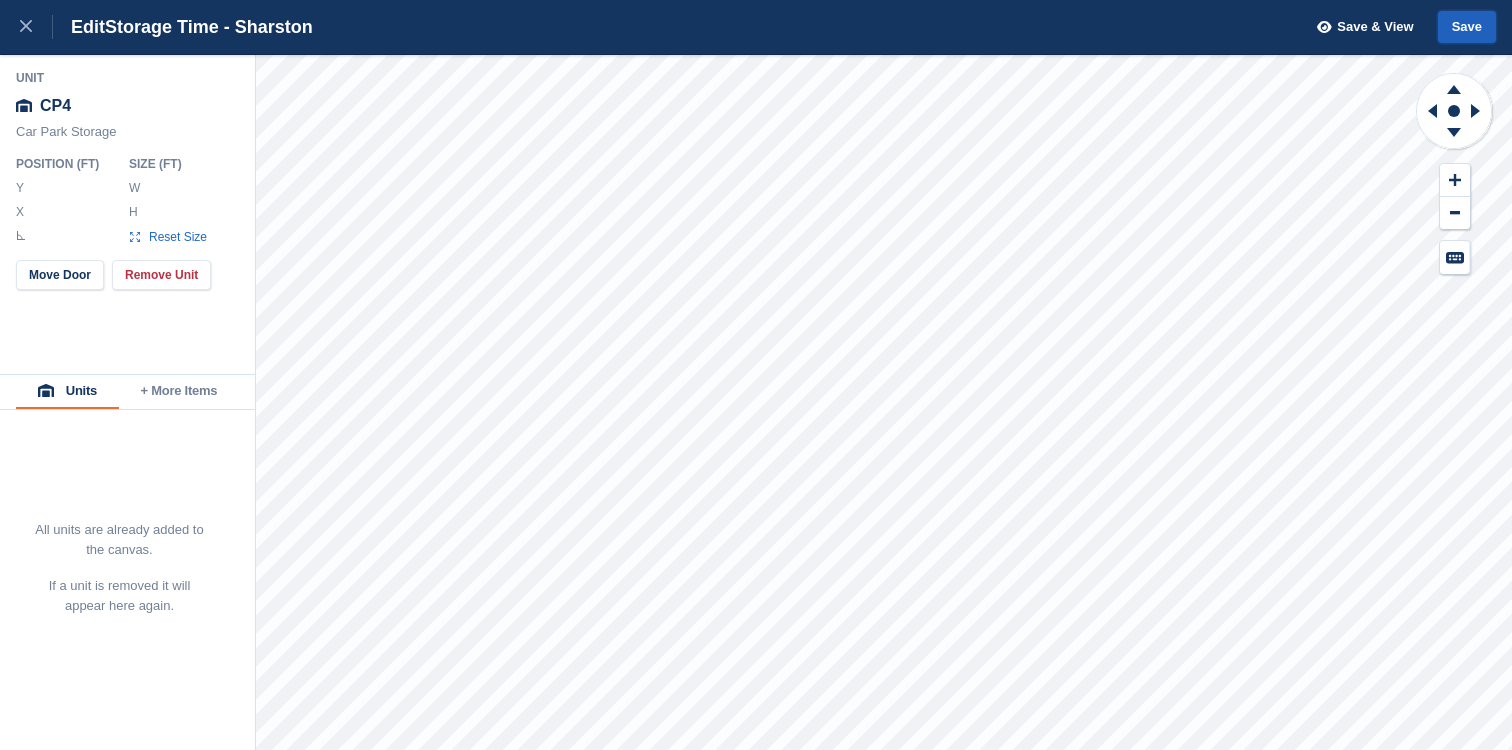 click on "Save" at bounding box center [1467, 27] 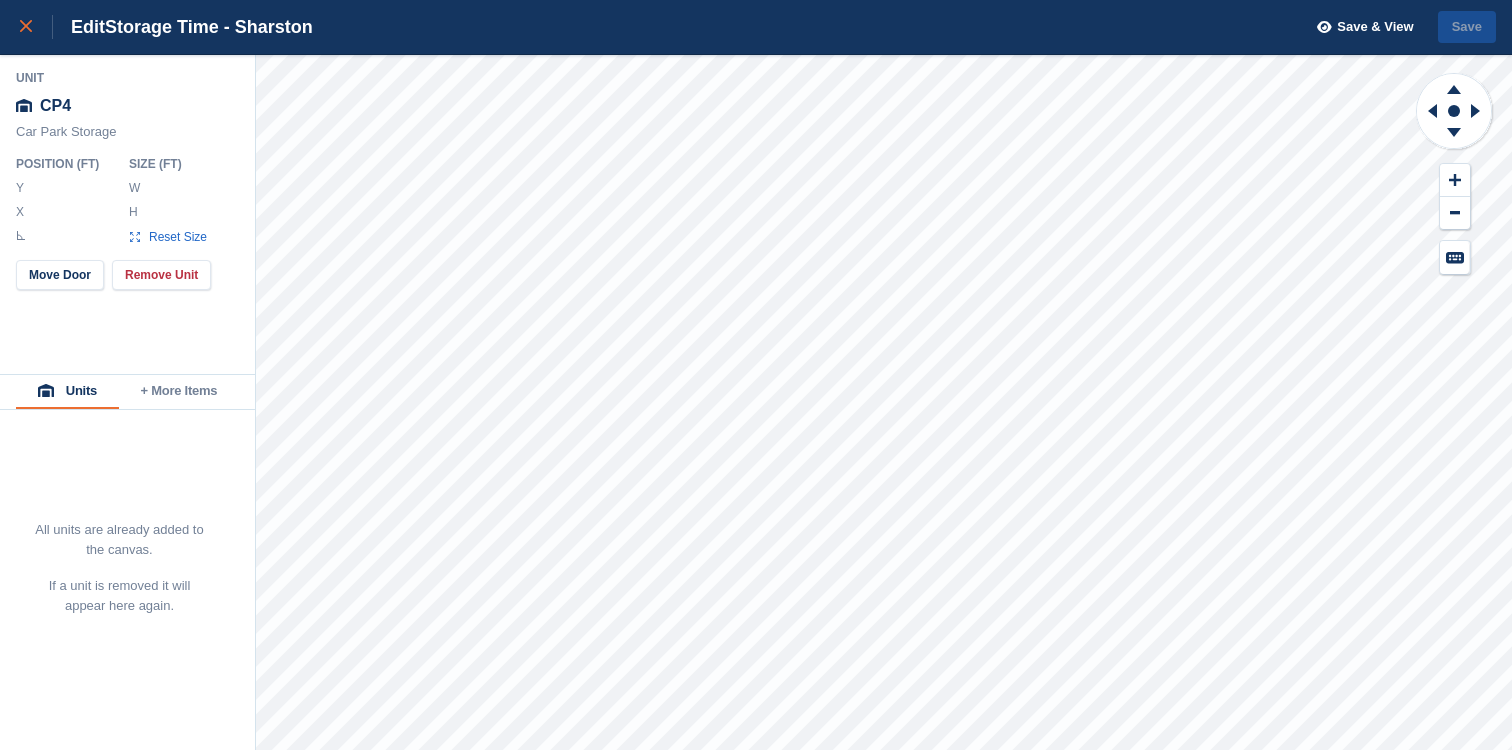 click 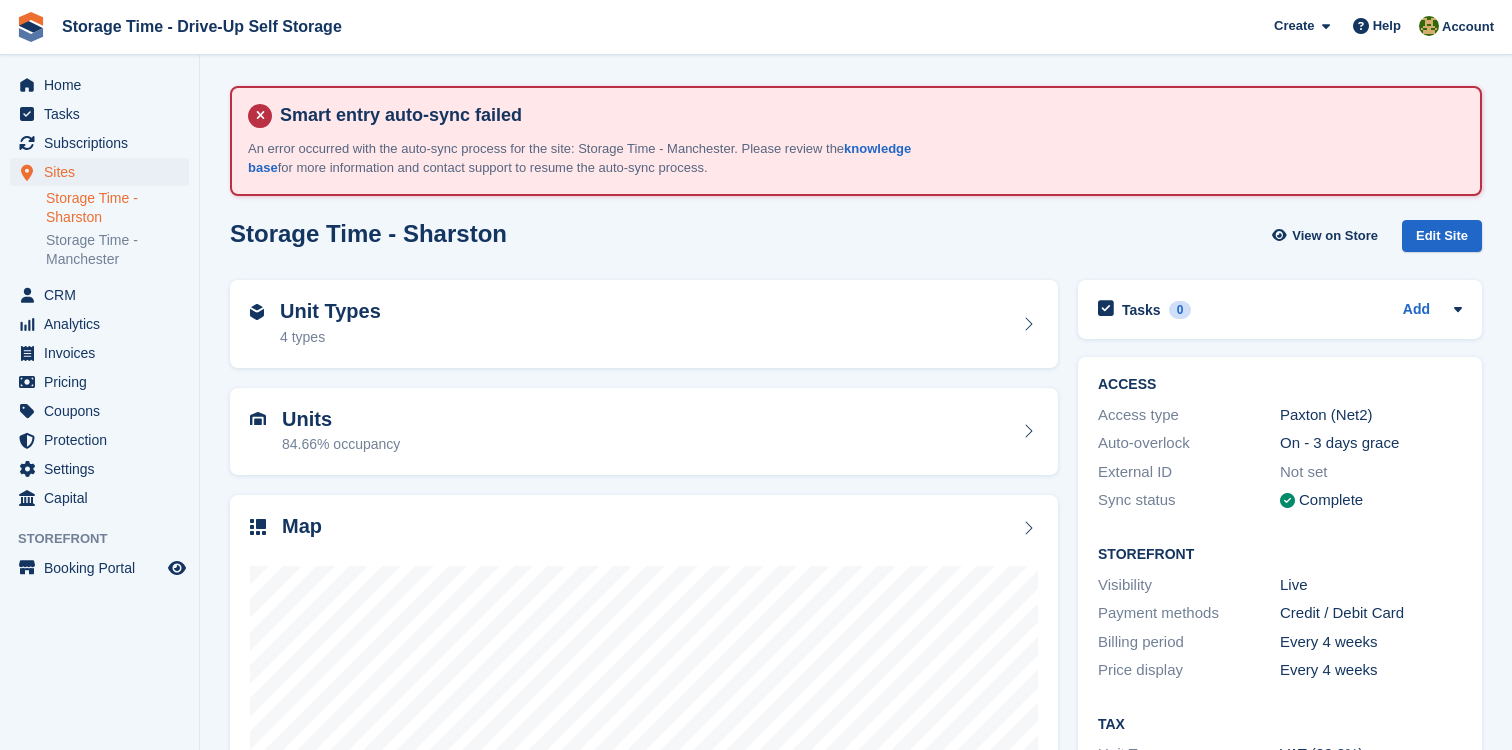scroll, scrollTop: 0, scrollLeft: 0, axis: both 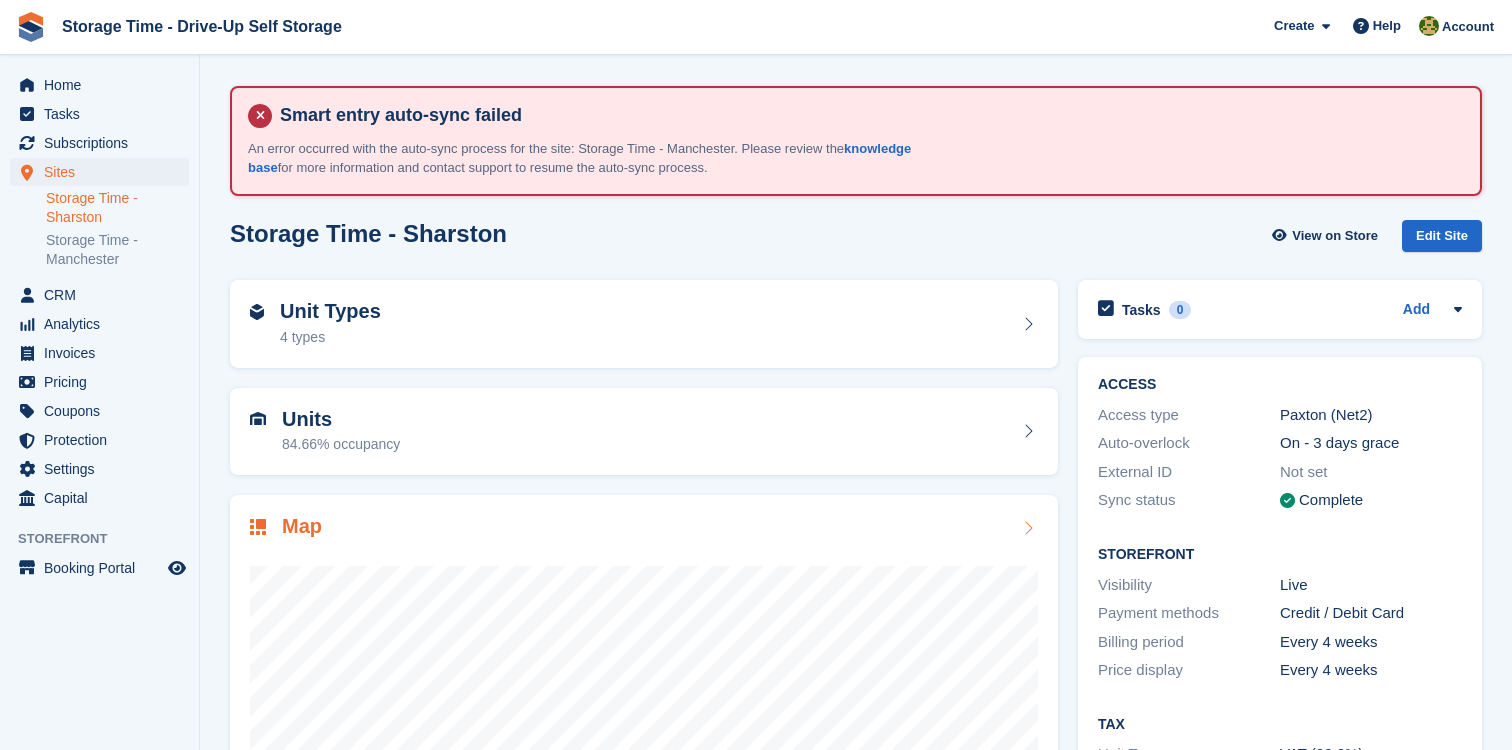 click at bounding box center [644, 742] 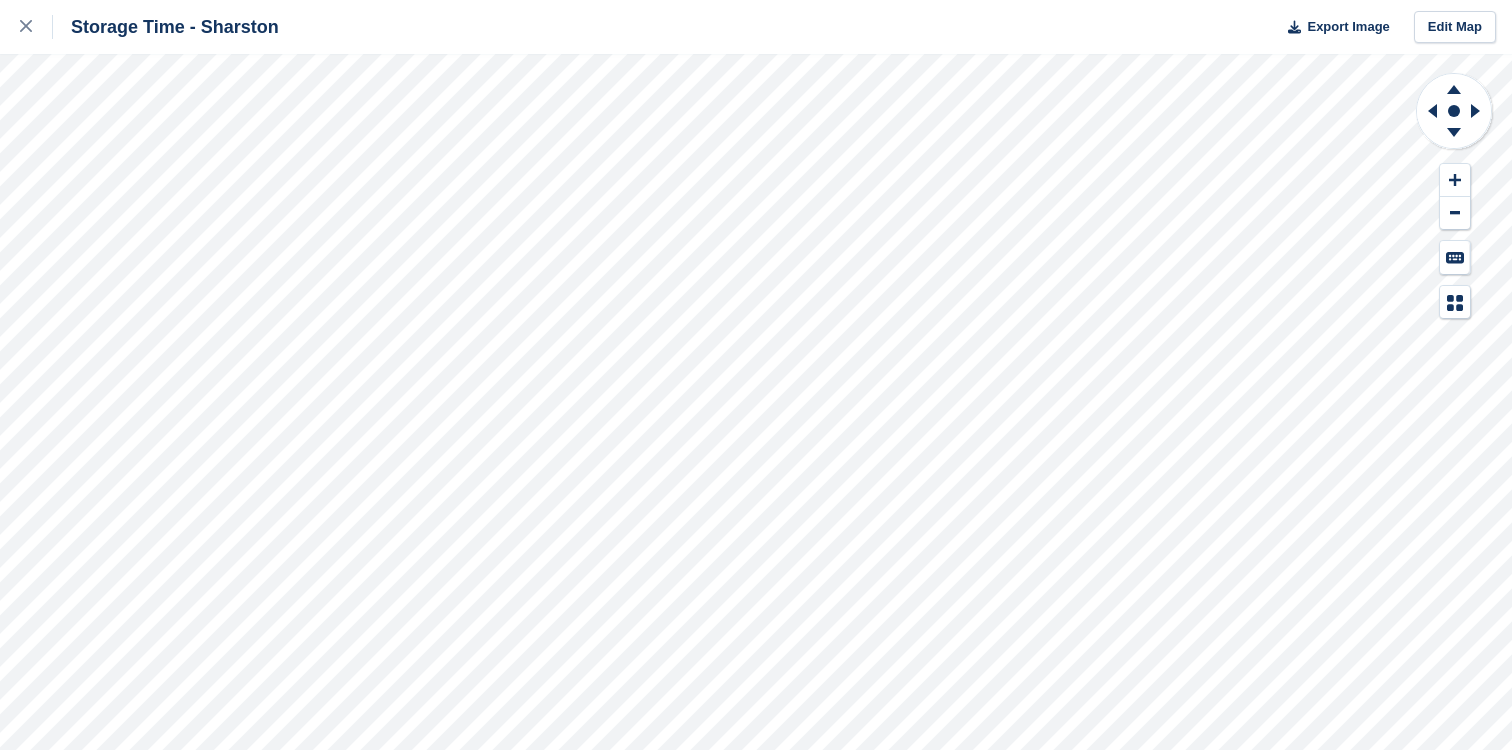 scroll, scrollTop: 0, scrollLeft: 0, axis: both 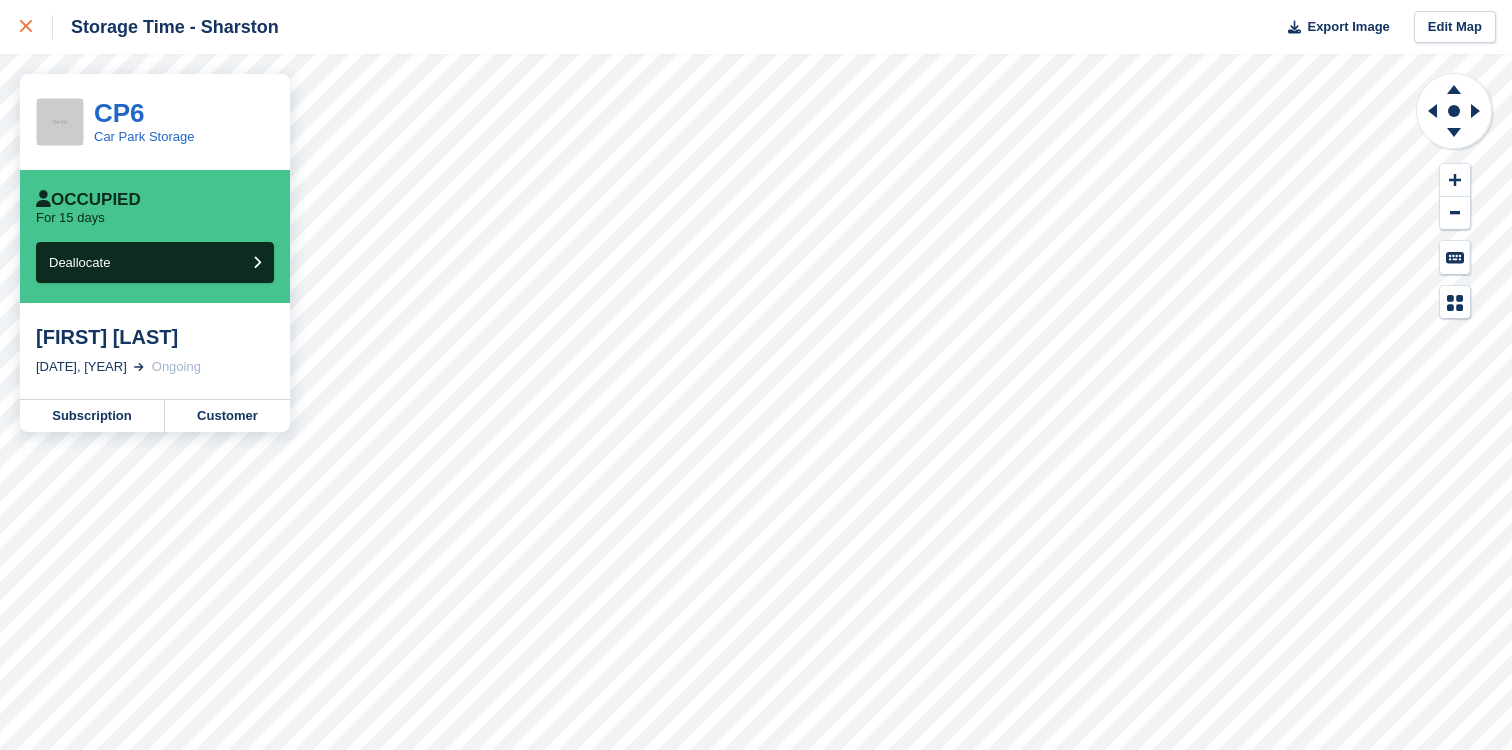 click at bounding box center (36, 27) 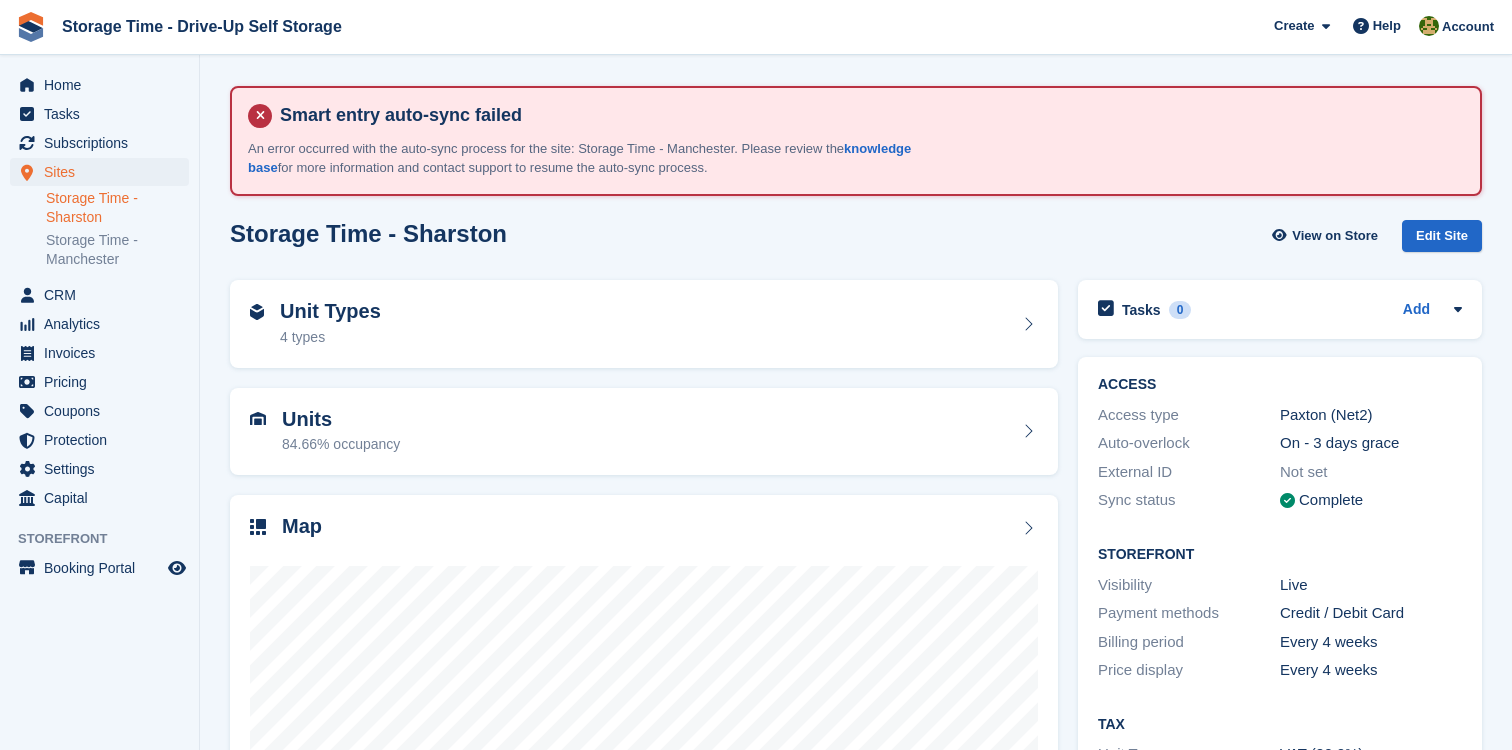 scroll, scrollTop: 0, scrollLeft: 0, axis: both 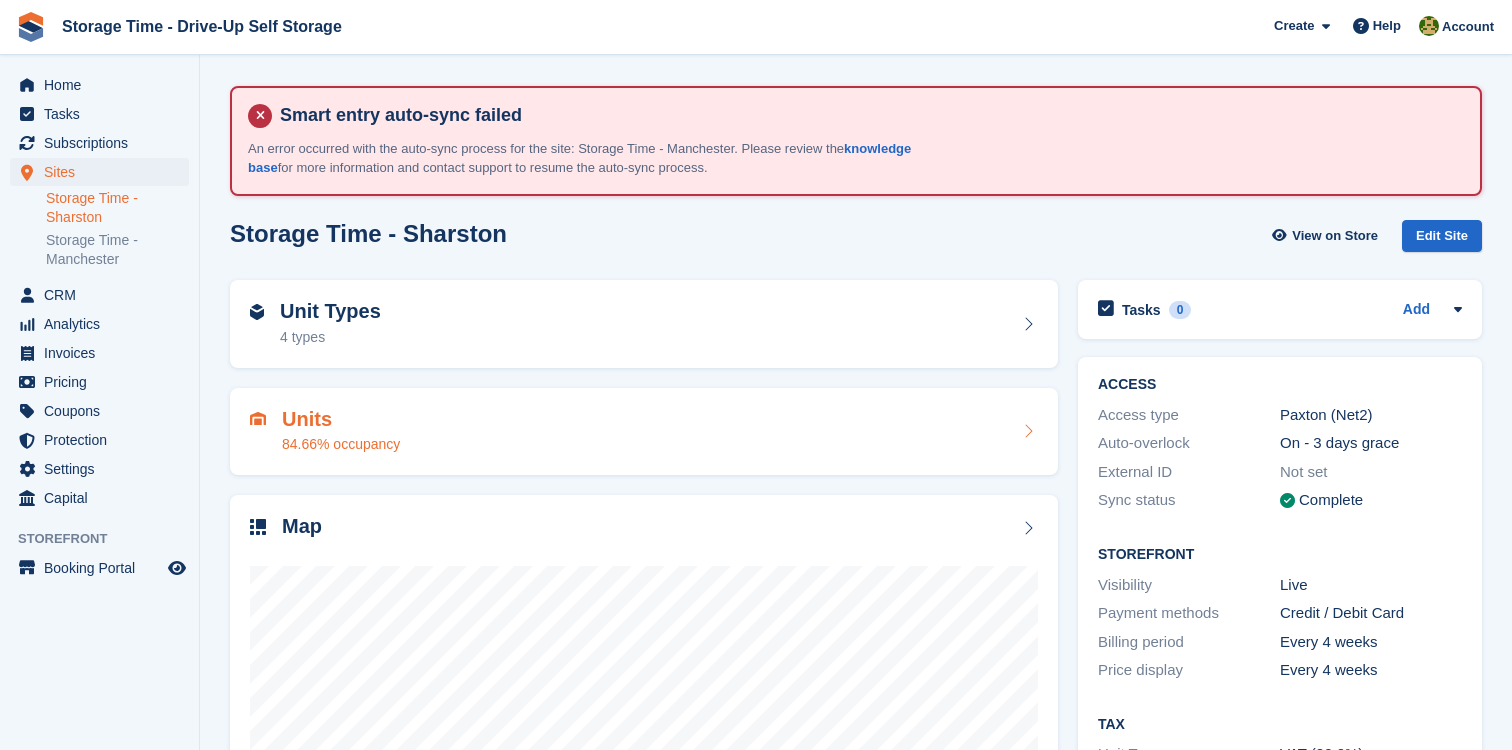 click on "Units
84.66% occupancy" at bounding box center [644, 432] 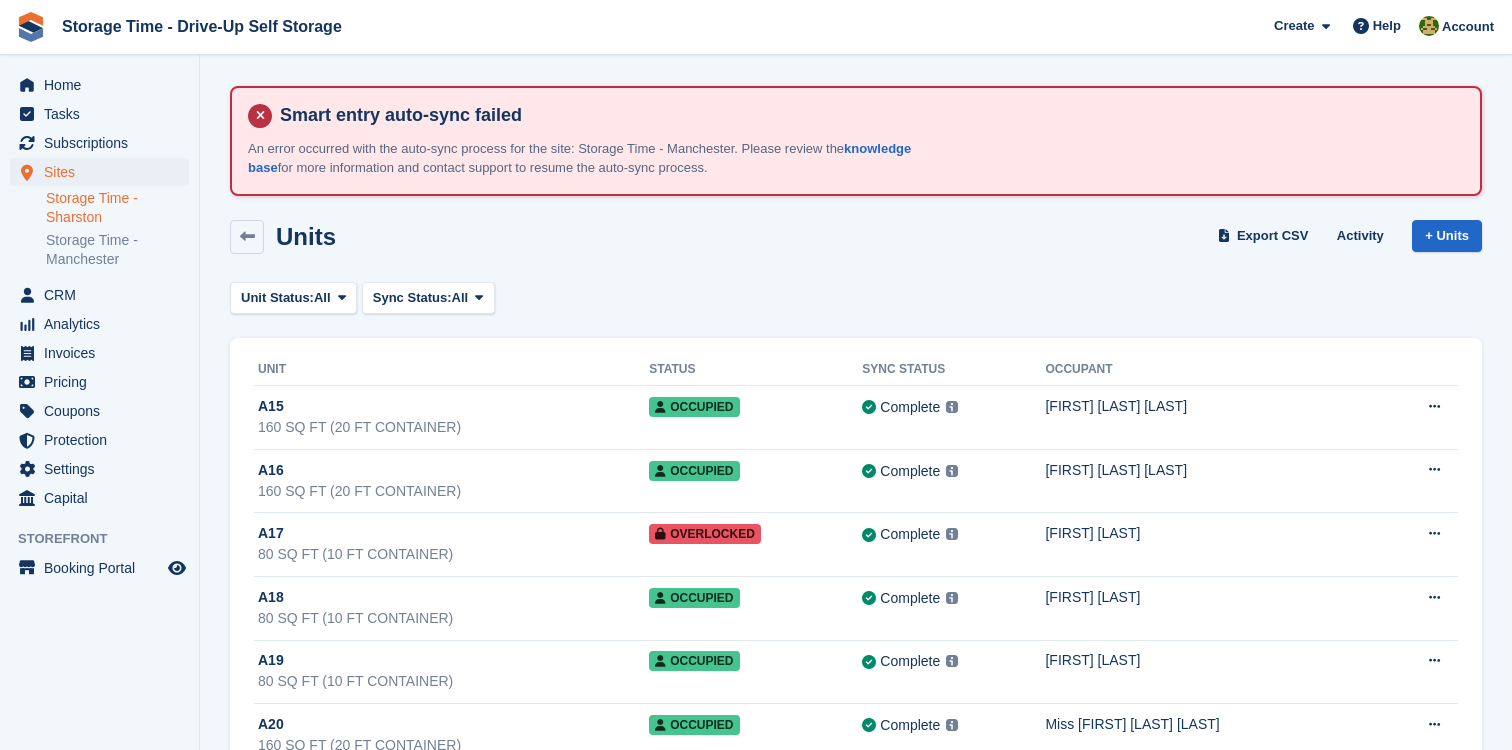 scroll, scrollTop: 0, scrollLeft: 0, axis: both 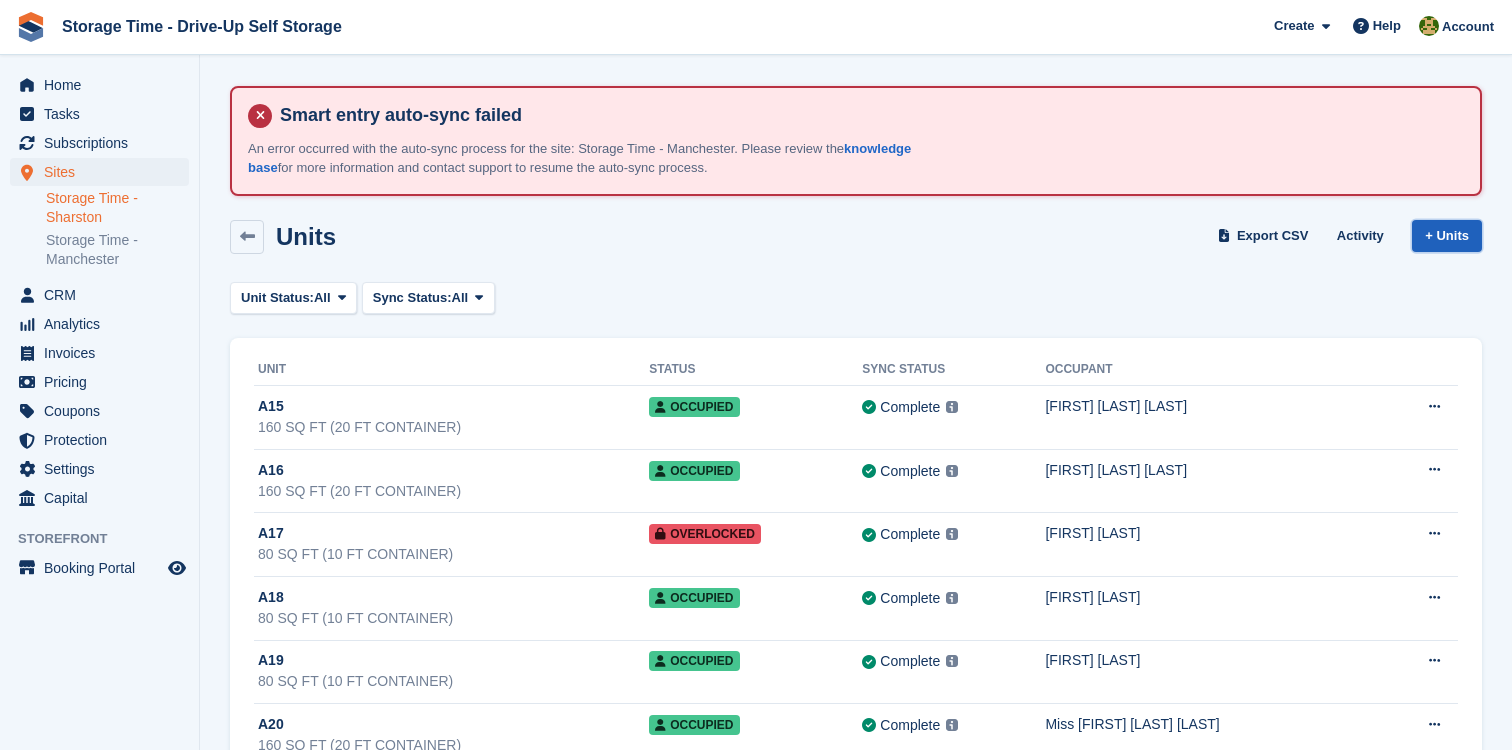 click on "+ Units" at bounding box center (1447, 236) 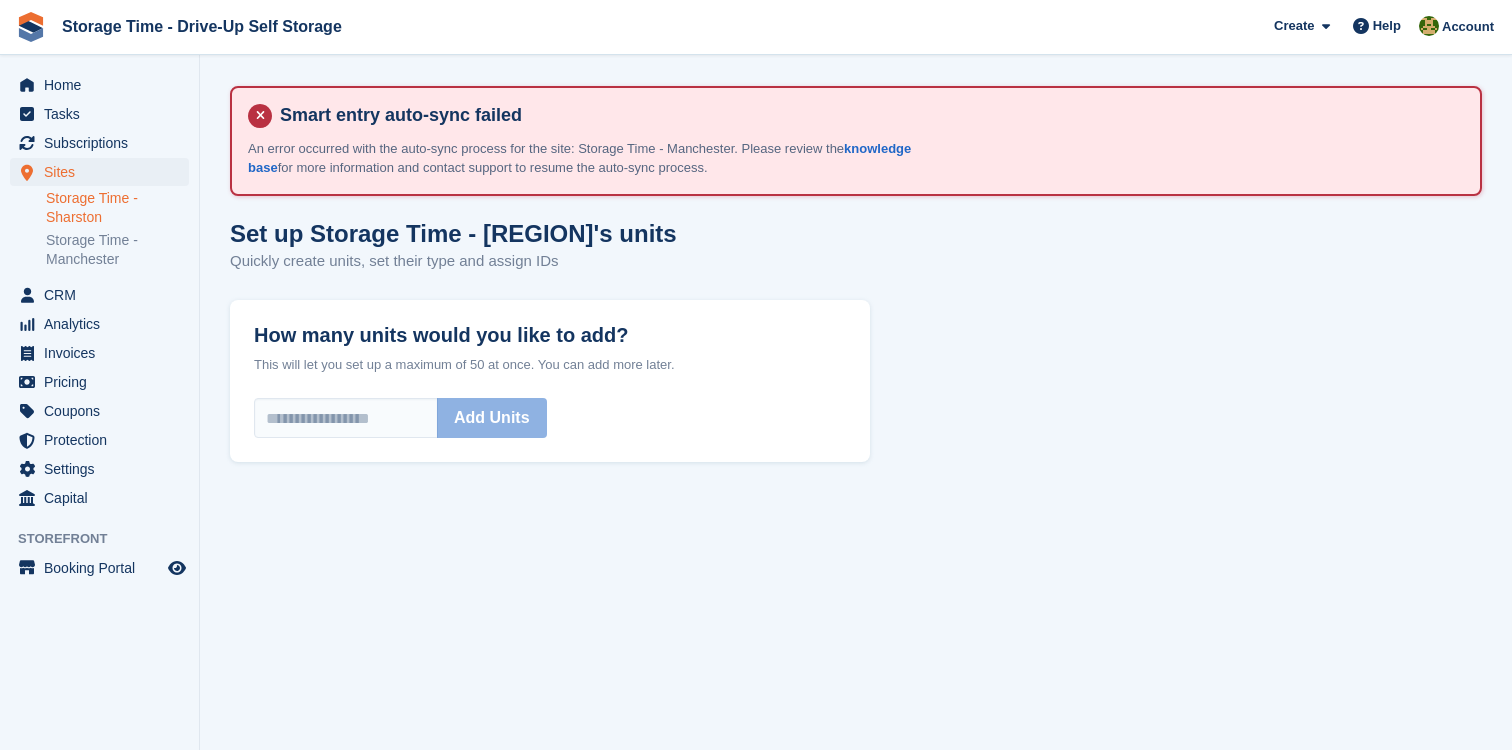 click on "How many units would you like to add?
This will let you set up a maximum of 50 at once. You can add more later.
Add Units" at bounding box center (550, 381) 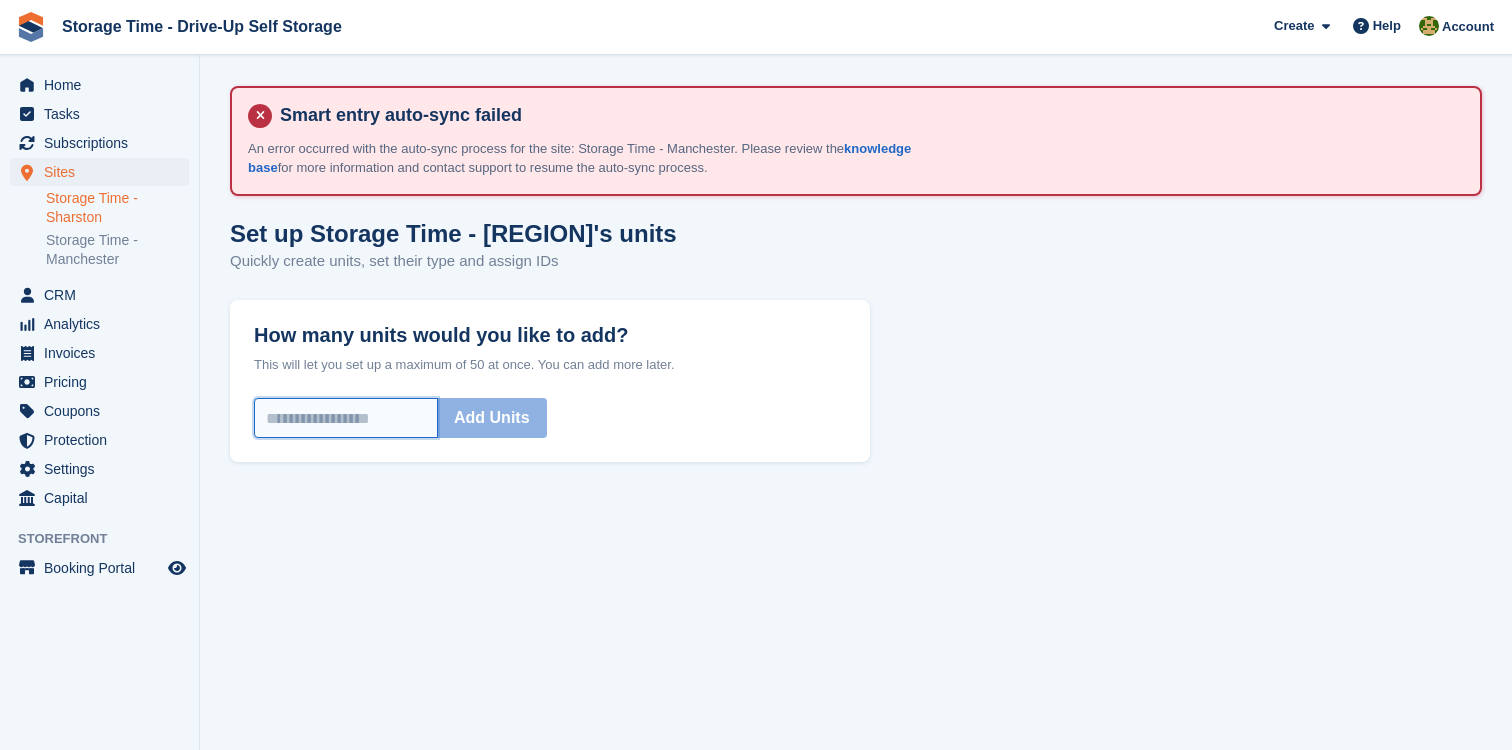 click on "How many units would you like to add?" at bounding box center [346, 418] 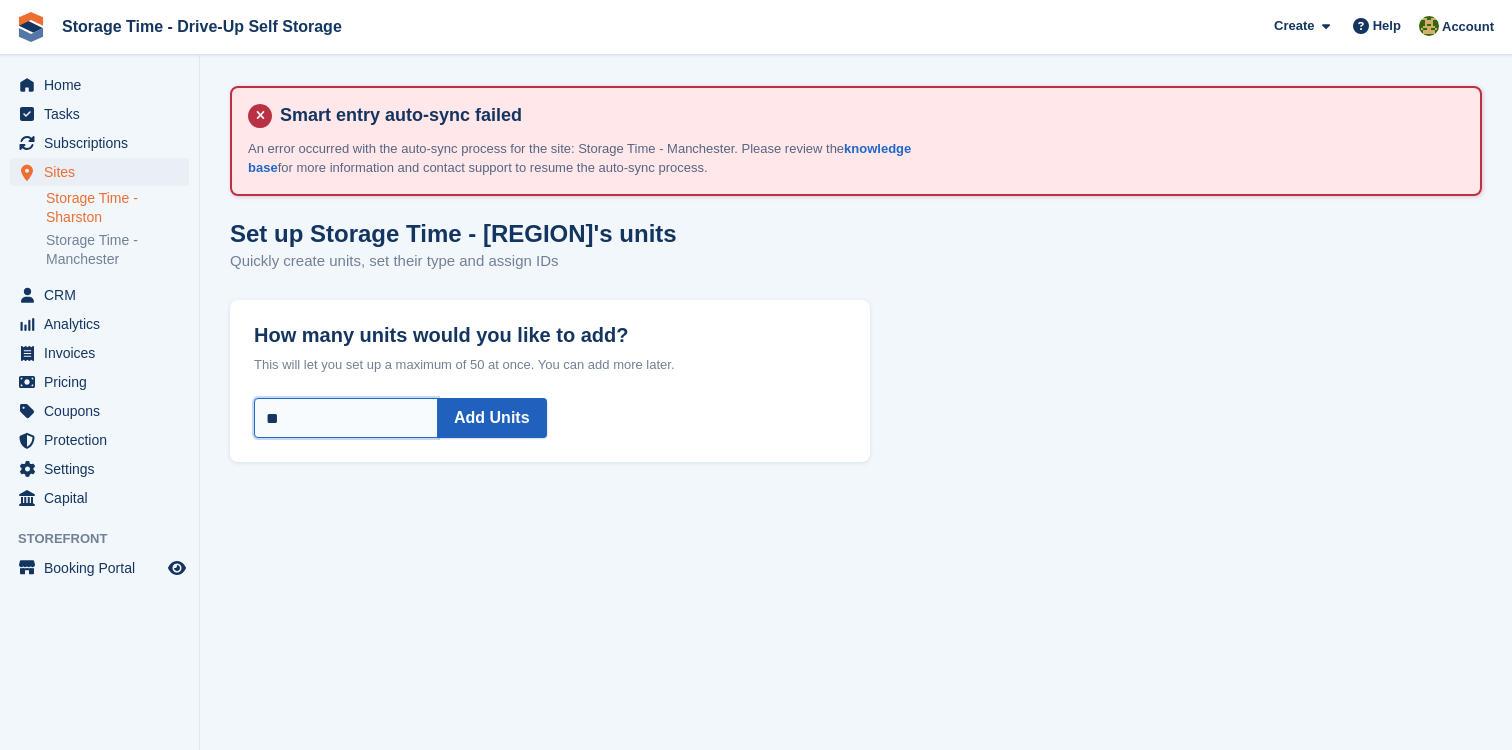 type on "**" 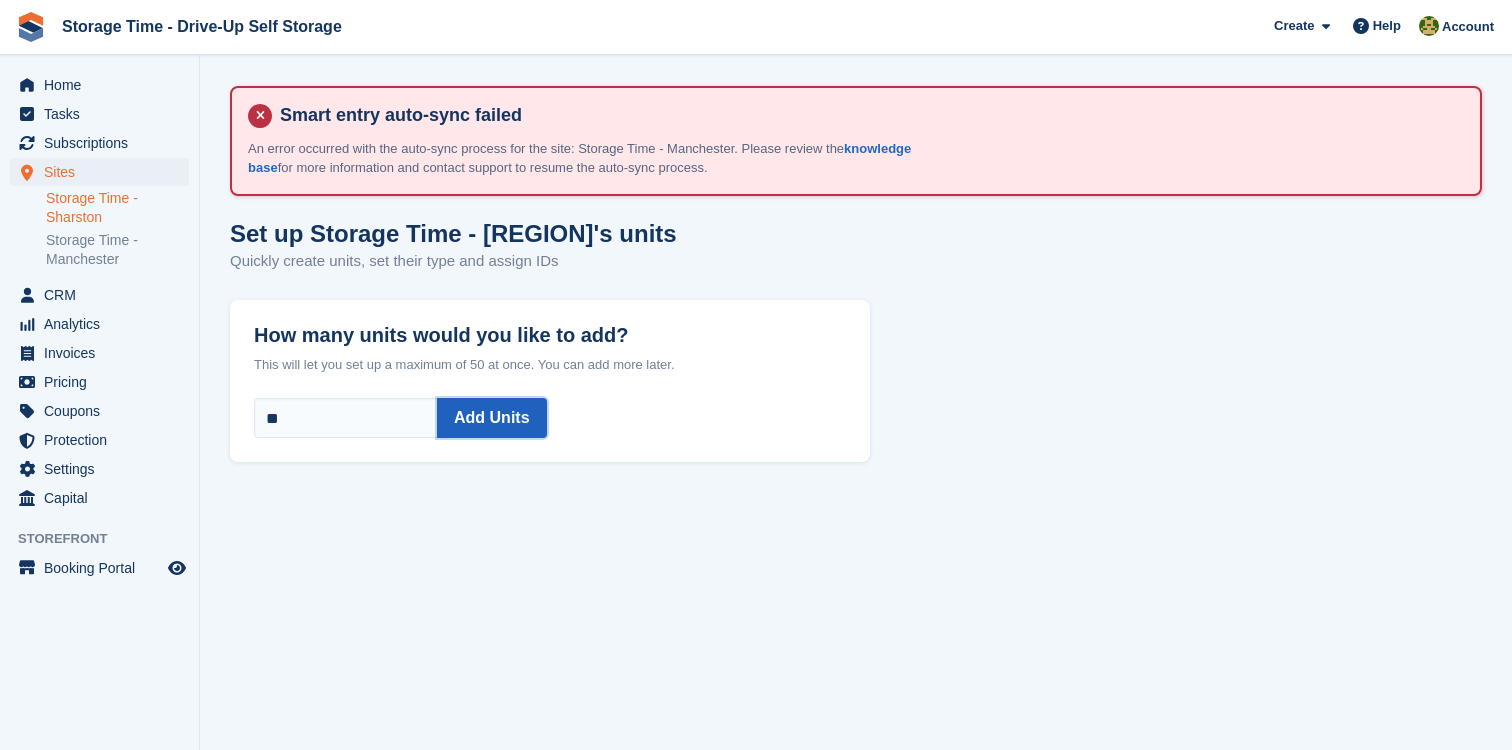 click on "Add Units" at bounding box center [492, 418] 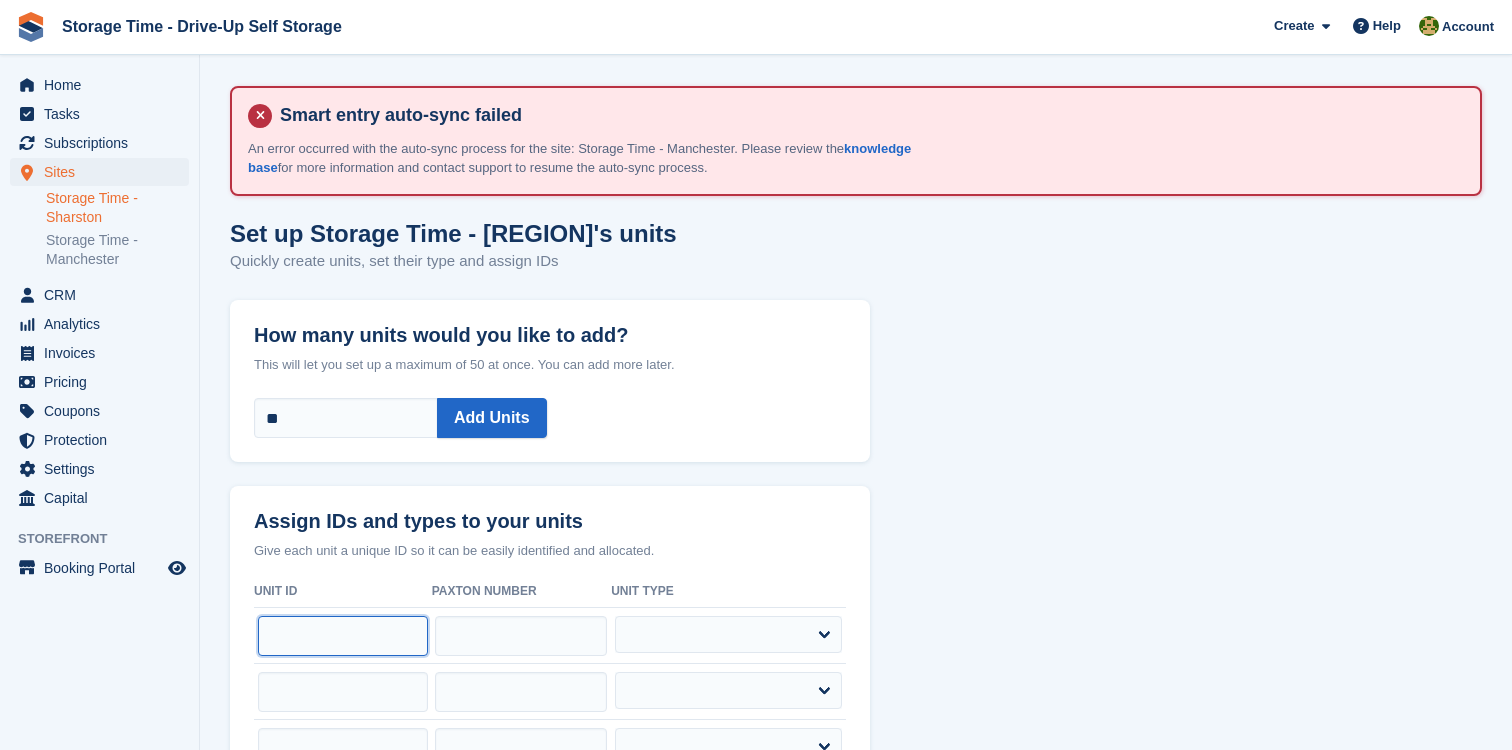 click at bounding box center [343, 636] 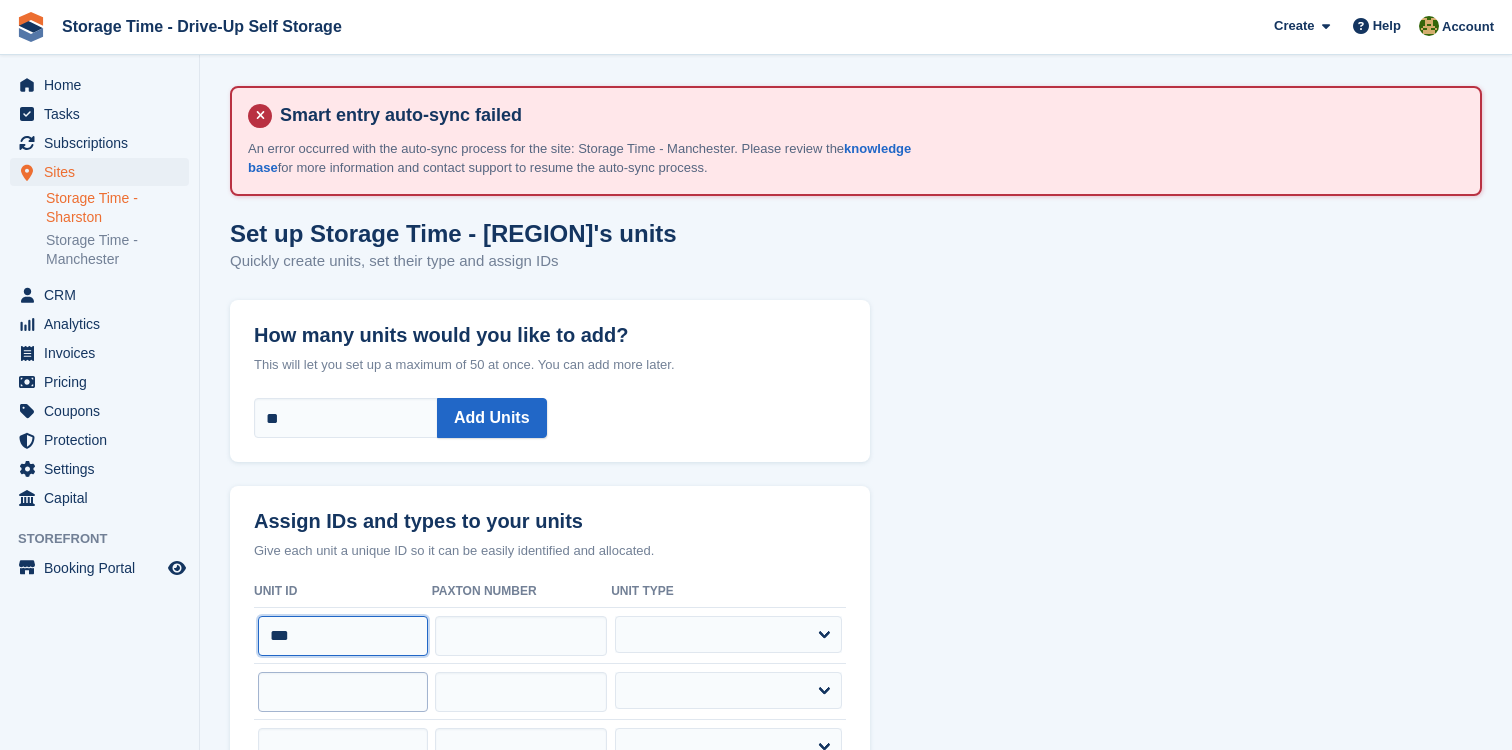 type on "***" 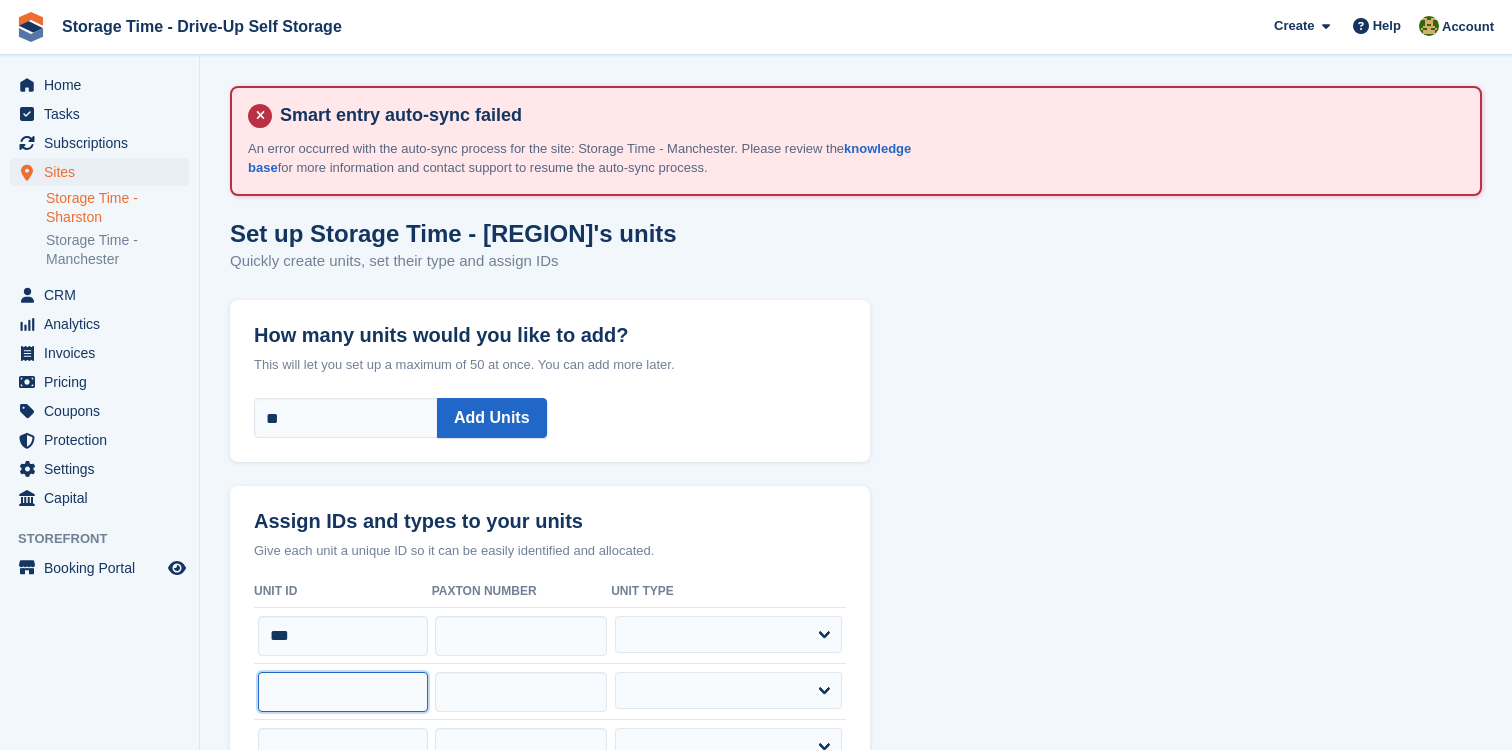 click at bounding box center (343, 692) 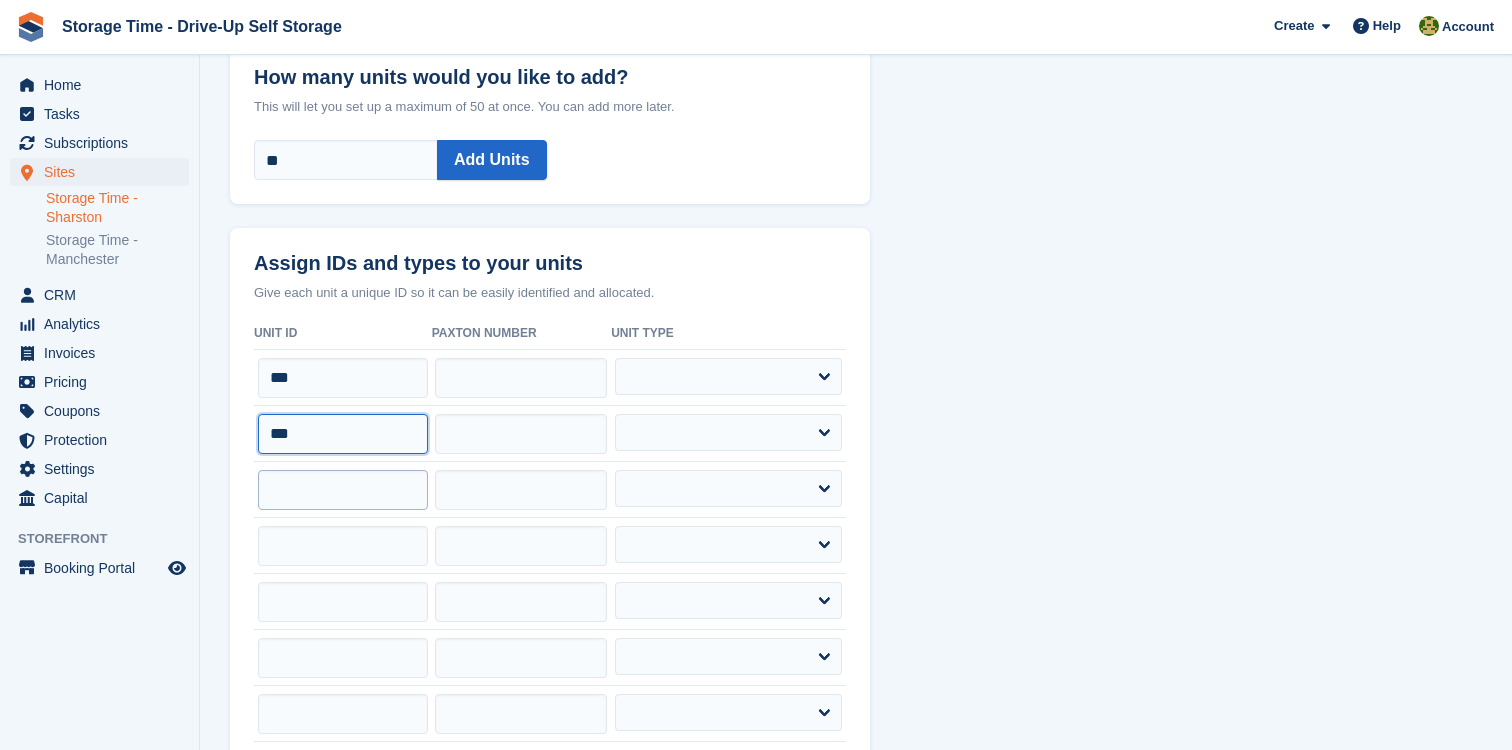 scroll, scrollTop: 265, scrollLeft: 0, axis: vertical 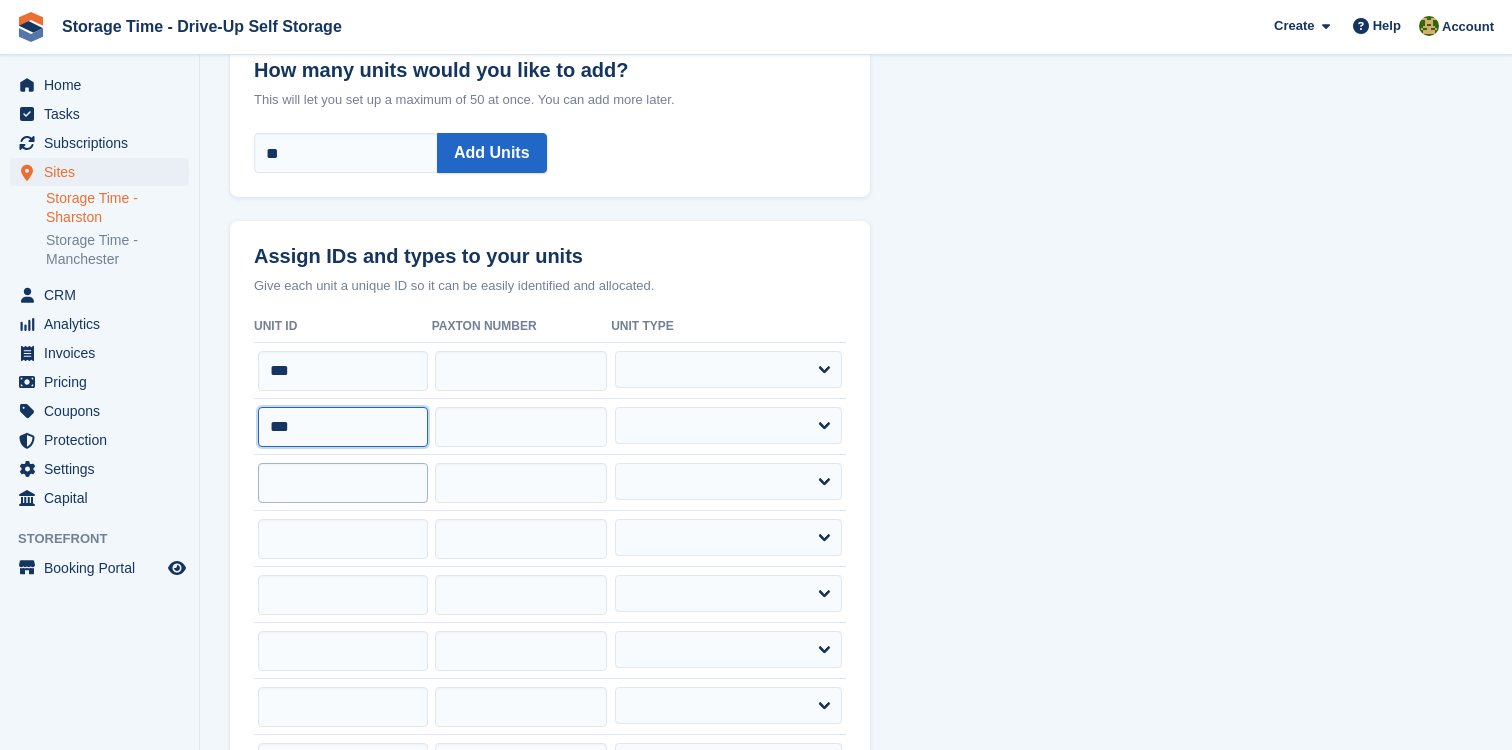 type on "***" 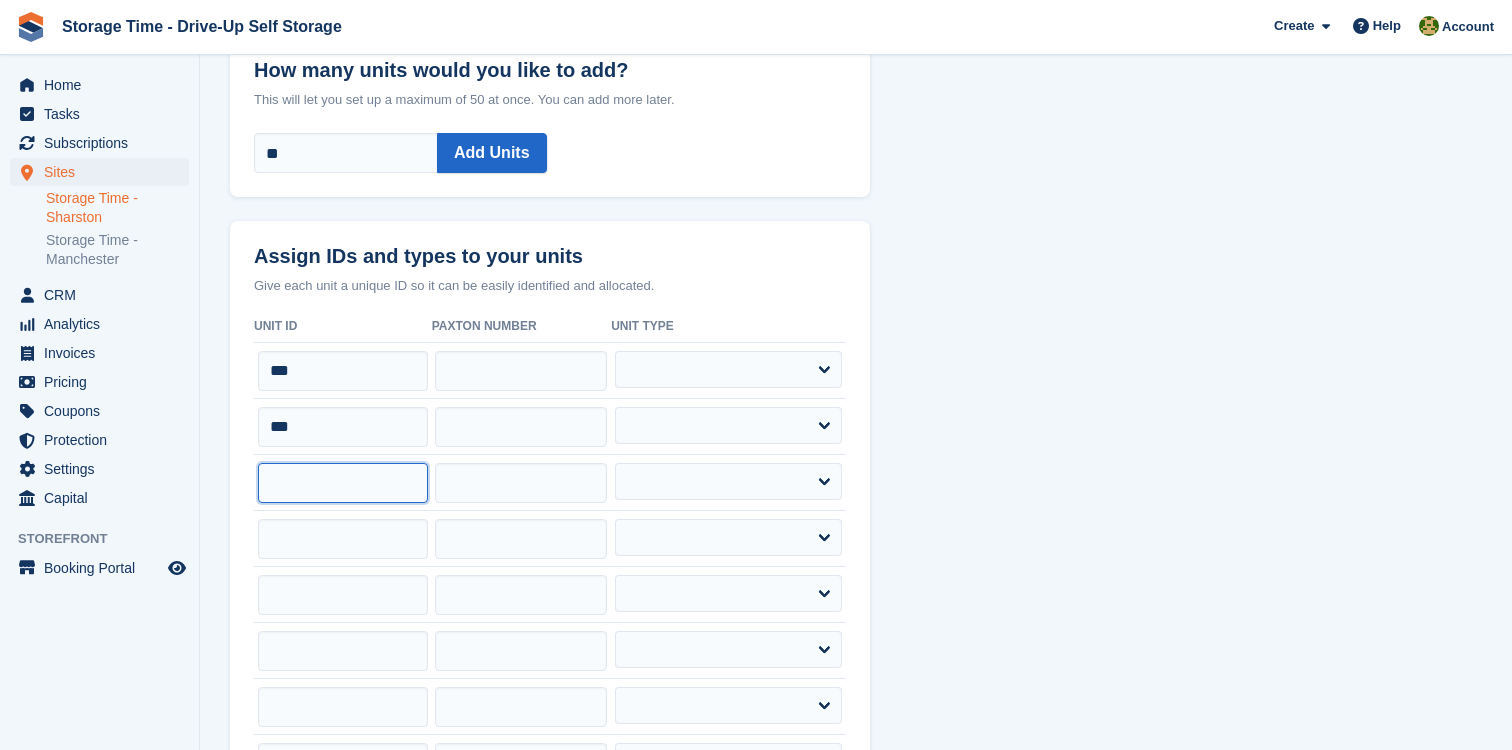 click at bounding box center (343, 483) 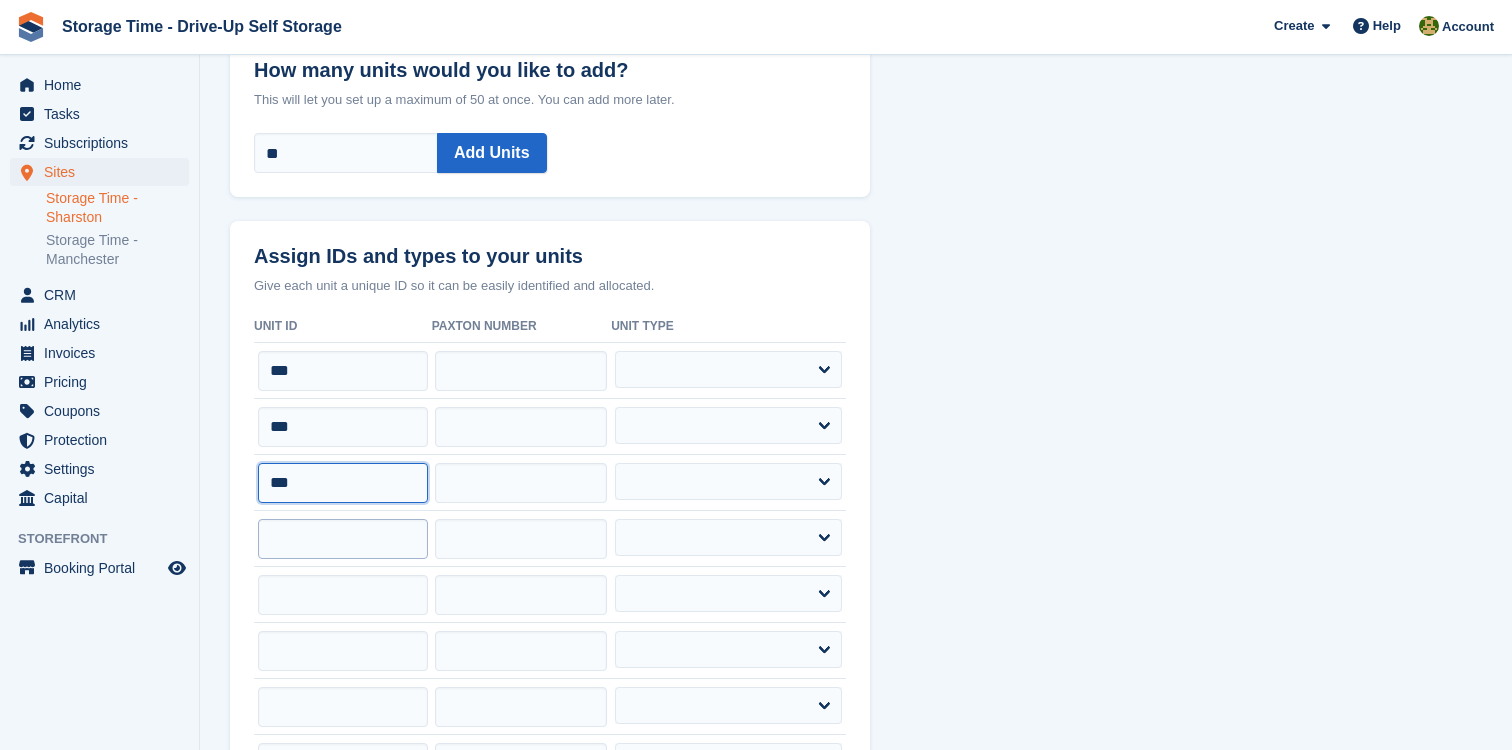 type on "***" 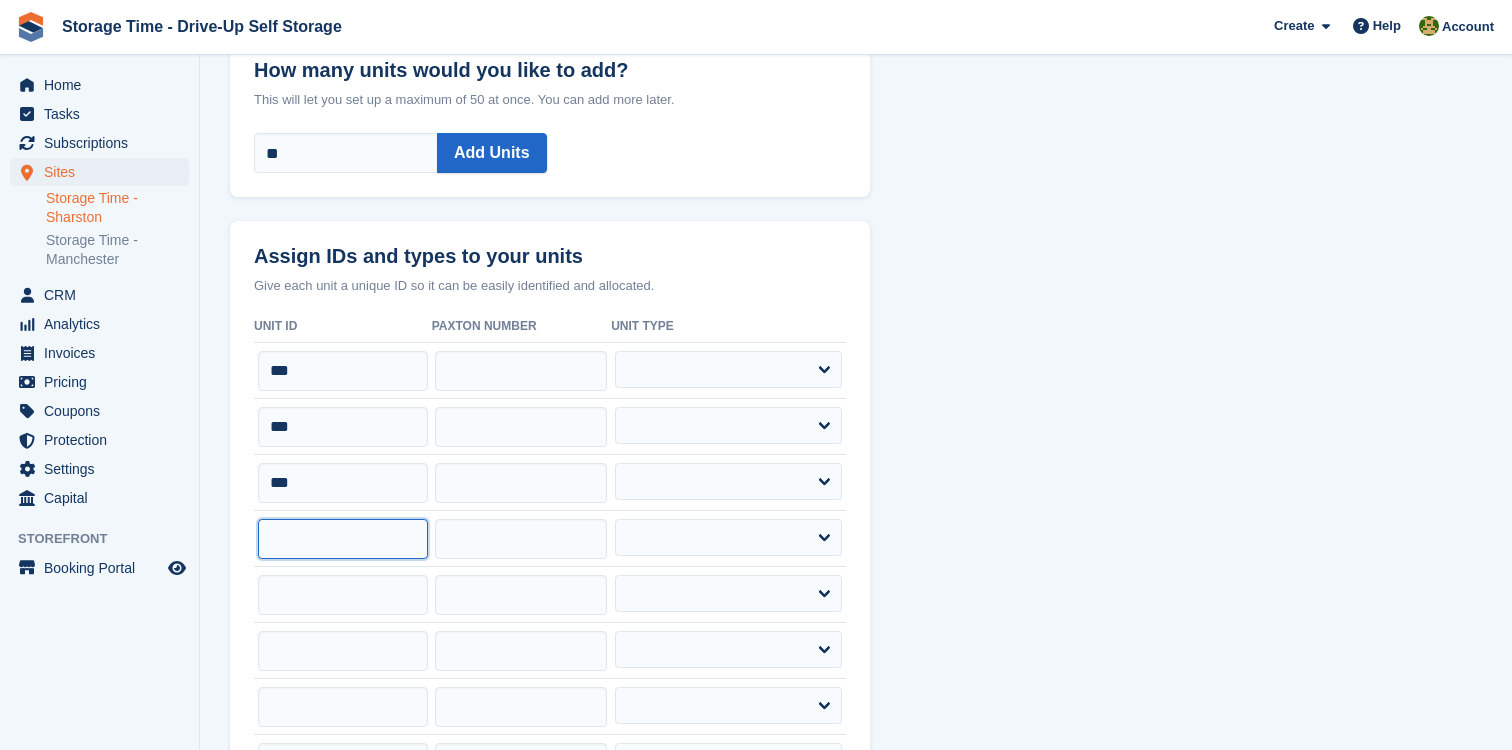 click at bounding box center (343, 539) 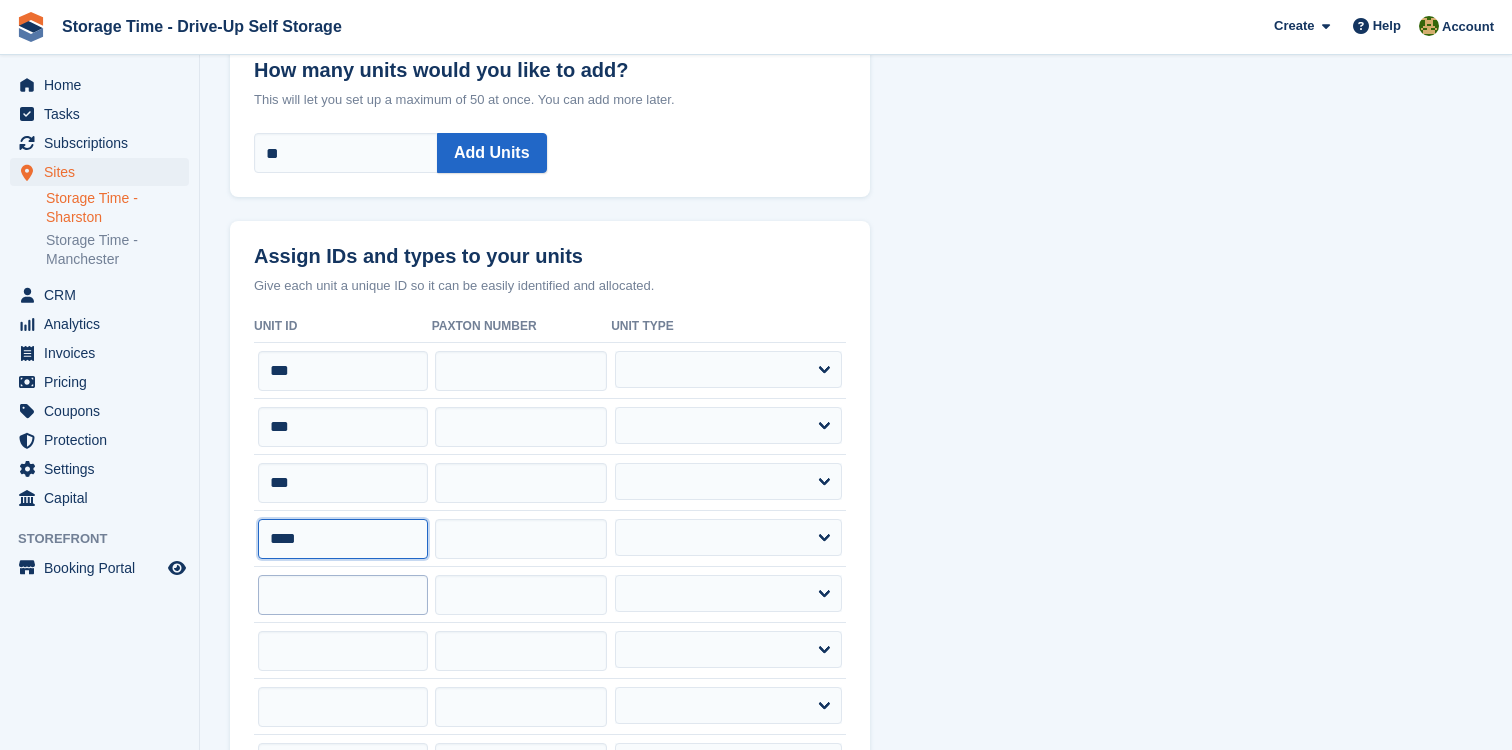 type on "****" 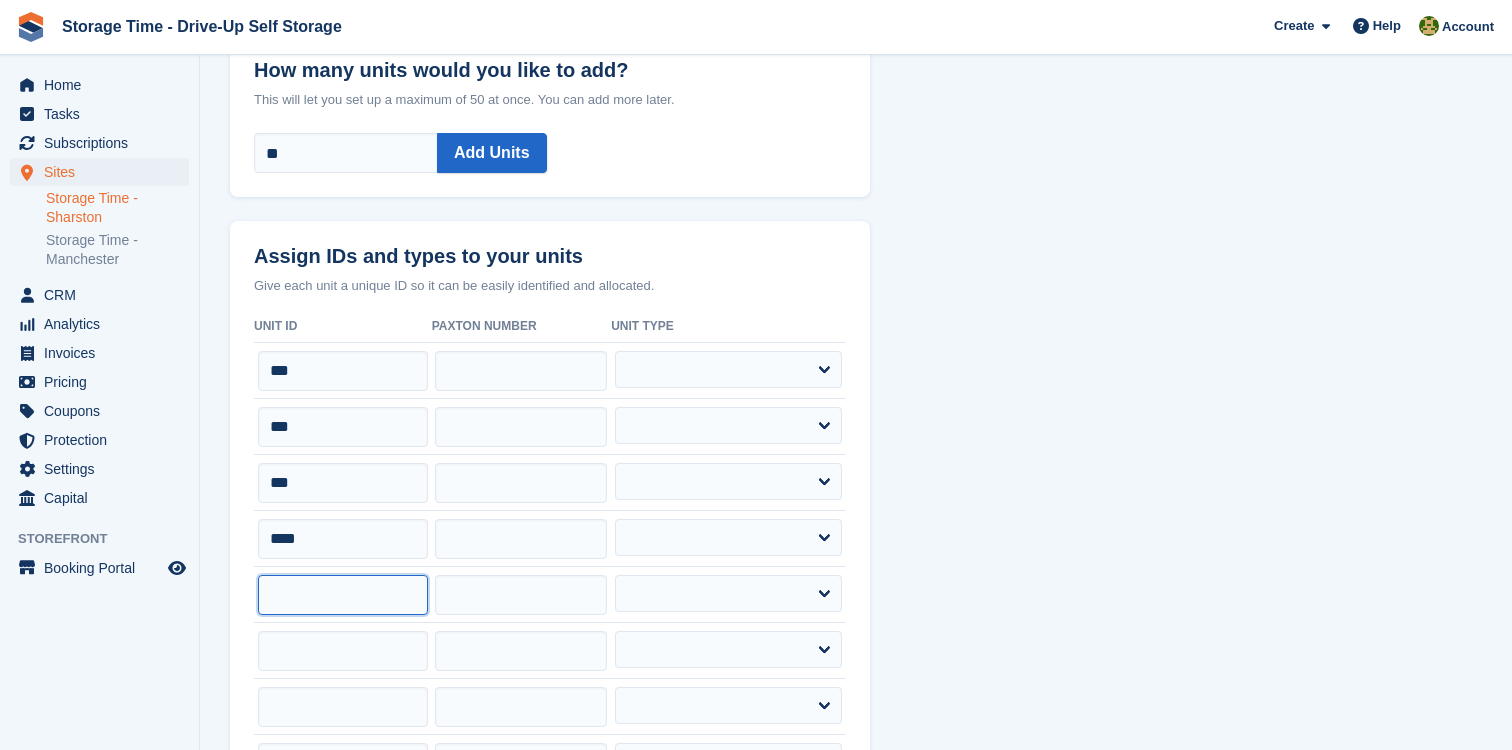 click at bounding box center [343, 595] 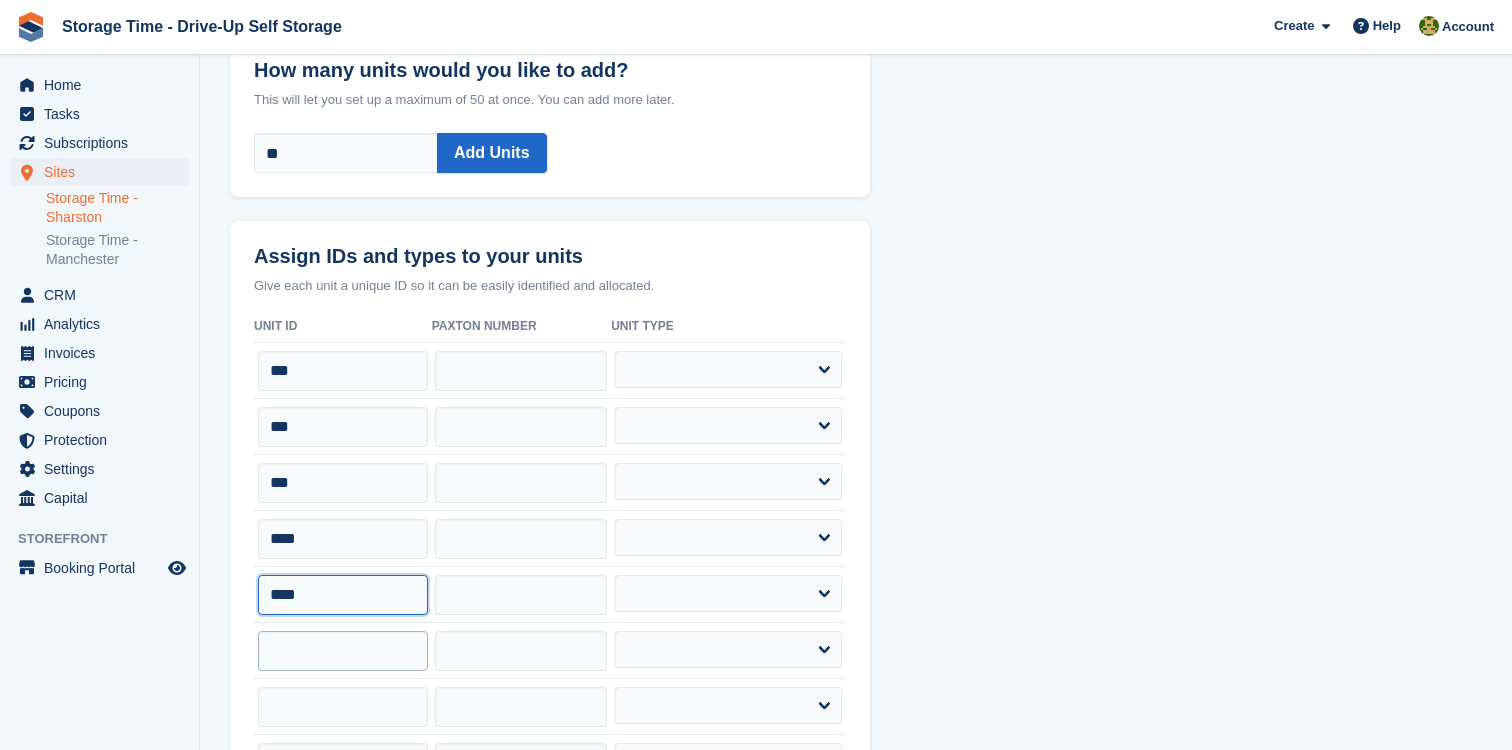 type on "****" 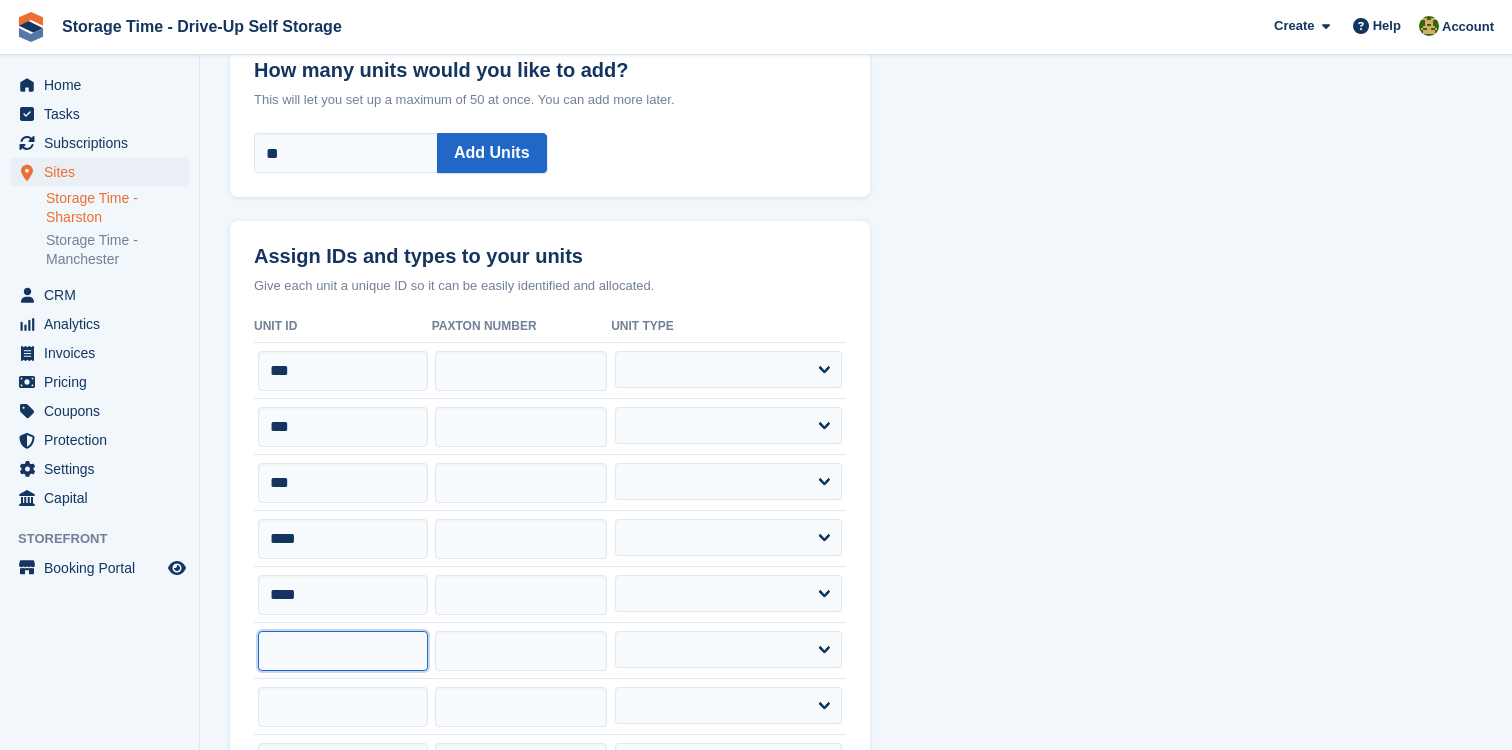 click at bounding box center [343, 651] 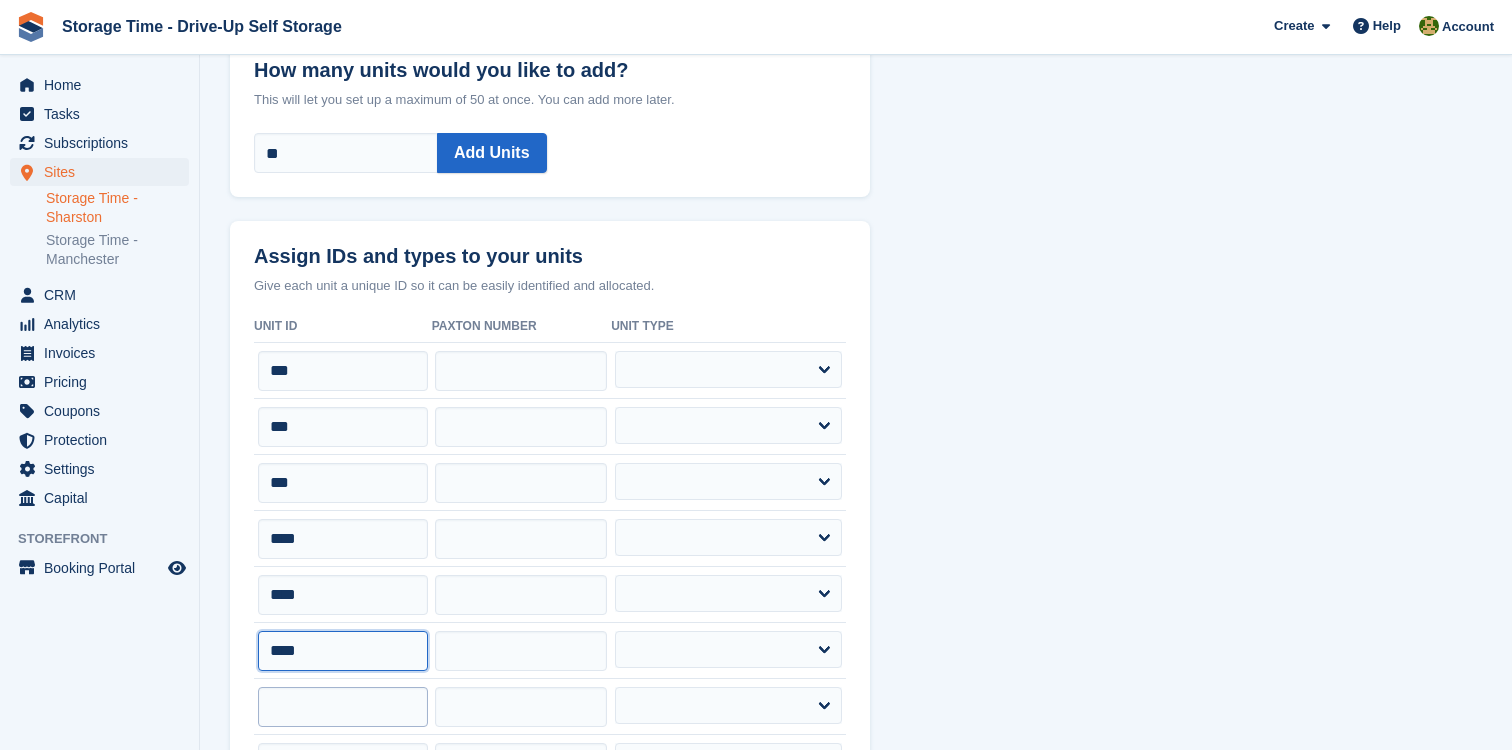 type on "****" 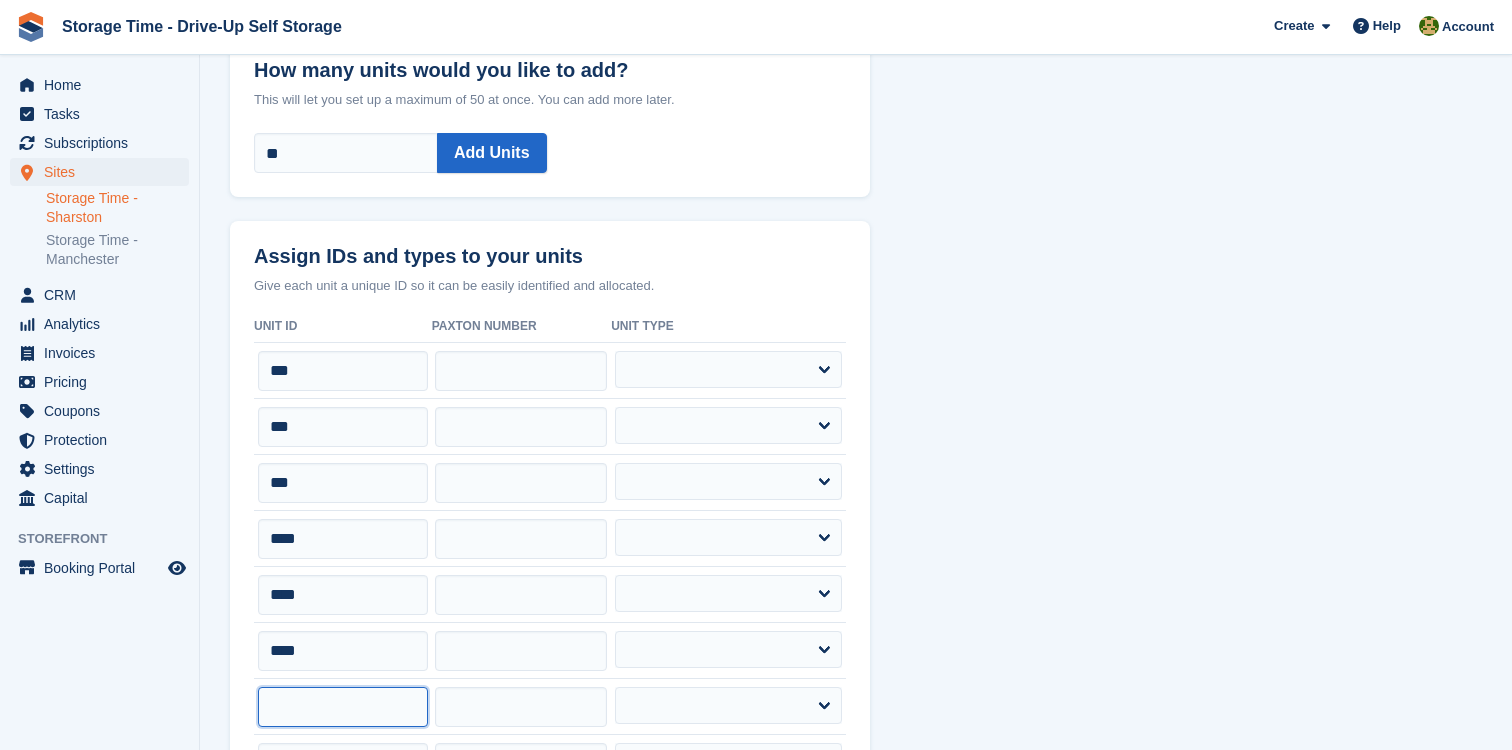 click at bounding box center [343, 707] 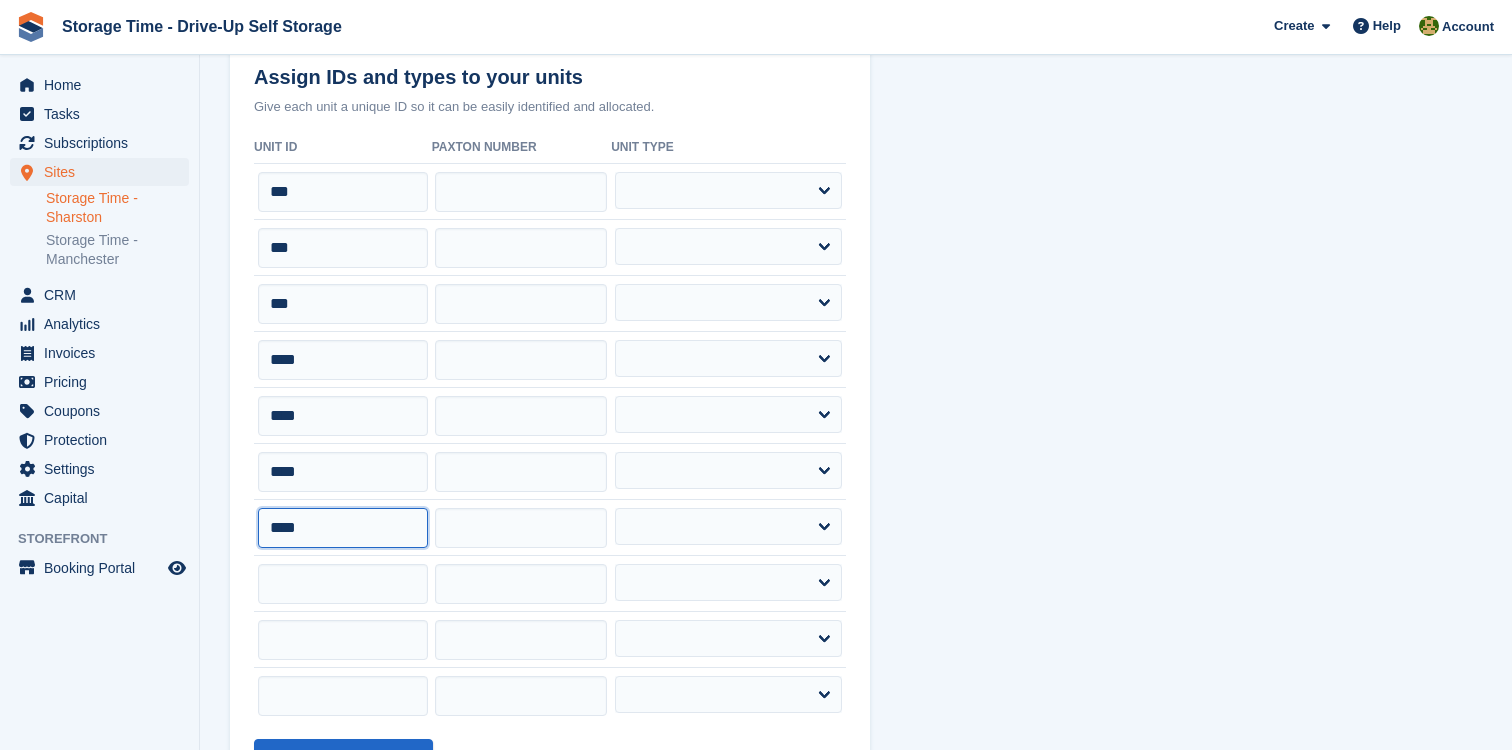 scroll, scrollTop: 455, scrollLeft: 0, axis: vertical 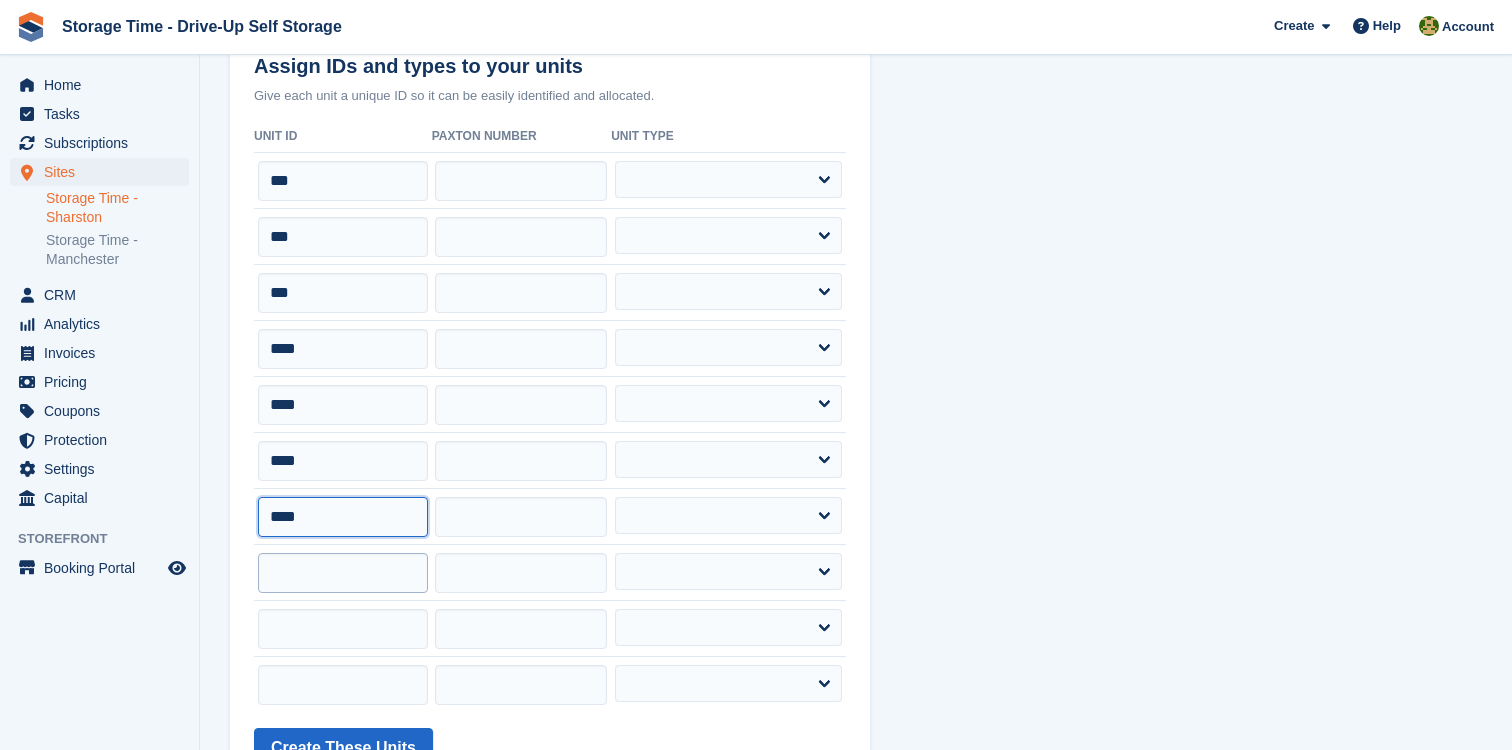 type on "****" 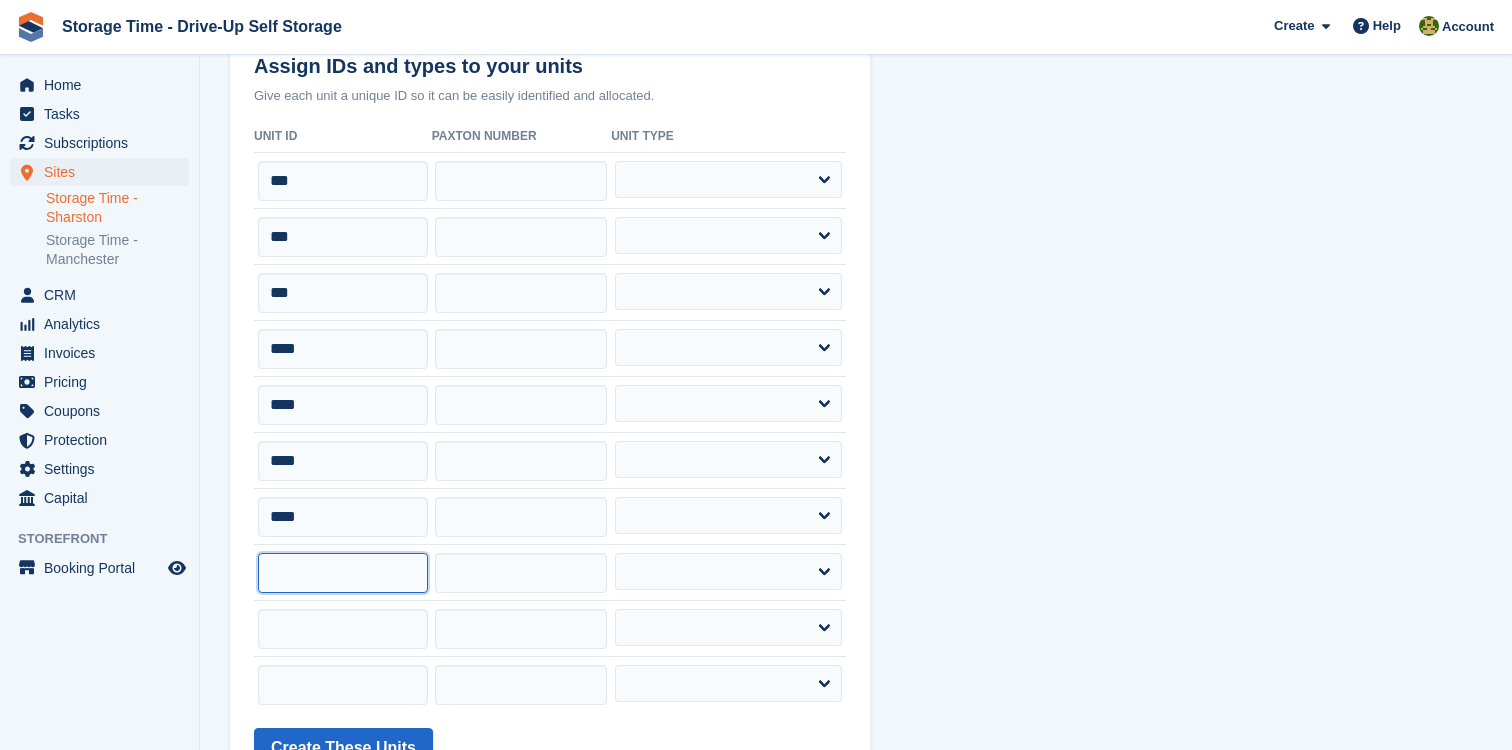 click at bounding box center [343, 573] 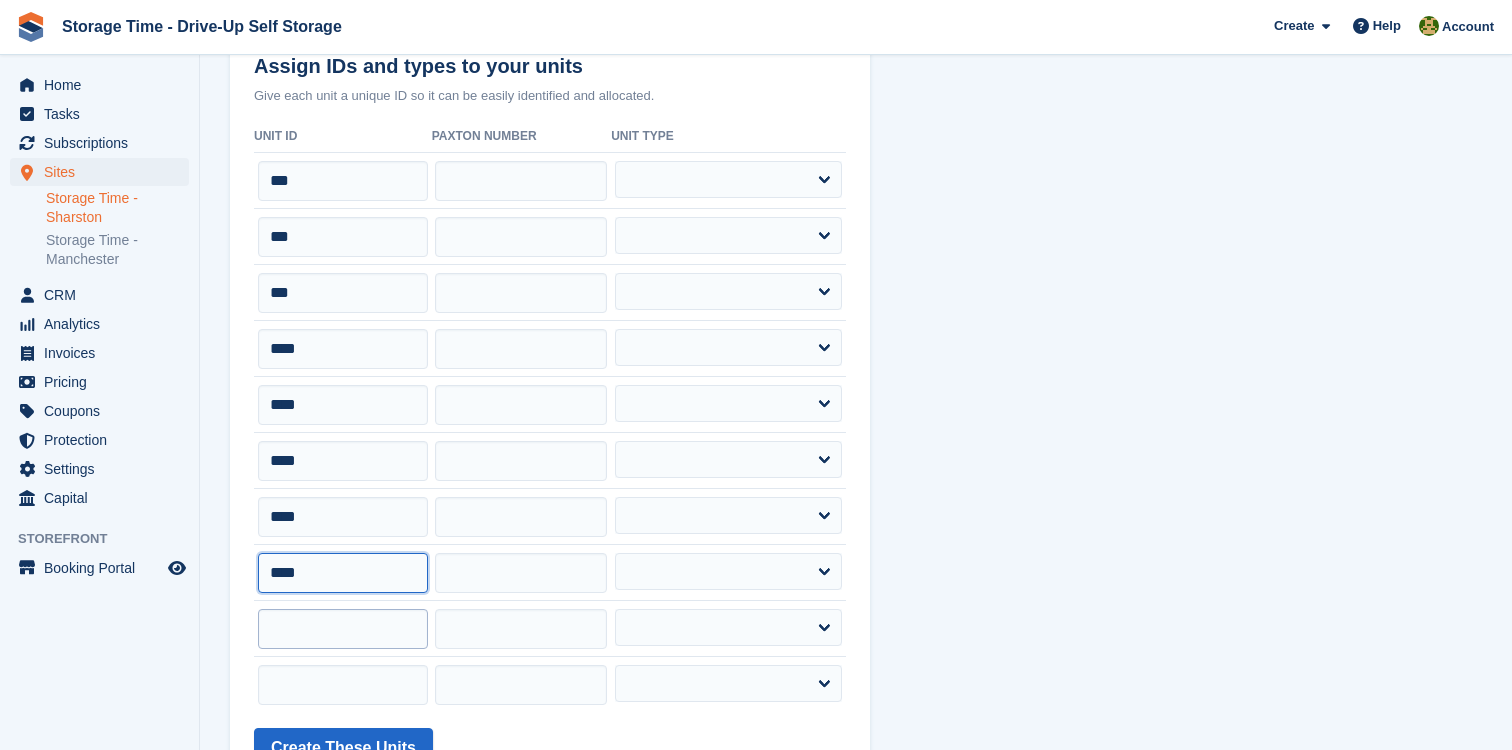type on "****" 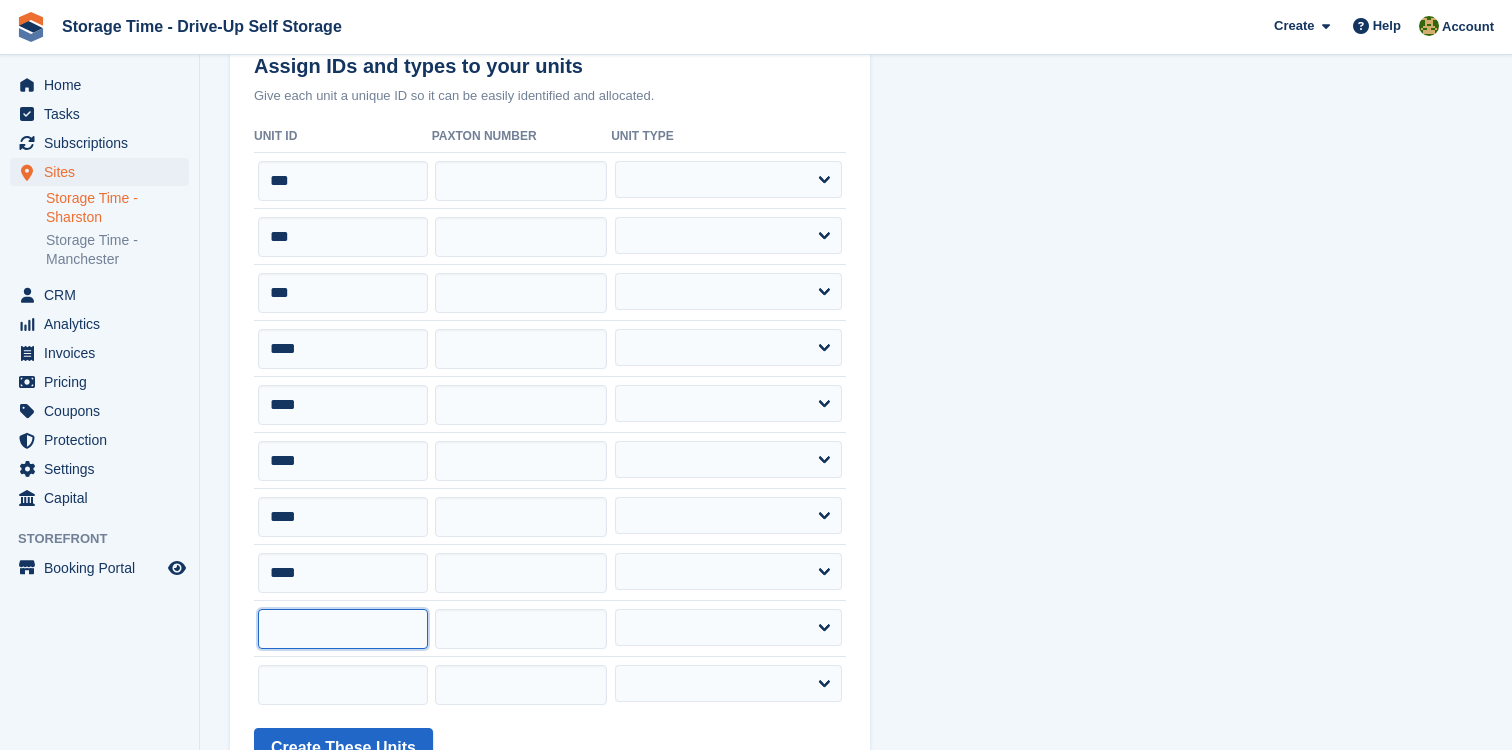 click at bounding box center [343, 629] 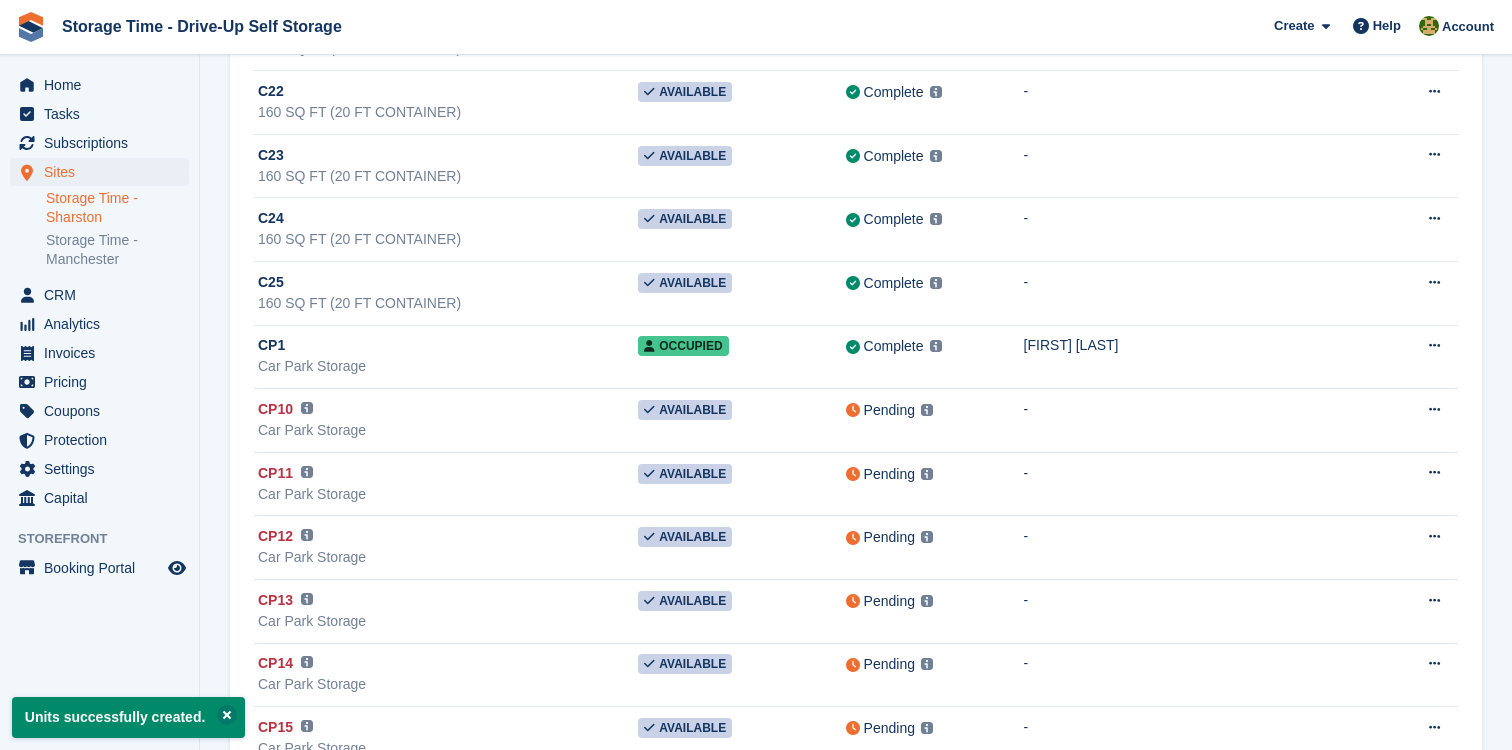 scroll, scrollTop: 2692, scrollLeft: 0, axis: vertical 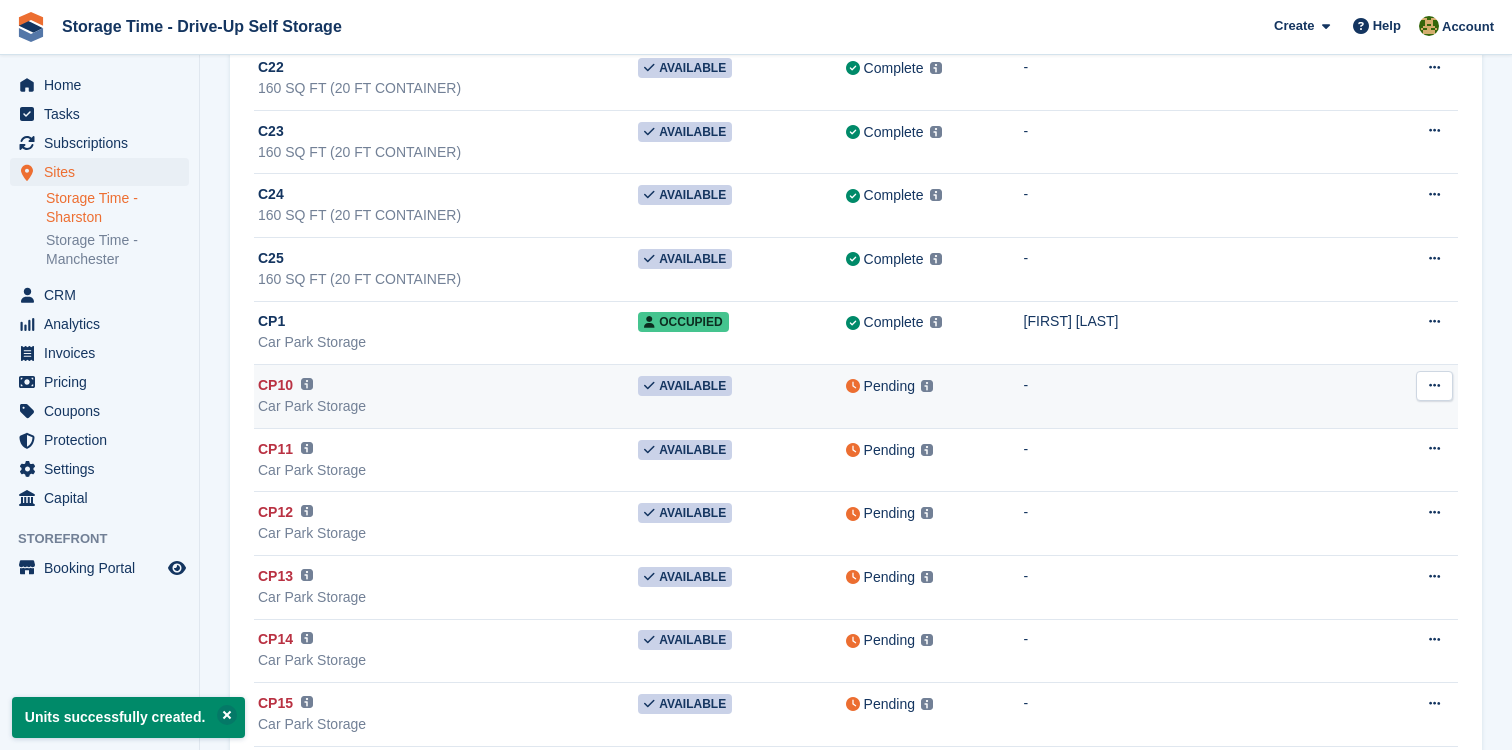 click at bounding box center (1434, 385) 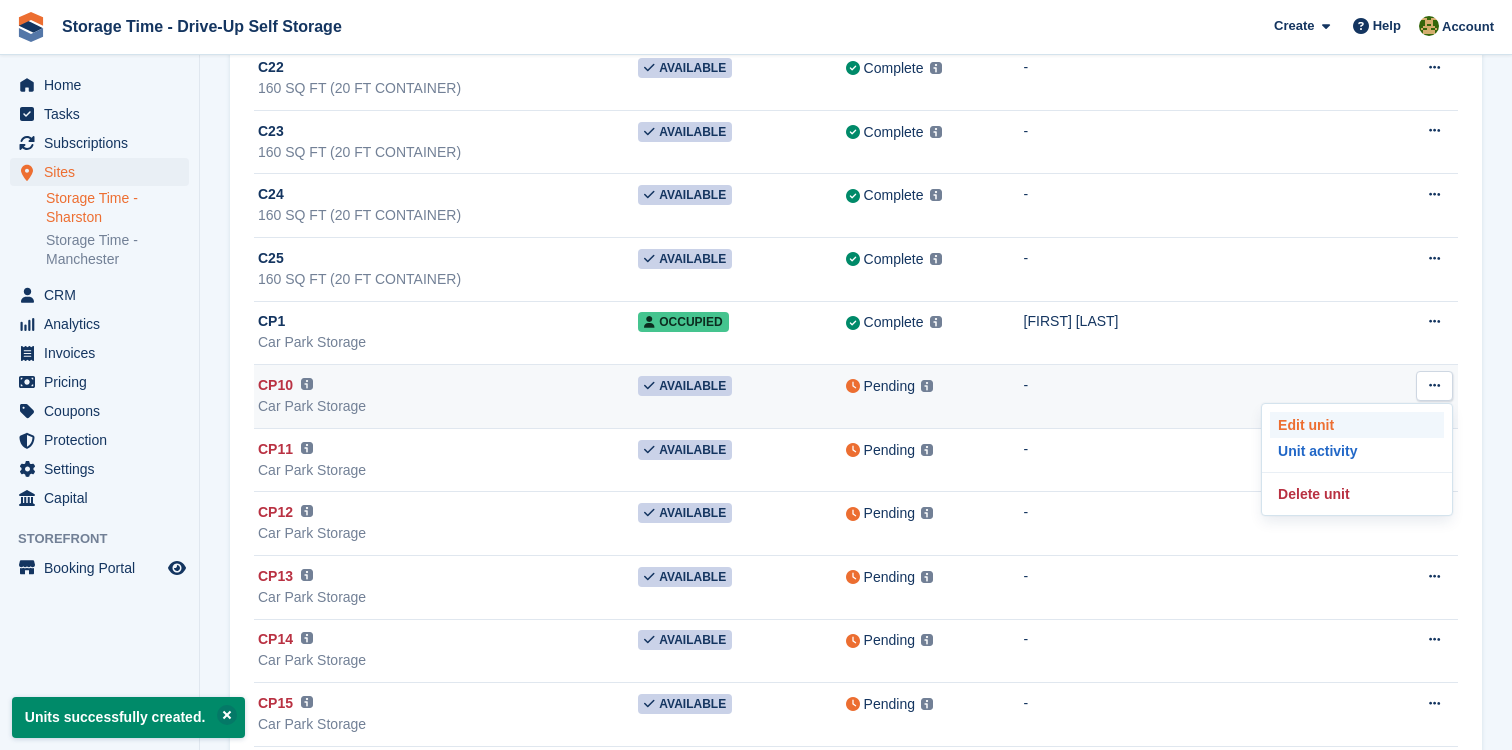 click on "Edit unit" at bounding box center (1357, 425) 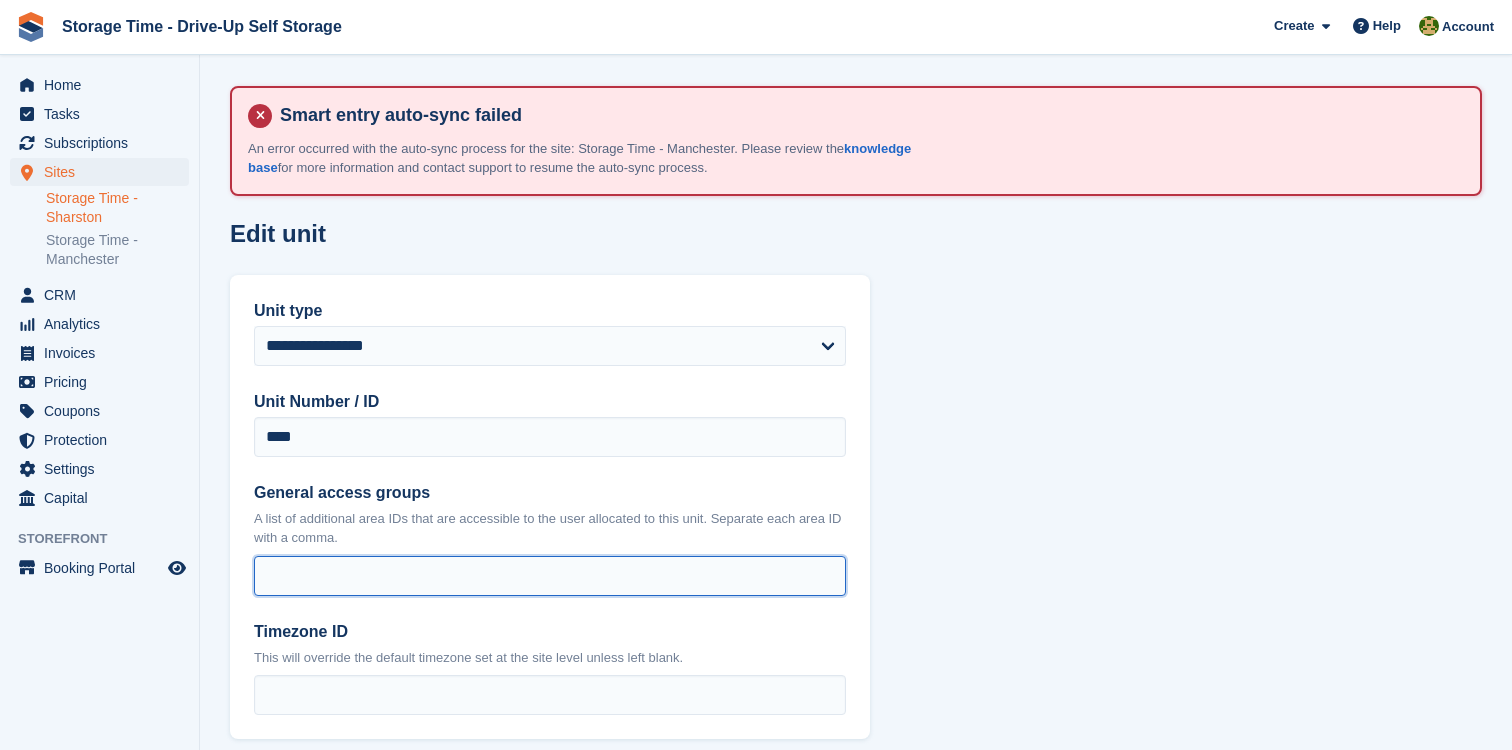 click on "General access groups" at bounding box center [550, 576] 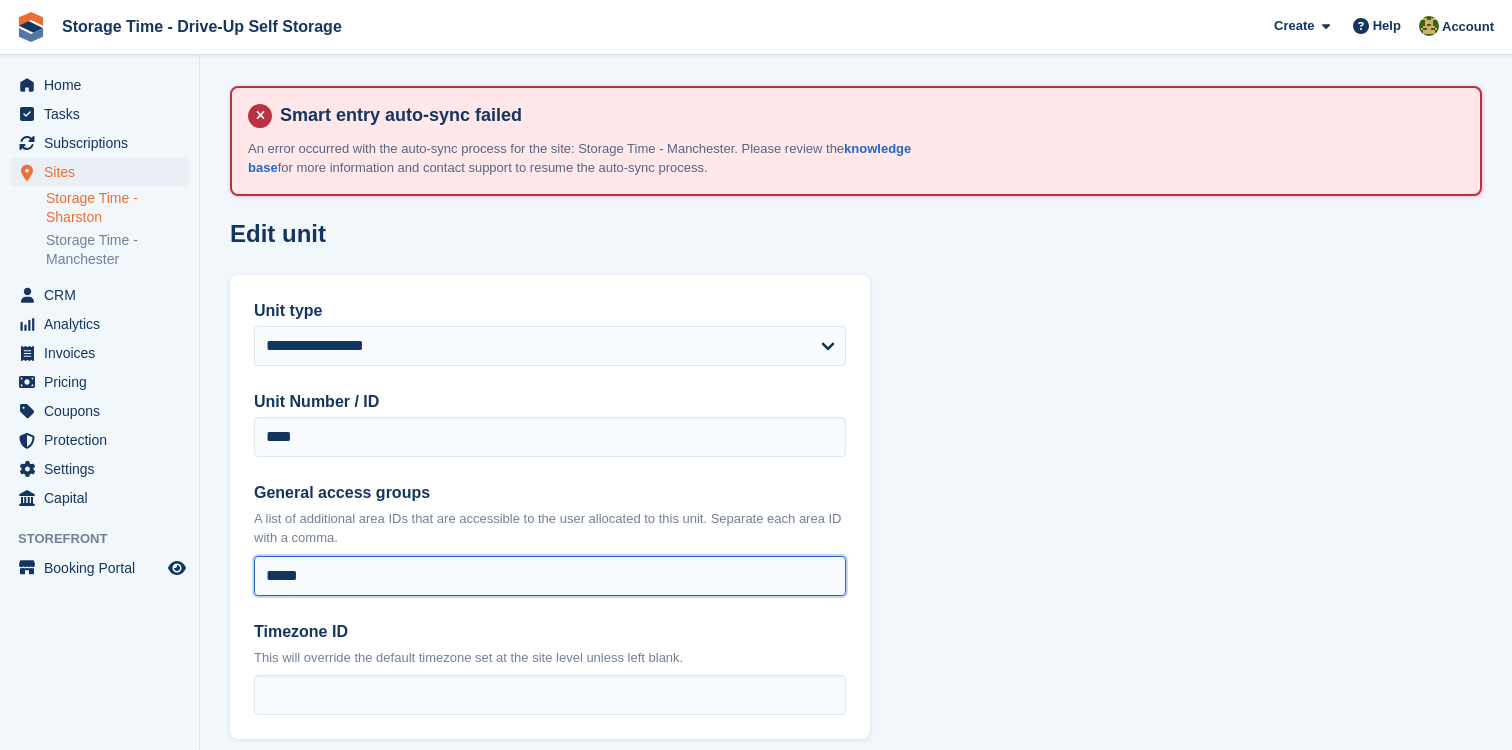 scroll, scrollTop: 107, scrollLeft: 0, axis: vertical 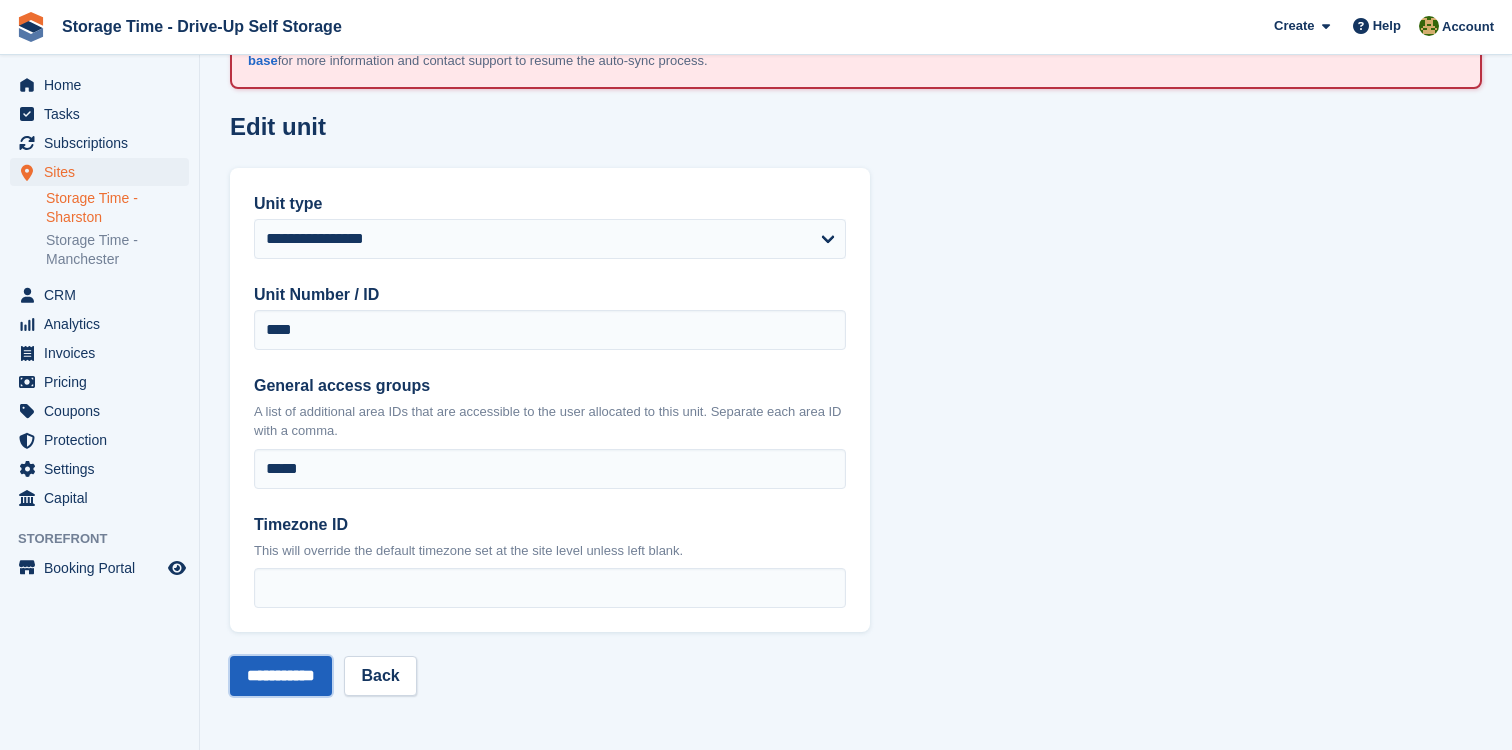 click on "**********" at bounding box center (281, 676) 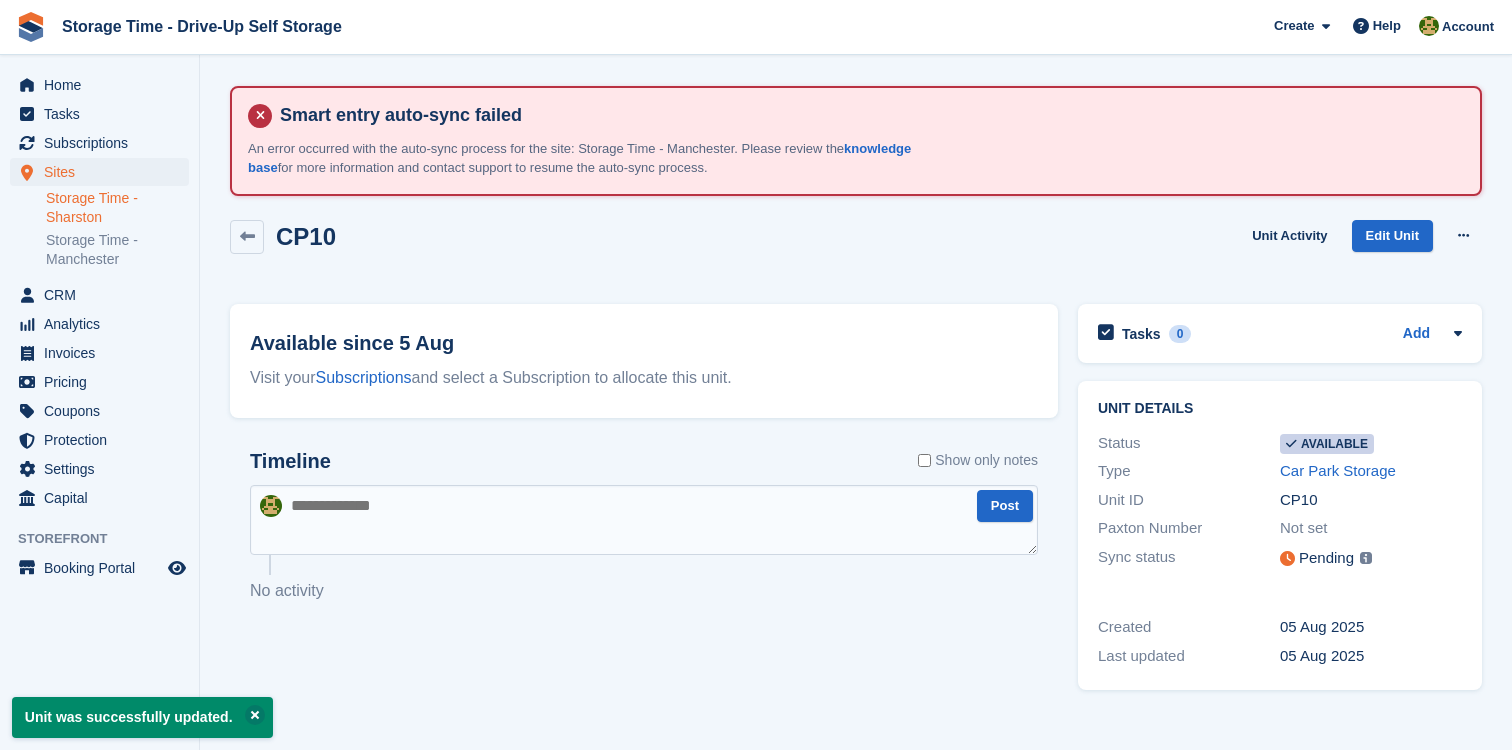scroll, scrollTop: 0, scrollLeft: 0, axis: both 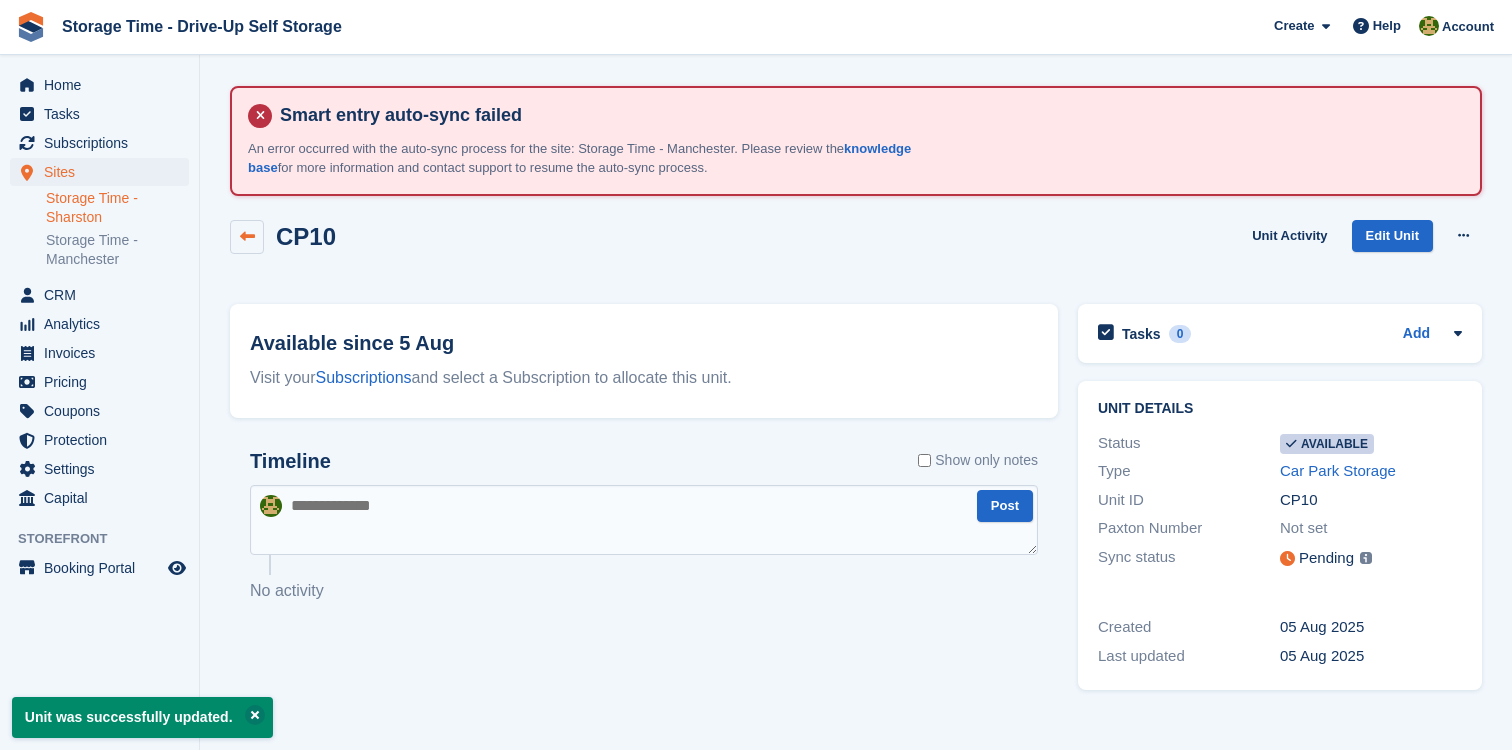 click at bounding box center (247, 237) 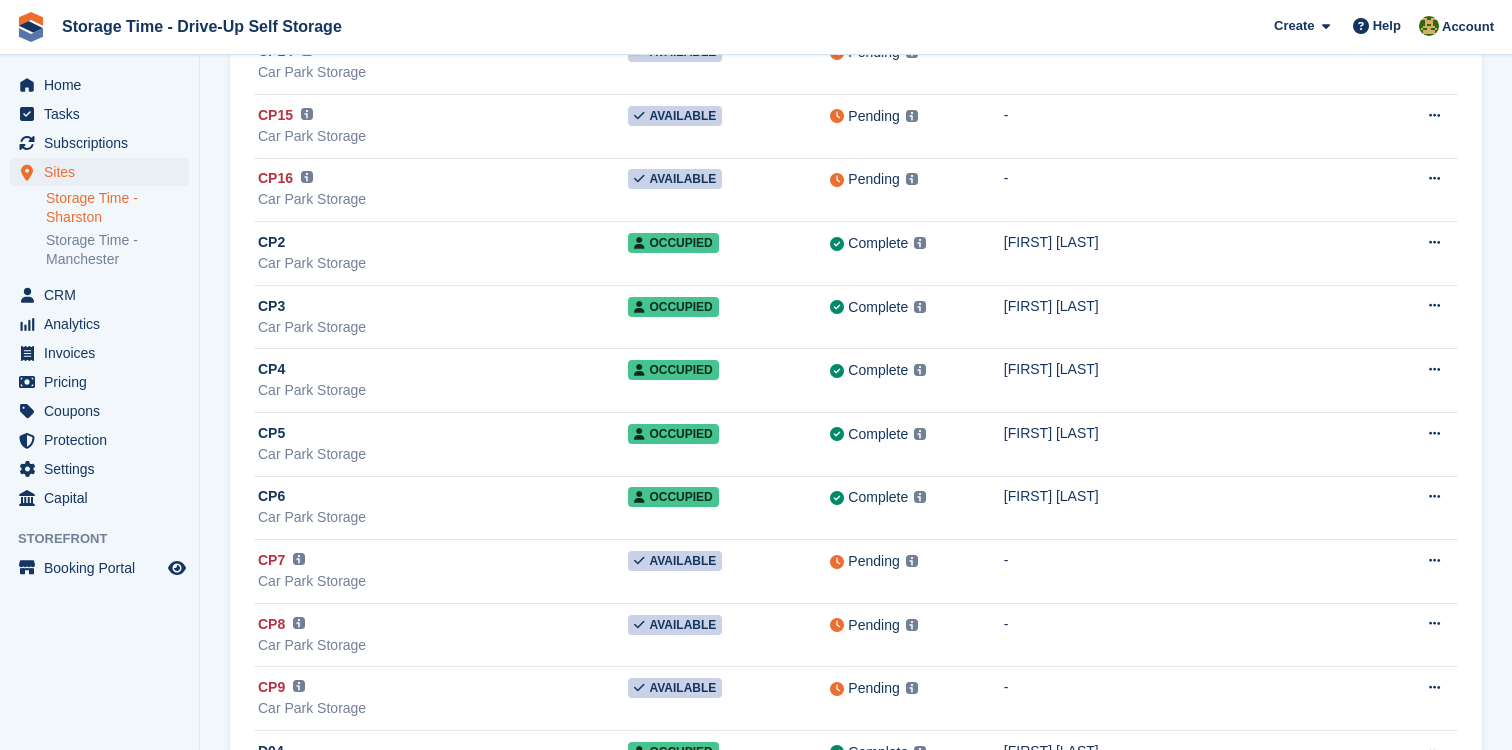 scroll, scrollTop: 3294, scrollLeft: 0, axis: vertical 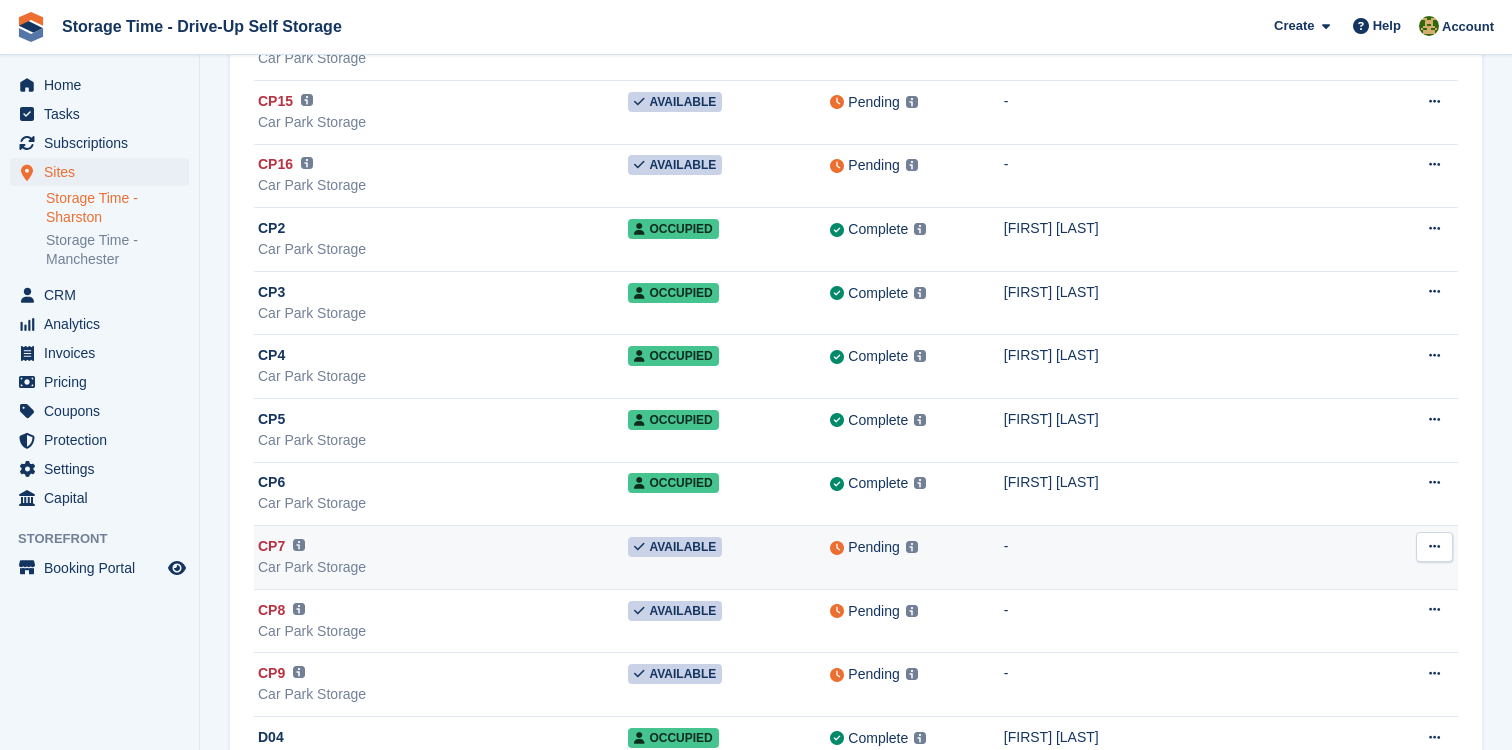 click at bounding box center (1434, 546) 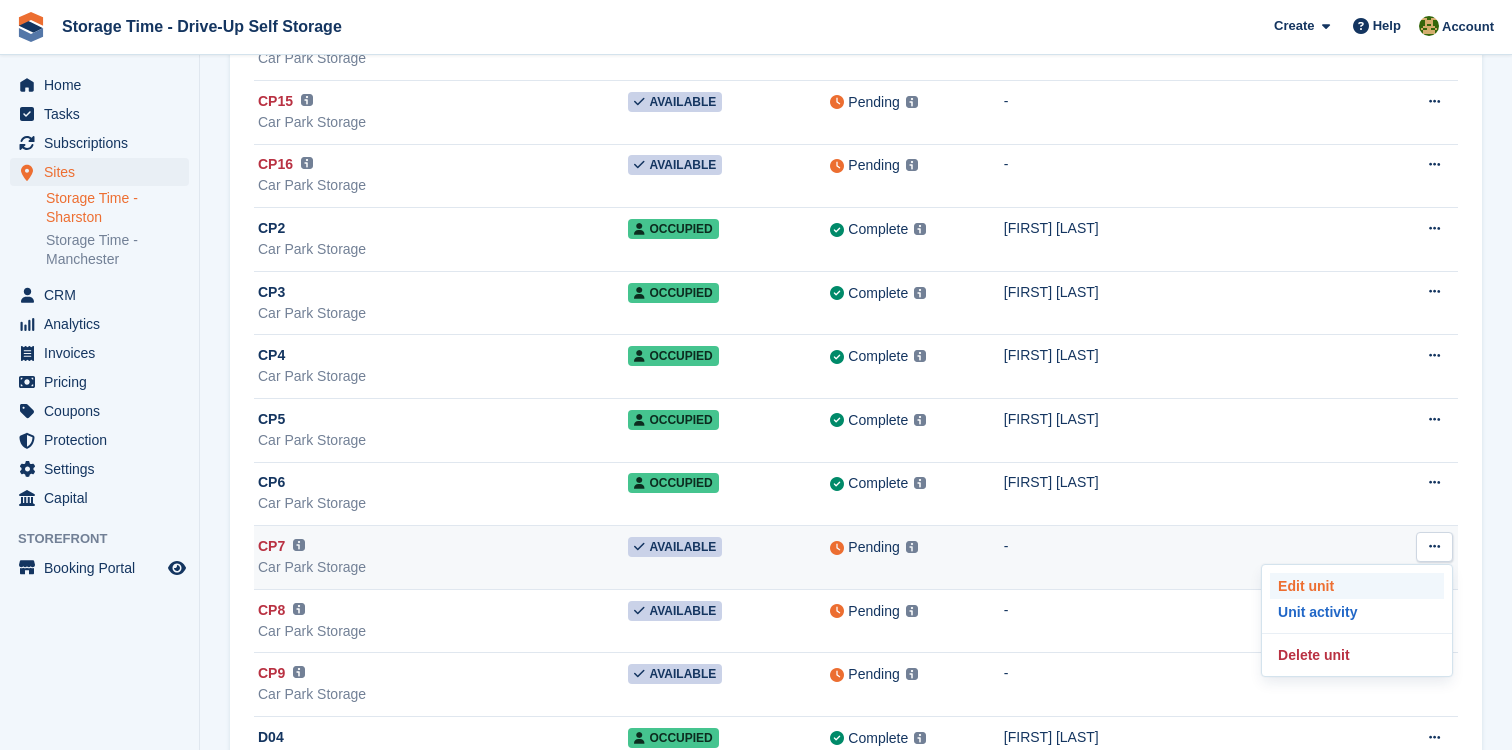 click on "Edit unit" at bounding box center (1357, 586) 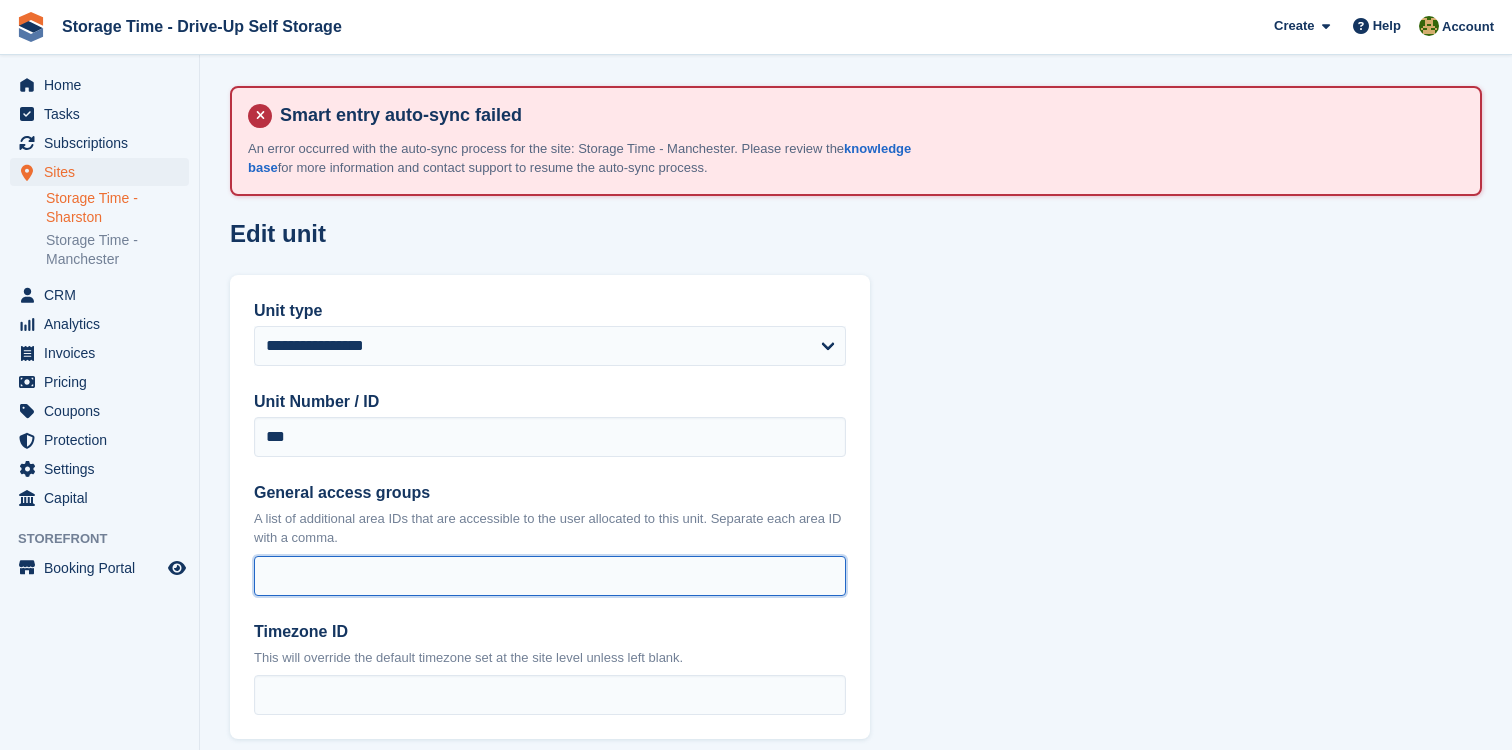 click on "General access groups" at bounding box center [550, 576] 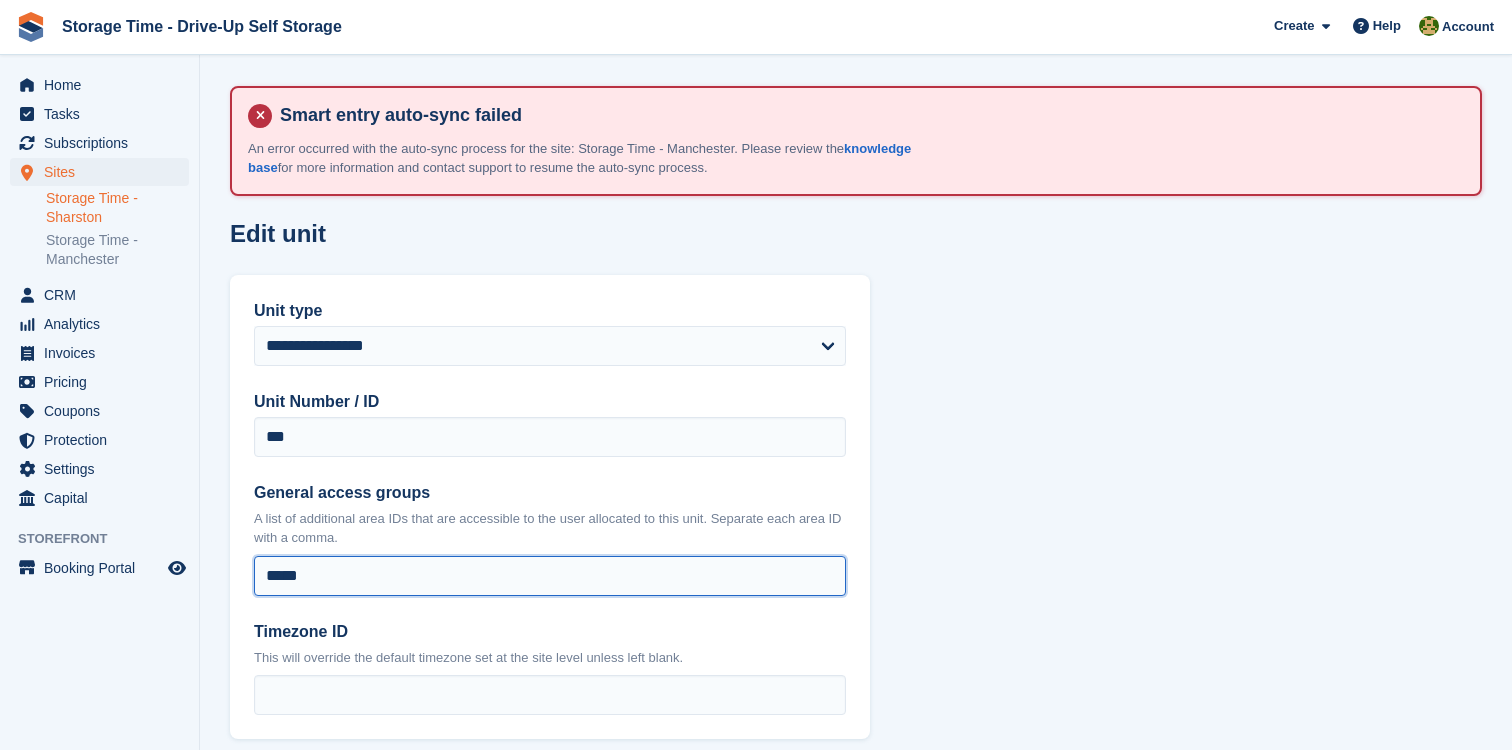 scroll, scrollTop: 107, scrollLeft: 0, axis: vertical 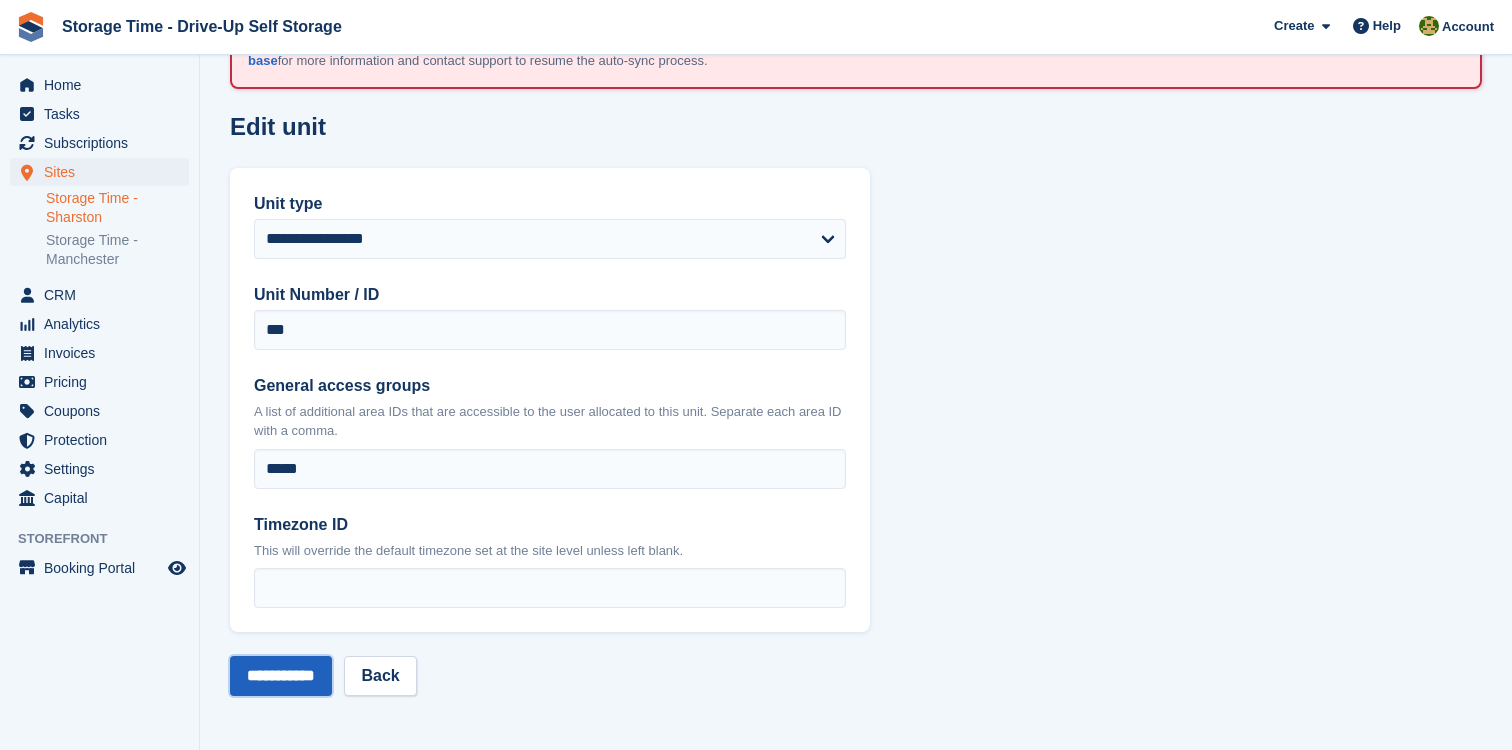 click on "**********" at bounding box center (281, 676) 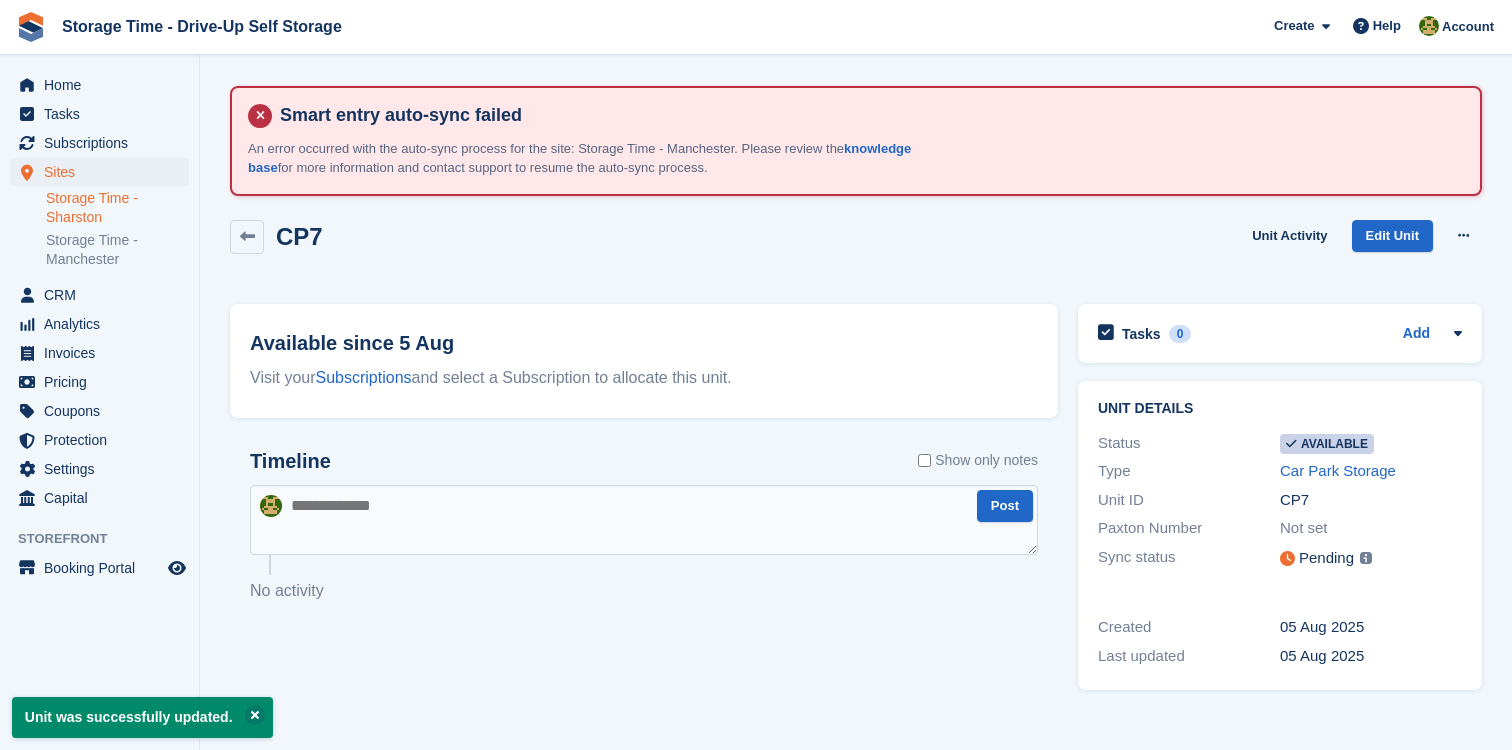 scroll, scrollTop: 0, scrollLeft: 0, axis: both 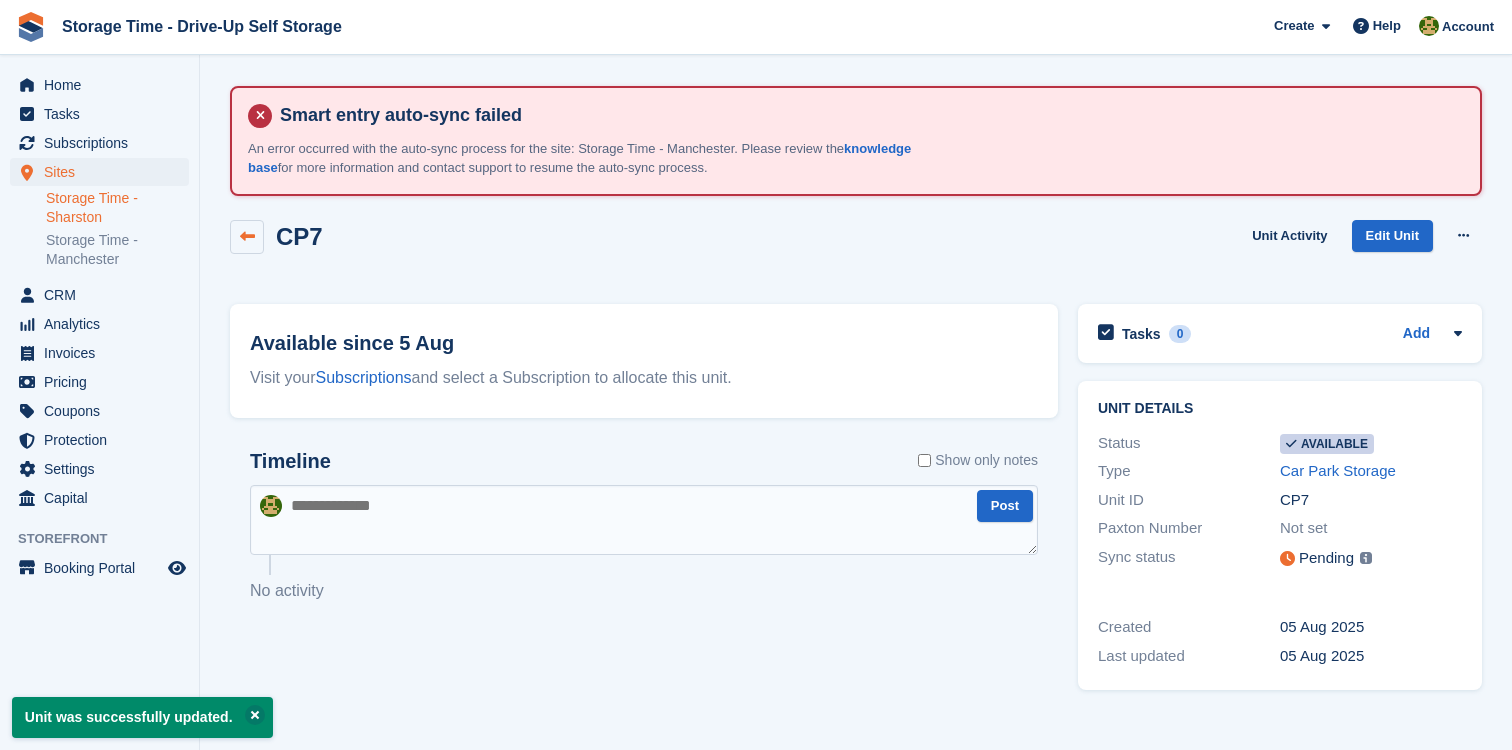 click at bounding box center [247, 236] 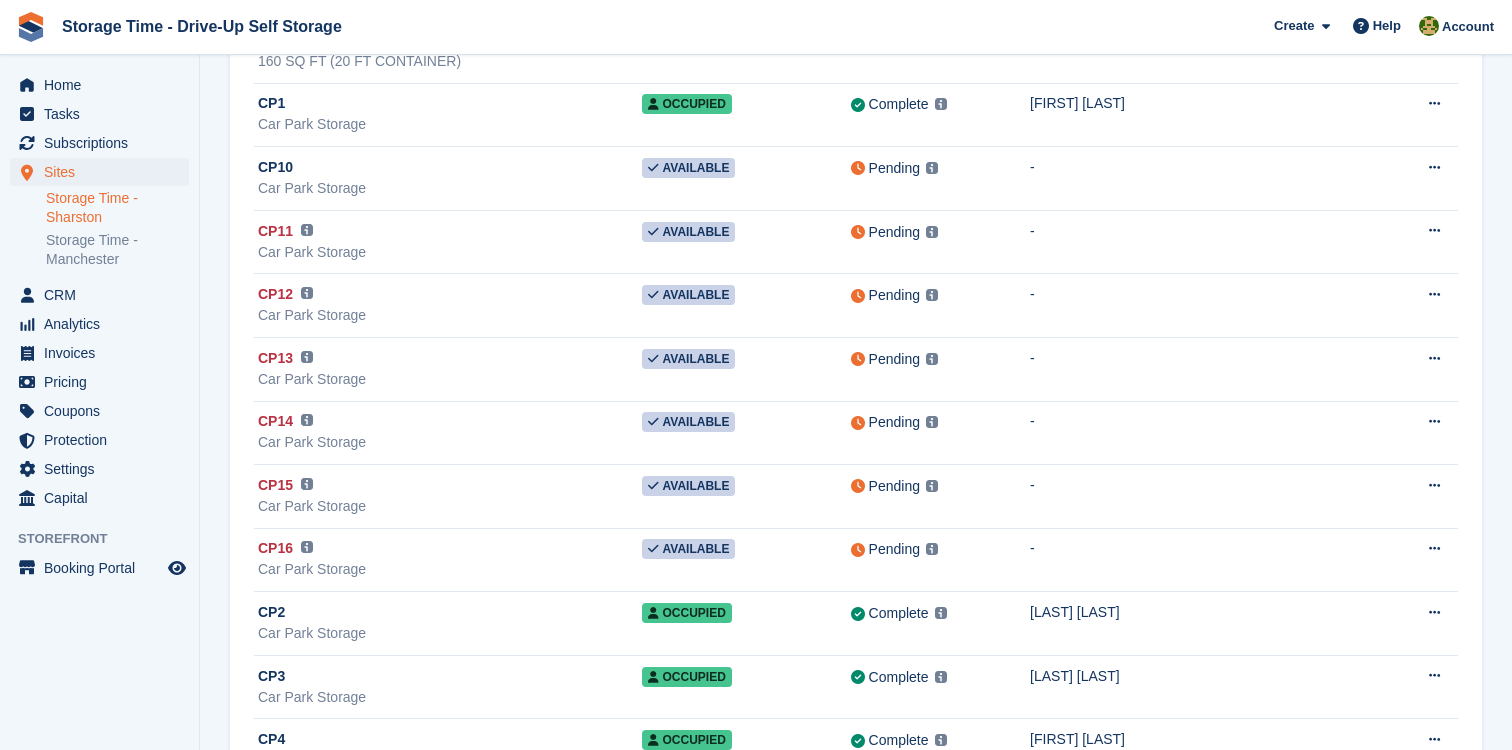scroll, scrollTop: 2873, scrollLeft: 0, axis: vertical 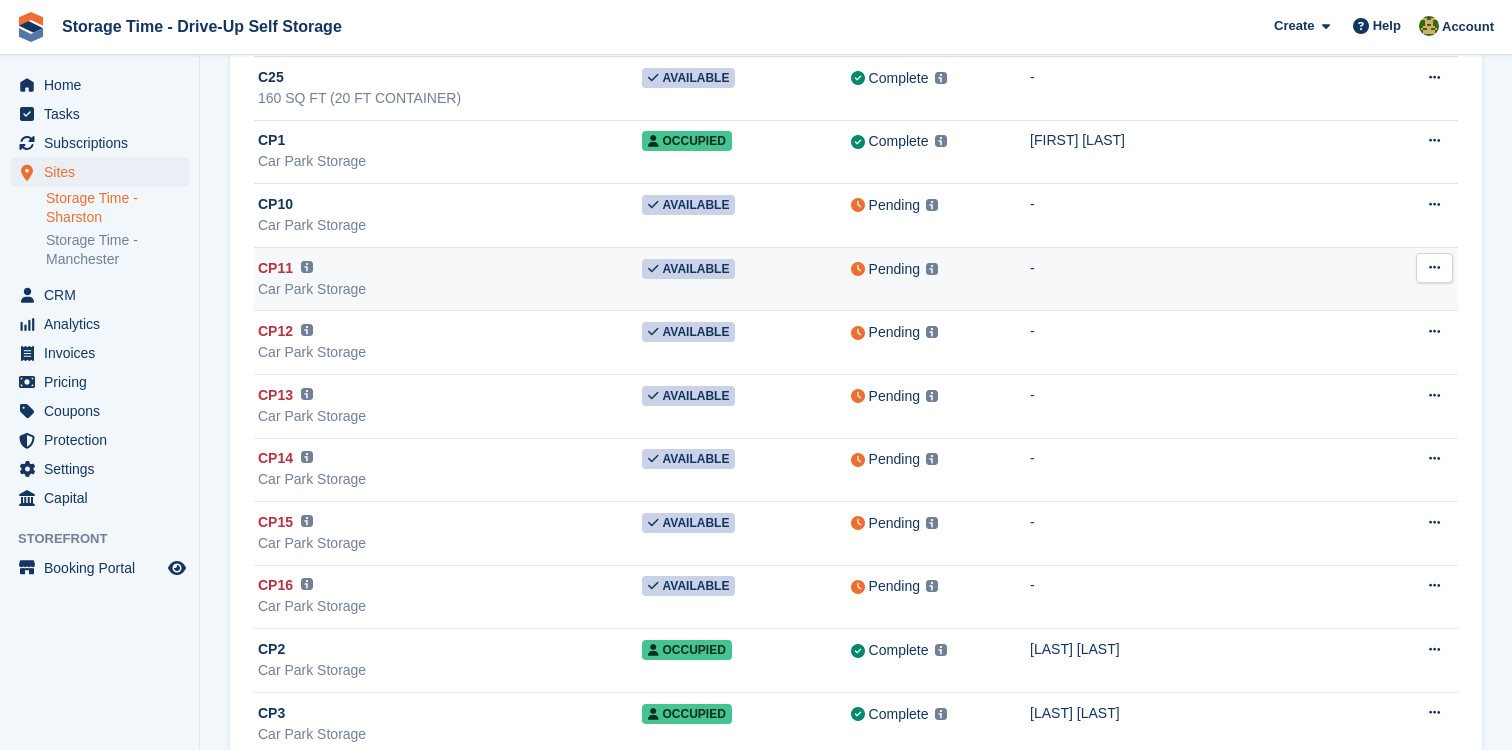 click at bounding box center (1434, 267) 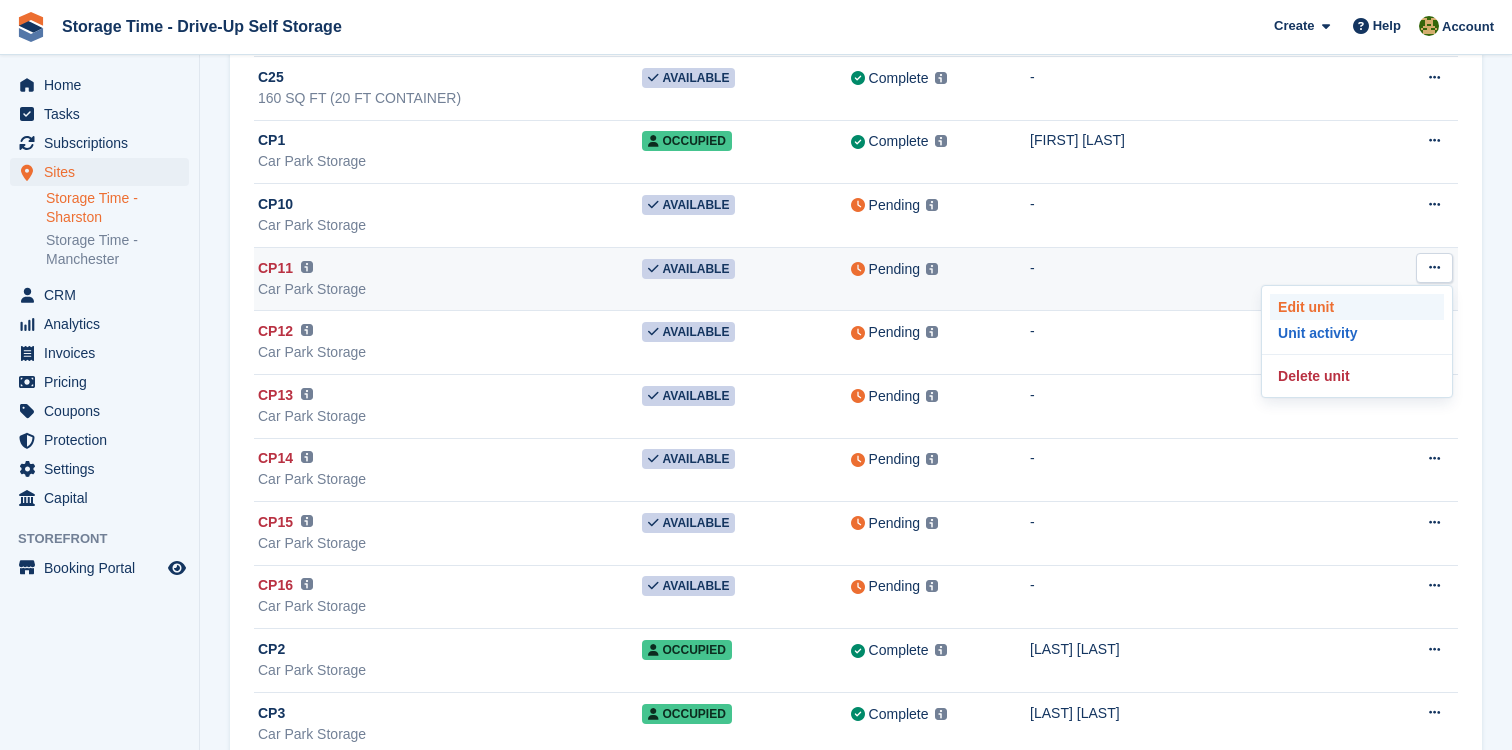 click on "Edit unit" at bounding box center [1357, 307] 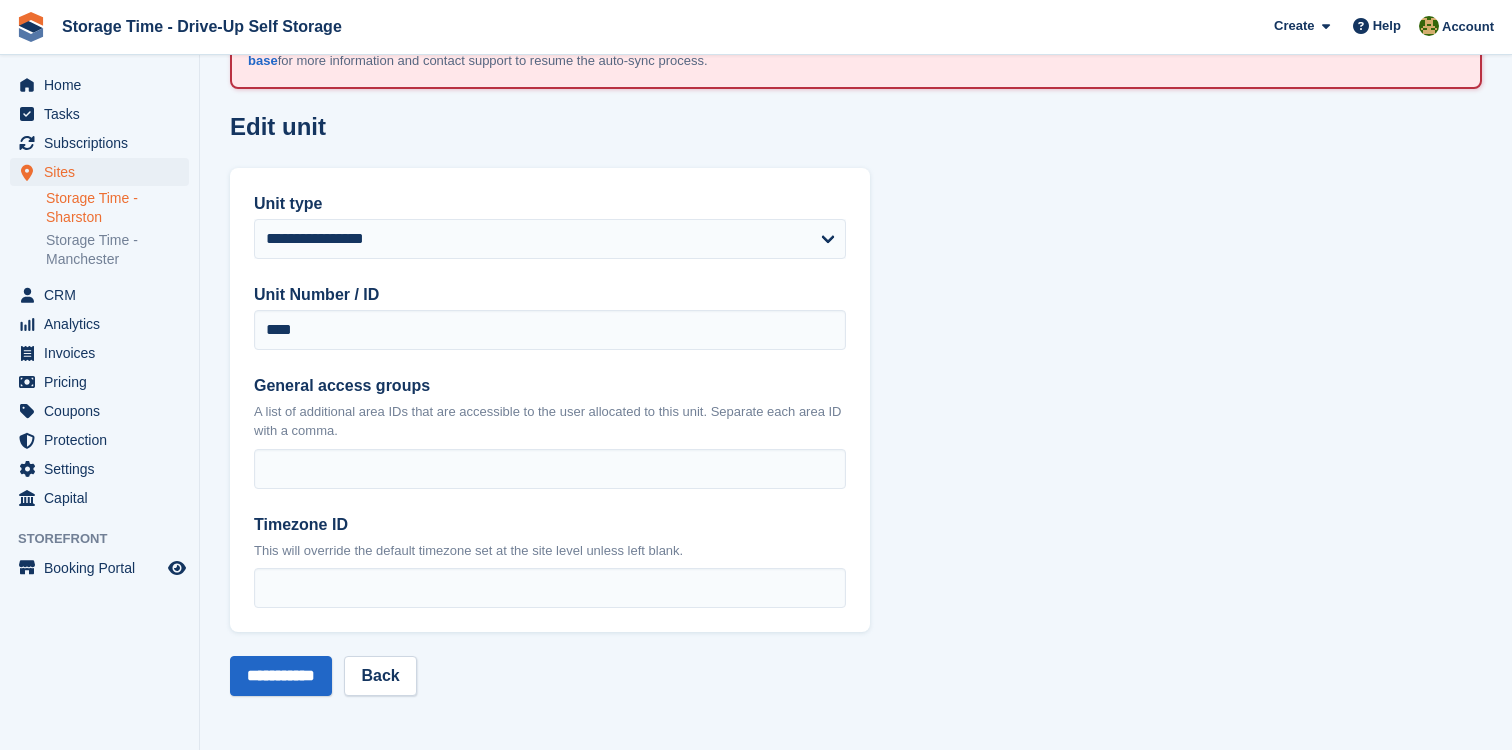 scroll, scrollTop: 0, scrollLeft: 0, axis: both 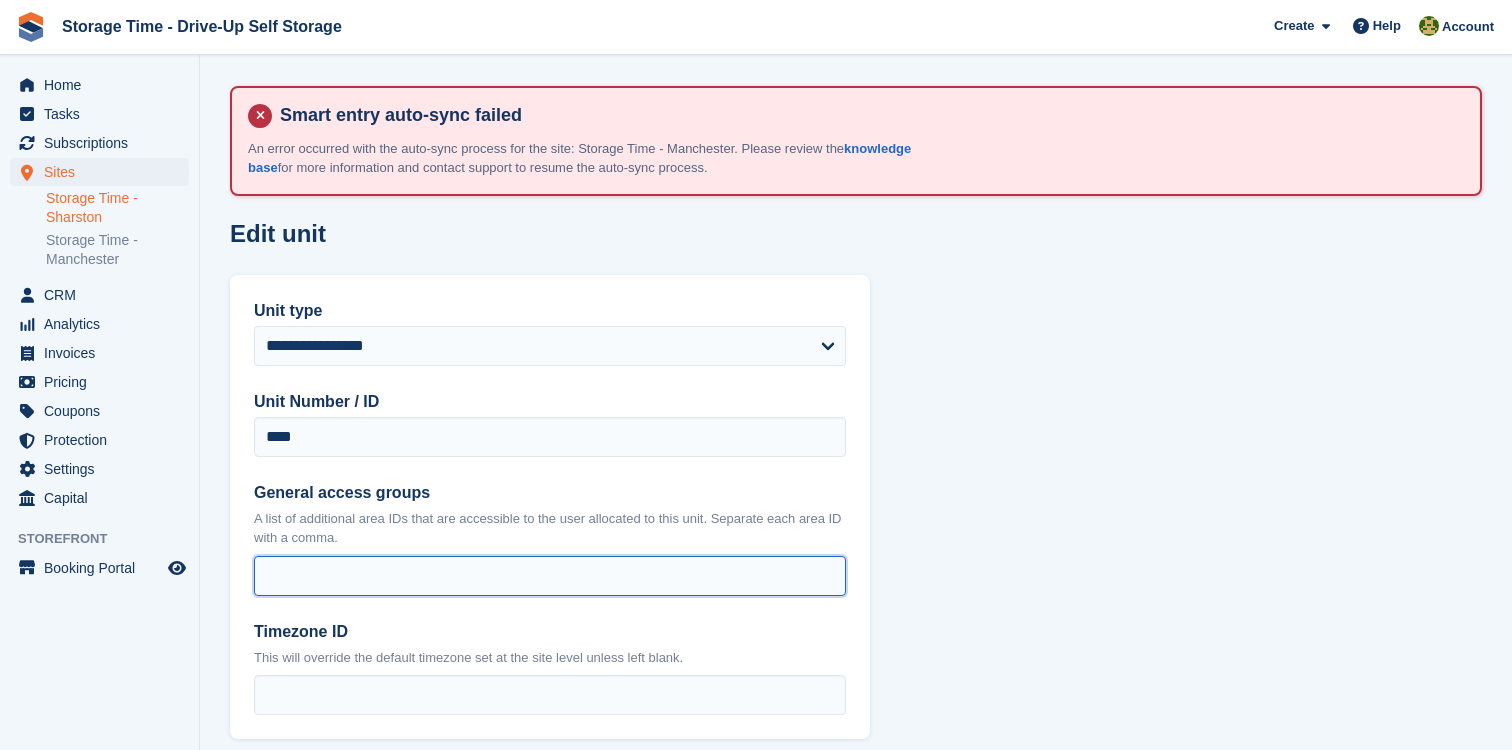 click on "General access groups" at bounding box center [550, 576] 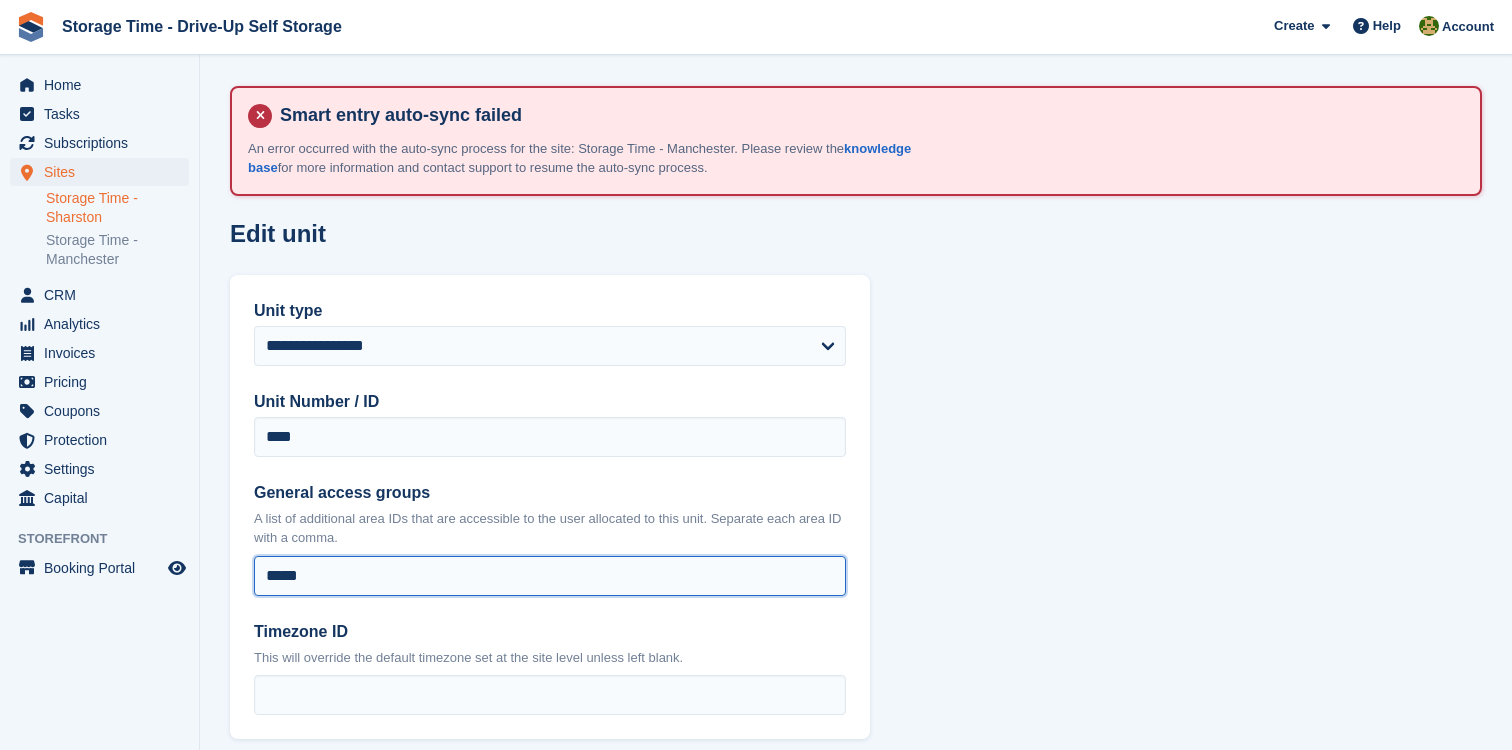 scroll, scrollTop: 107, scrollLeft: 0, axis: vertical 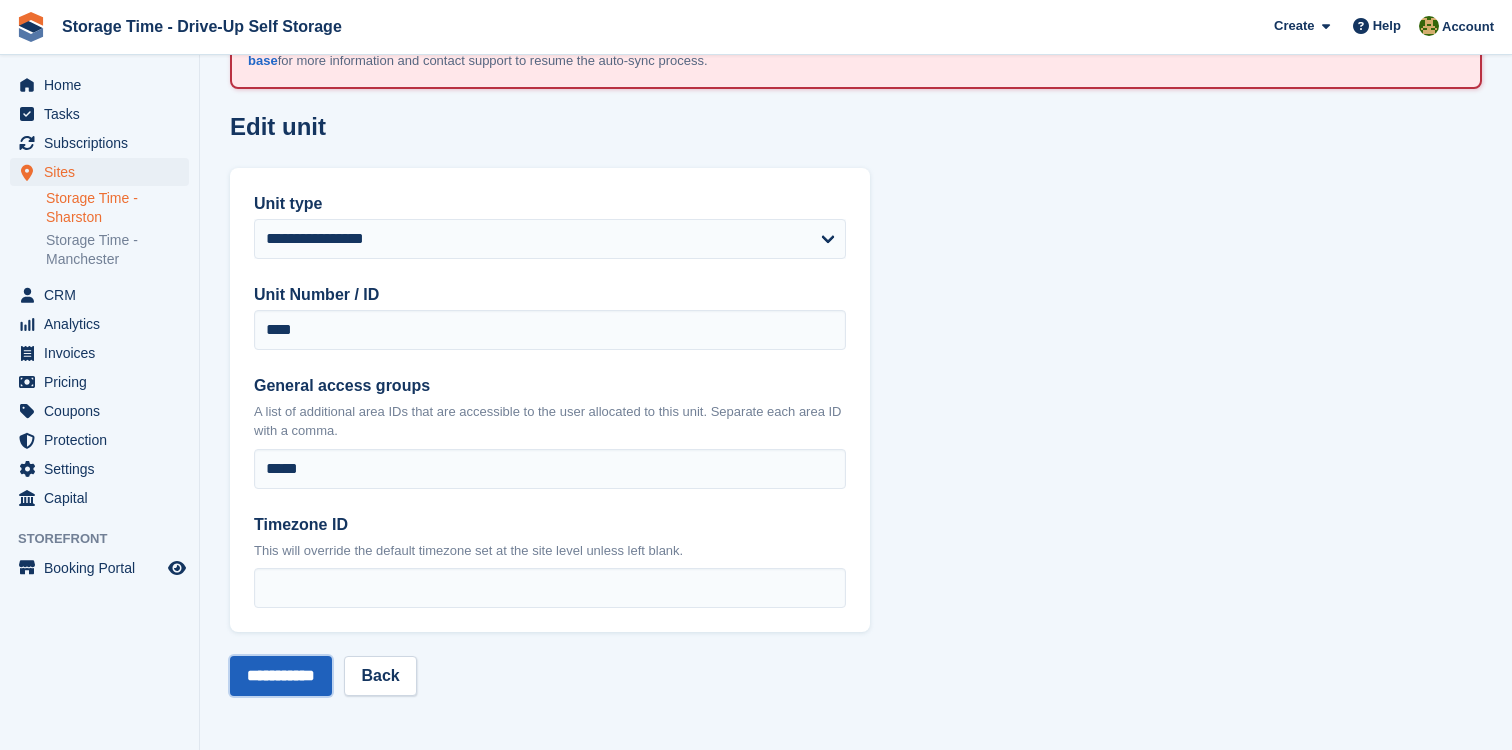 click on "**********" at bounding box center [281, 676] 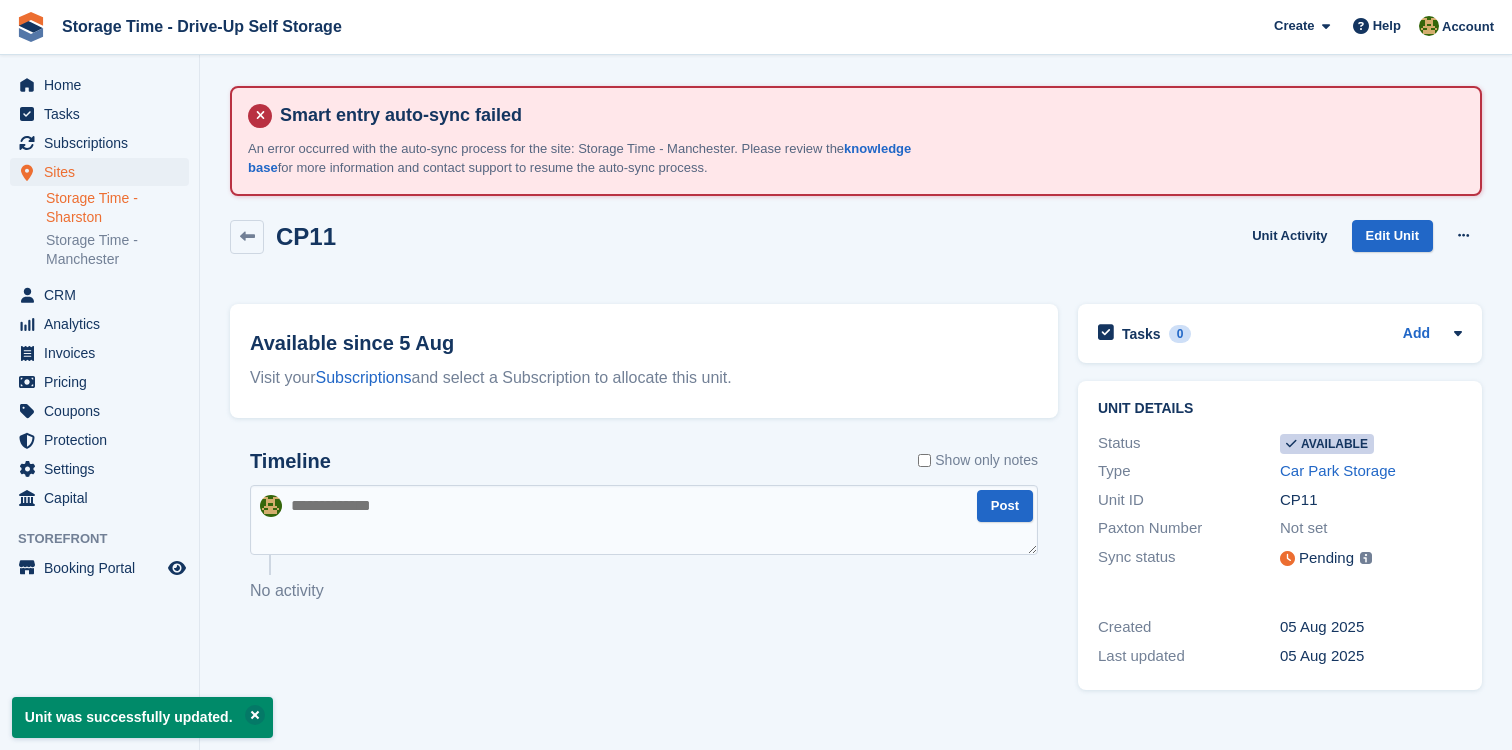 scroll, scrollTop: 0, scrollLeft: 0, axis: both 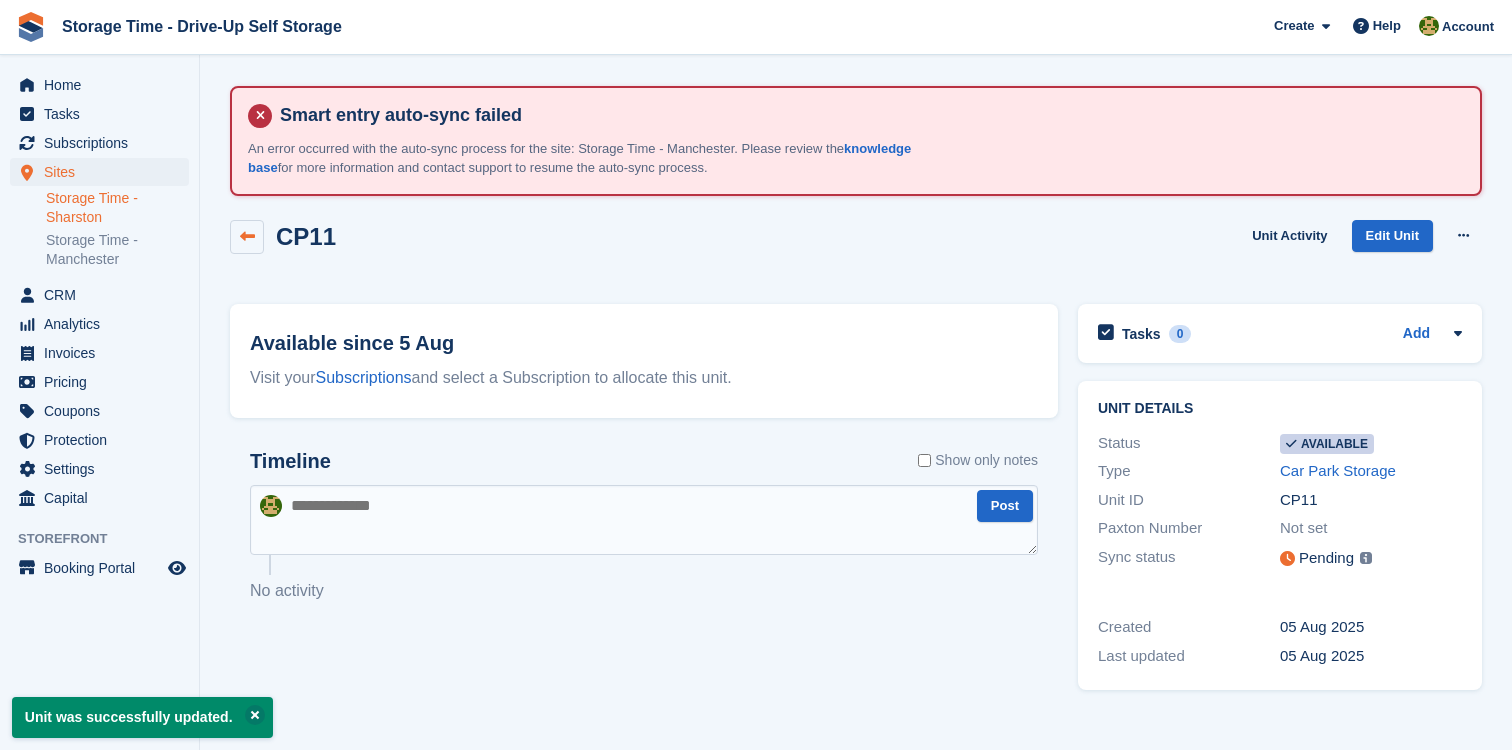 click at bounding box center [247, 236] 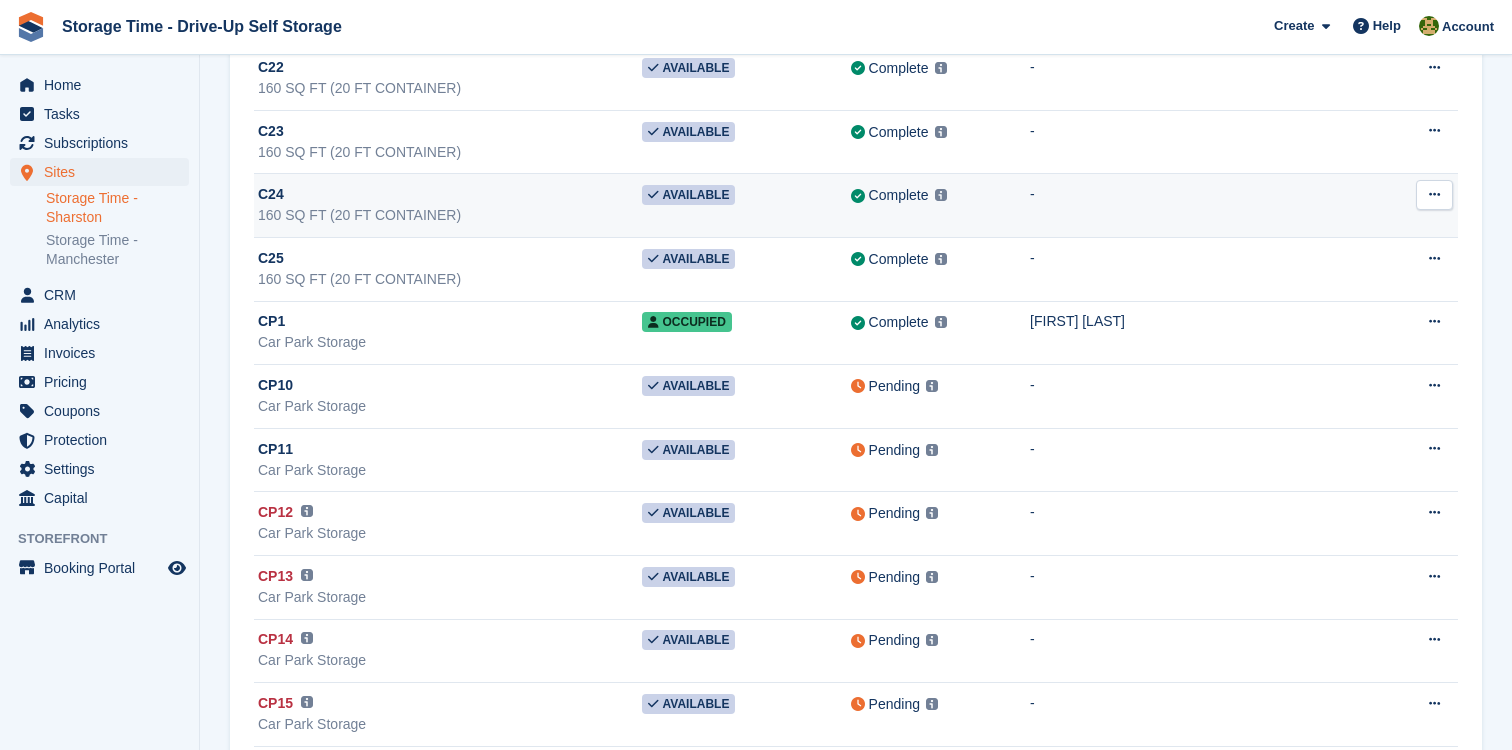 scroll, scrollTop: 2701, scrollLeft: 0, axis: vertical 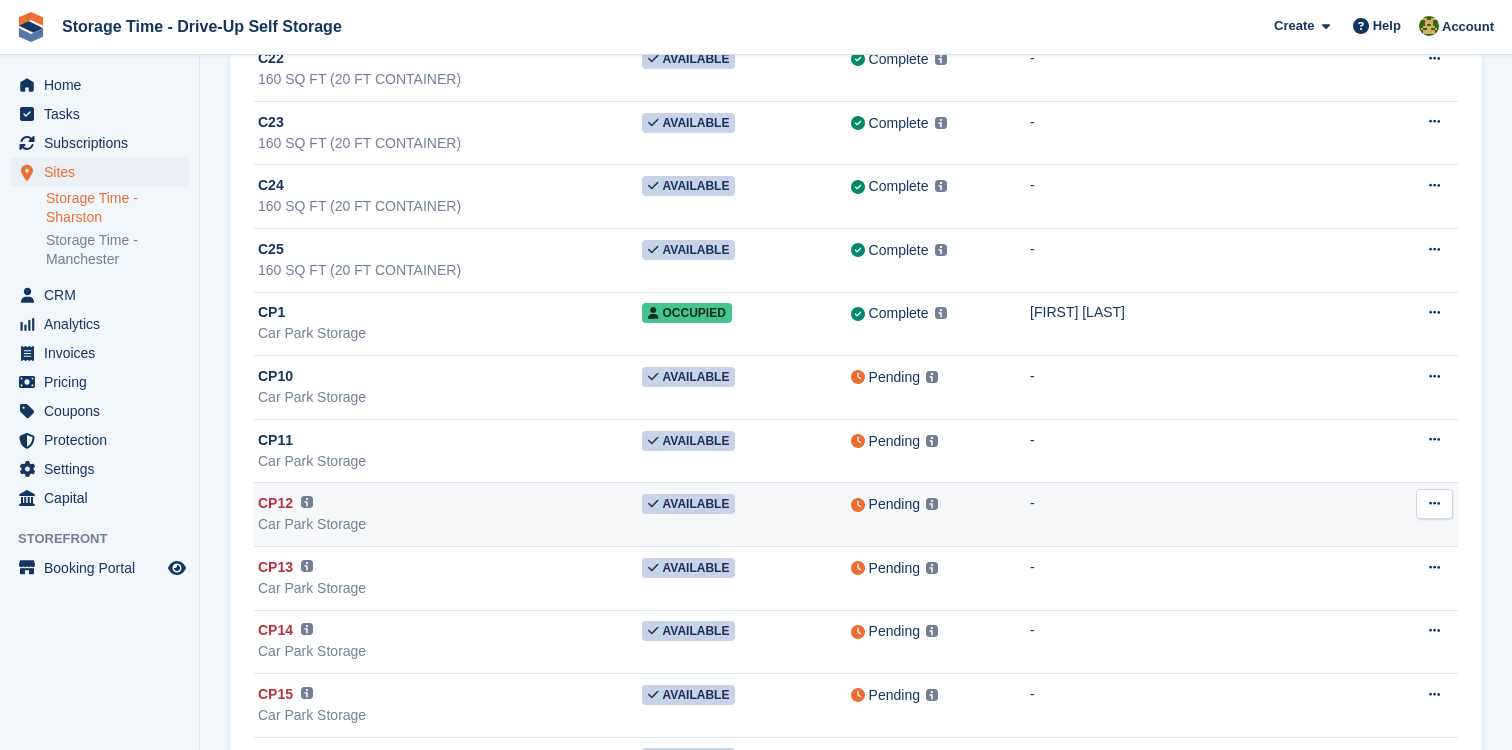 click at bounding box center [1434, 504] 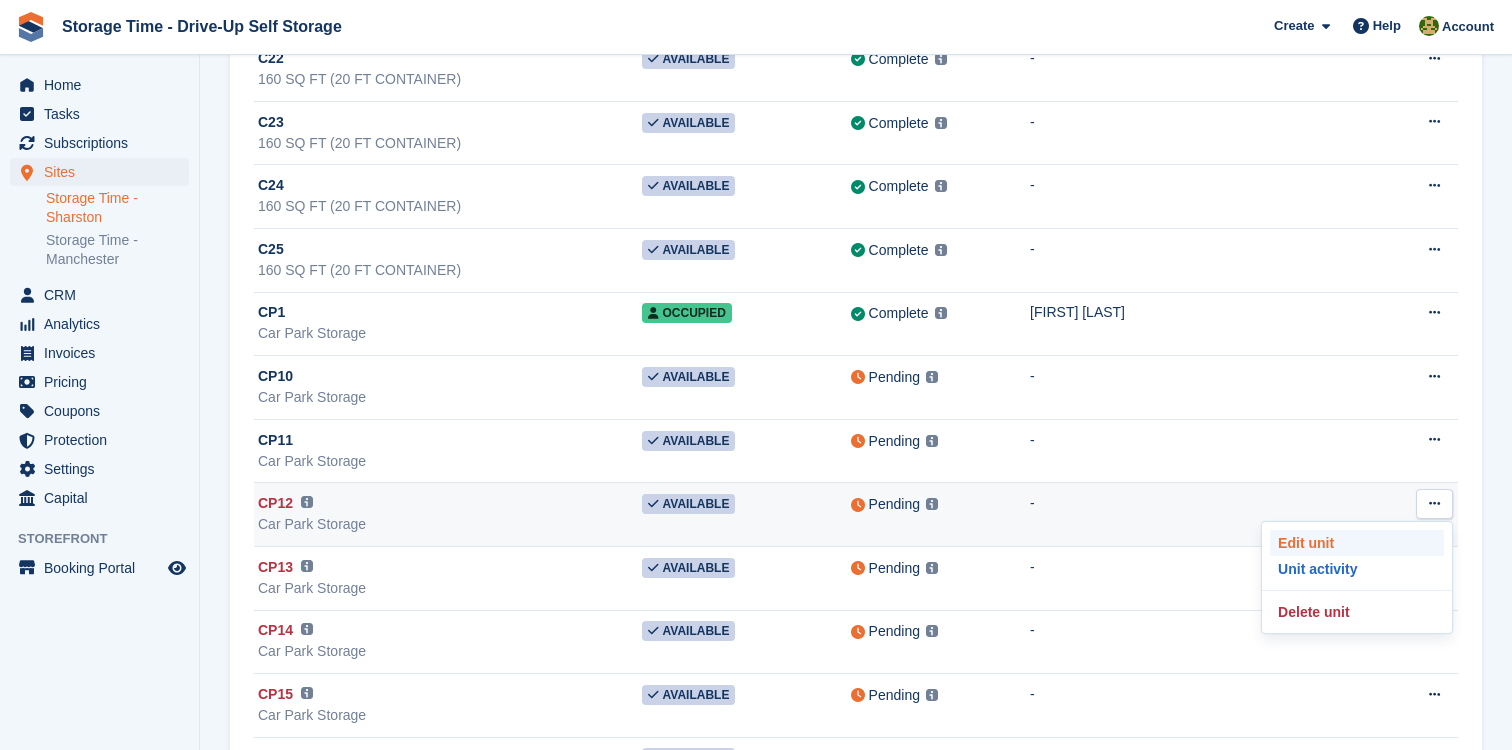 click on "Edit unit" at bounding box center [1357, 543] 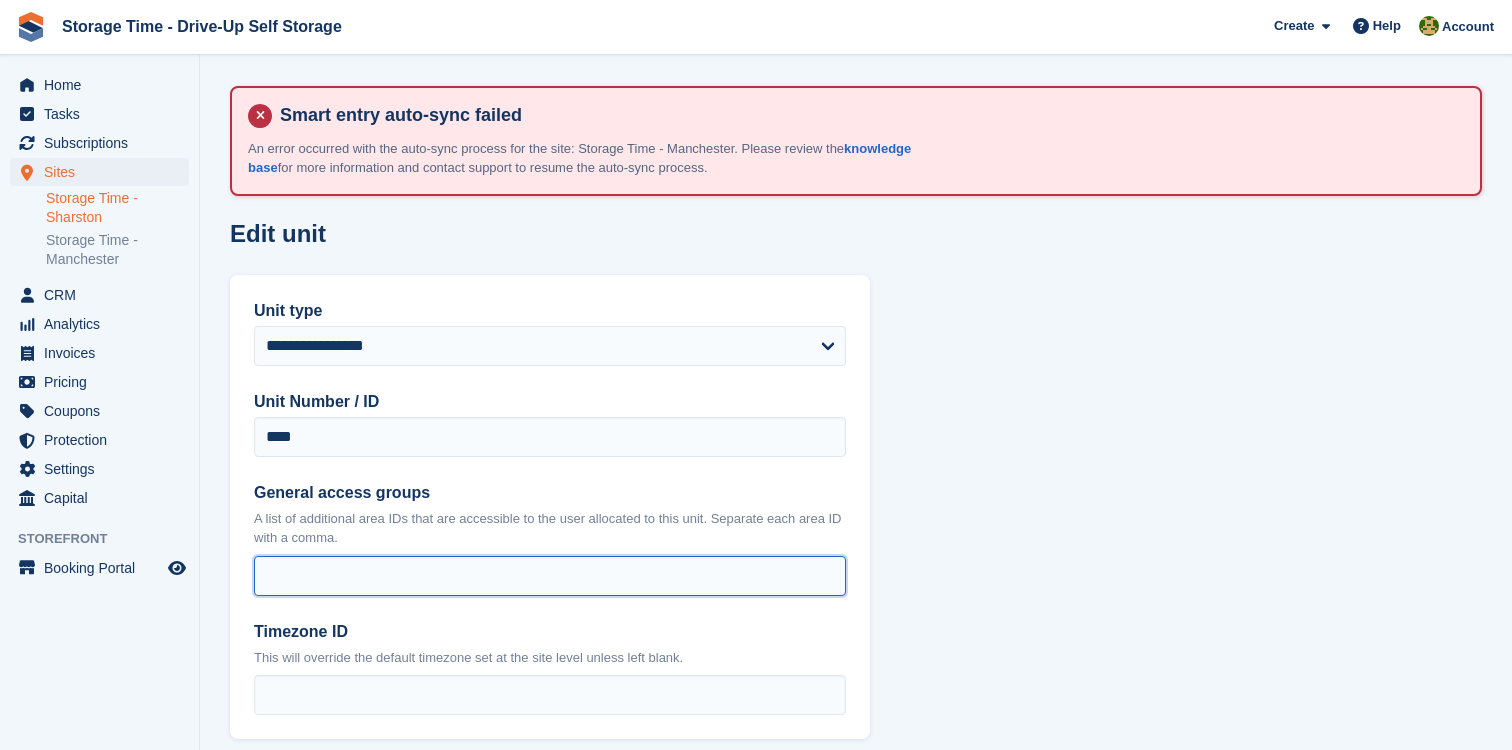 click on "General access groups" at bounding box center (550, 576) 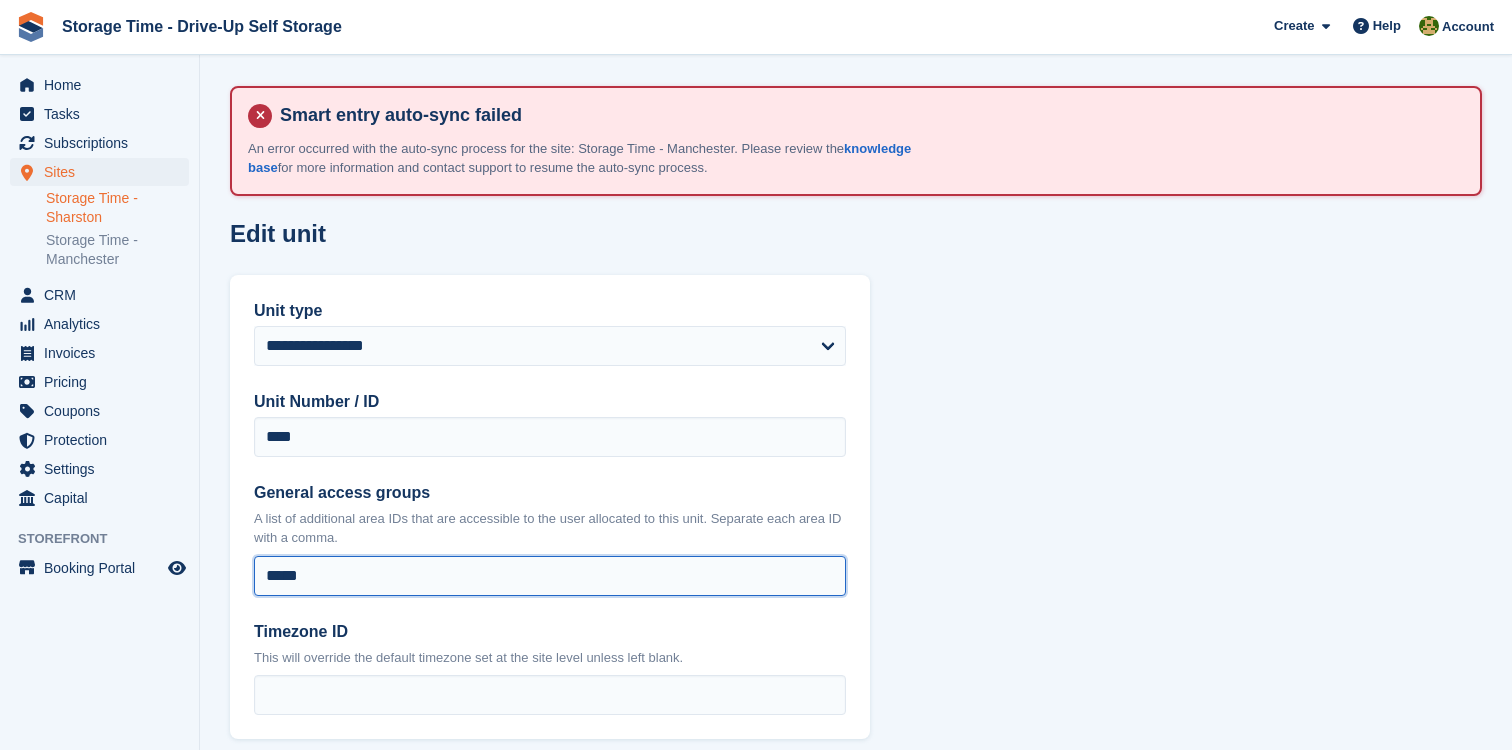 scroll, scrollTop: 107, scrollLeft: 0, axis: vertical 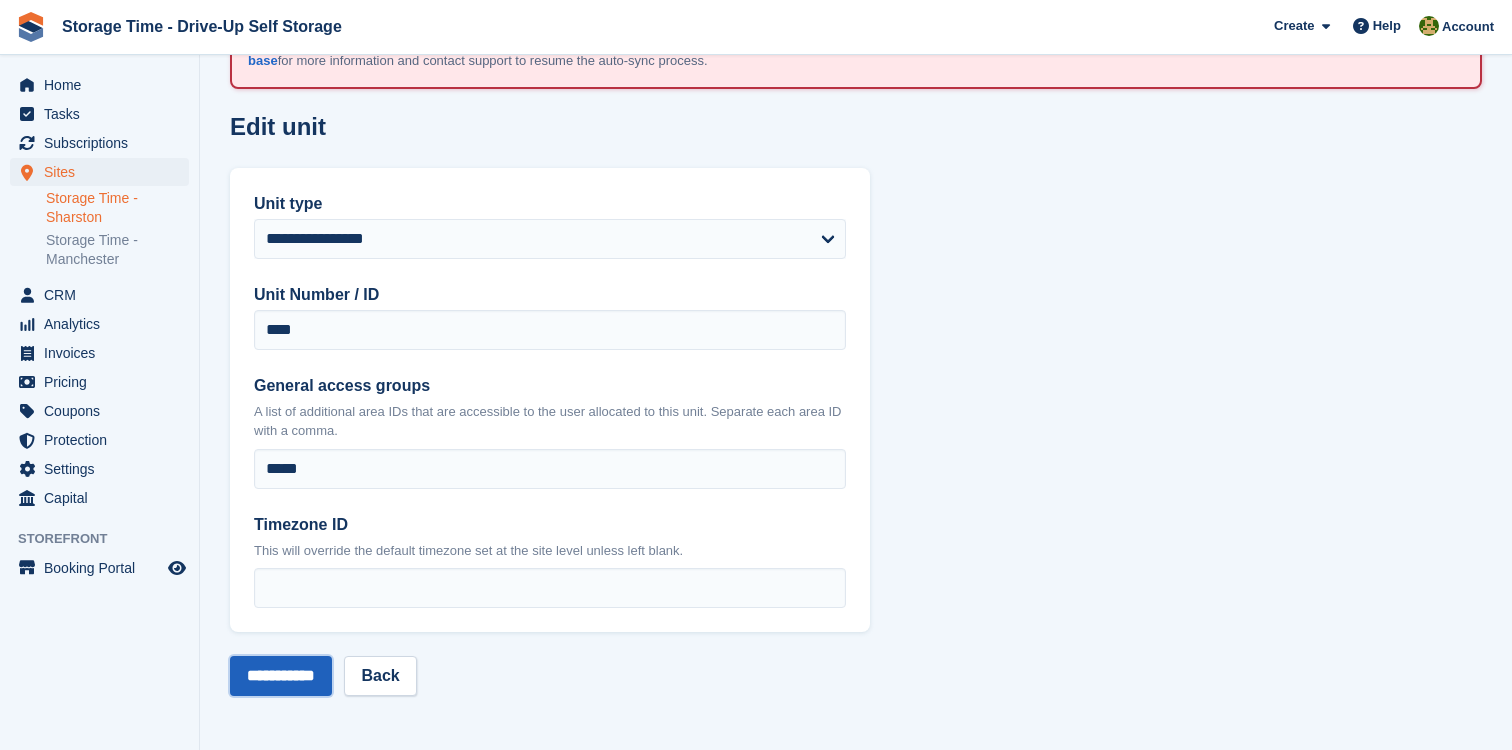 click on "**********" at bounding box center [281, 676] 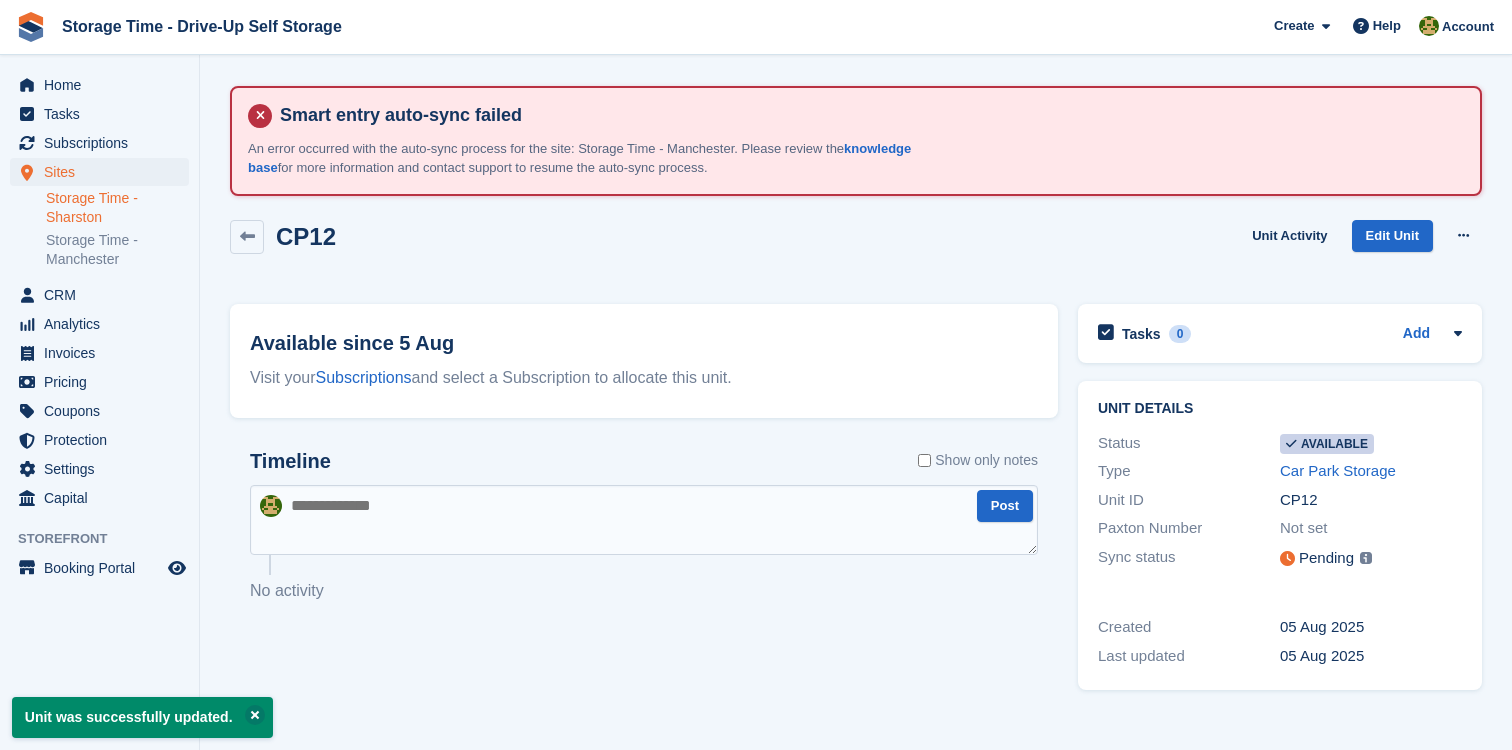scroll, scrollTop: 0, scrollLeft: 0, axis: both 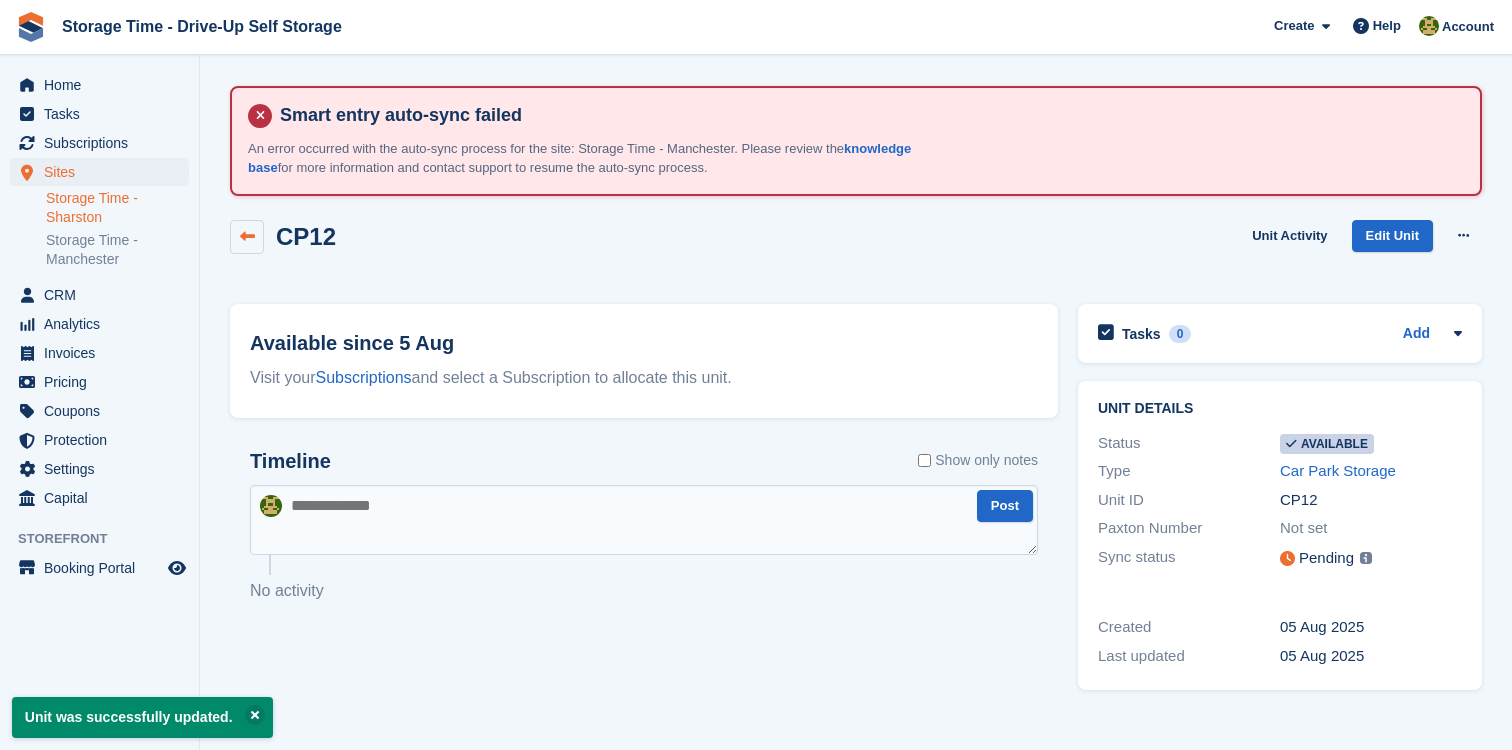 click at bounding box center [247, 237] 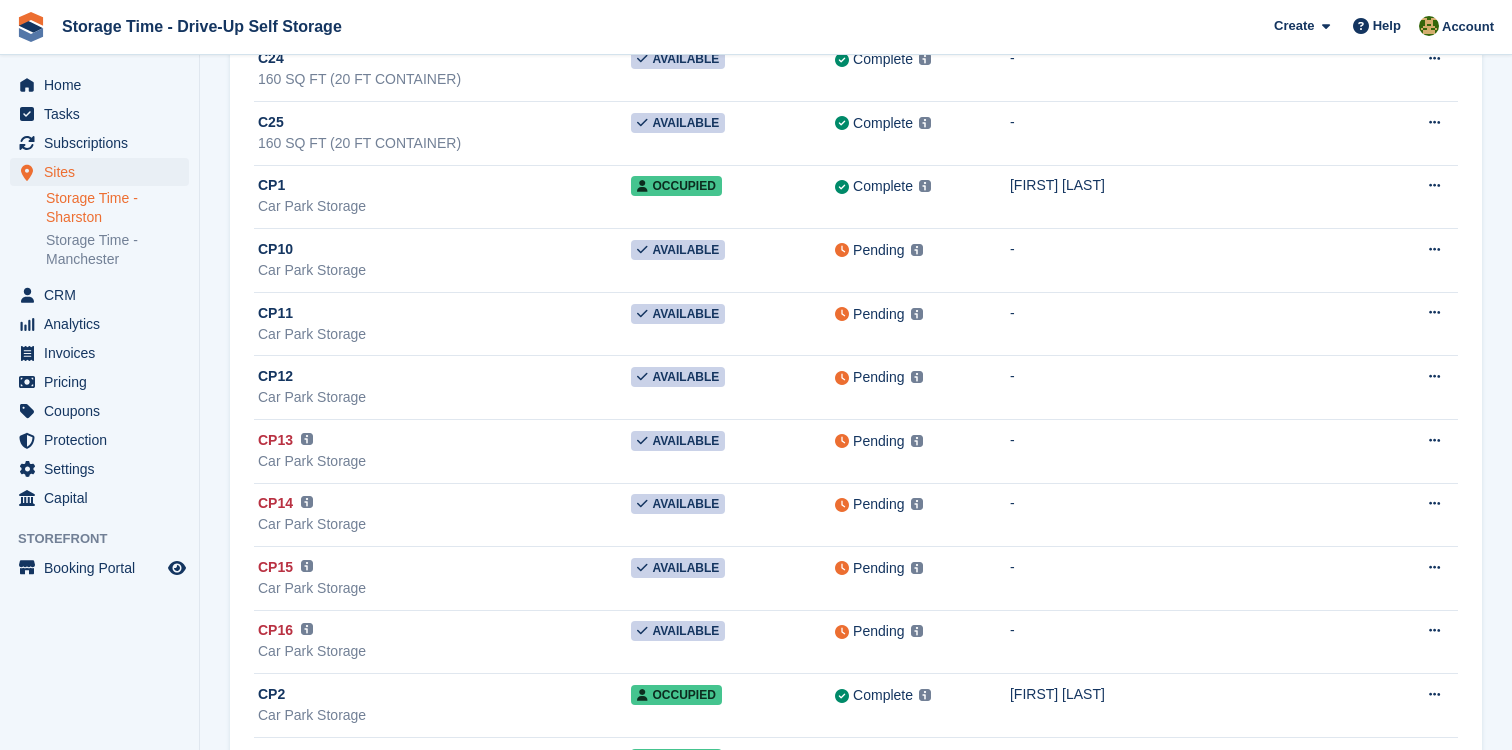 scroll, scrollTop: 2895, scrollLeft: 0, axis: vertical 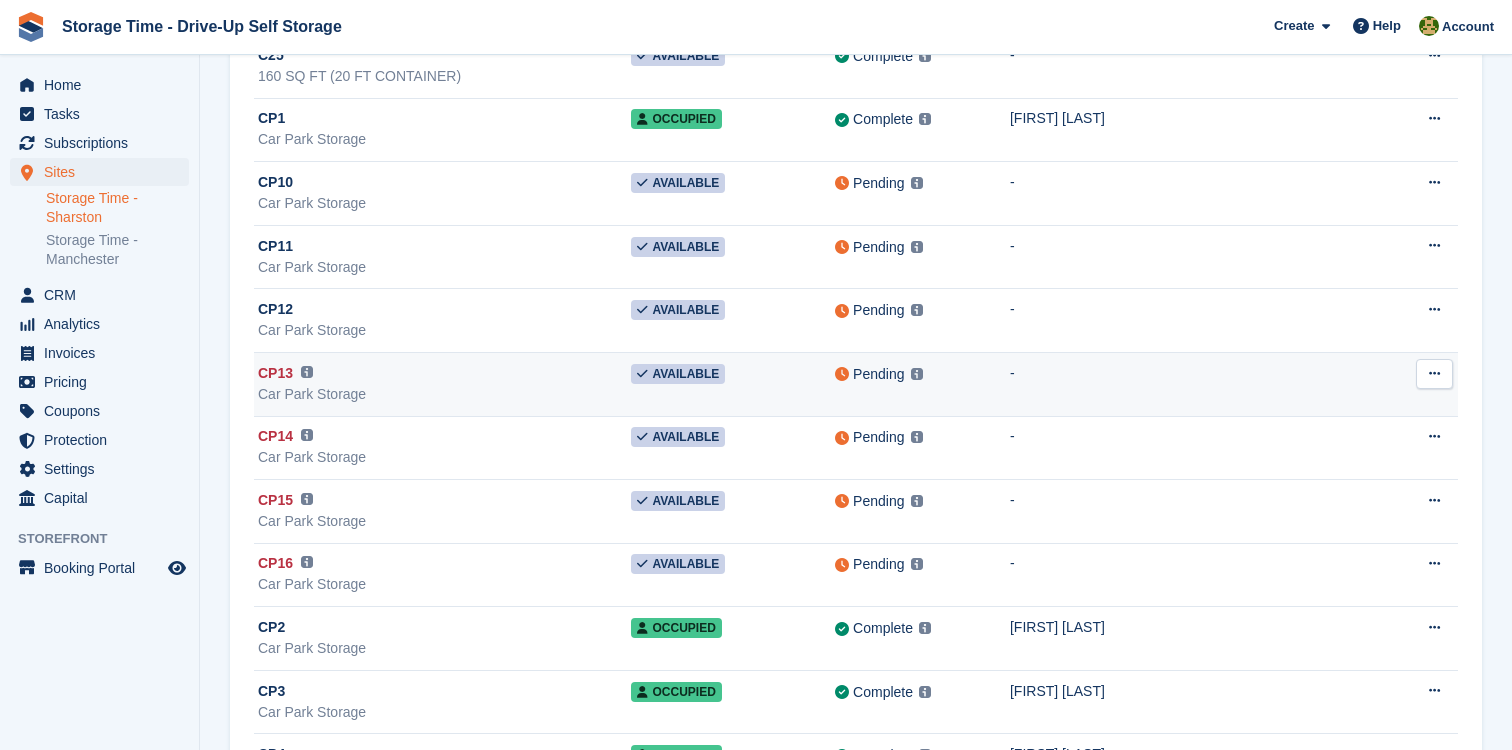 click at bounding box center (1434, 373) 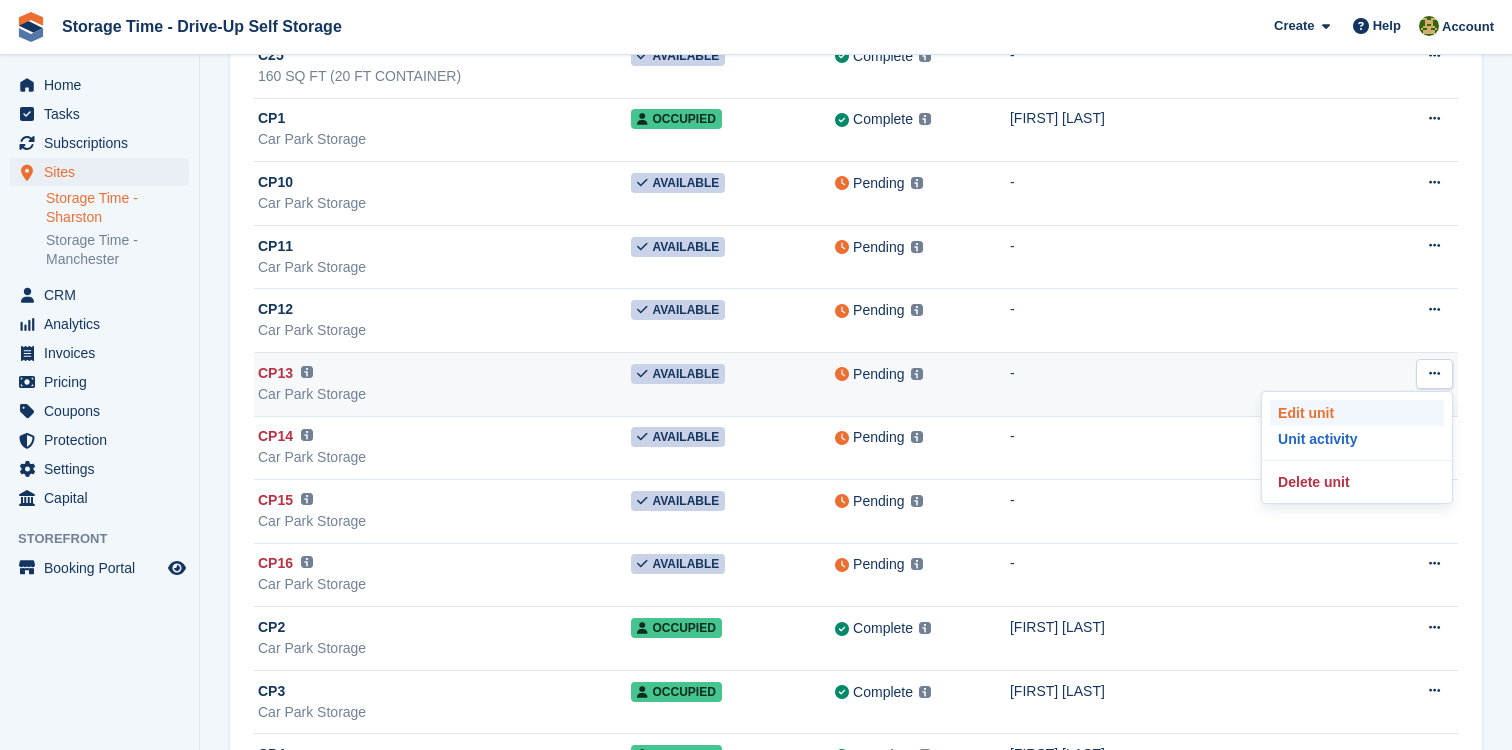 click on "Edit unit" at bounding box center [1357, 413] 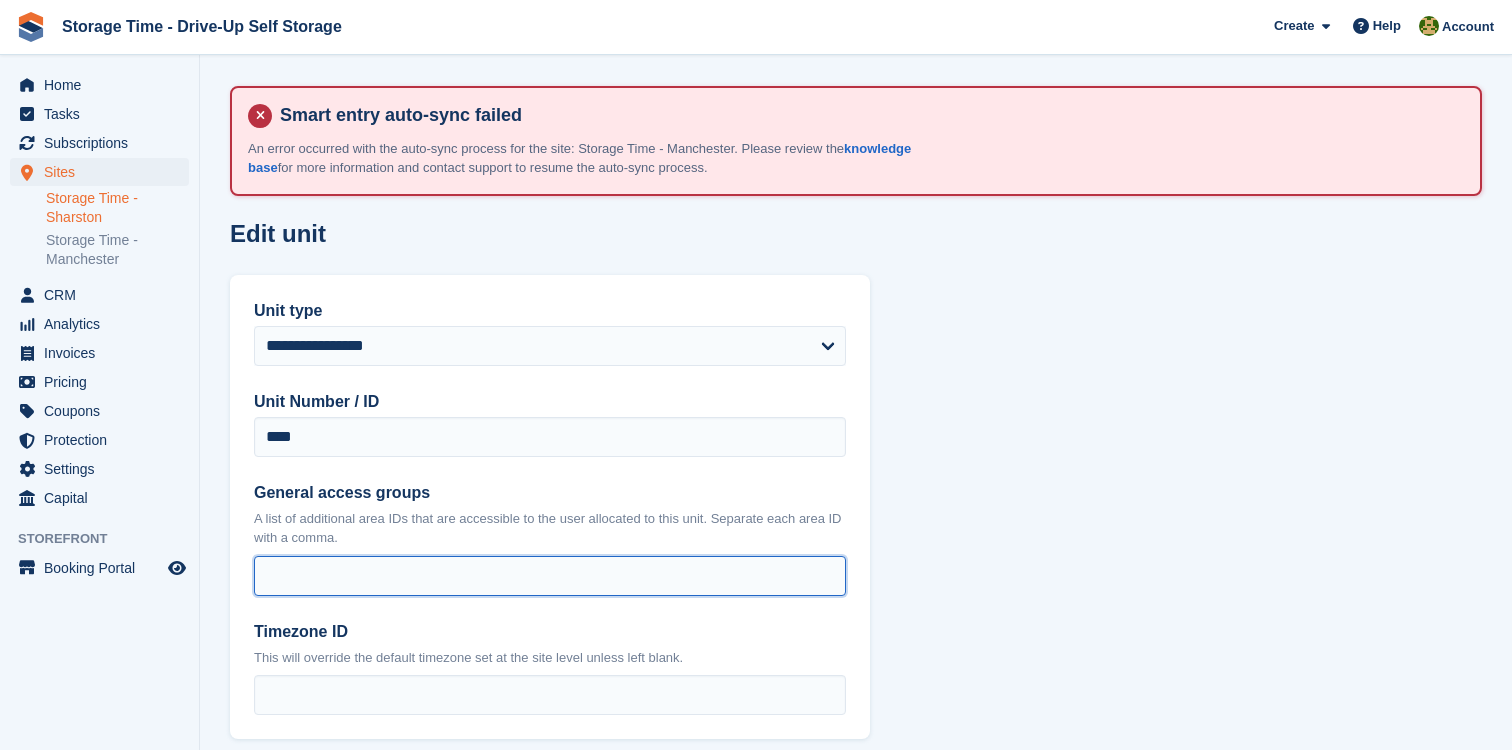 click on "General access groups" at bounding box center (550, 576) 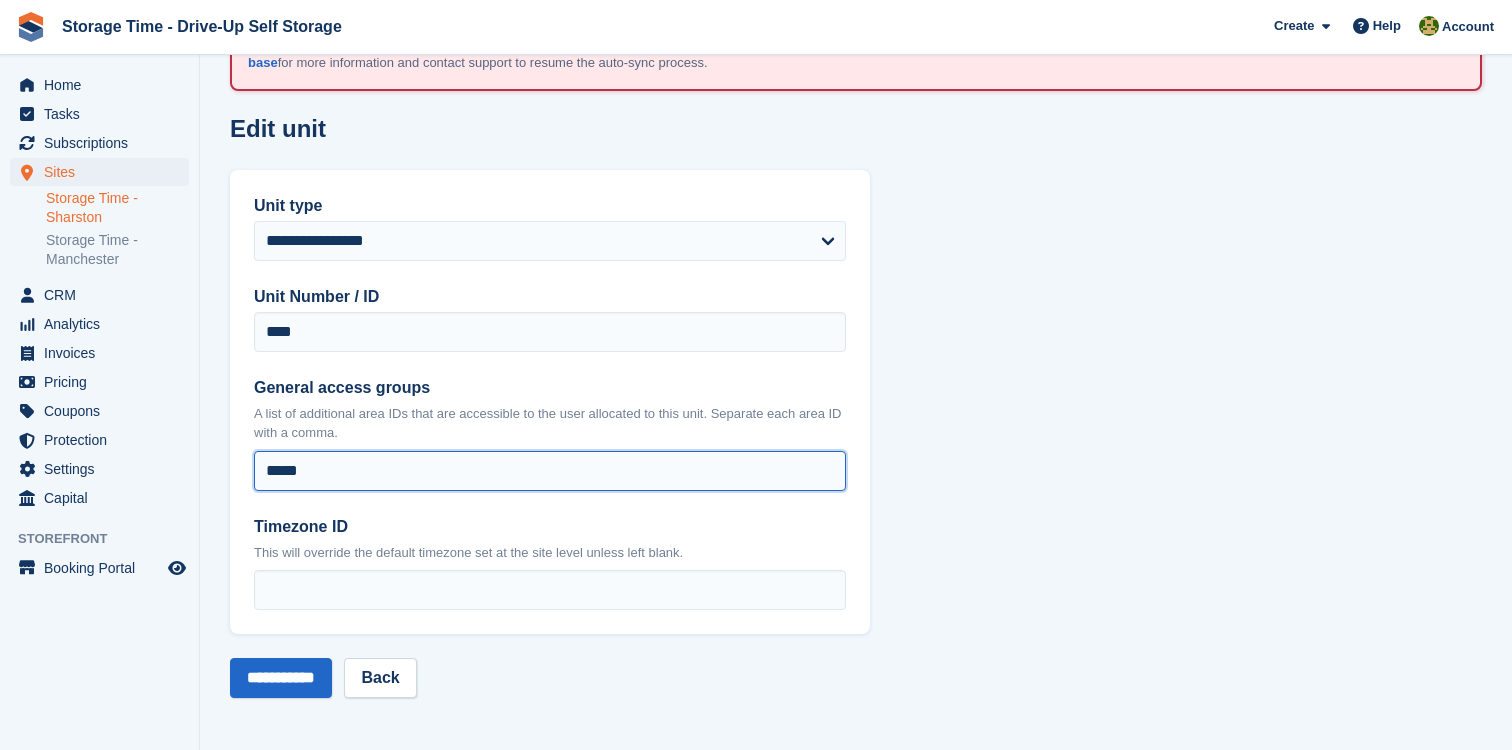 scroll, scrollTop: 107, scrollLeft: 0, axis: vertical 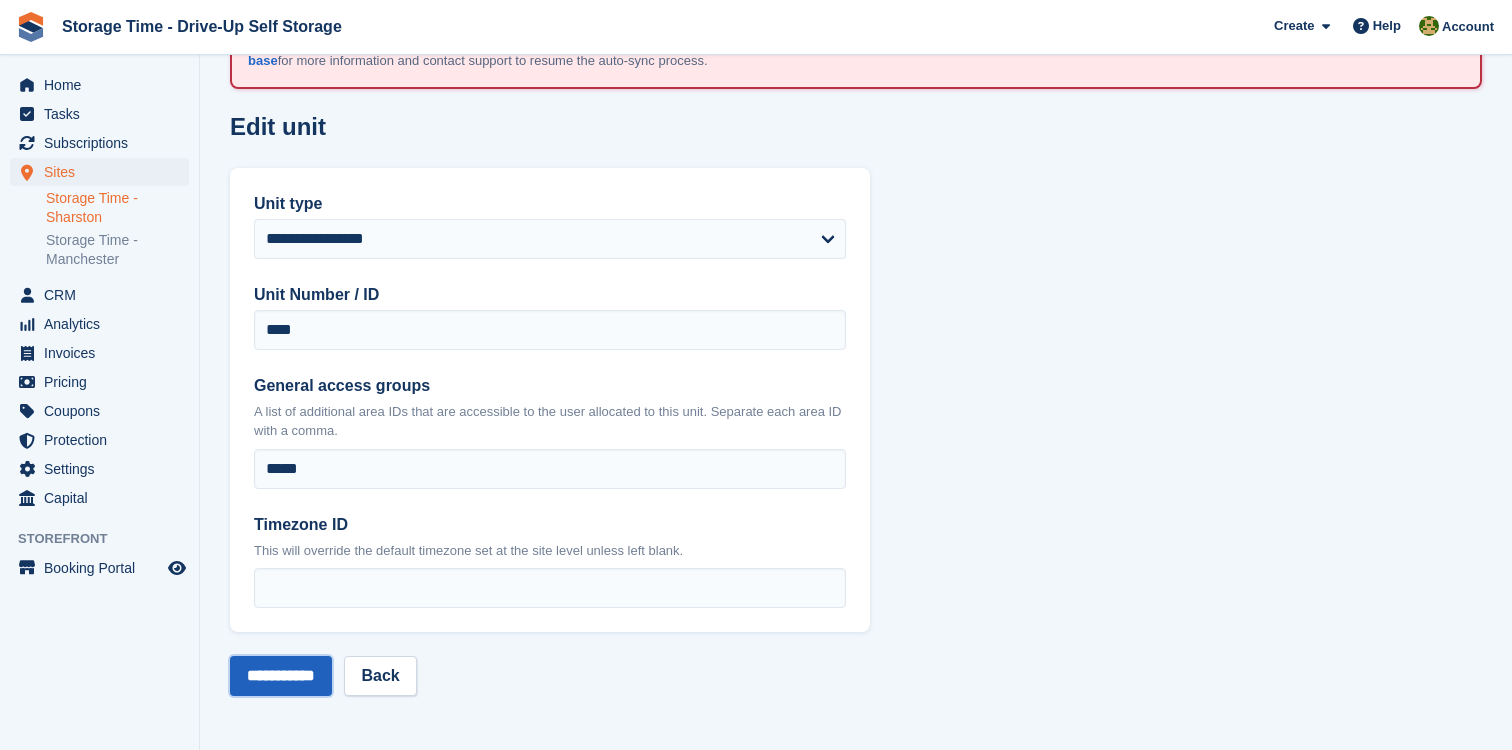 click on "**********" at bounding box center [281, 676] 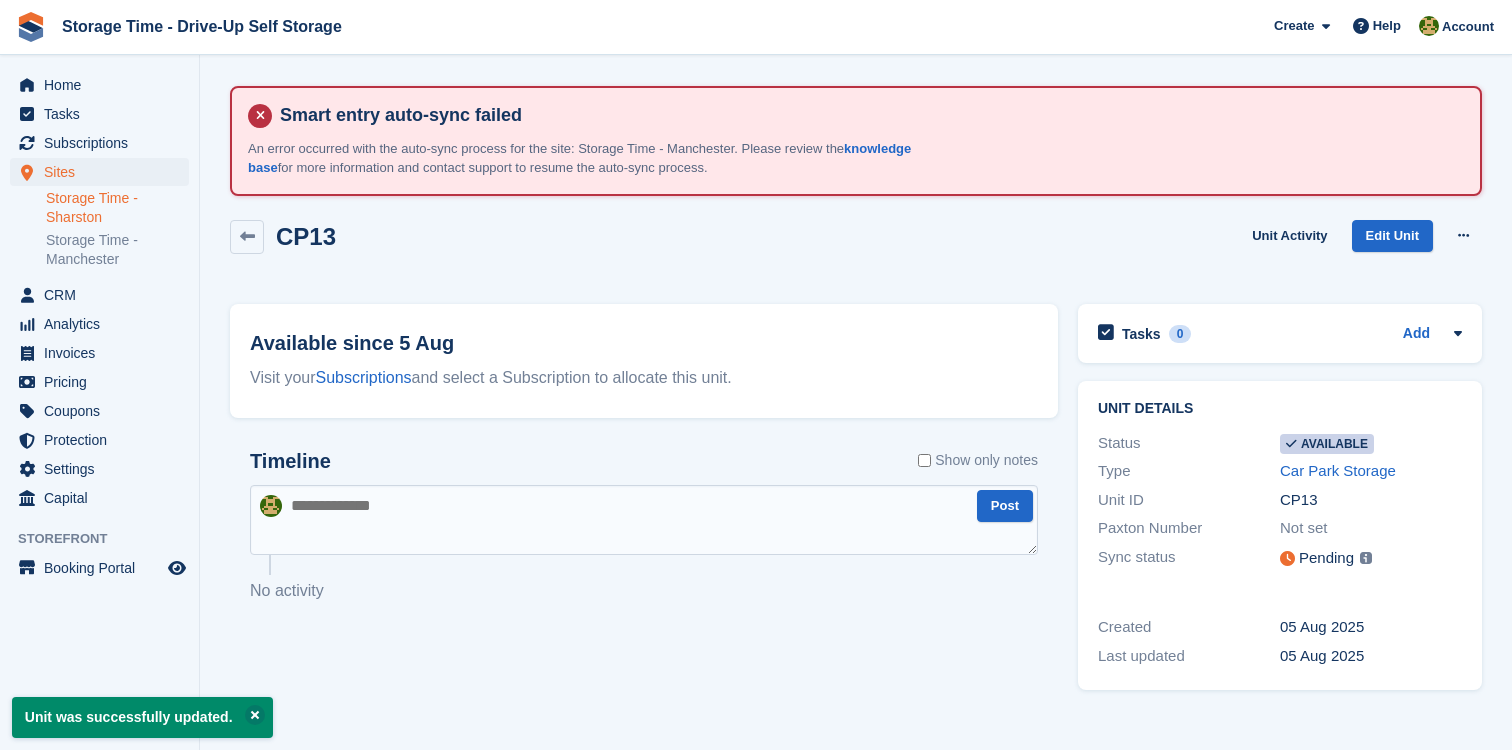 scroll, scrollTop: 0, scrollLeft: 0, axis: both 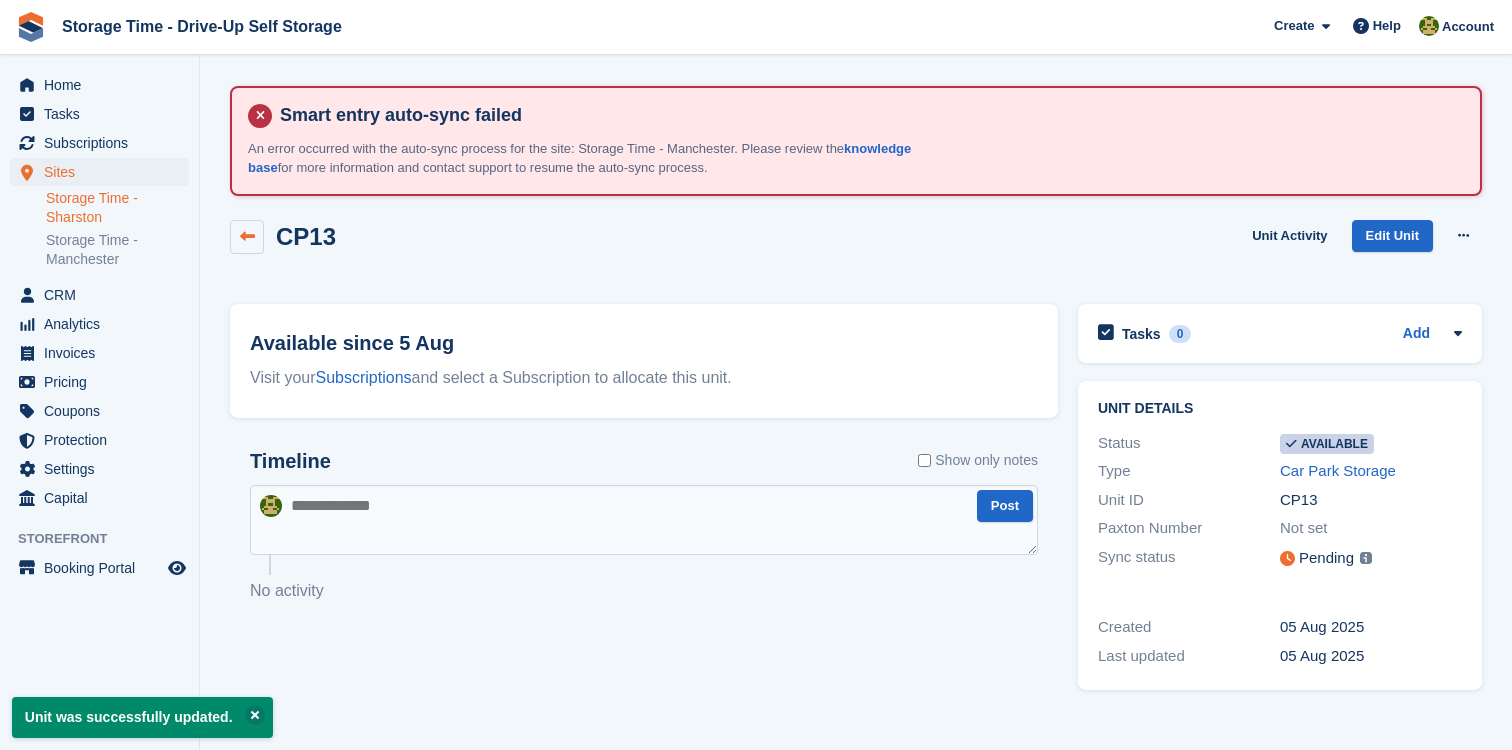 click at bounding box center [247, 236] 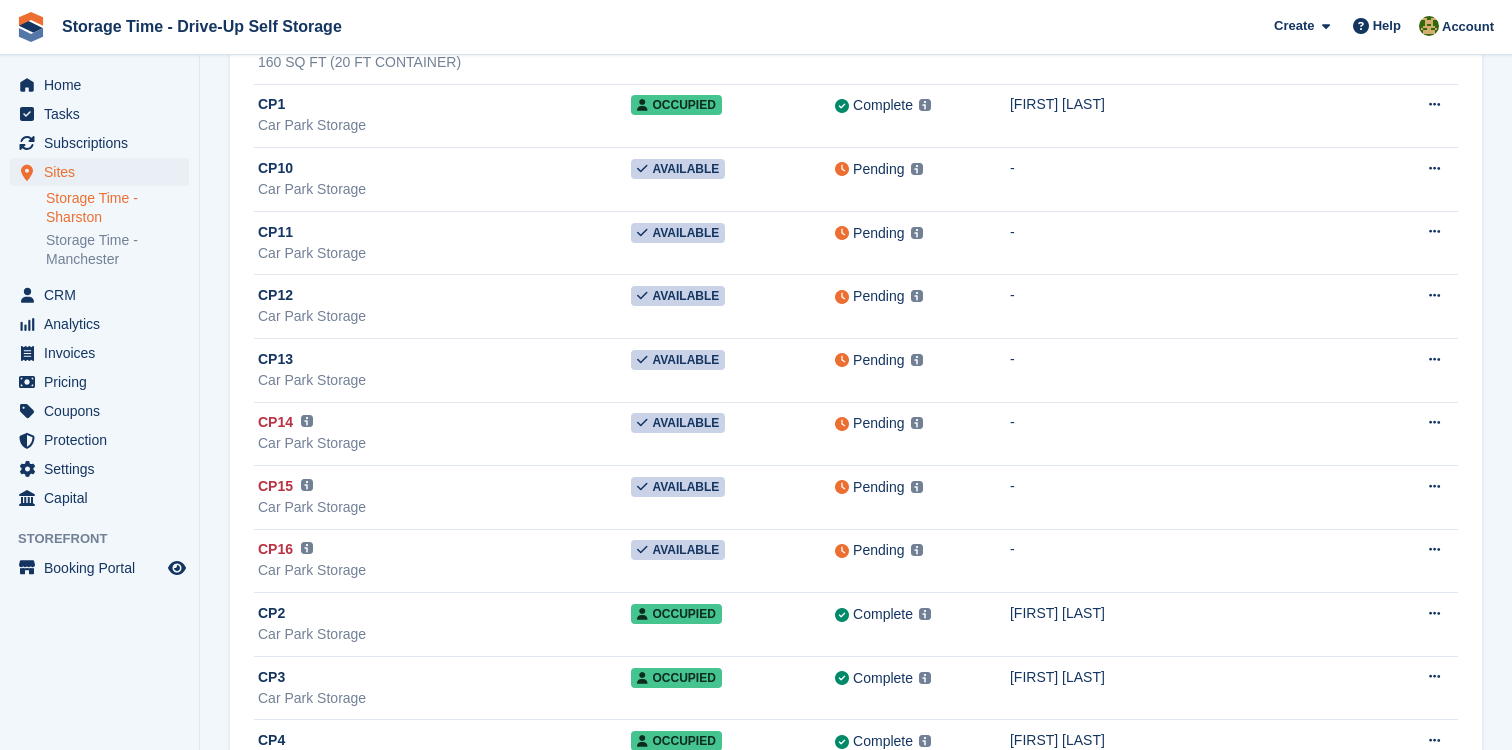scroll, scrollTop: 3004, scrollLeft: 0, axis: vertical 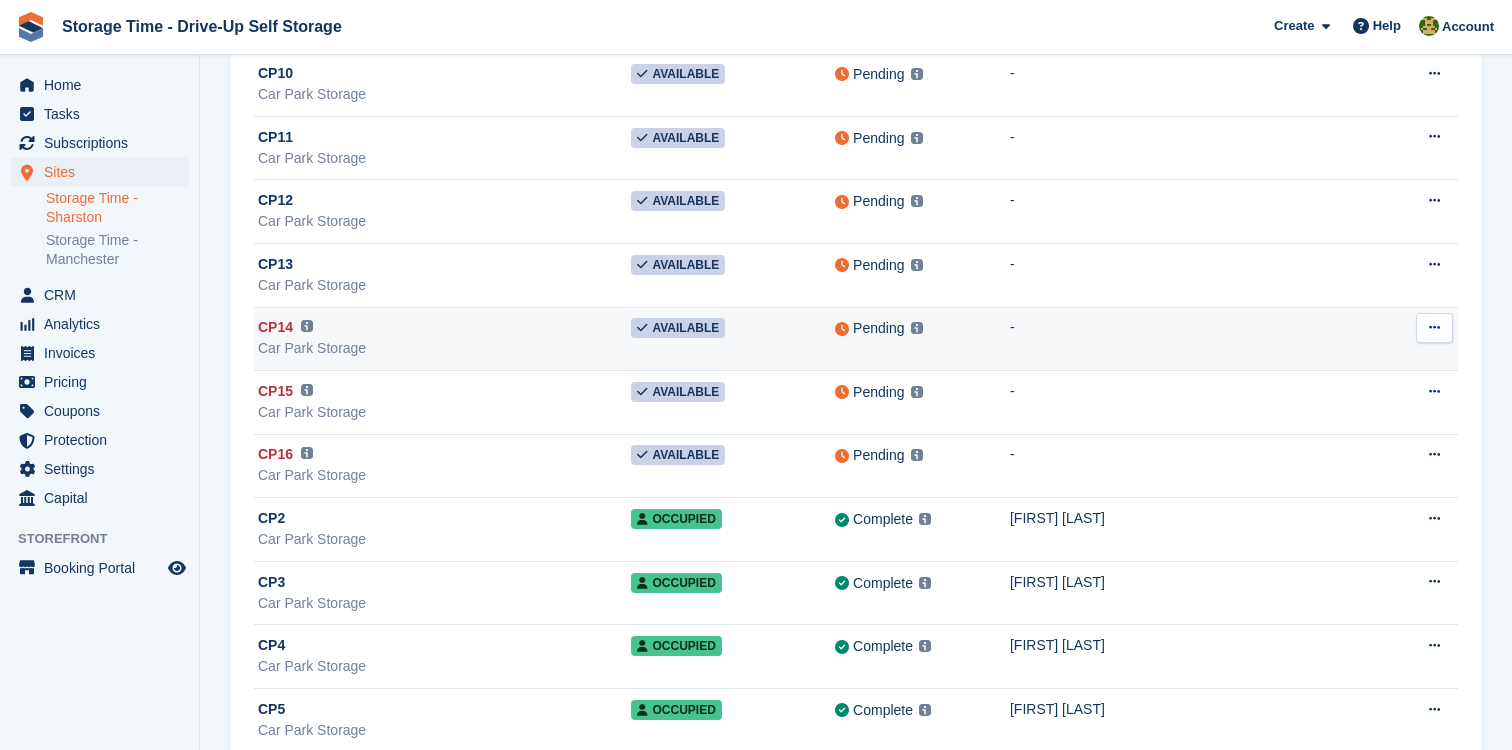 click at bounding box center [1434, 327] 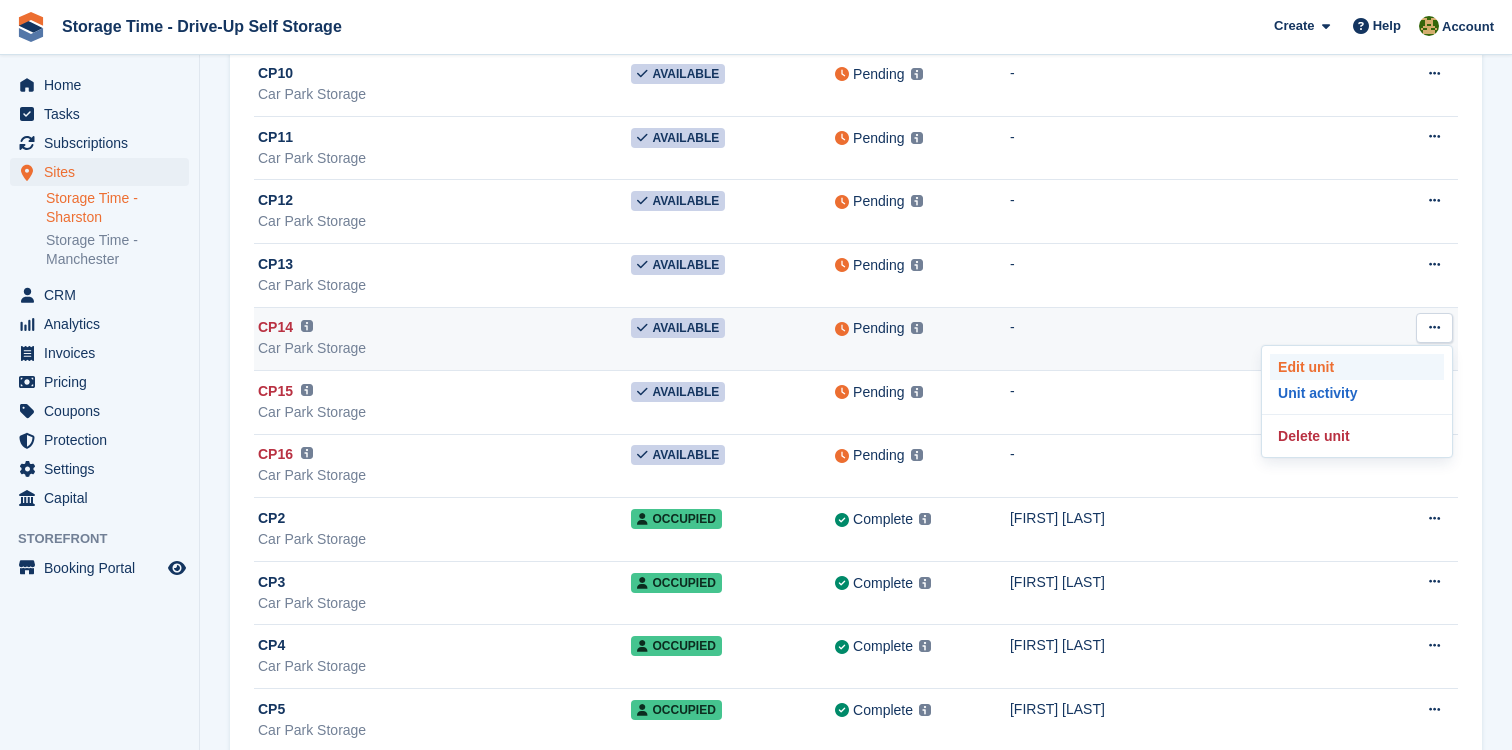 click on "Edit unit" at bounding box center (1357, 367) 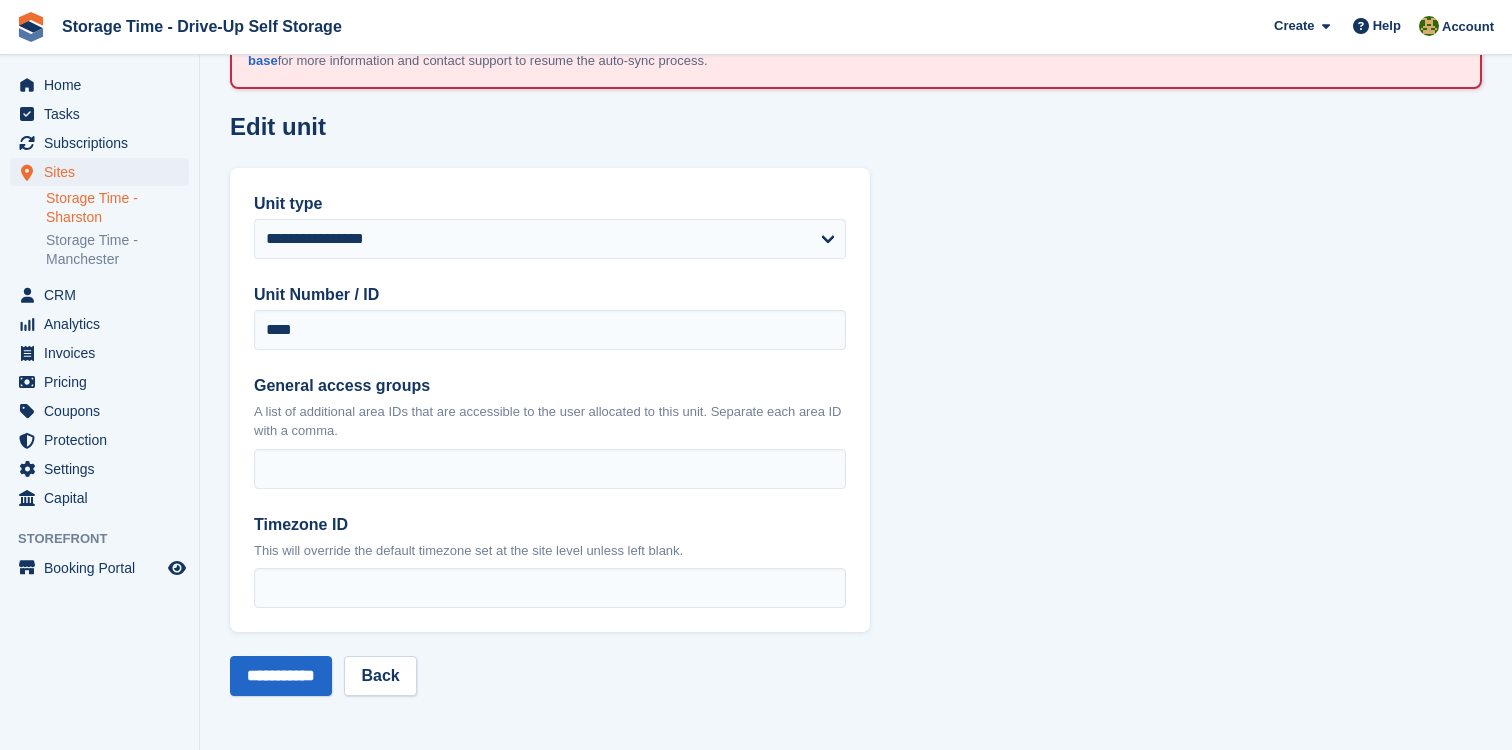 scroll, scrollTop: 0, scrollLeft: 0, axis: both 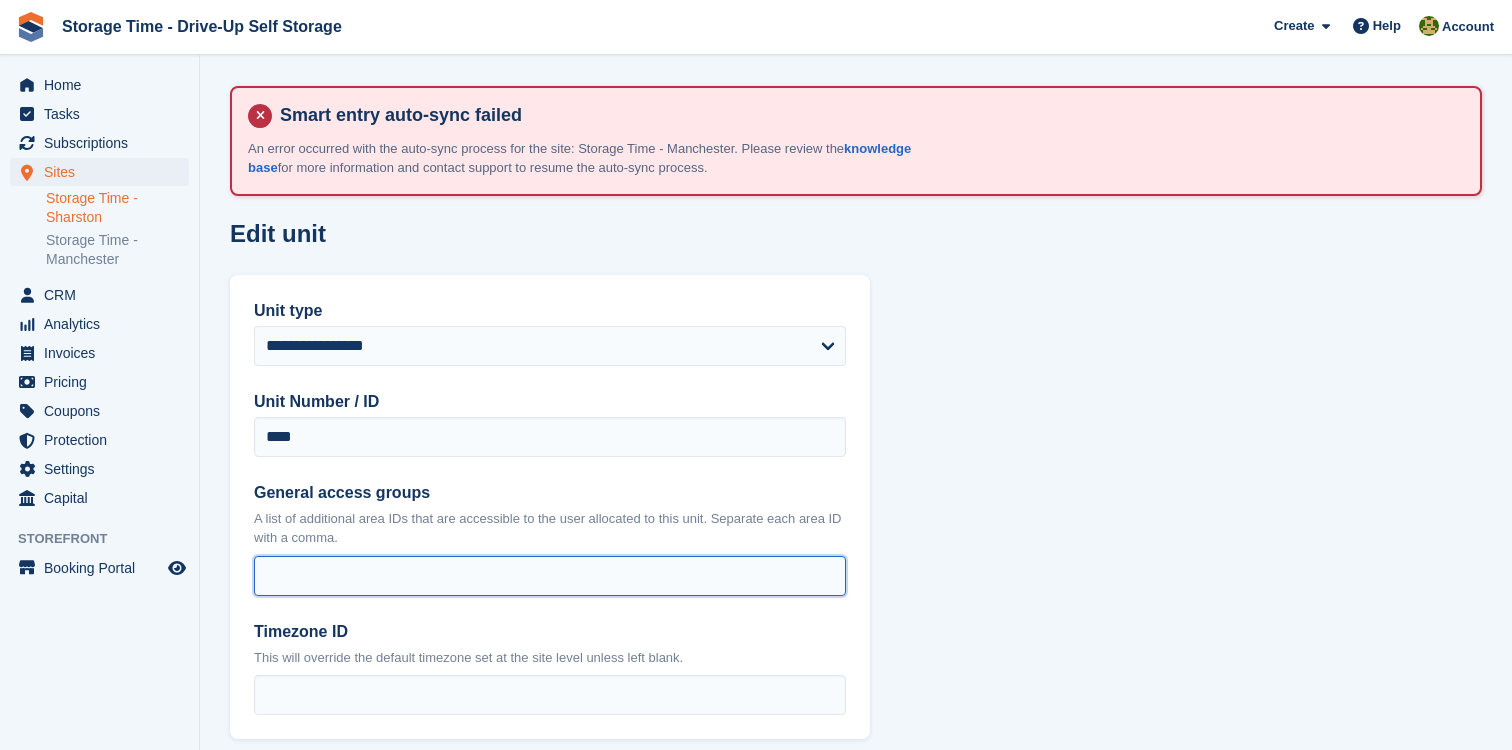 click on "General access groups" at bounding box center (550, 576) 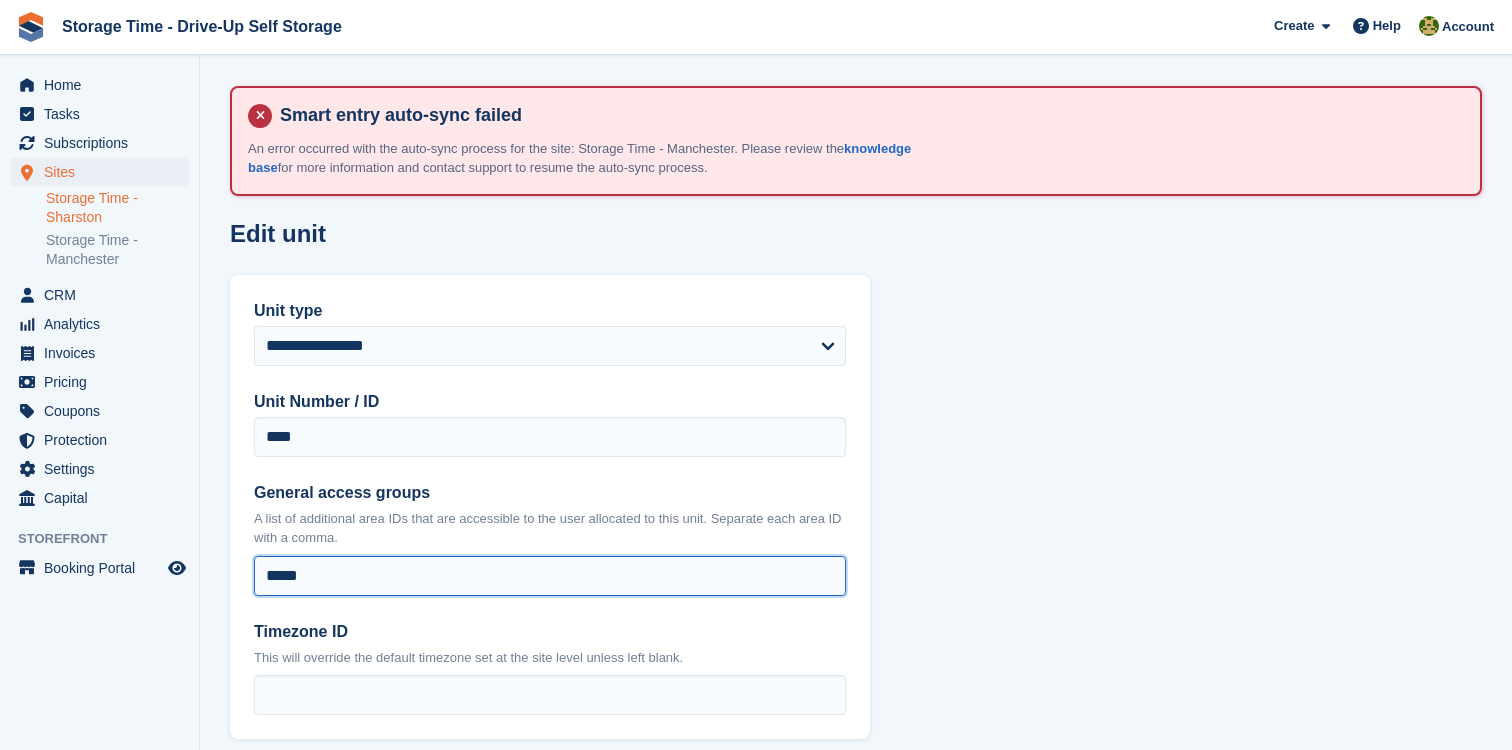 scroll, scrollTop: 107, scrollLeft: 0, axis: vertical 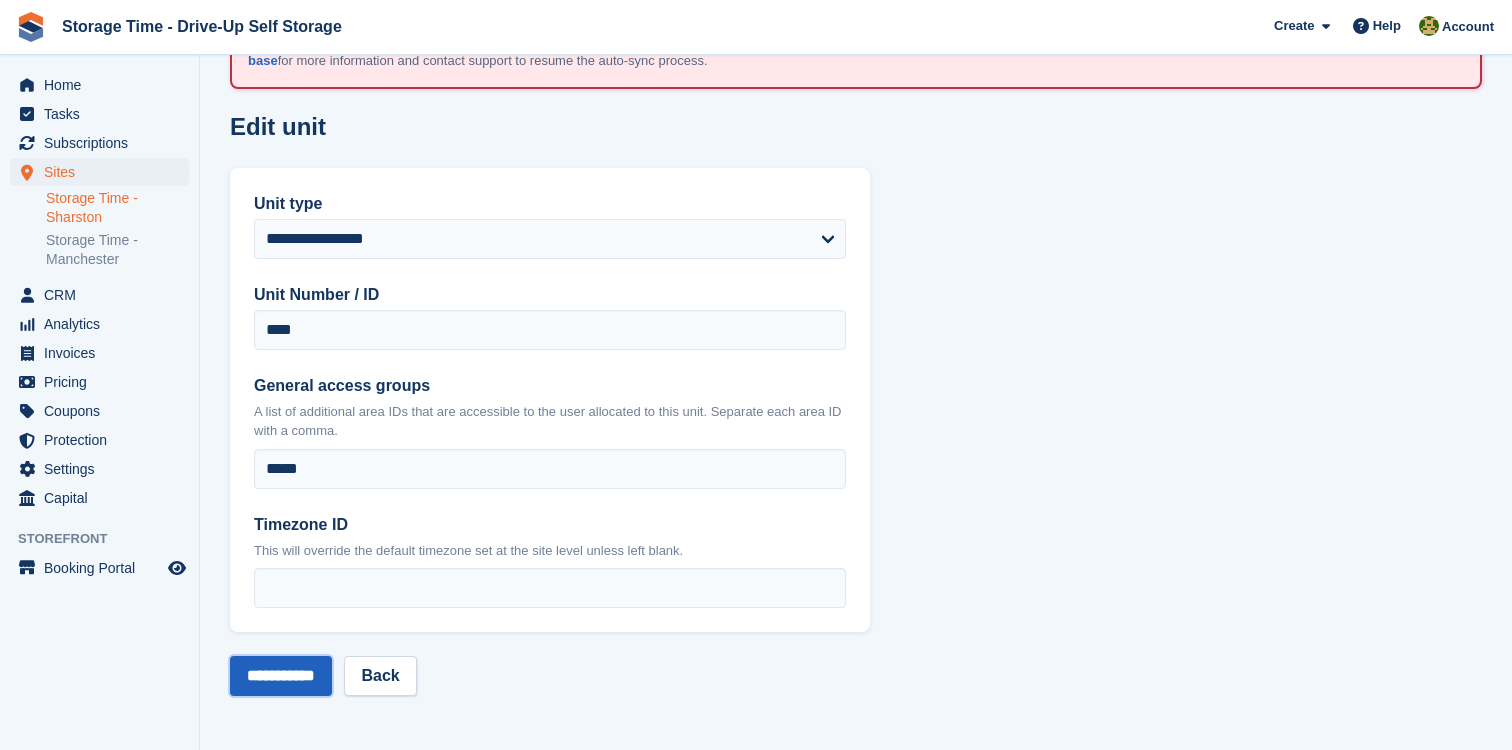 click on "**********" at bounding box center (281, 676) 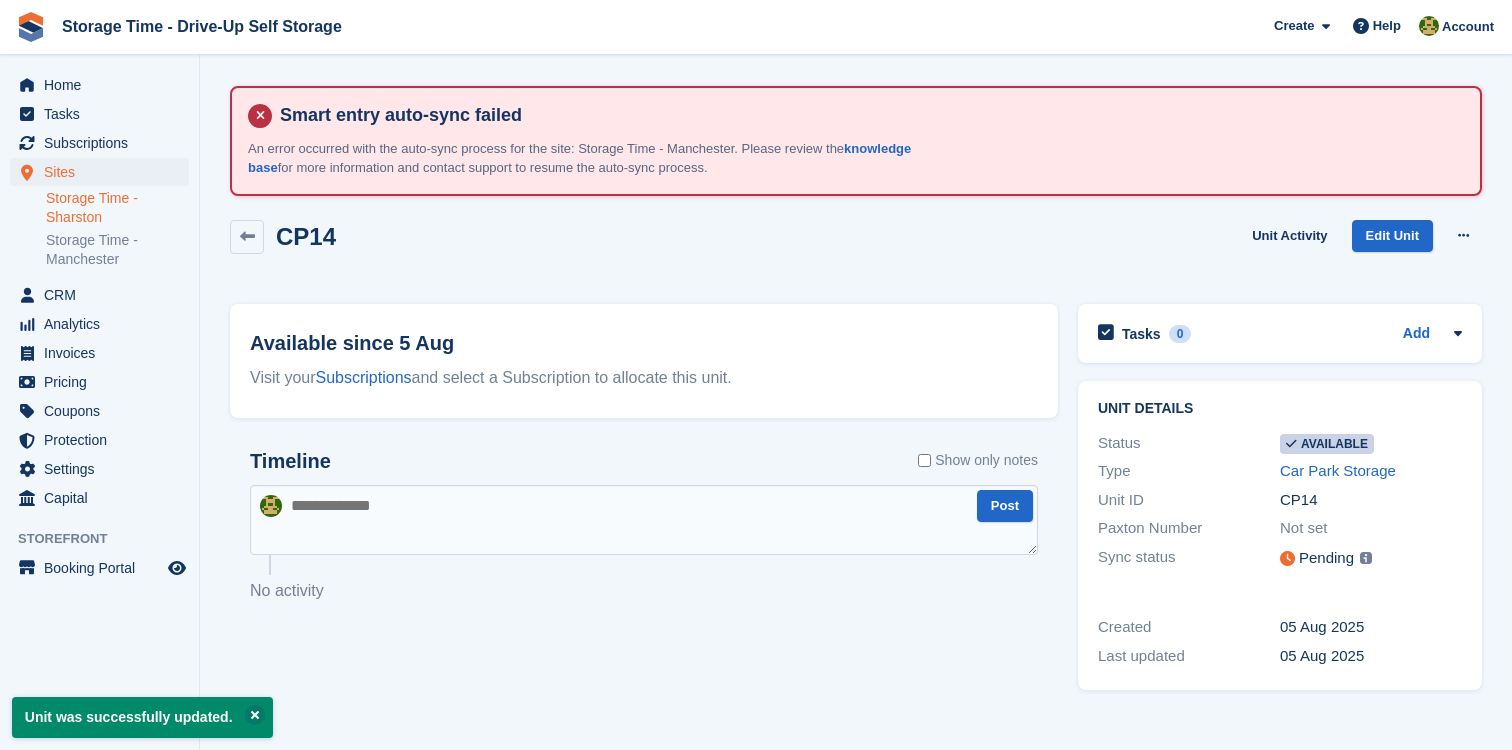 scroll, scrollTop: 0, scrollLeft: 0, axis: both 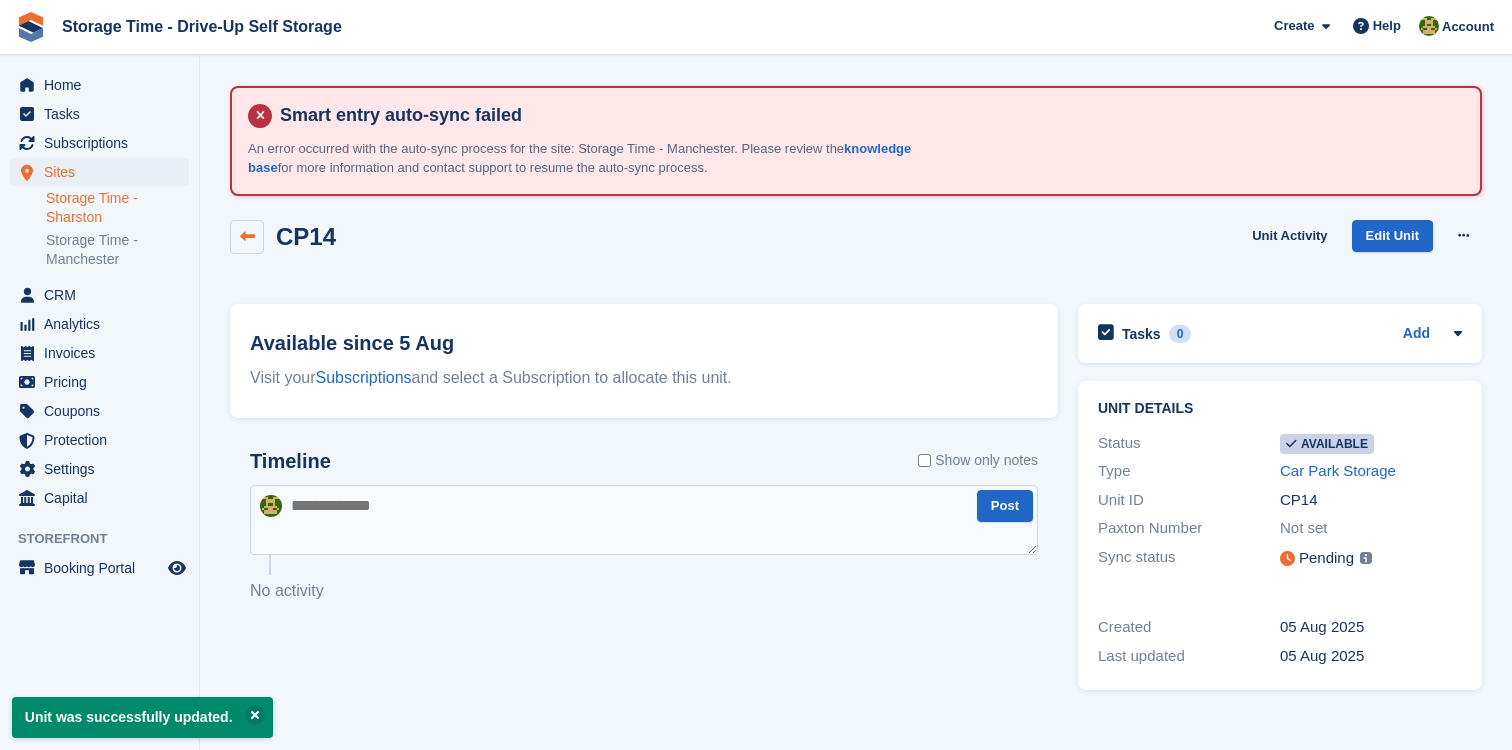 click at bounding box center [247, 237] 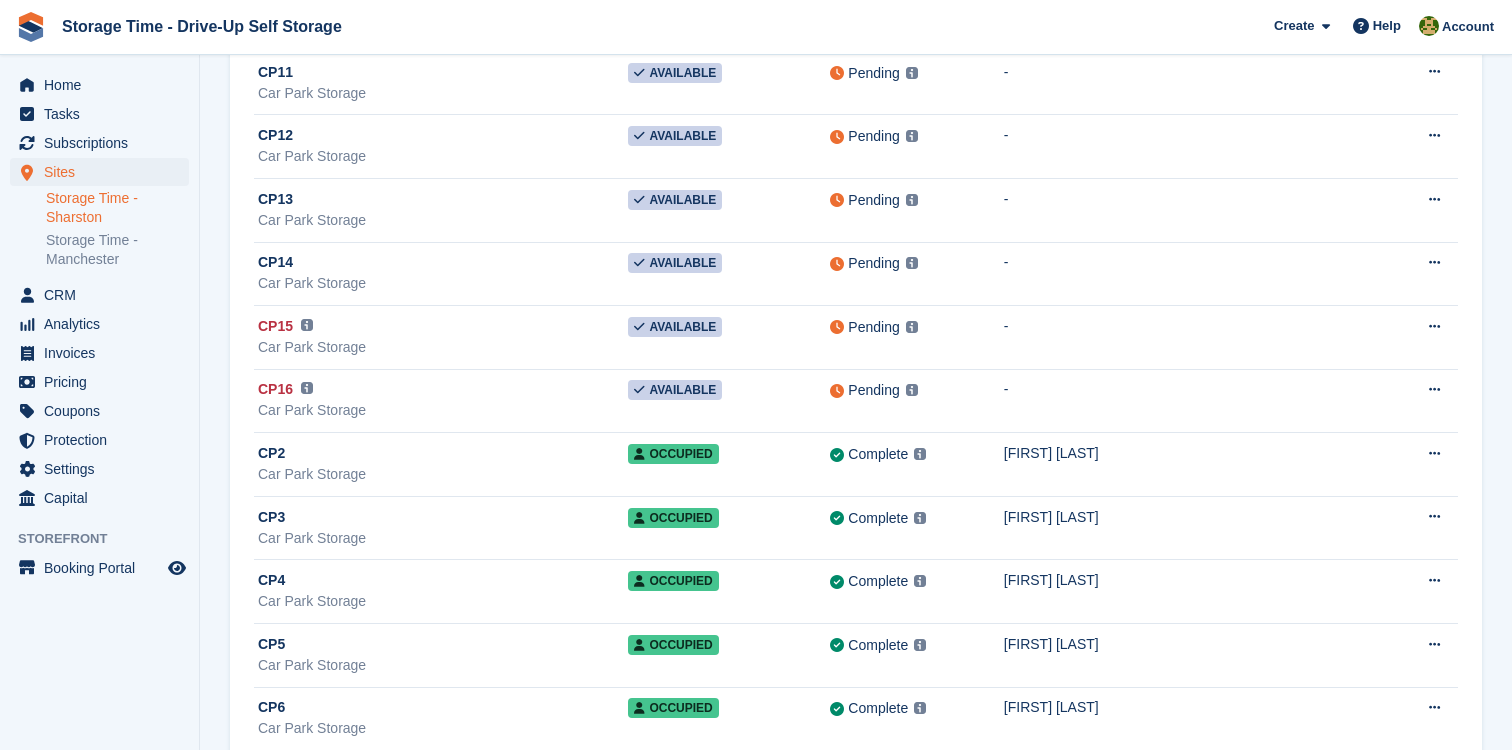 scroll, scrollTop: 3144, scrollLeft: 0, axis: vertical 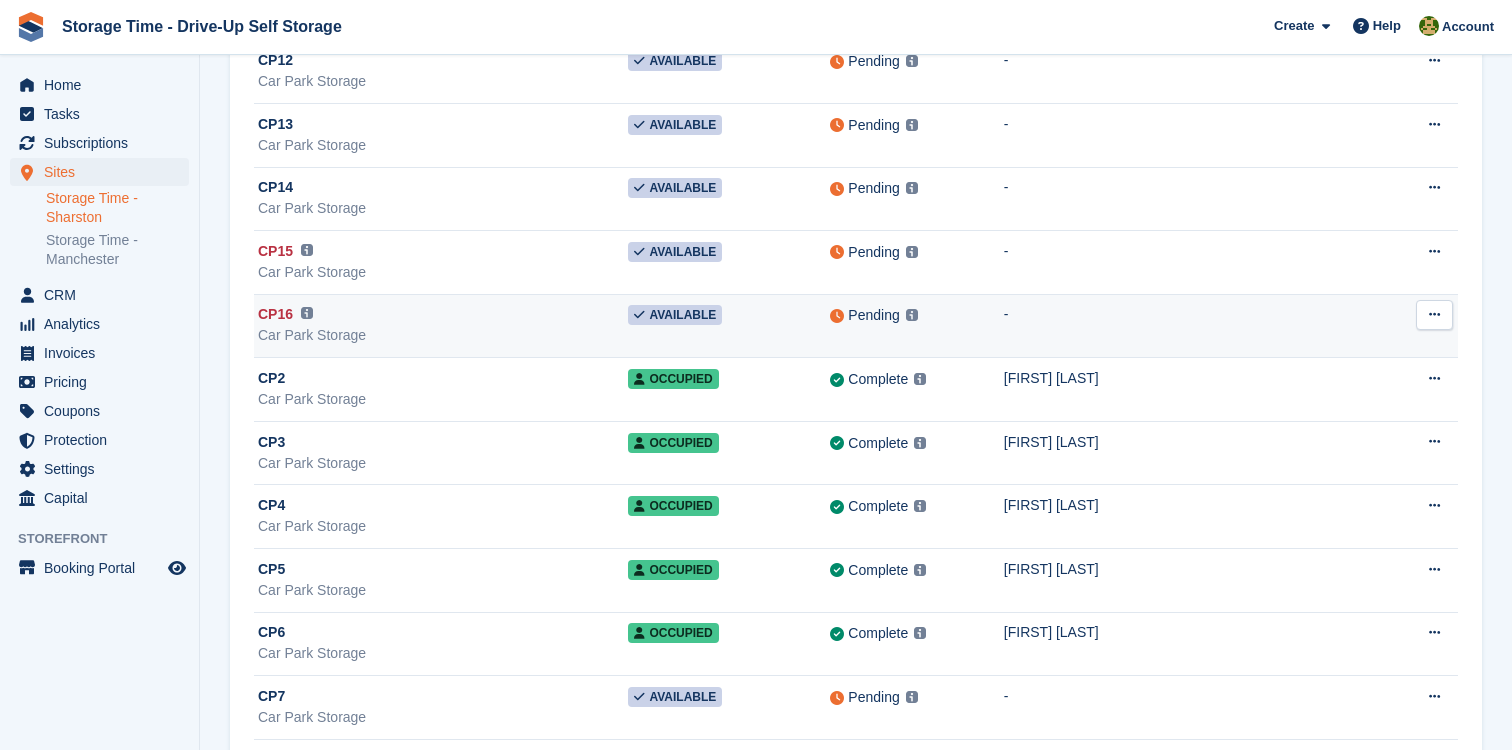 click at bounding box center (1434, 314) 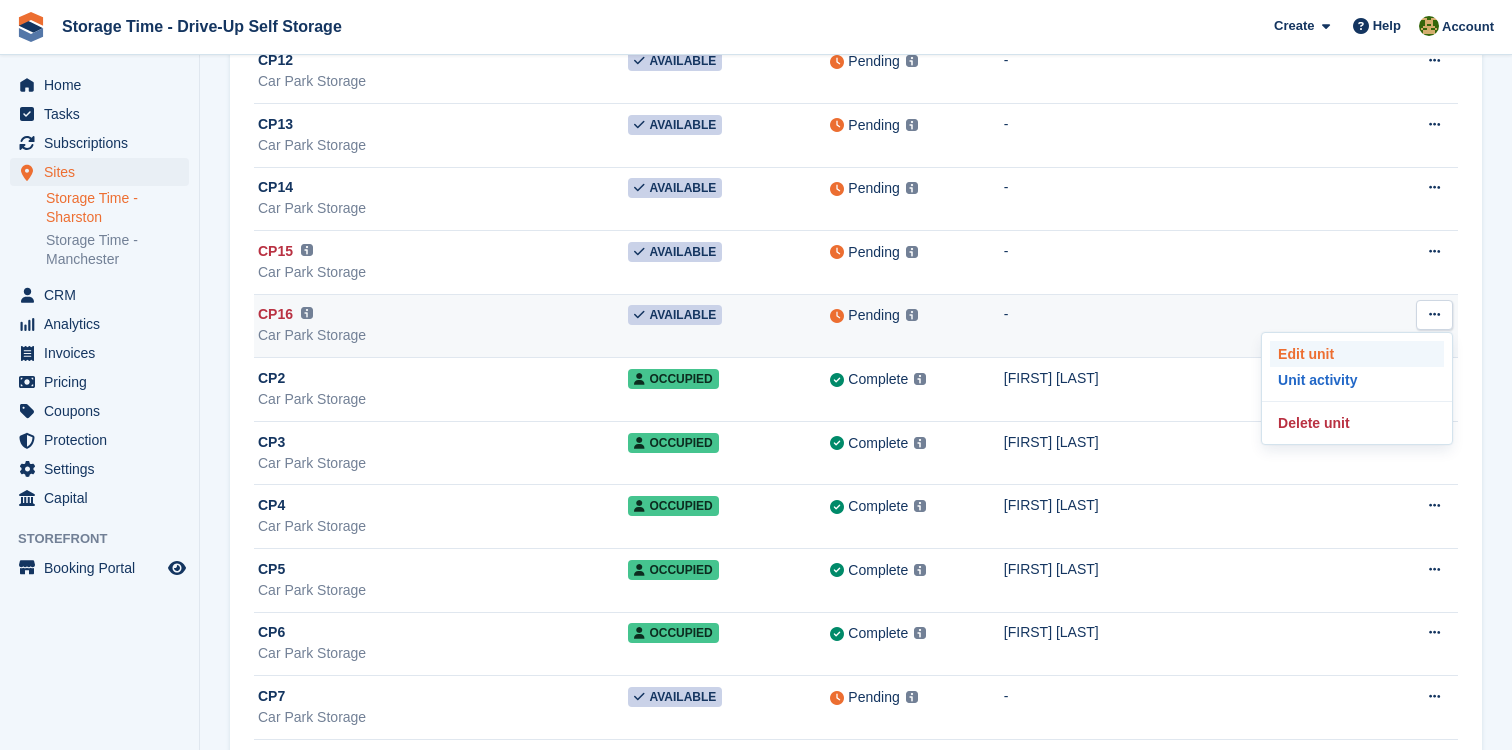 click on "Edit unit" at bounding box center (1357, 354) 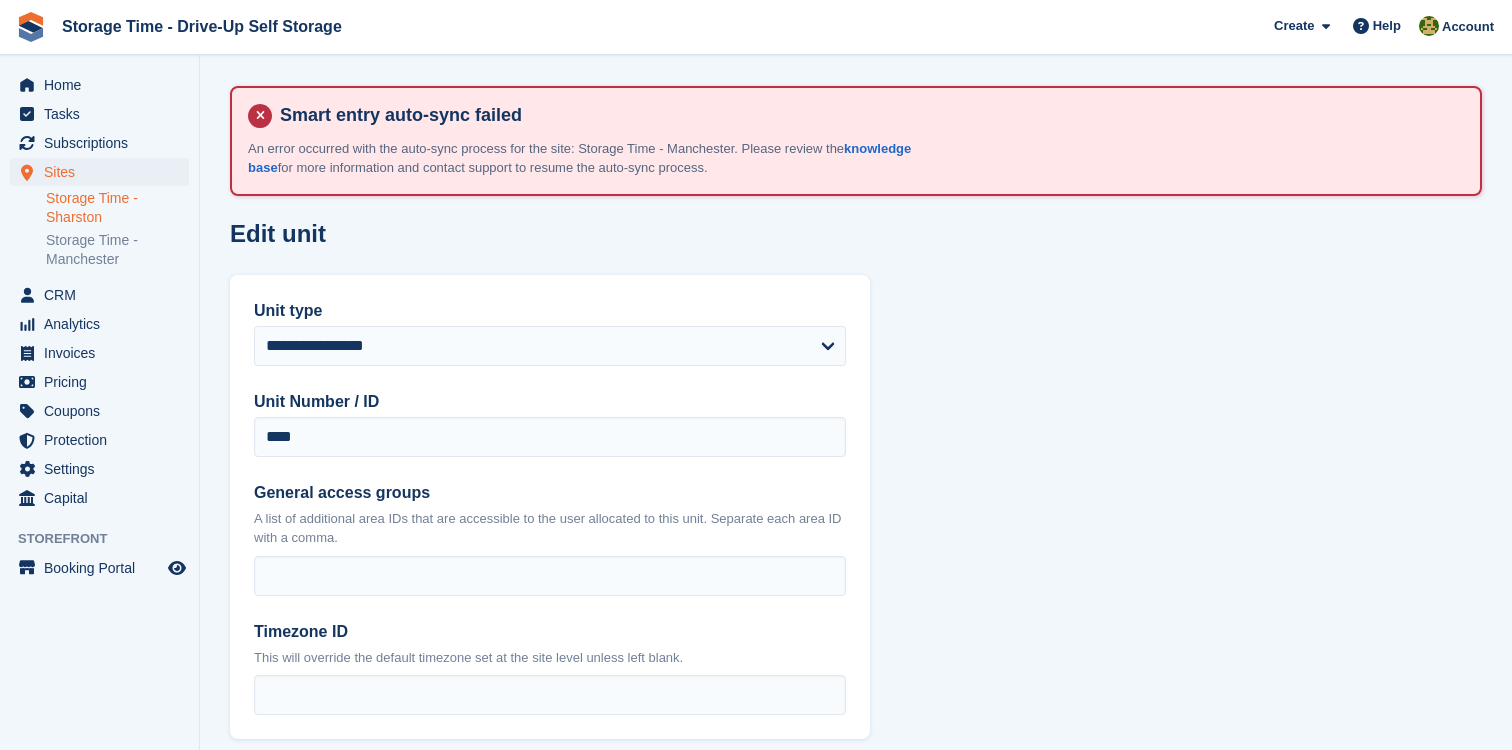 scroll, scrollTop: 107, scrollLeft: 0, axis: vertical 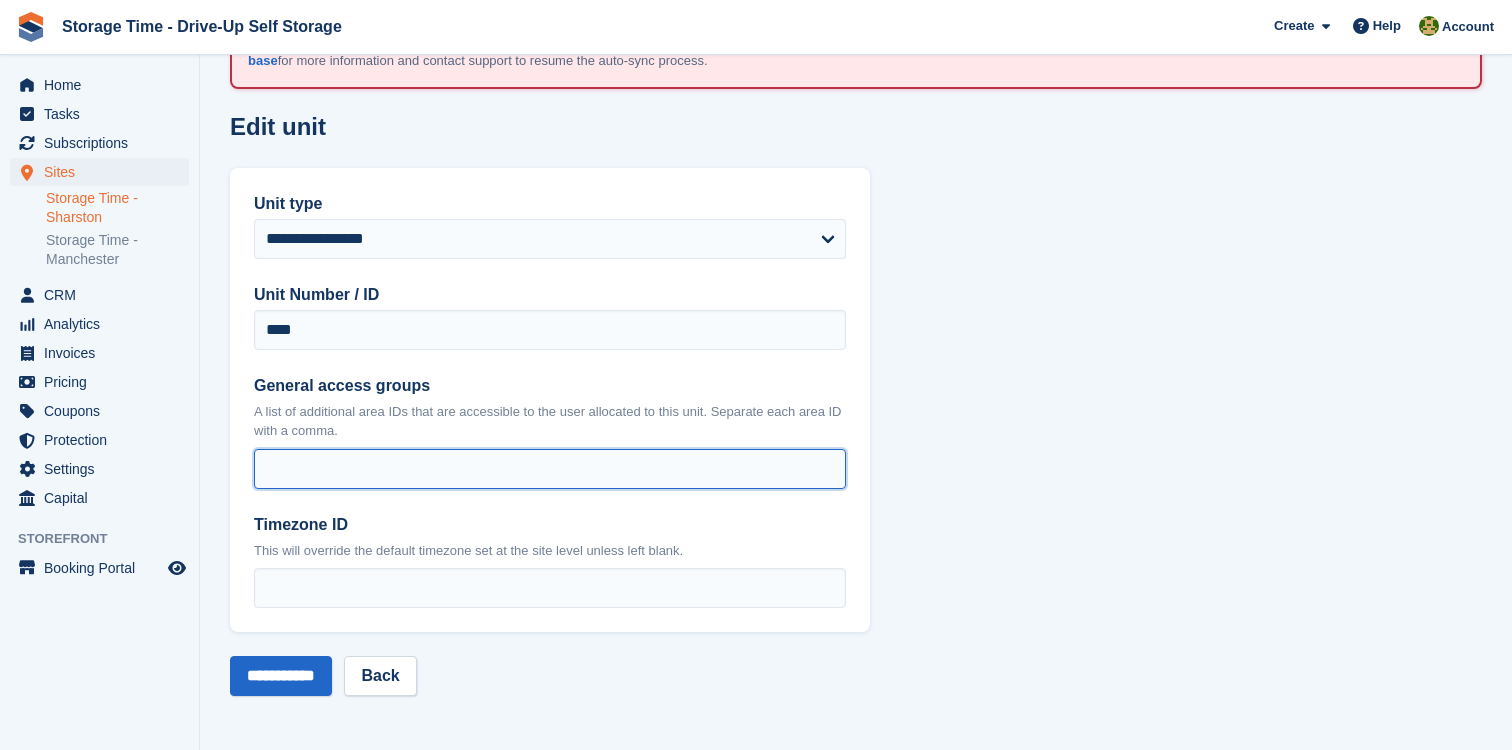 click on "General access groups" at bounding box center (550, 469) 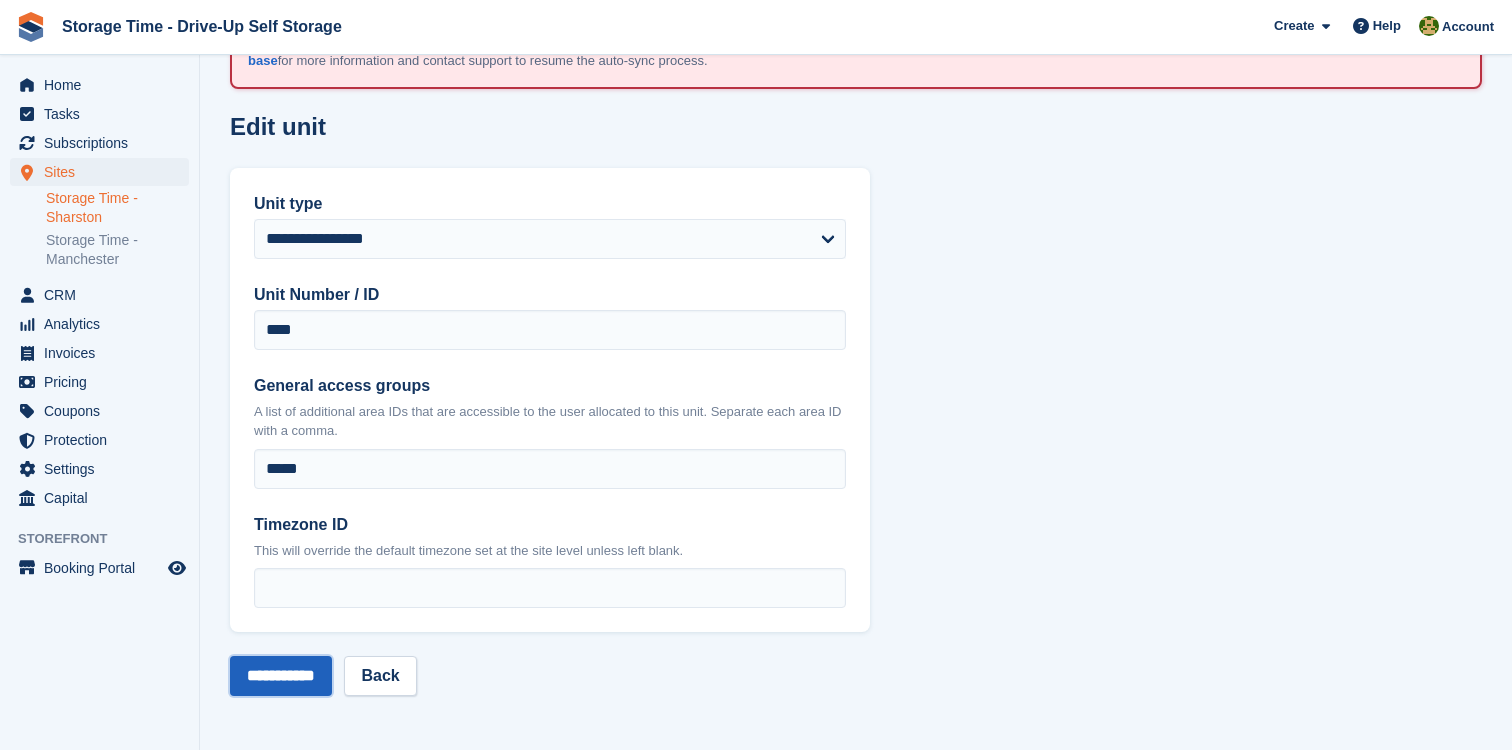 click on "**********" at bounding box center (281, 676) 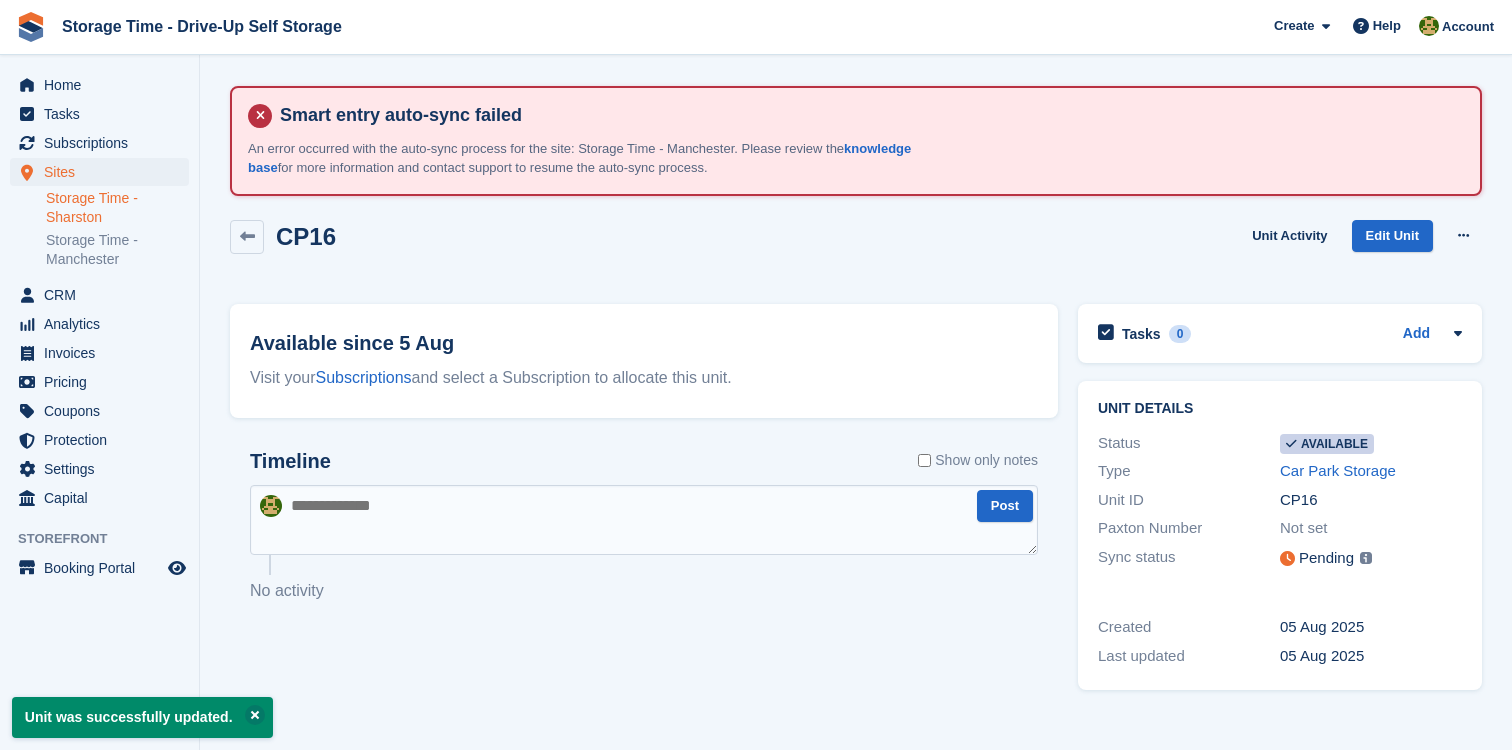 scroll, scrollTop: 0, scrollLeft: 0, axis: both 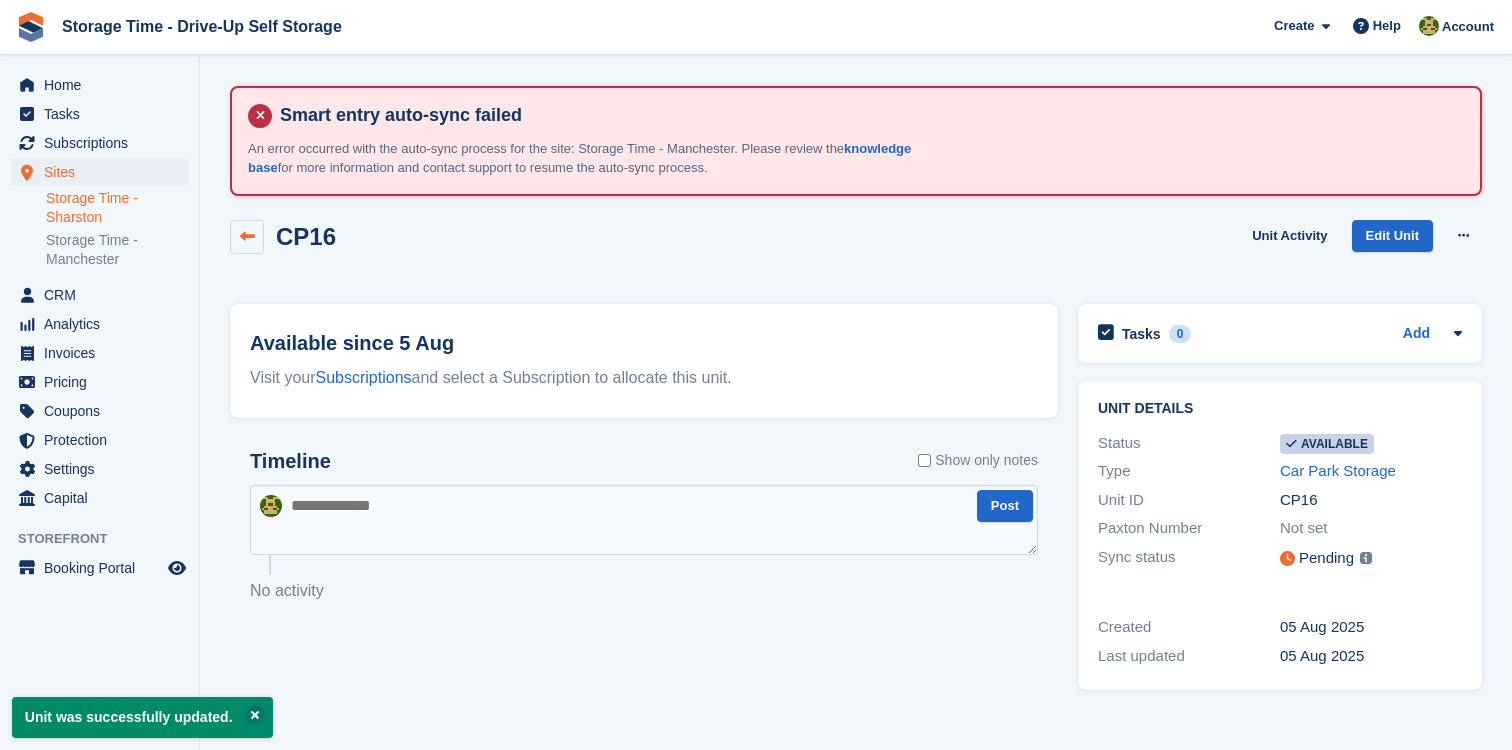 click at bounding box center (247, 236) 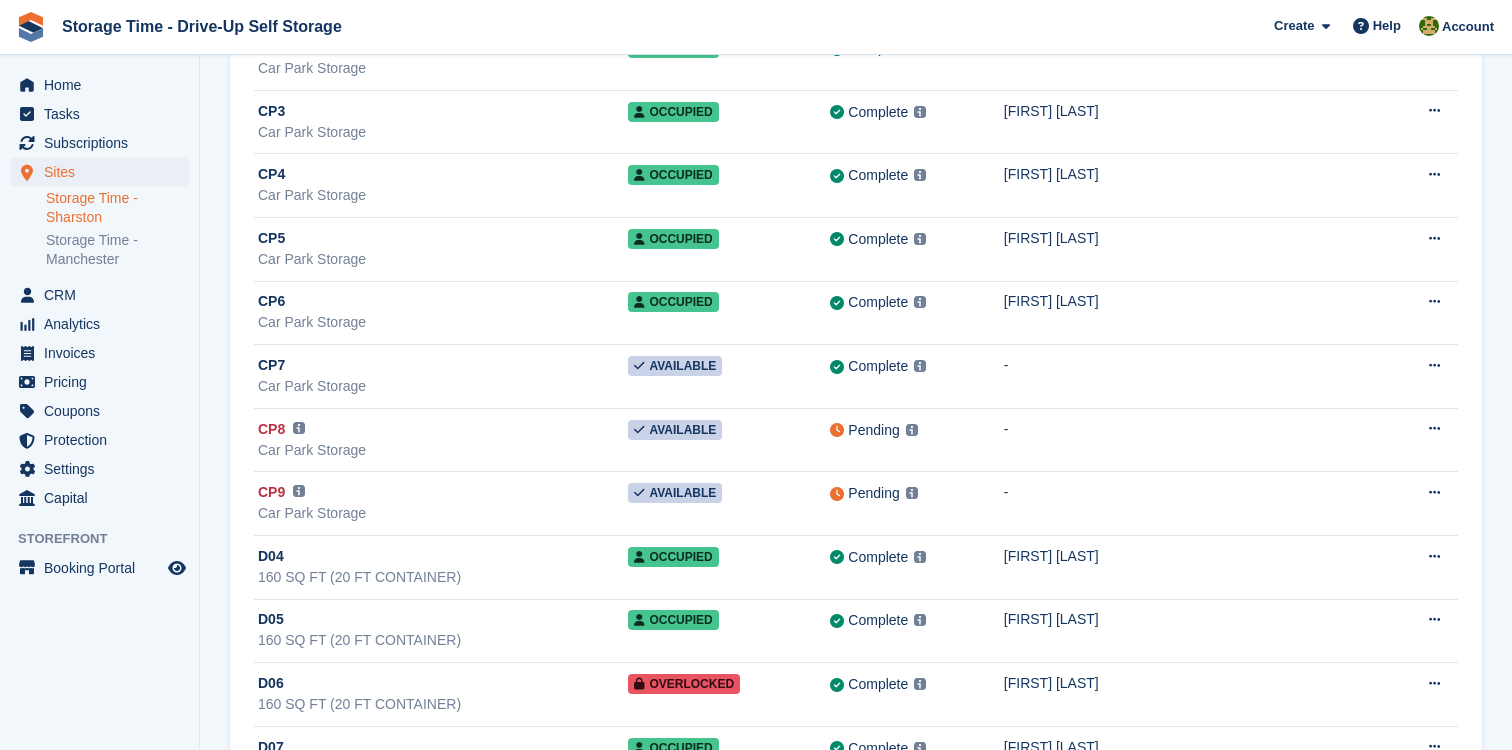 scroll, scrollTop: 3490, scrollLeft: 0, axis: vertical 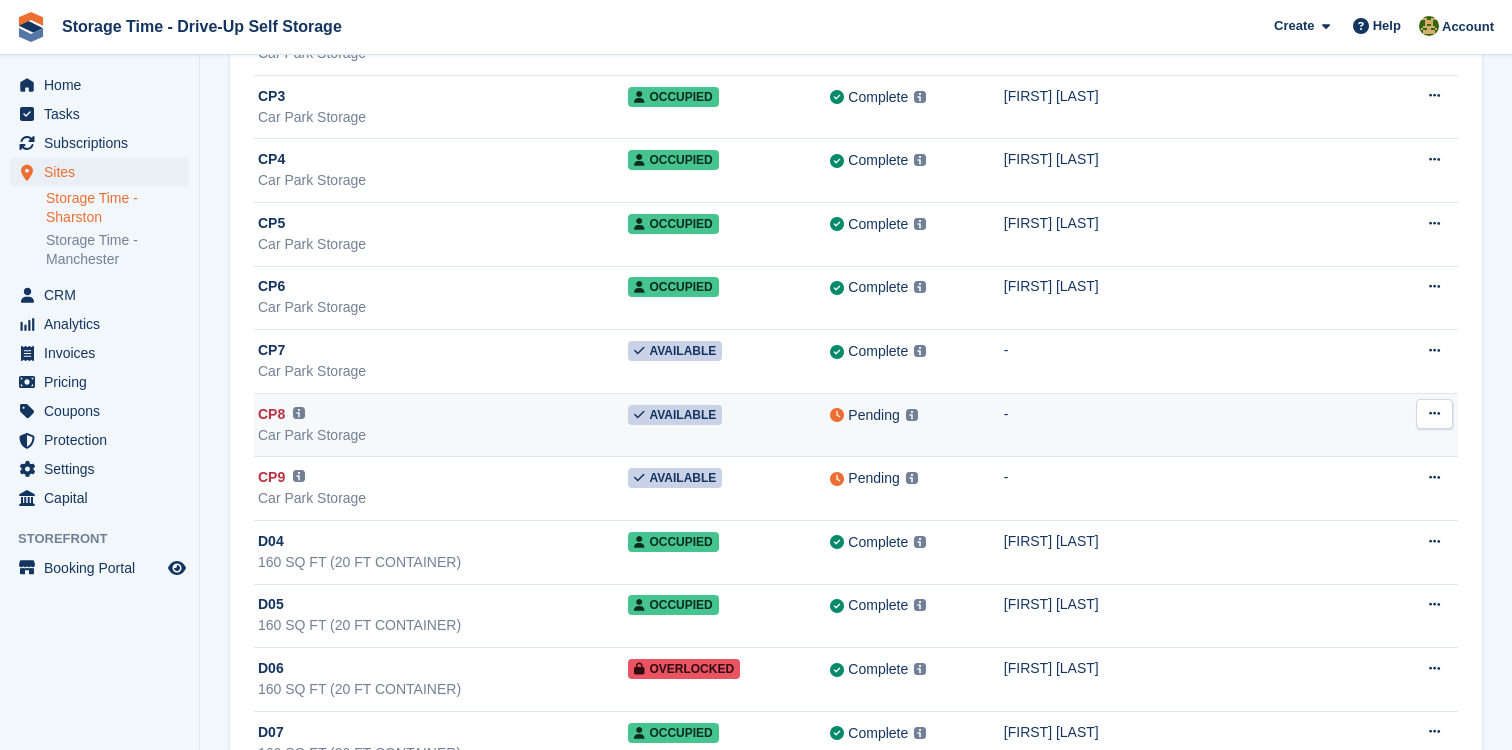 click at bounding box center (1434, 414) 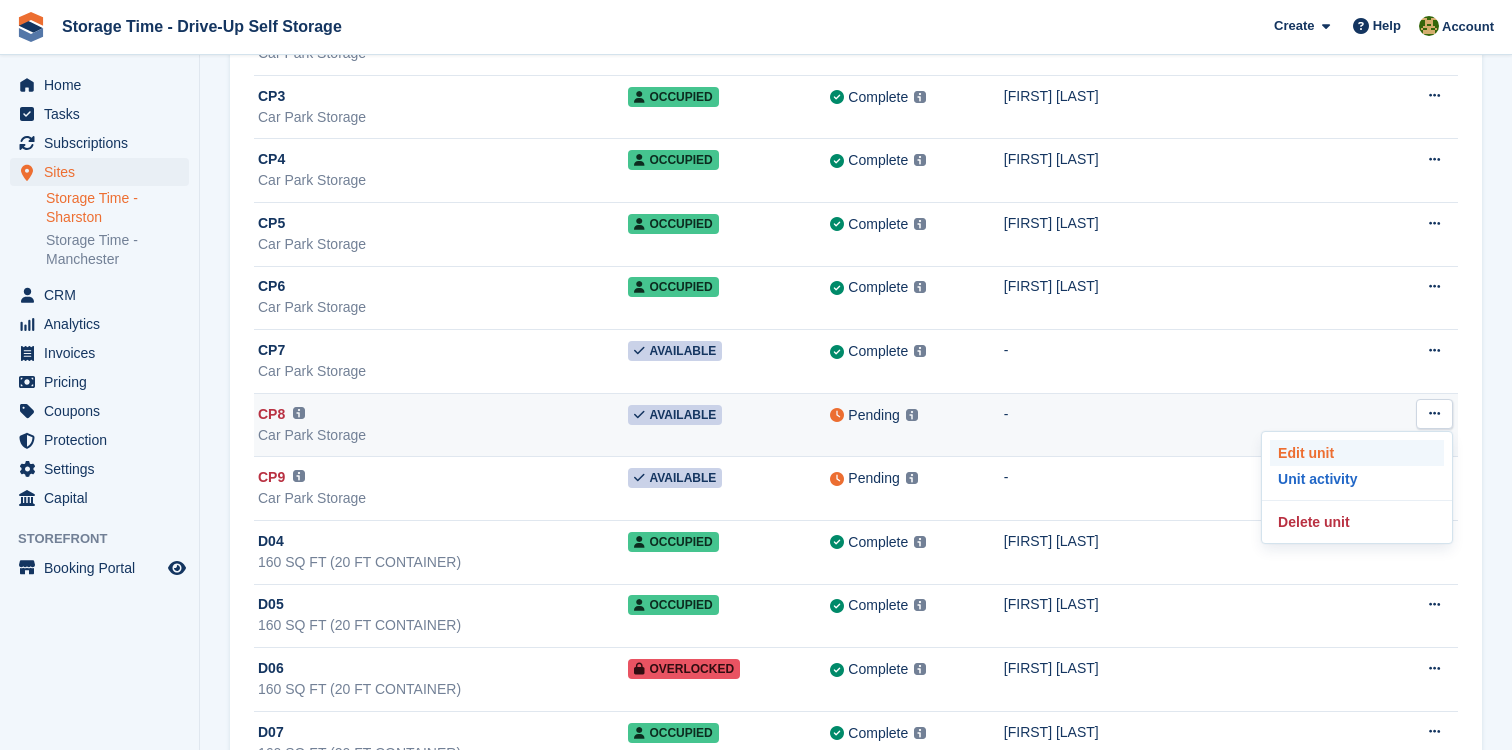 click on "Edit unit" at bounding box center [1357, 453] 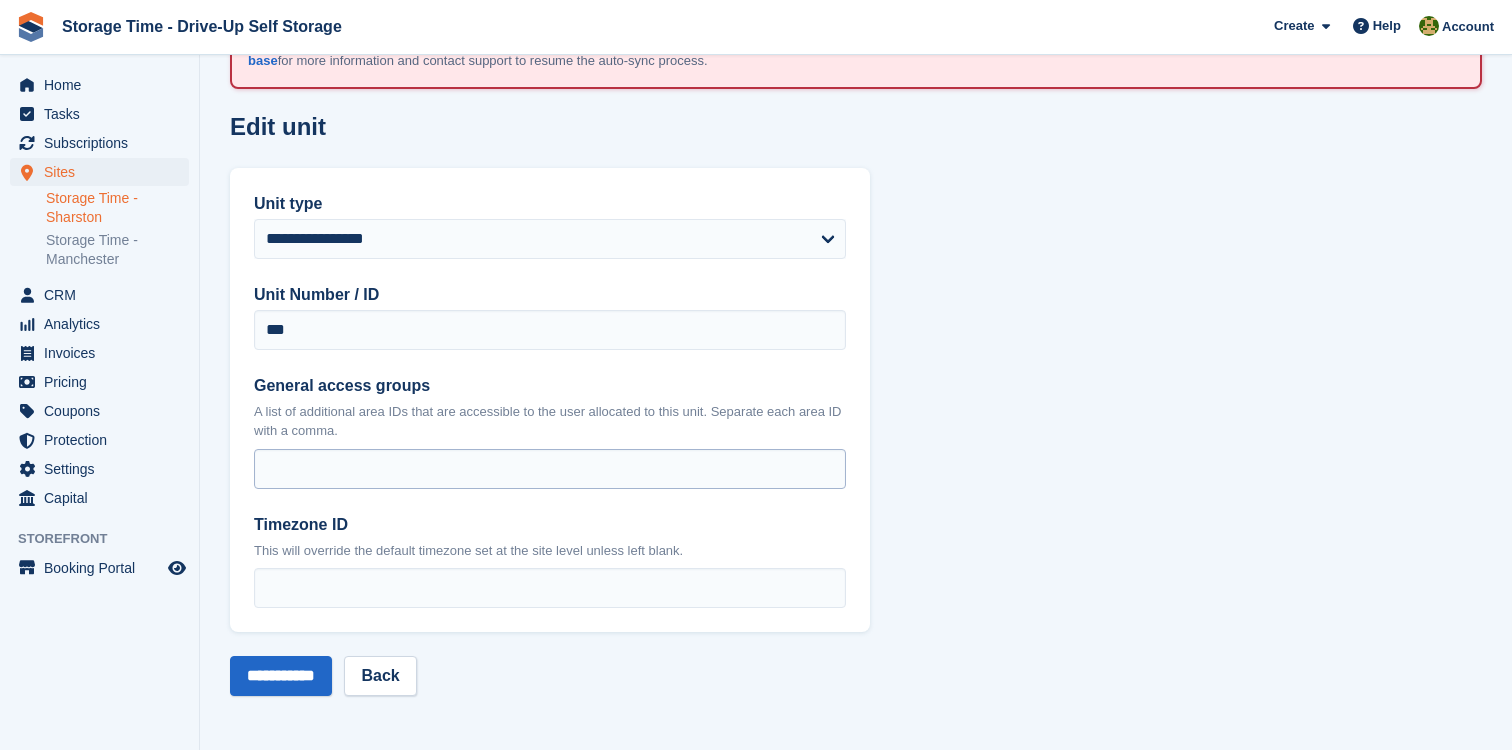 scroll, scrollTop: 0, scrollLeft: 0, axis: both 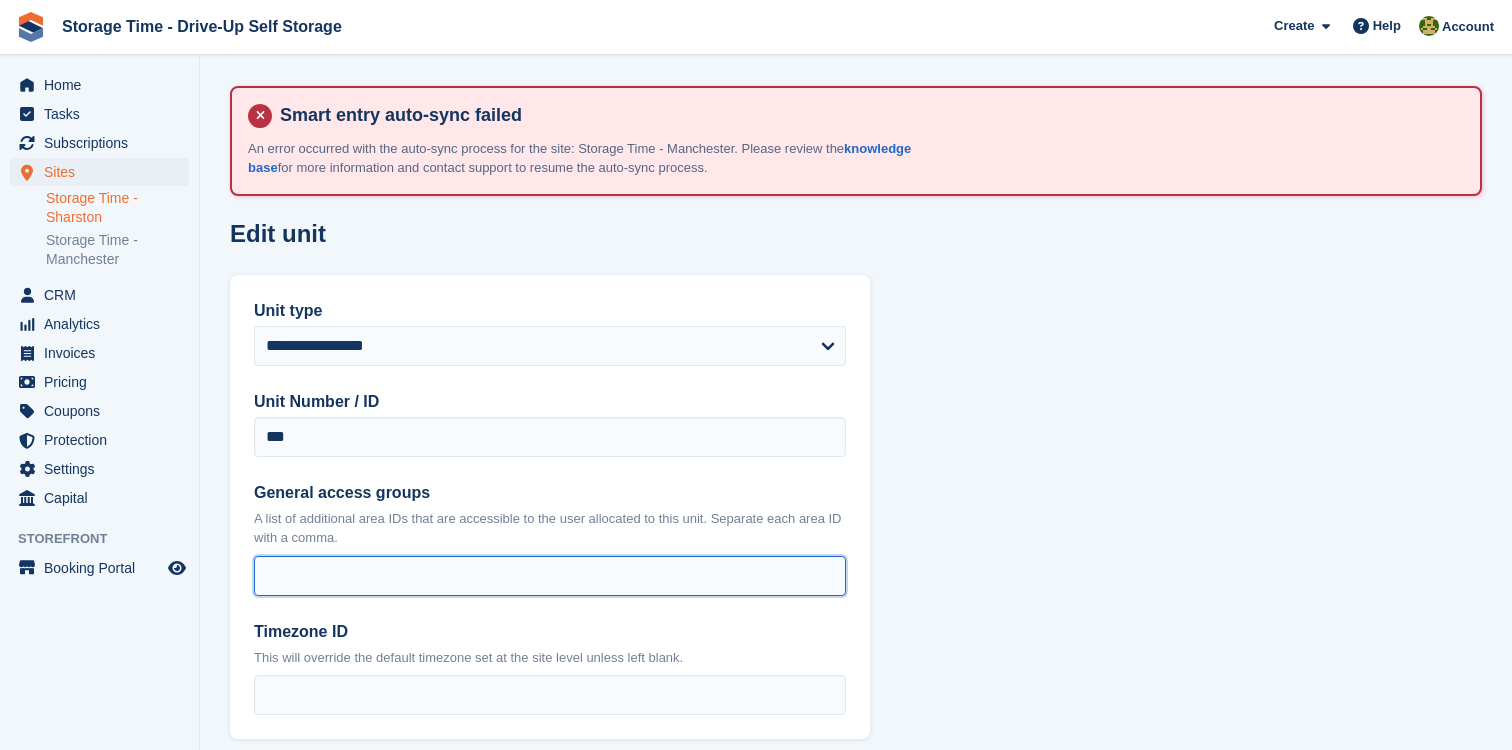 click on "General access groups" at bounding box center (550, 576) 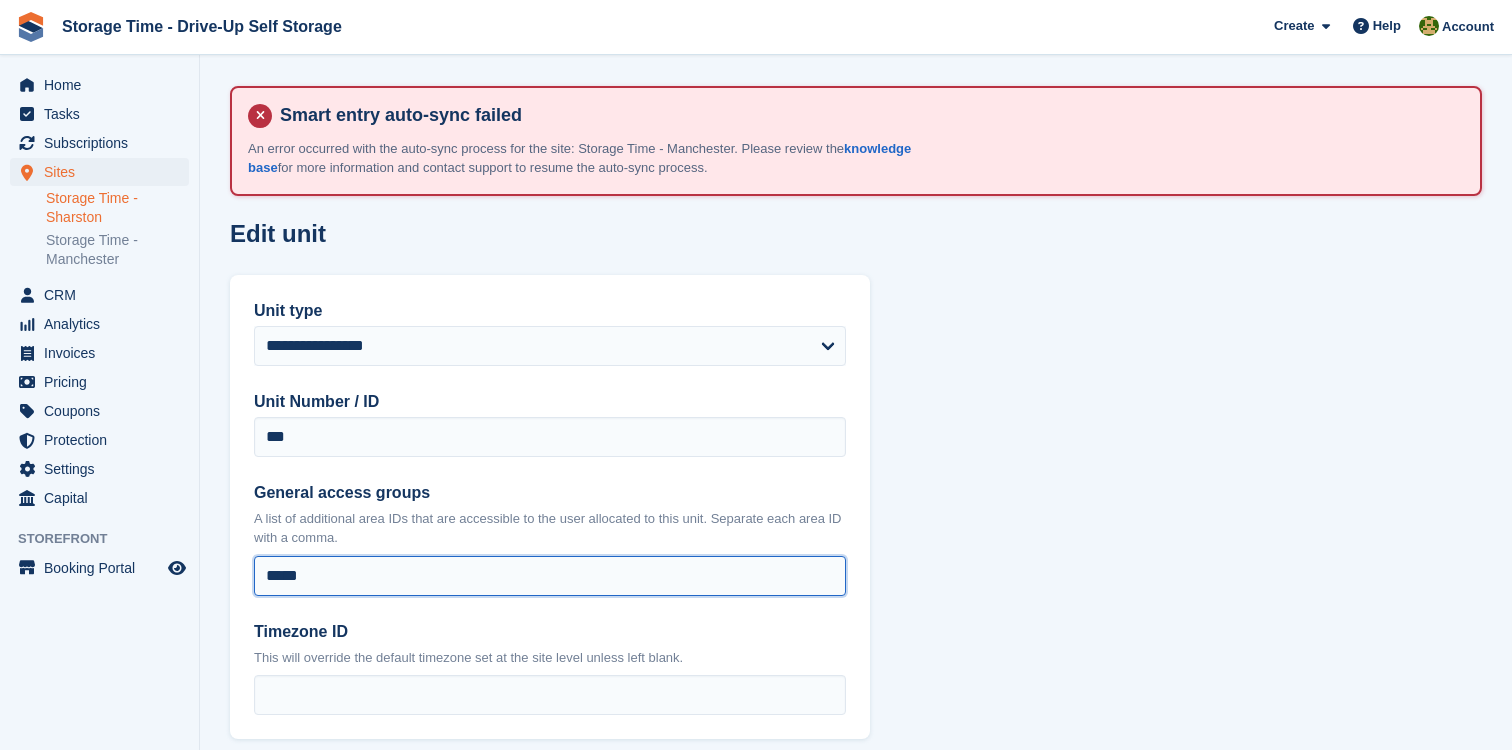 scroll, scrollTop: 107, scrollLeft: 0, axis: vertical 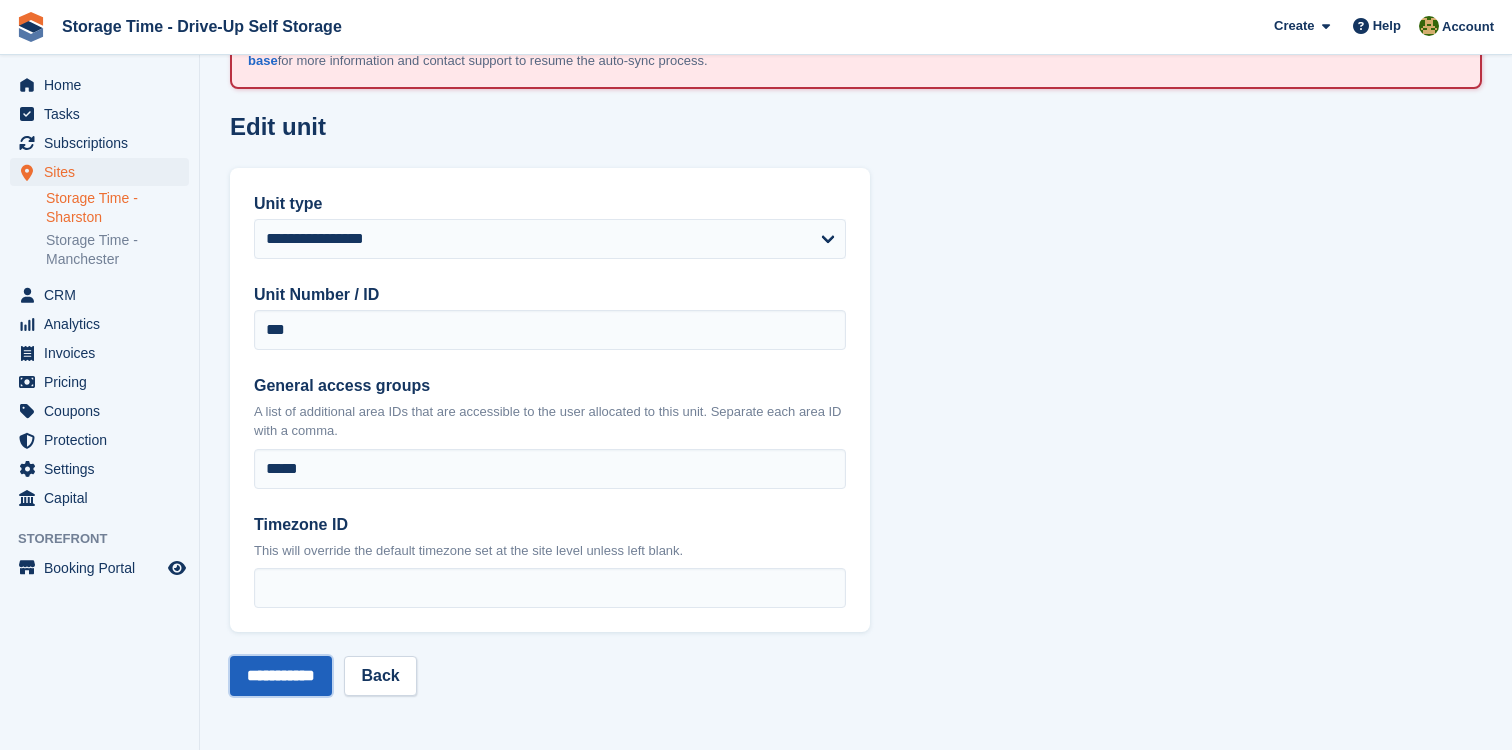 click on "**********" at bounding box center [281, 676] 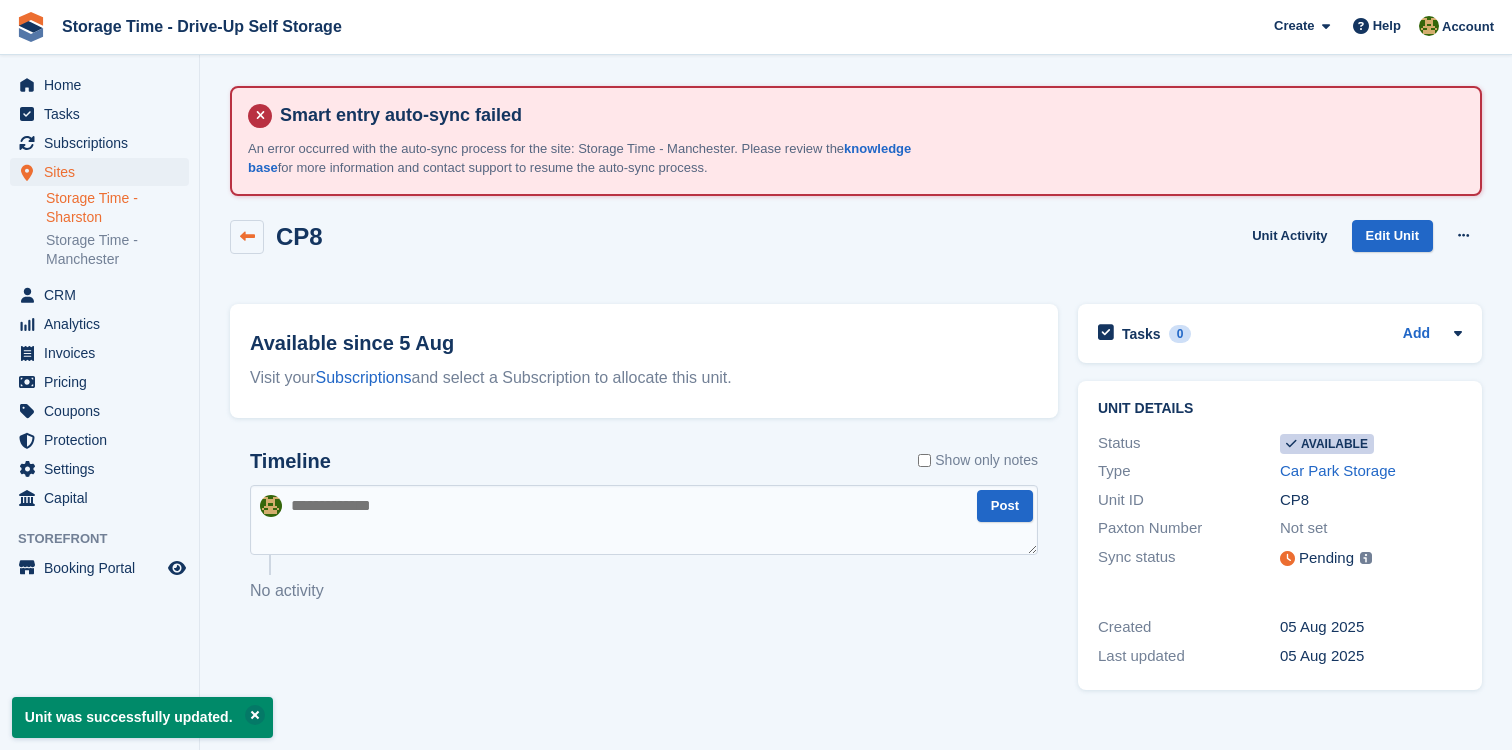 scroll, scrollTop: 0, scrollLeft: 0, axis: both 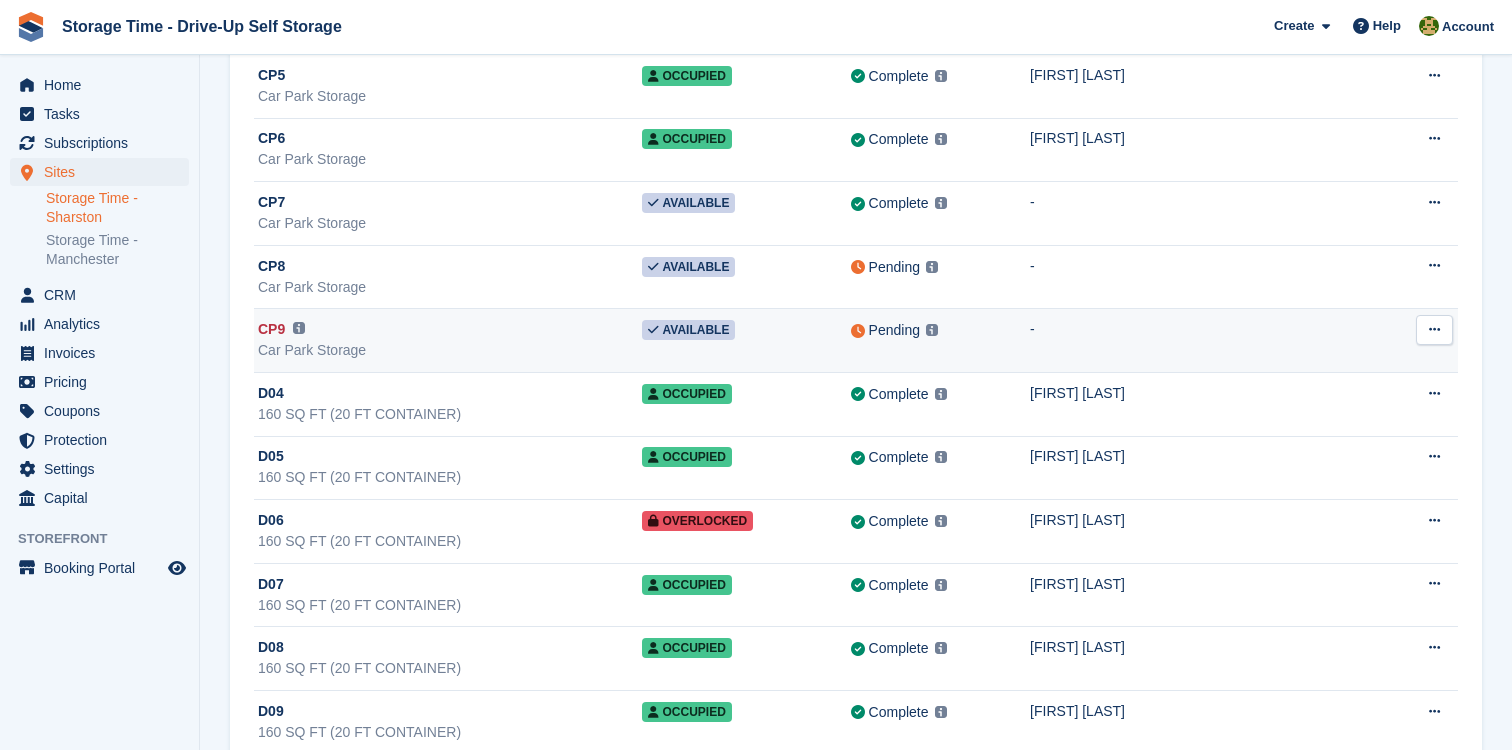 click at bounding box center (1434, 330) 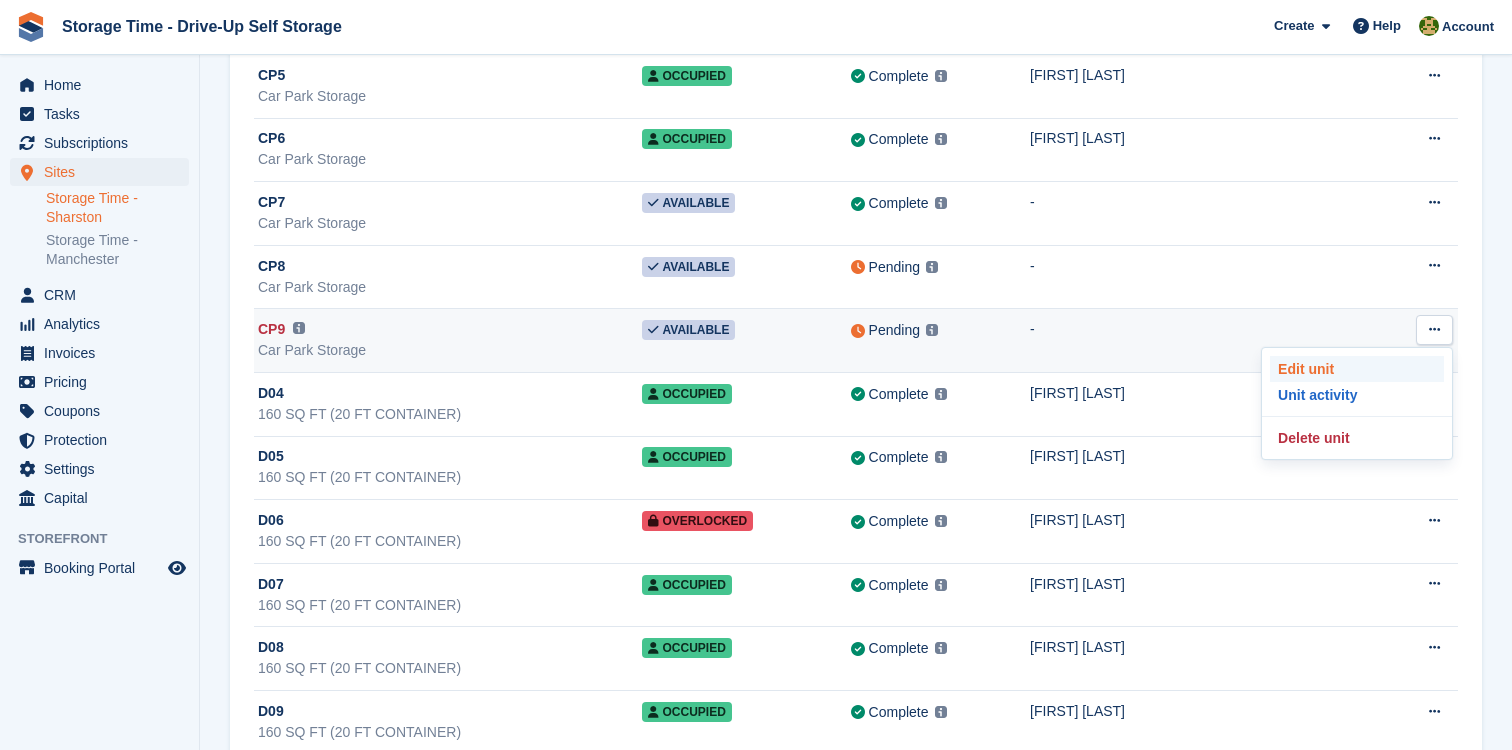 click on "Edit unit" at bounding box center (1357, 369) 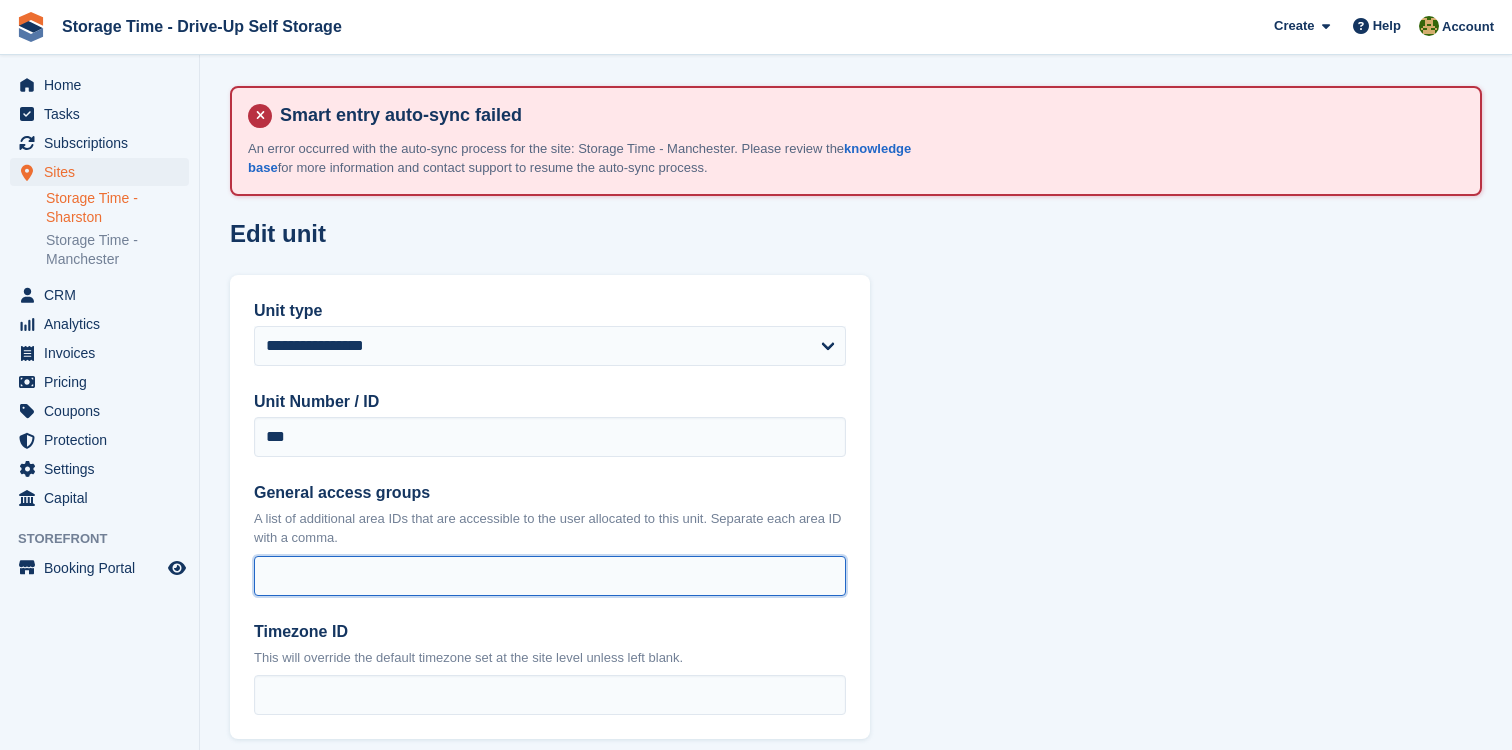 click on "General access groups" at bounding box center (550, 576) 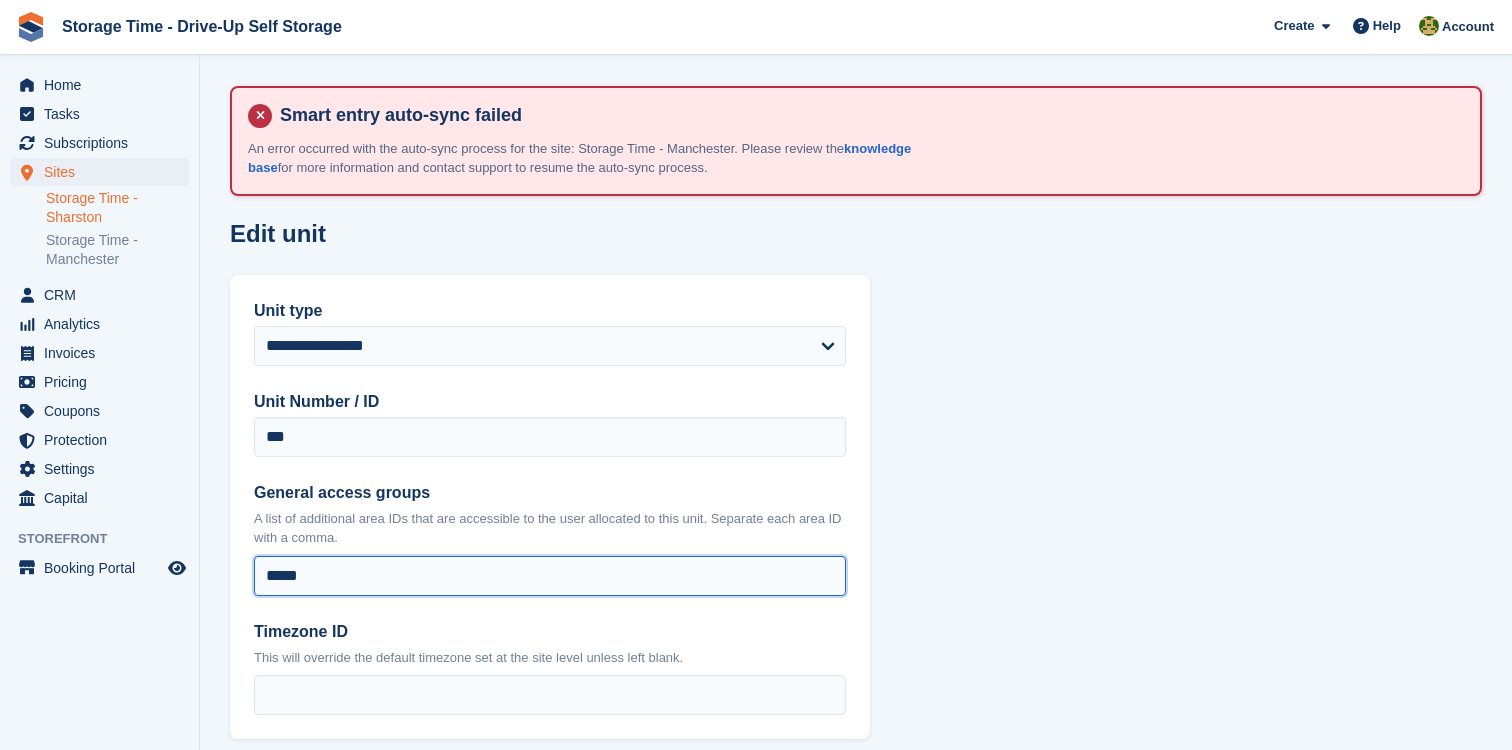 scroll, scrollTop: 107, scrollLeft: 0, axis: vertical 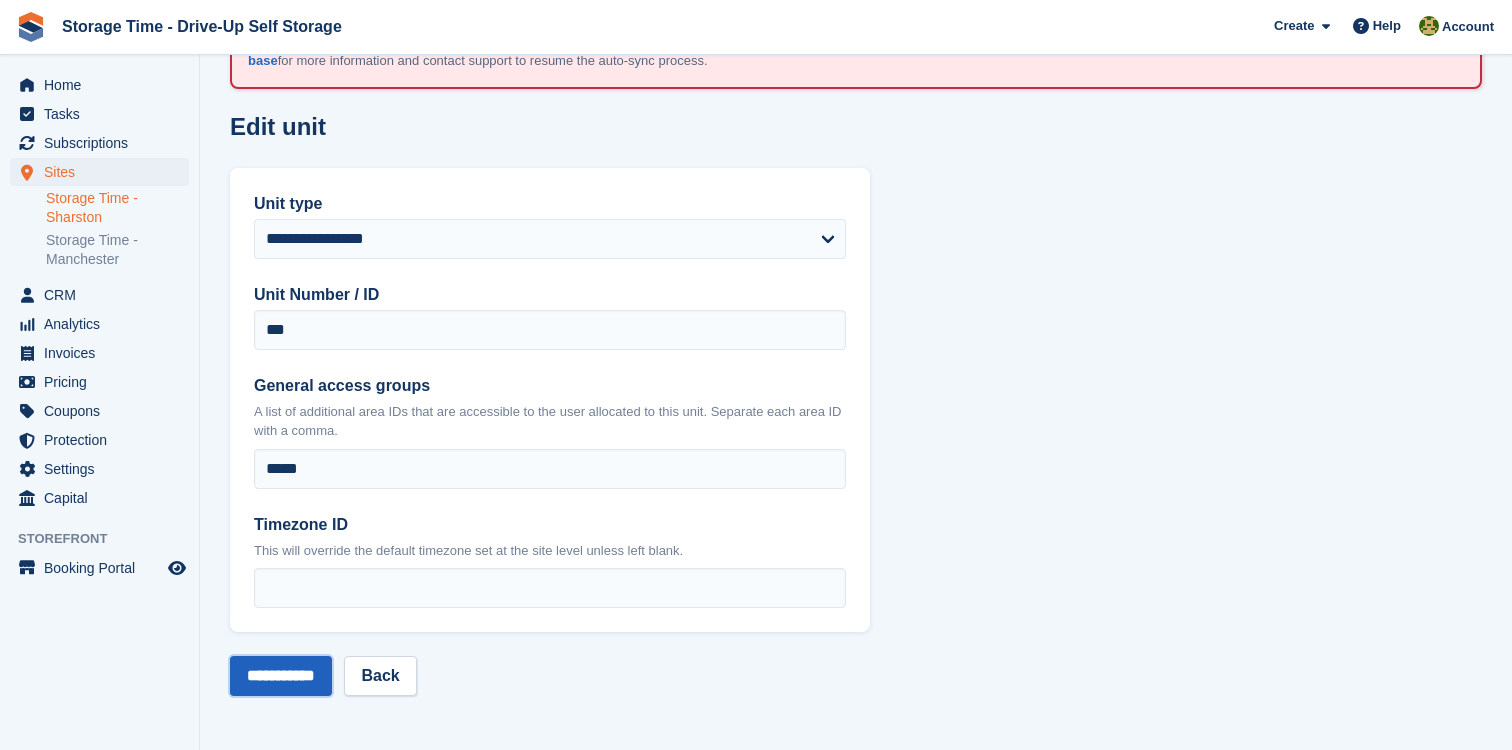 click on "**********" at bounding box center [281, 676] 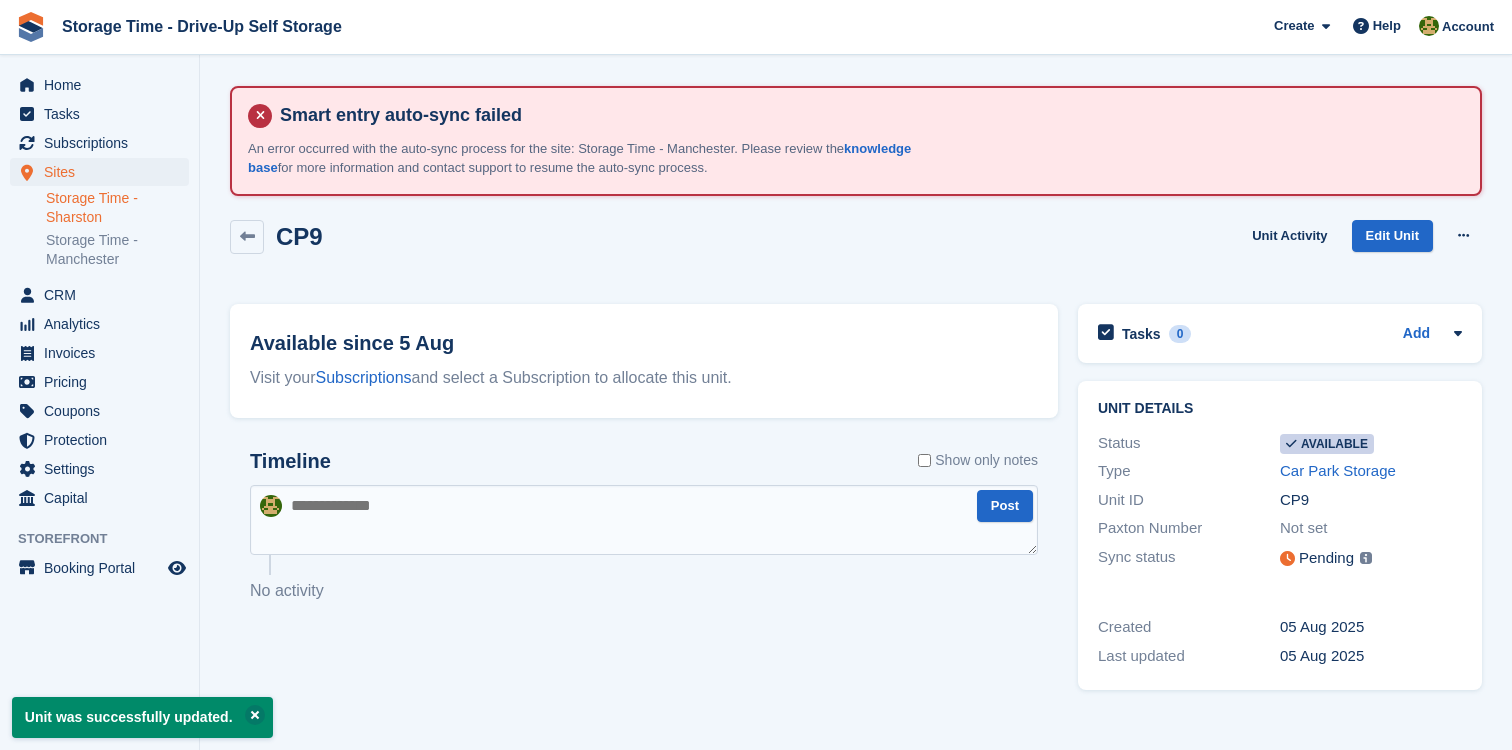 scroll, scrollTop: 0, scrollLeft: 0, axis: both 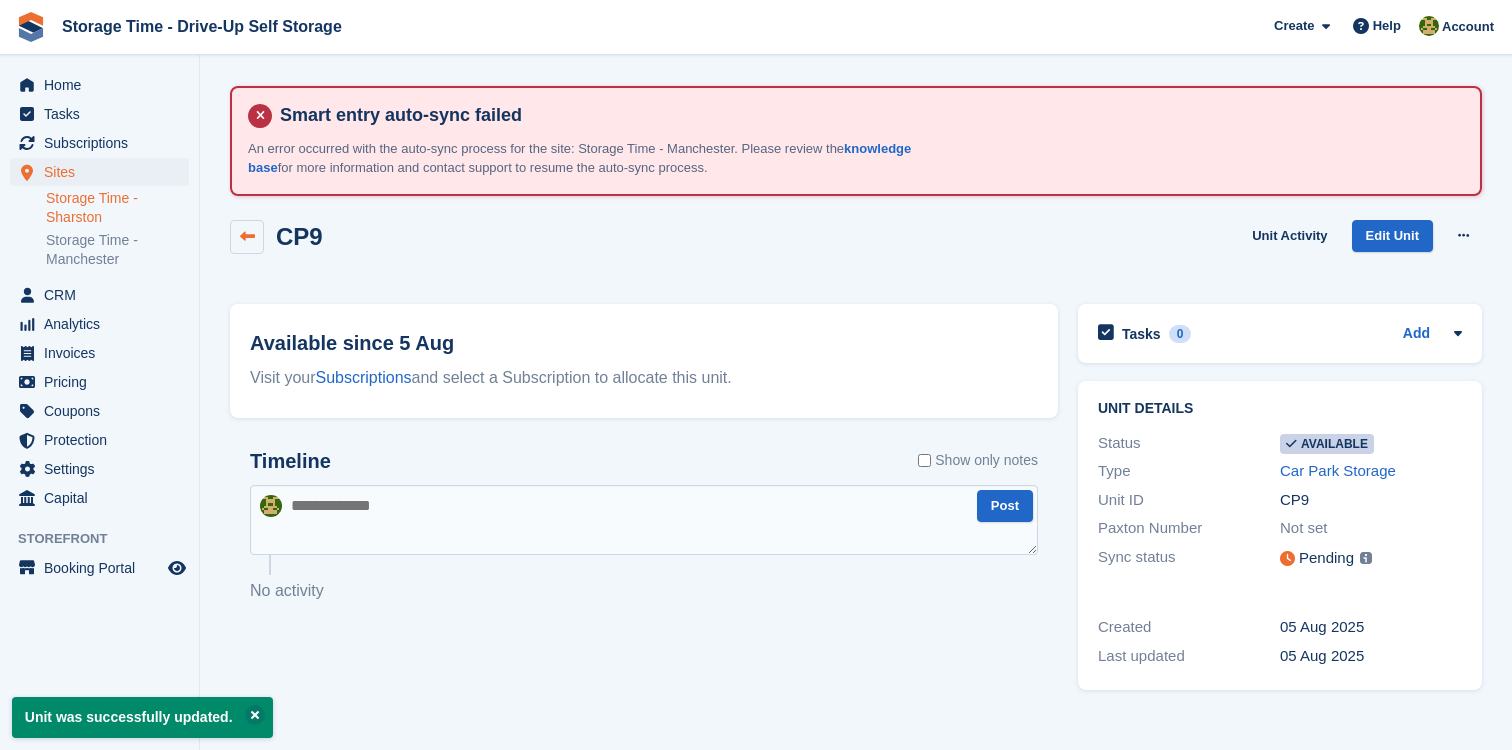 click at bounding box center (247, 237) 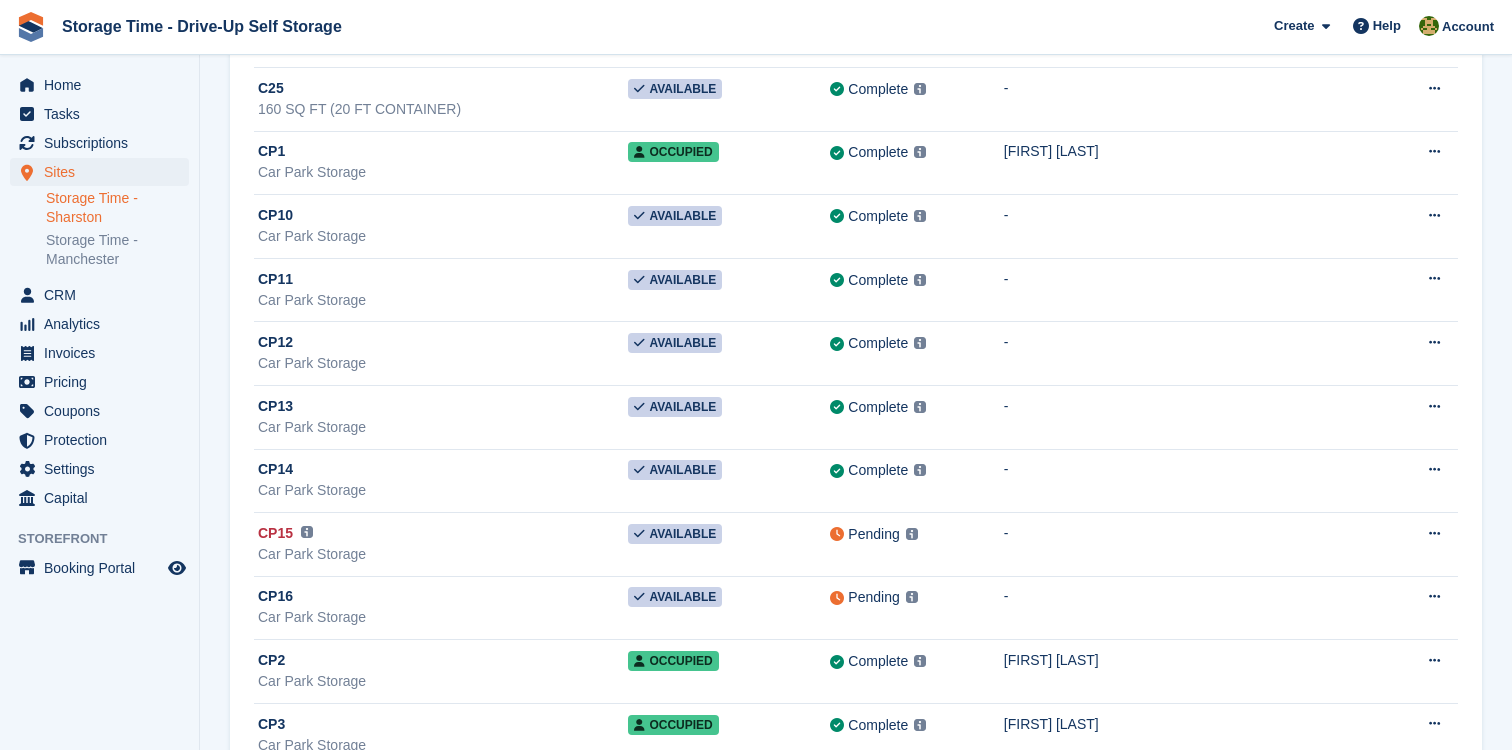 scroll, scrollTop: 2883, scrollLeft: 0, axis: vertical 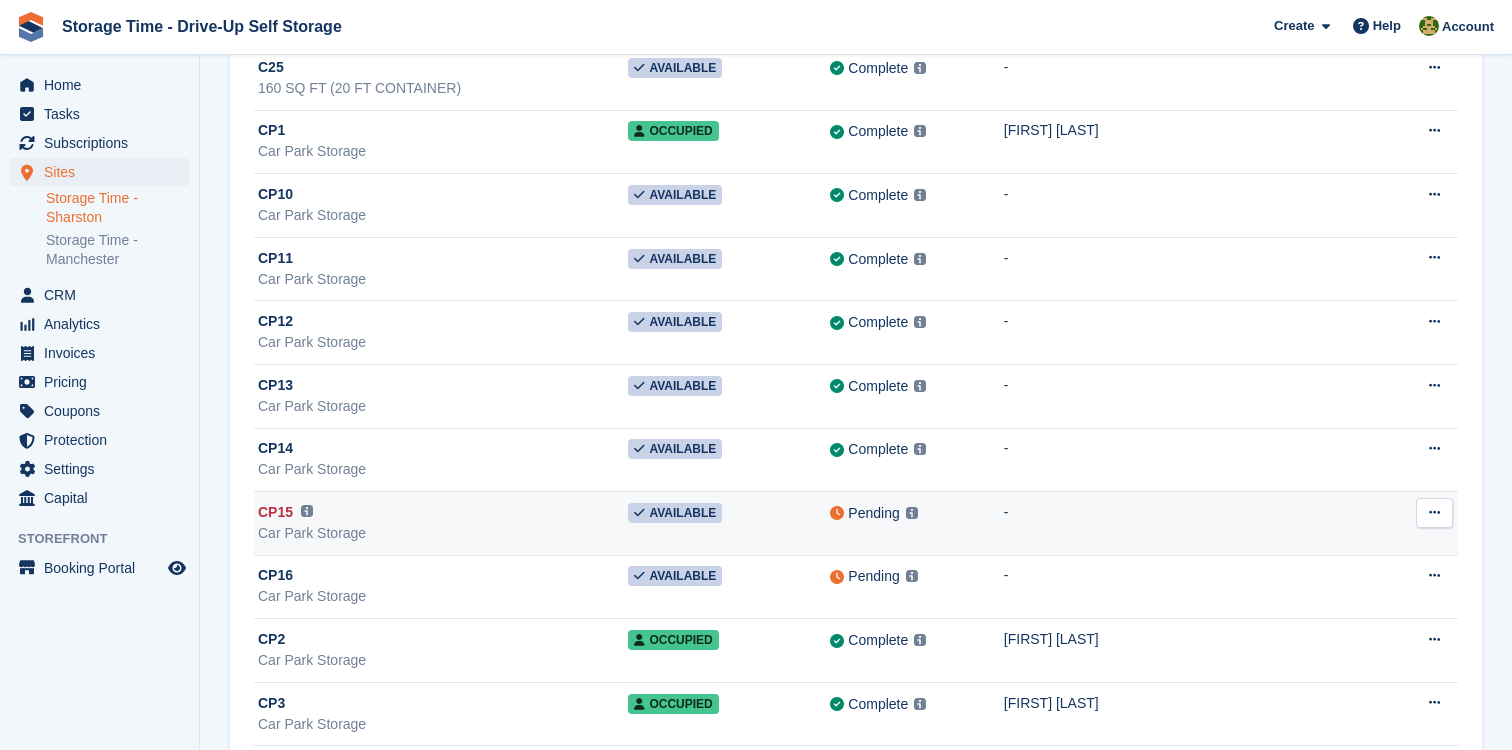 click at bounding box center (1434, 512) 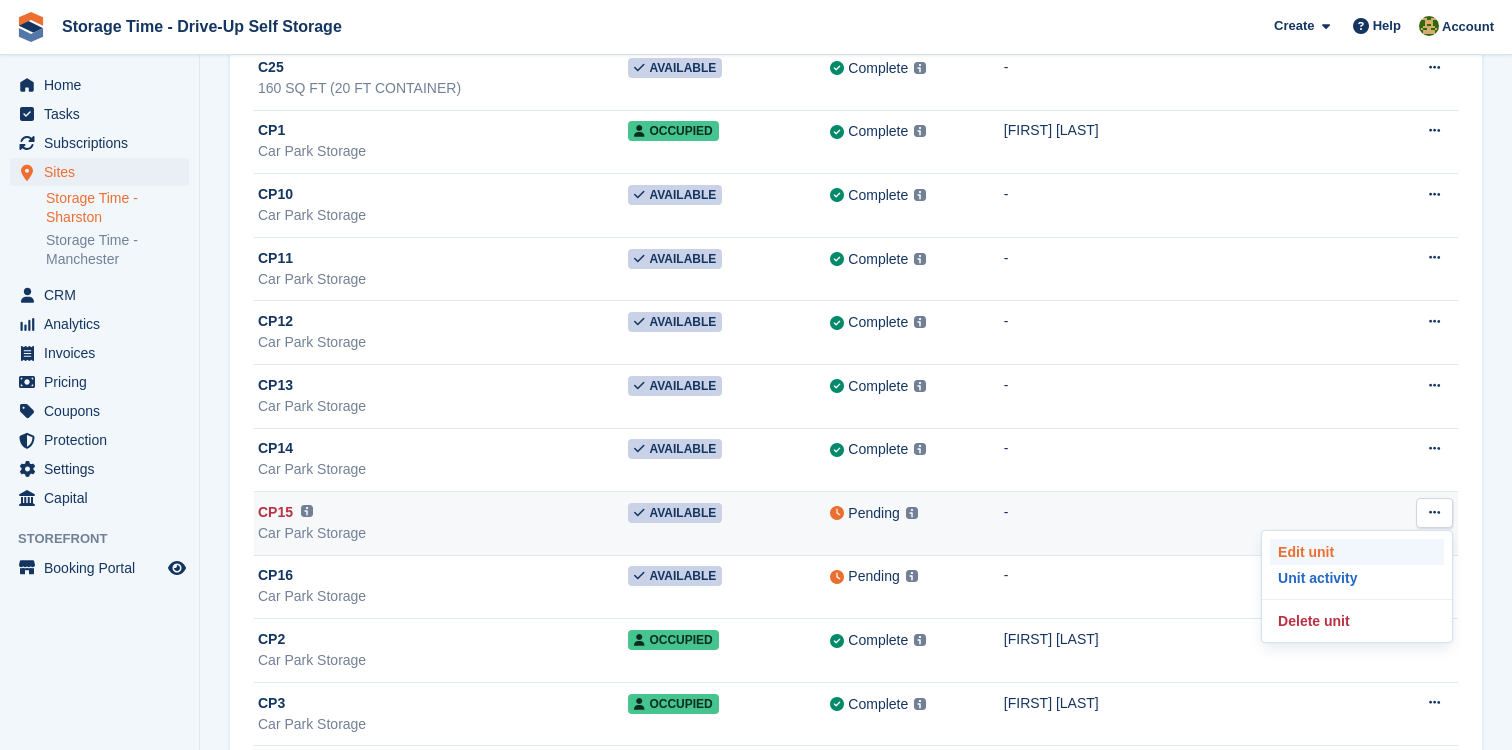 click on "Edit unit" at bounding box center (1357, 552) 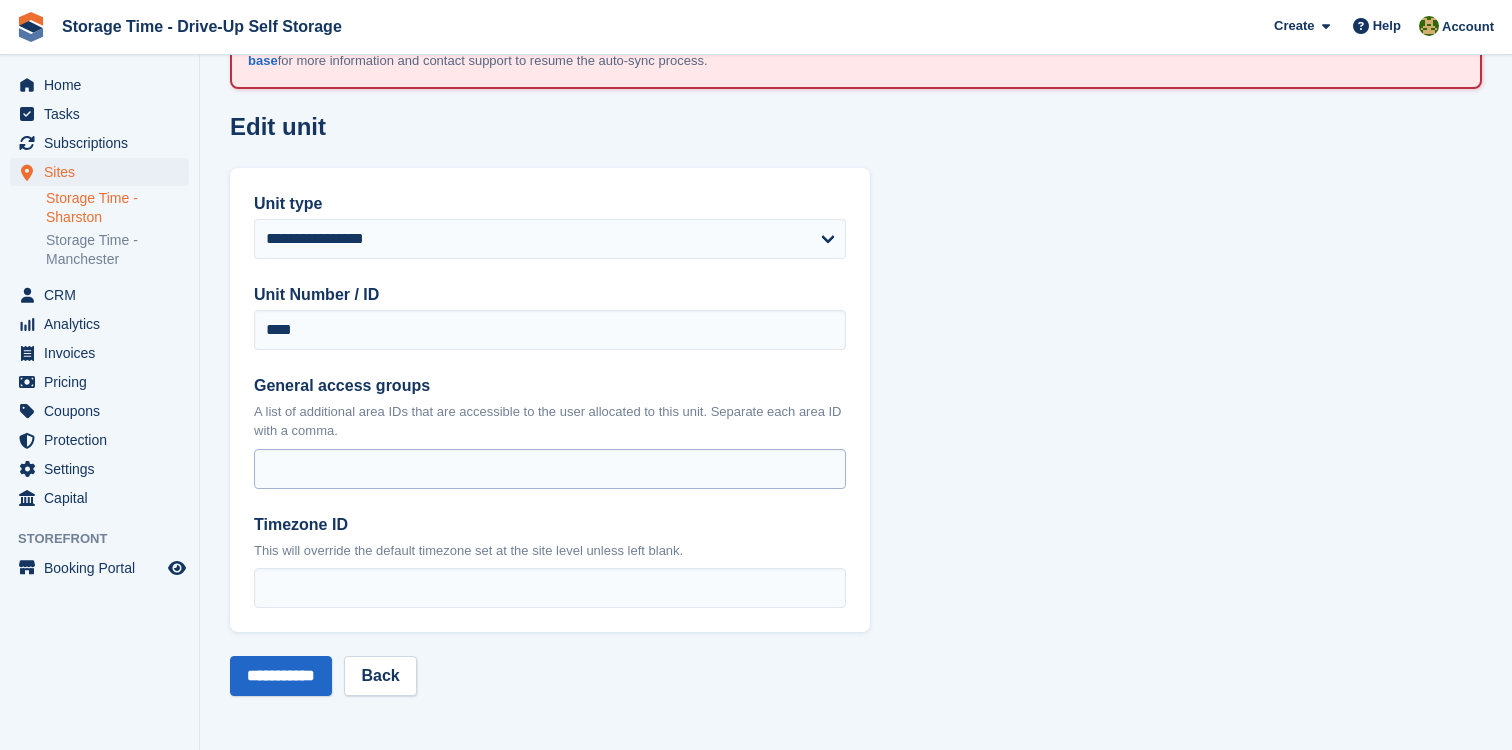 scroll, scrollTop: 0, scrollLeft: 0, axis: both 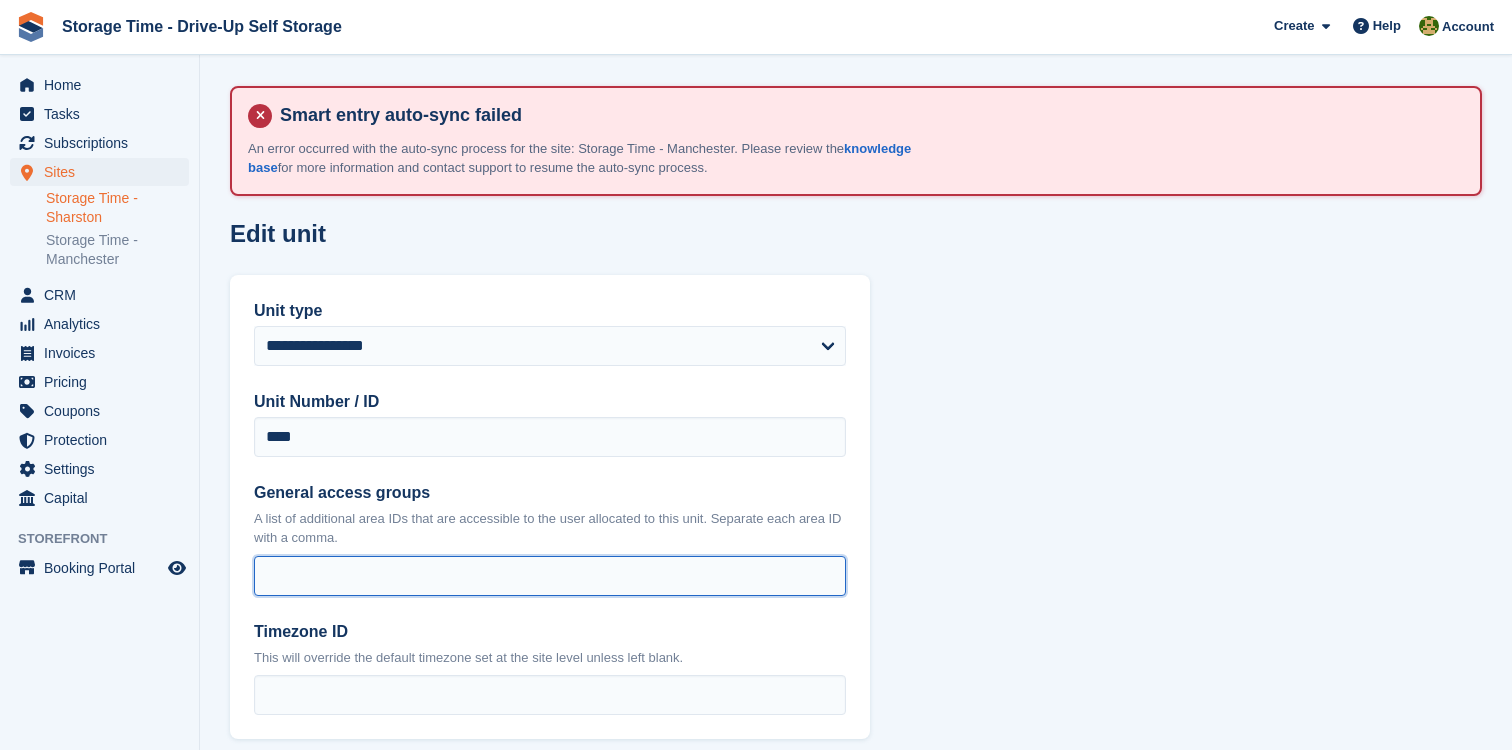 click on "General access groups" at bounding box center [550, 576] 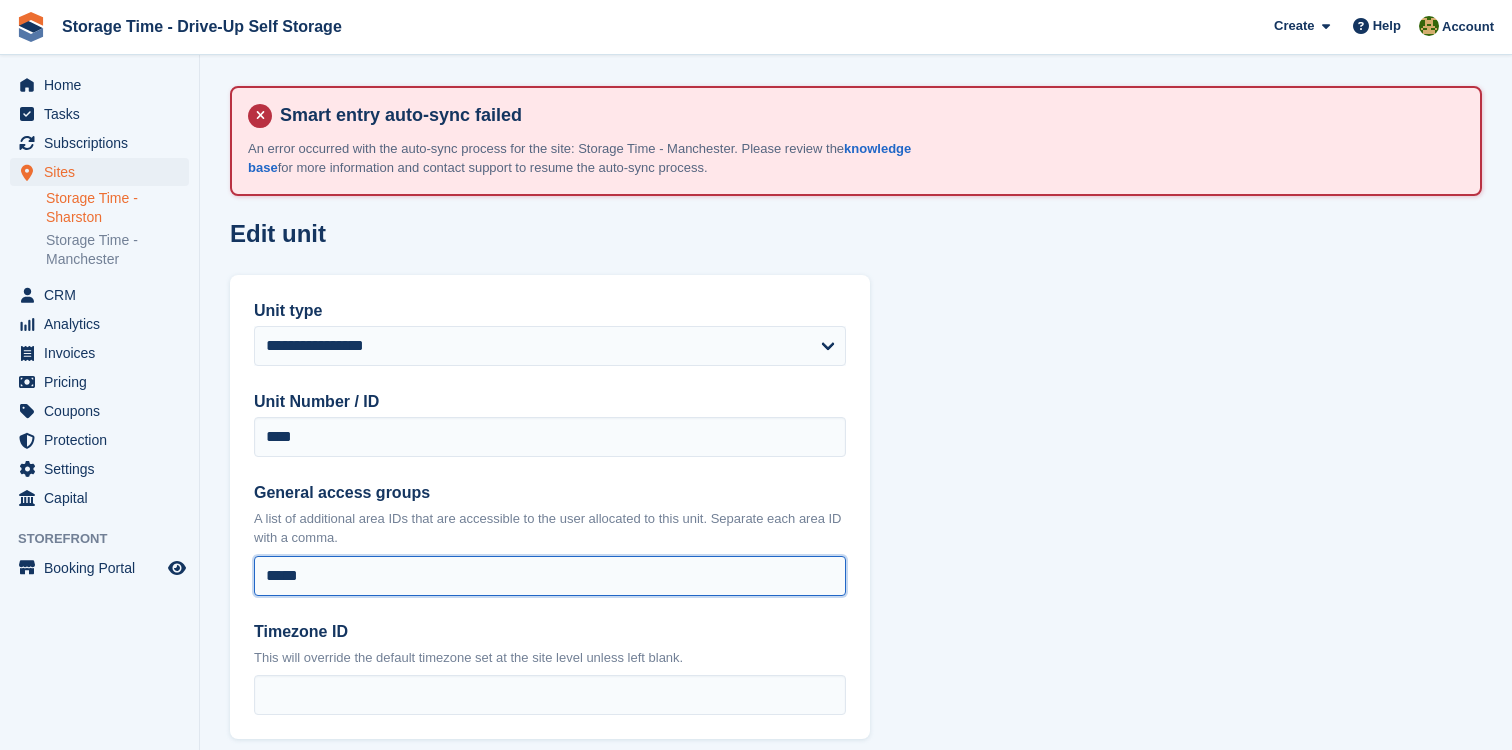 scroll, scrollTop: 107, scrollLeft: 0, axis: vertical 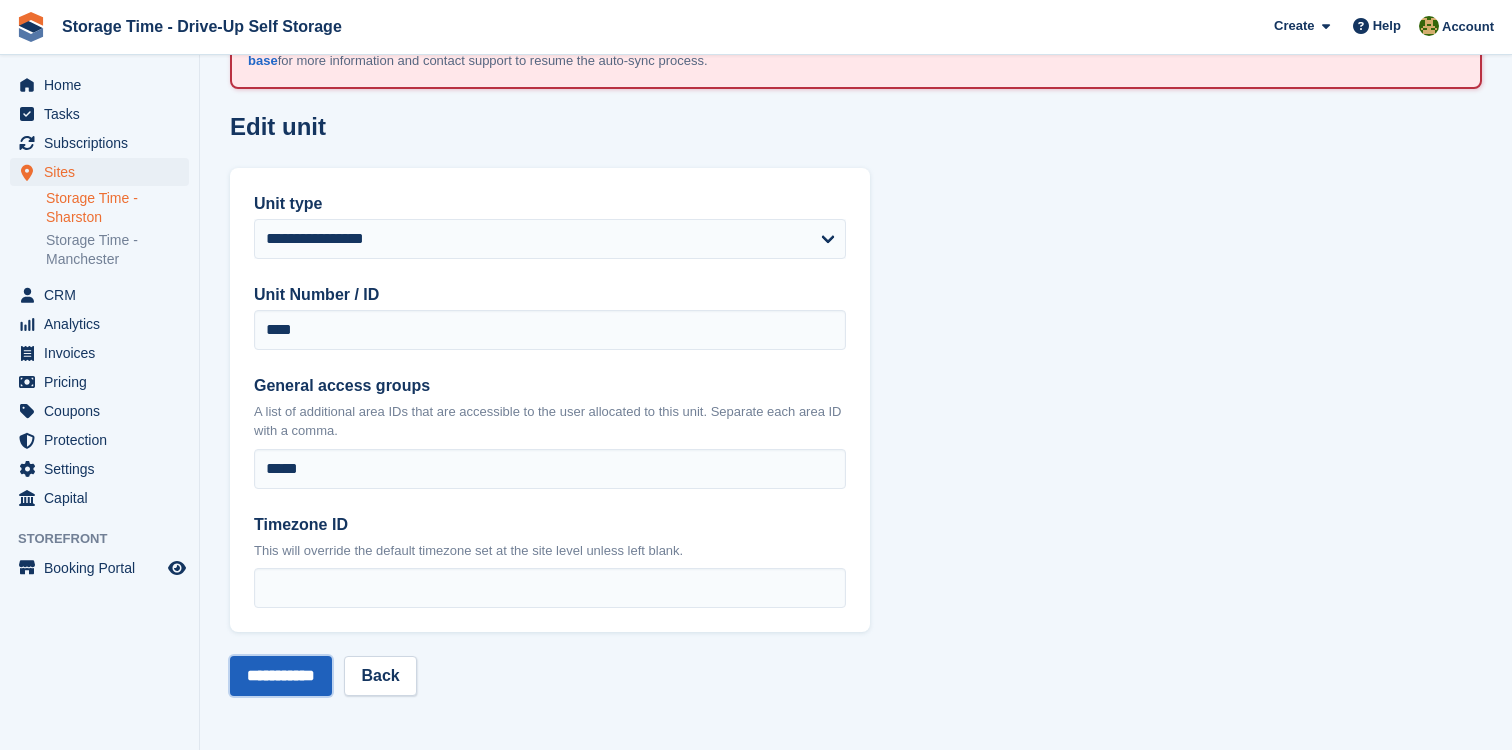 click on "**********" at bounding box center (281, 676) 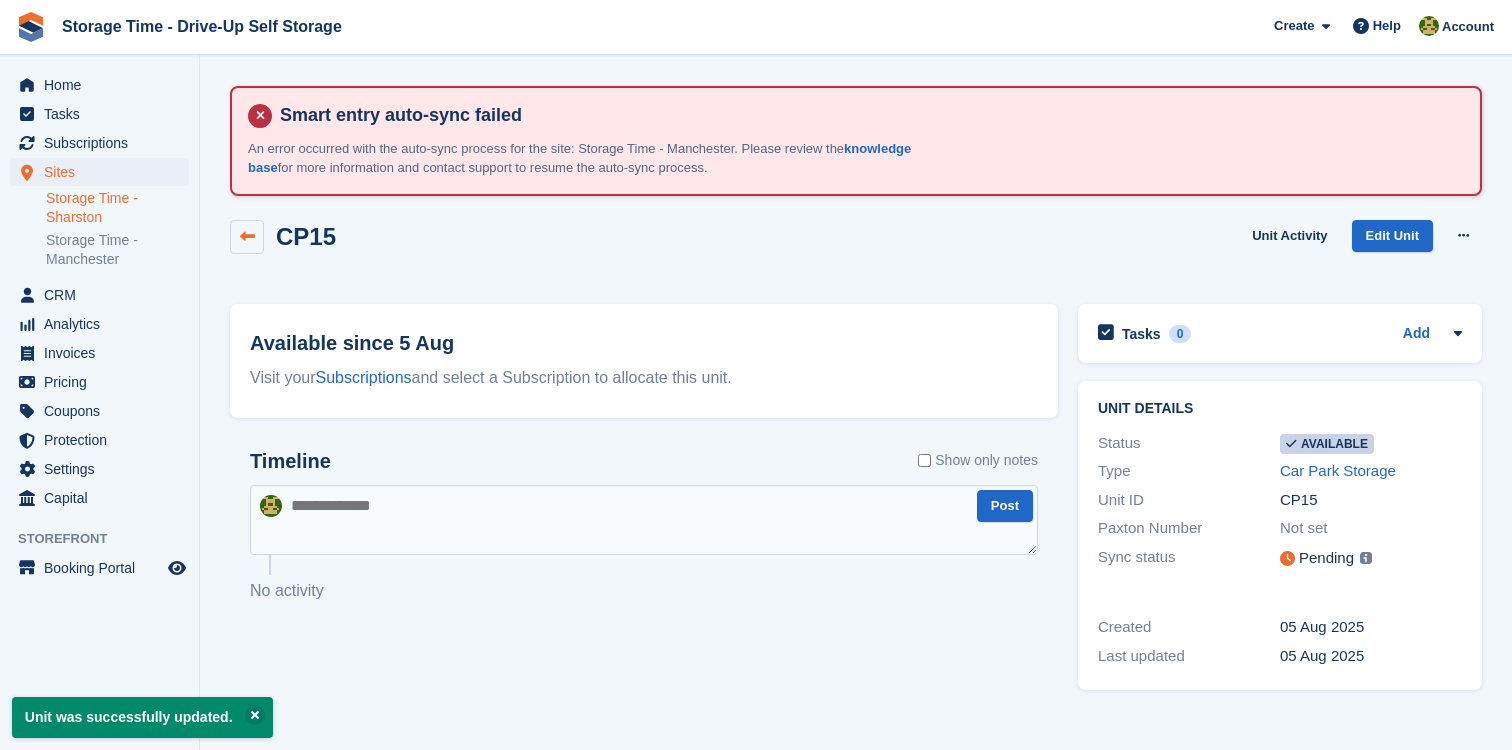 scroll, scrollTop: 0, scrollLeft: 0, axis: both 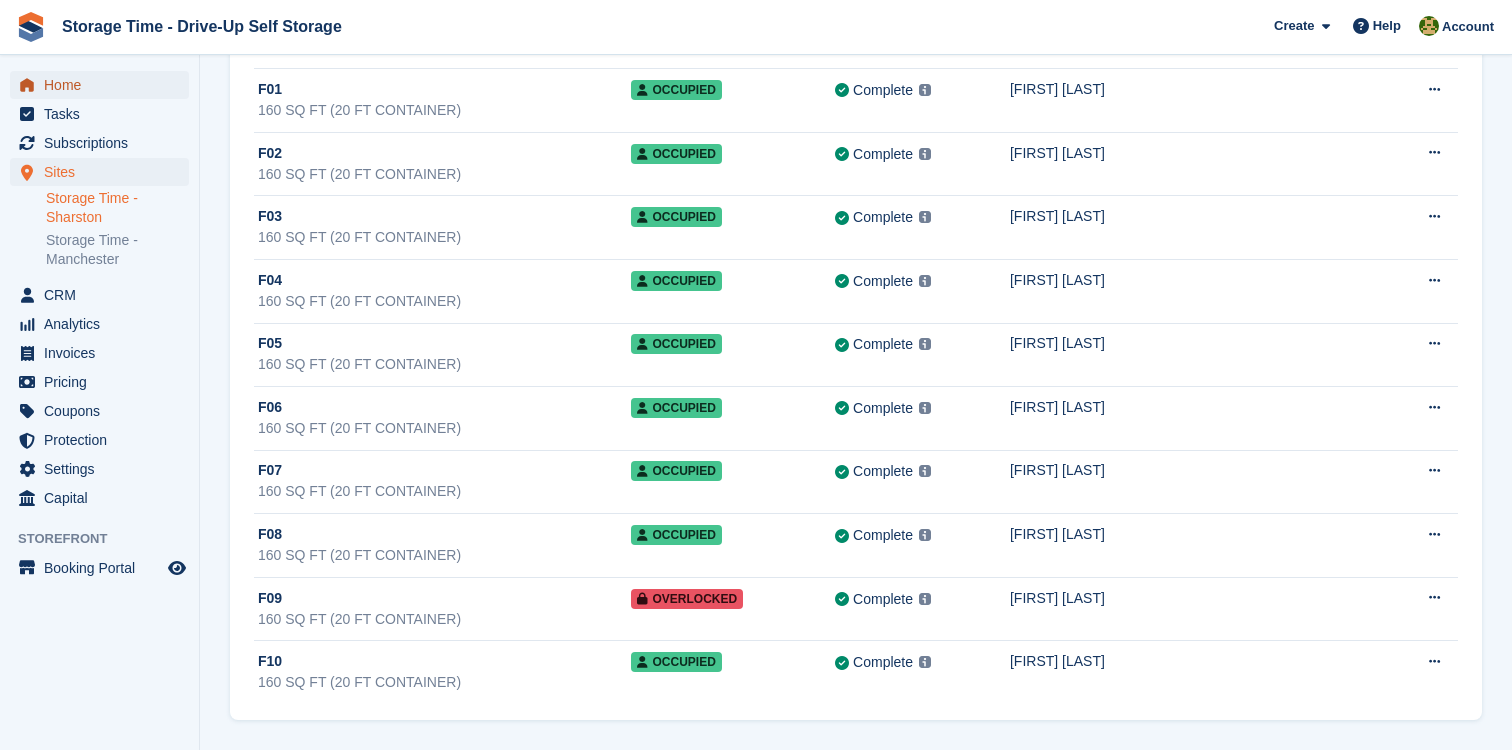 click on "Home" at bounding box center [104, 85] 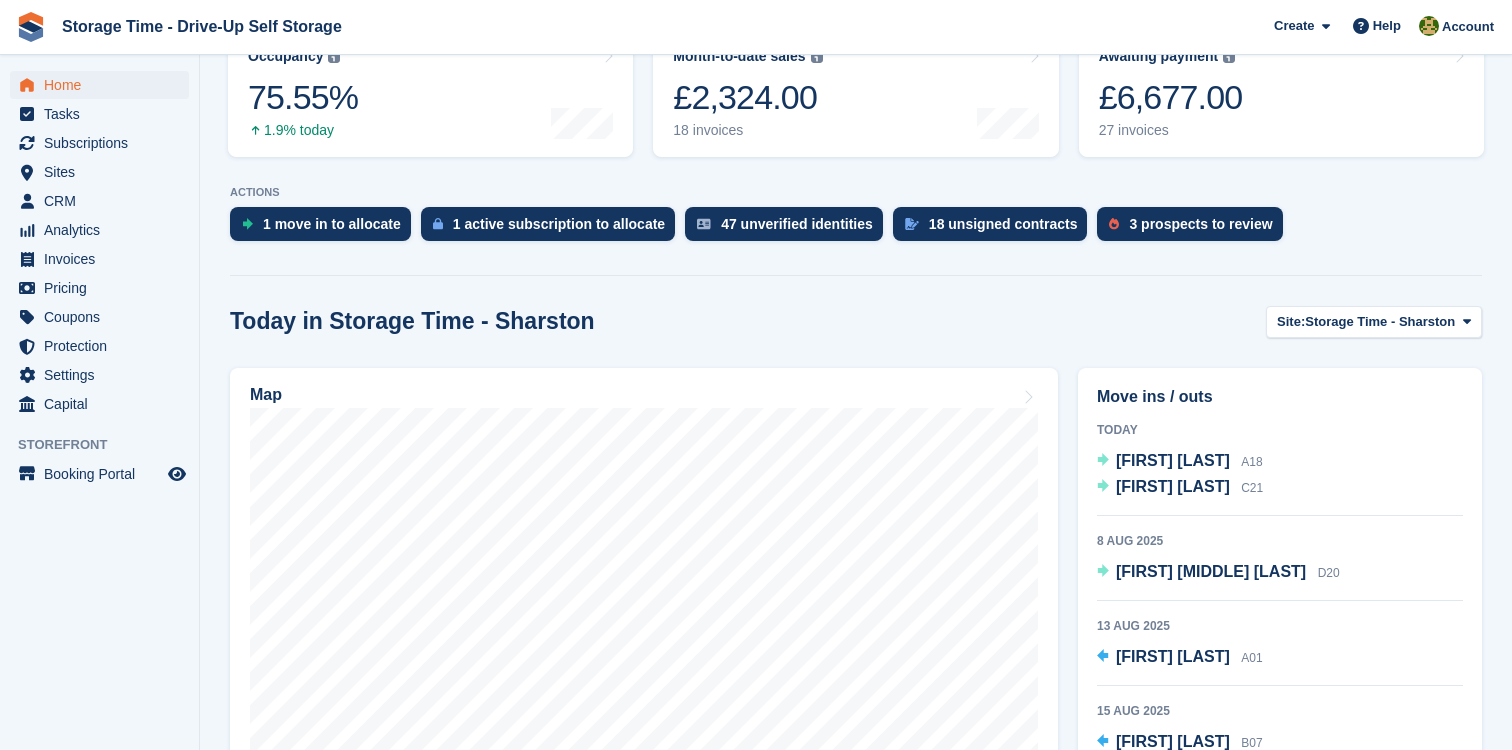 scroll, scrollTop: 453, scrollLeft: 0, axis: vertical 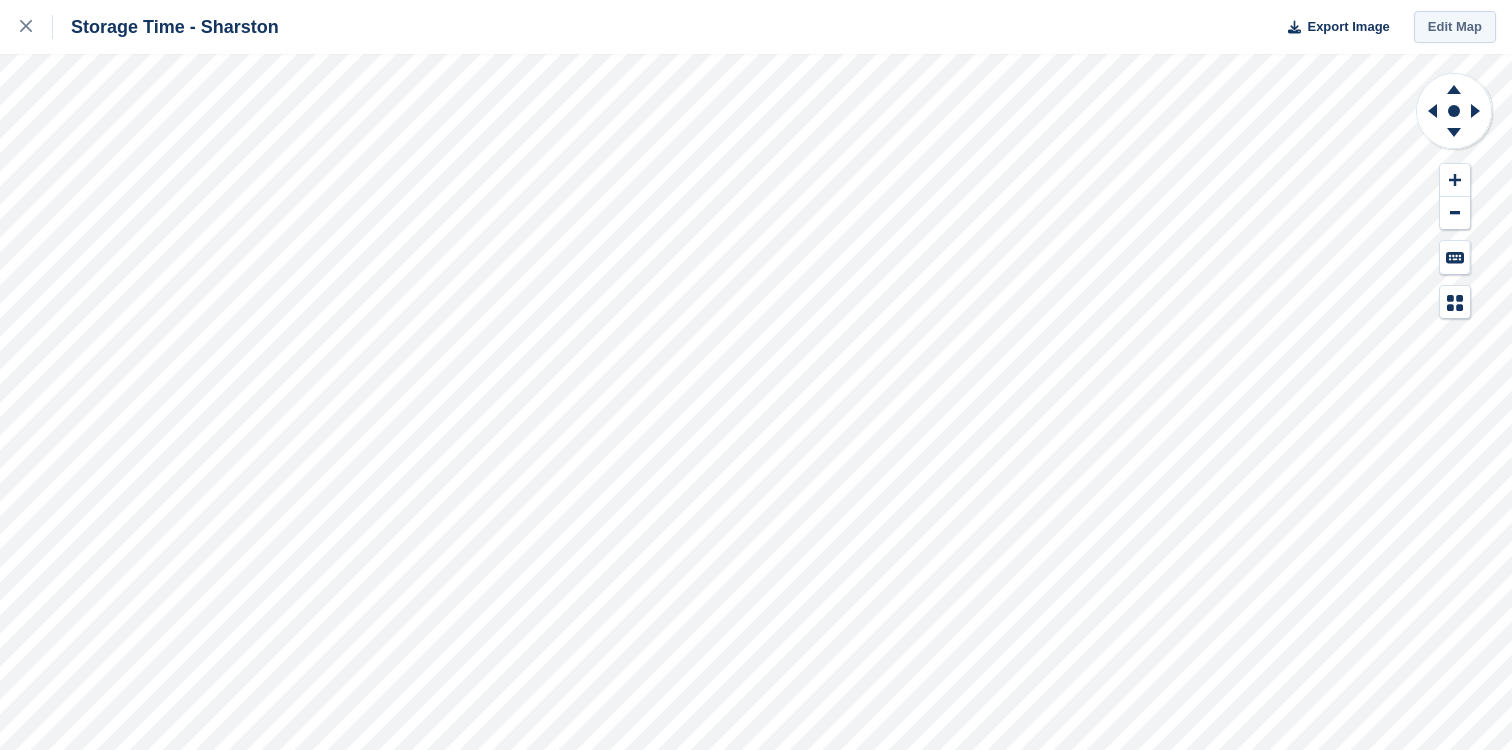 click on "Edit Map" at bounding box center [1455, 27] 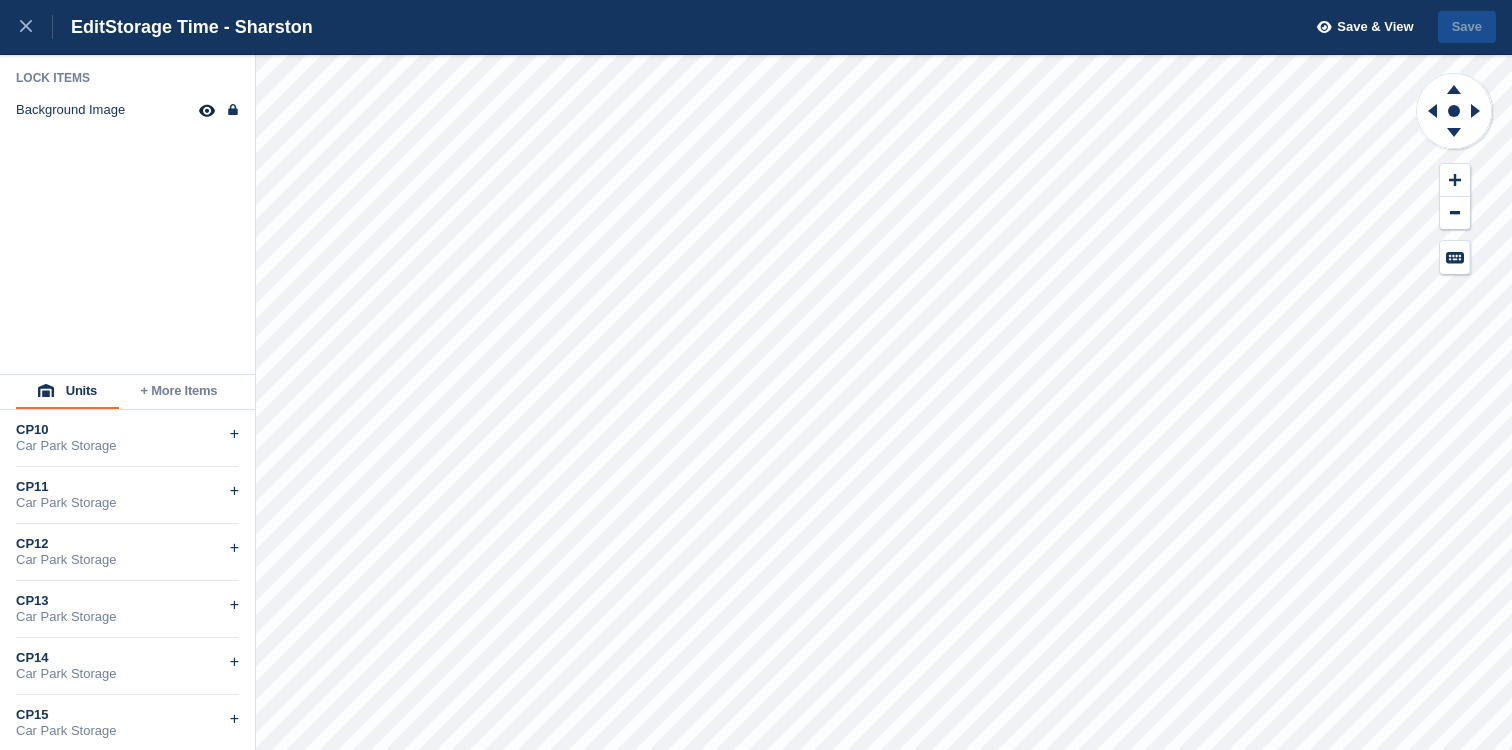scroll, scrollTop: 0, scrollLeft: 0, axis: both 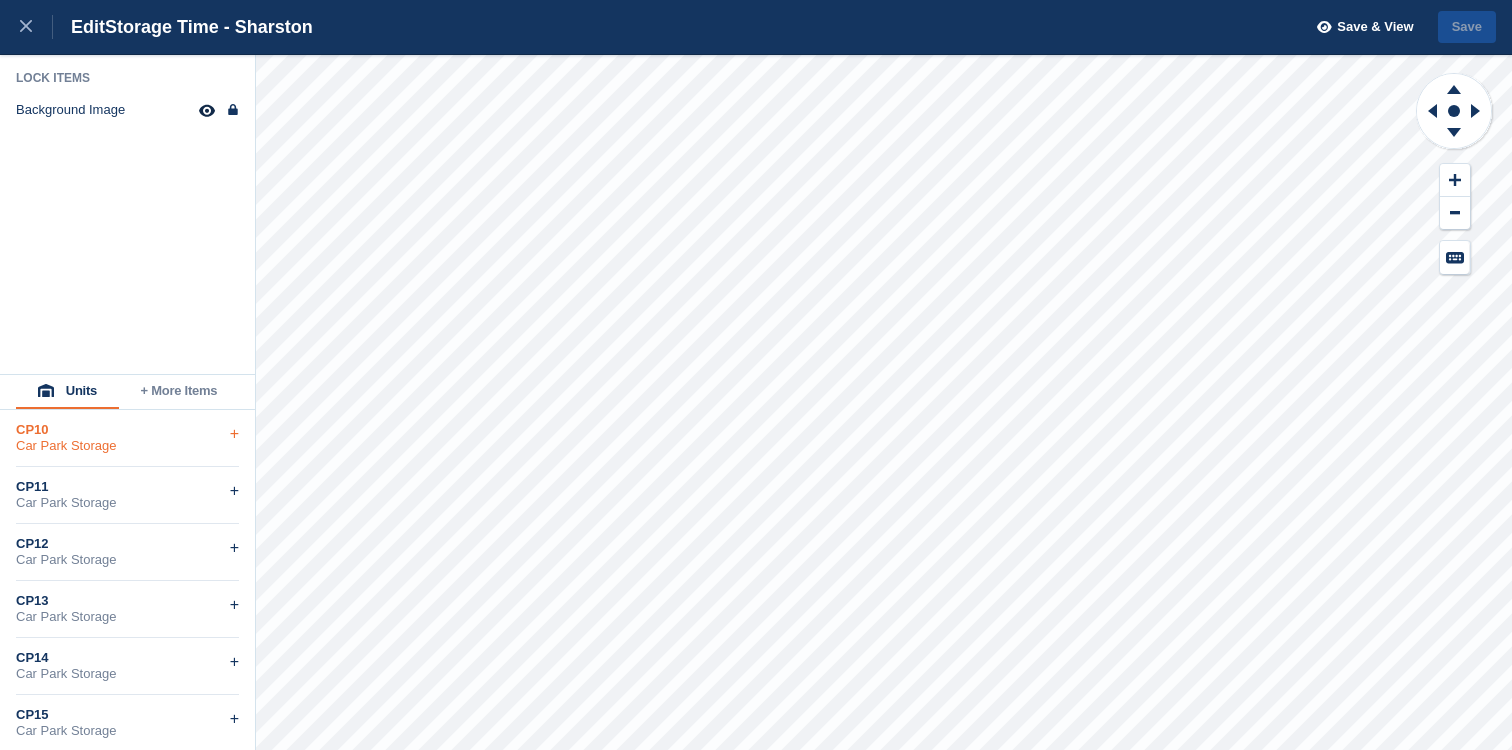 click on "Car Park Storage" at bounding box center [127, 446] 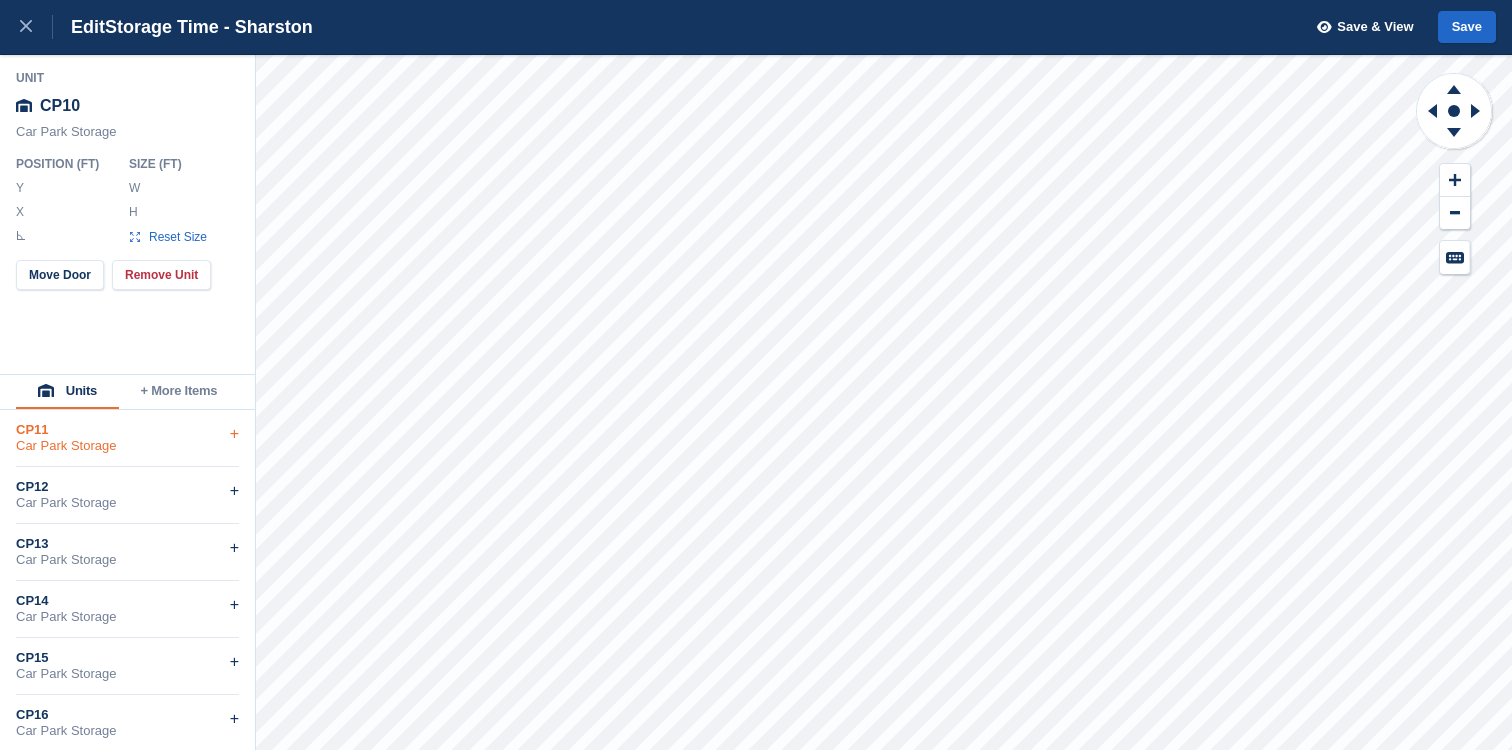 type on "***" 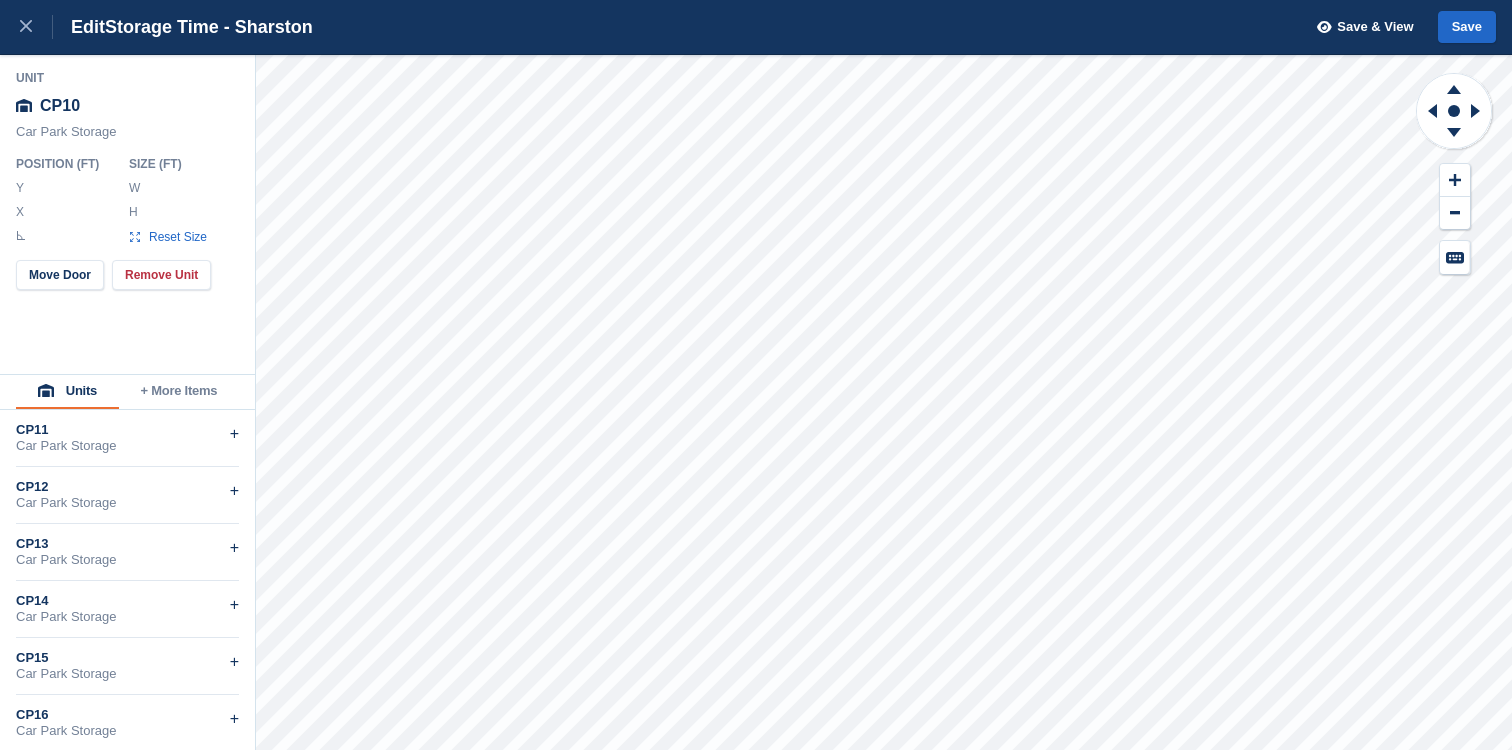 drag, startPoint x: 186, startPoint y: 191, endPoint x: 112, endPoint y: 191, distance: 74 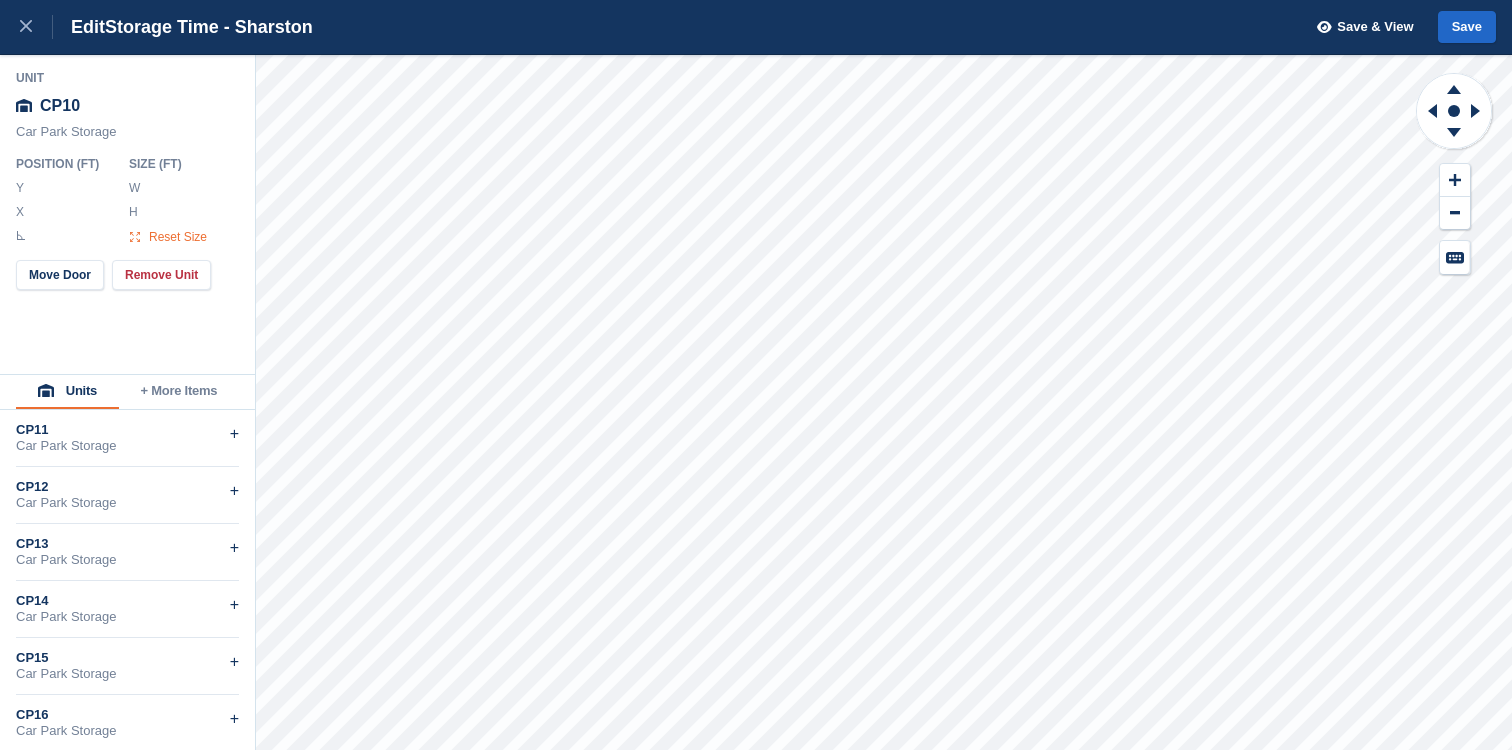 type on "**" 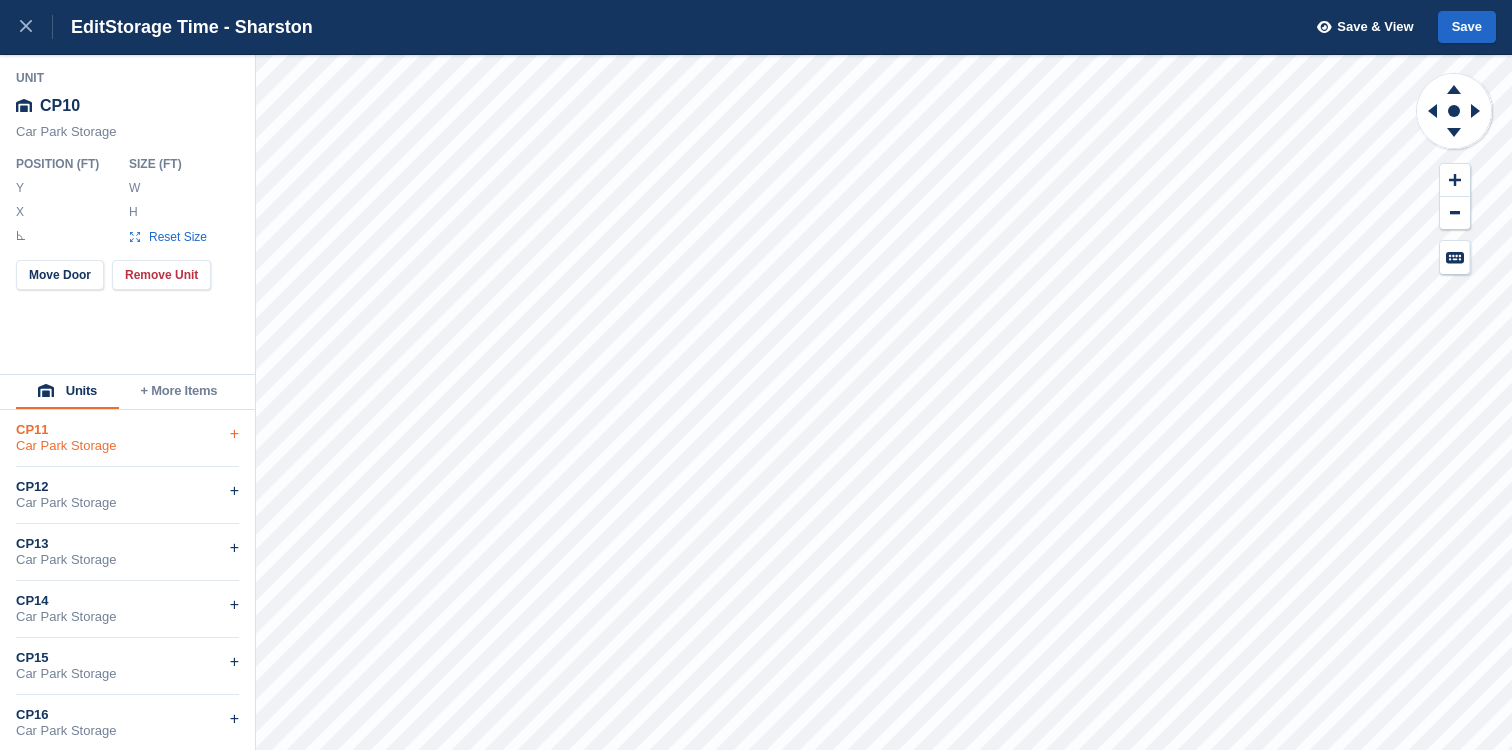 click on "Car Park Storage" at bounding box center (127, 446) 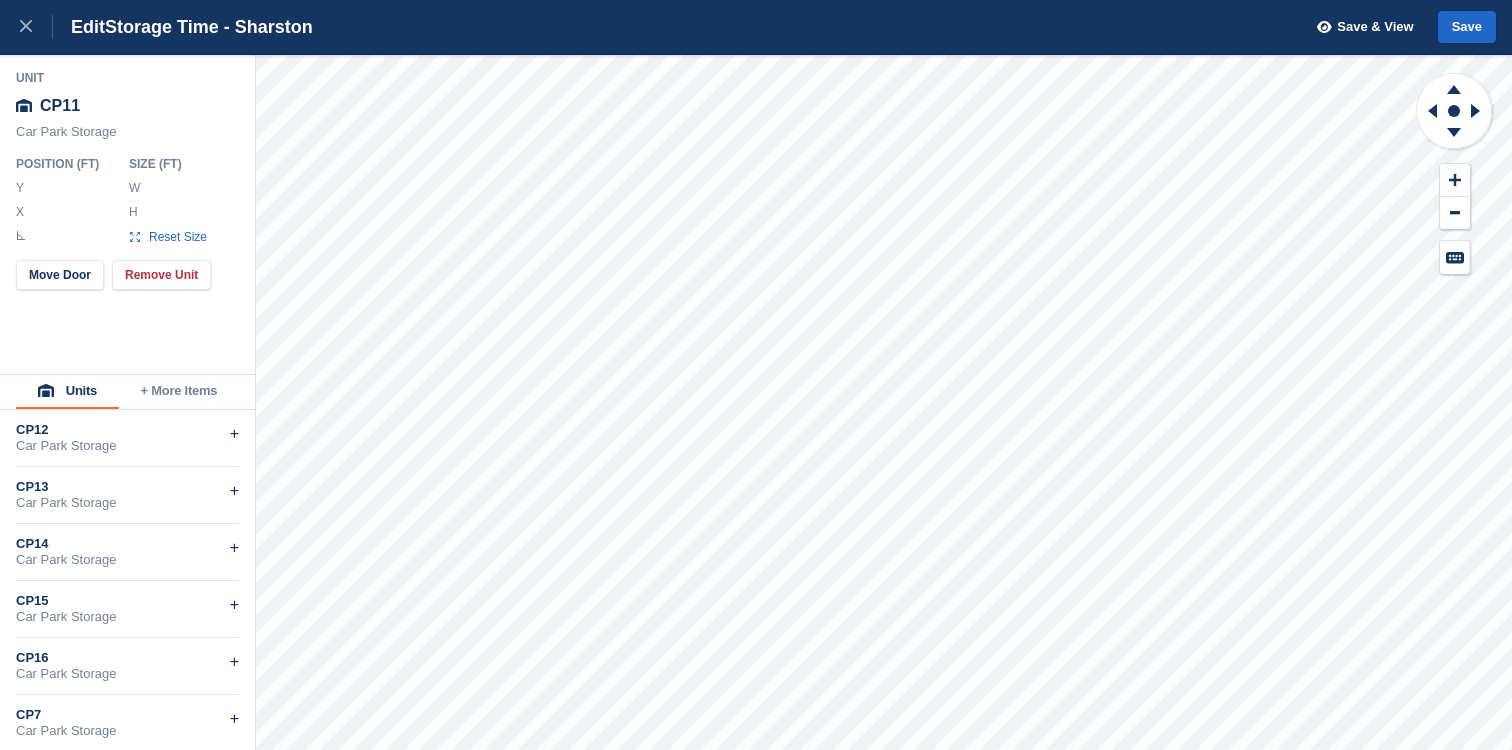type on "******" 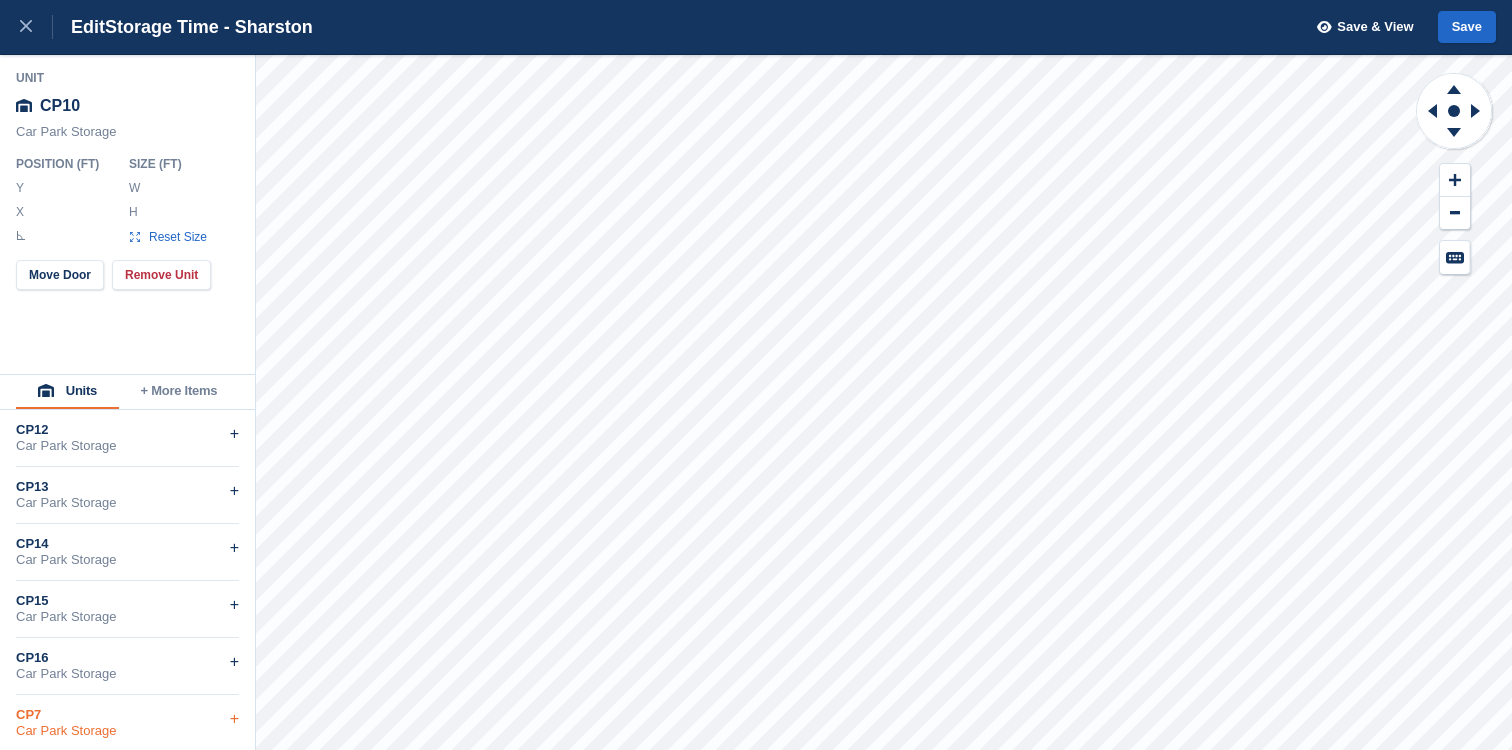 click on "CP7" at bounding box center [127, 715] 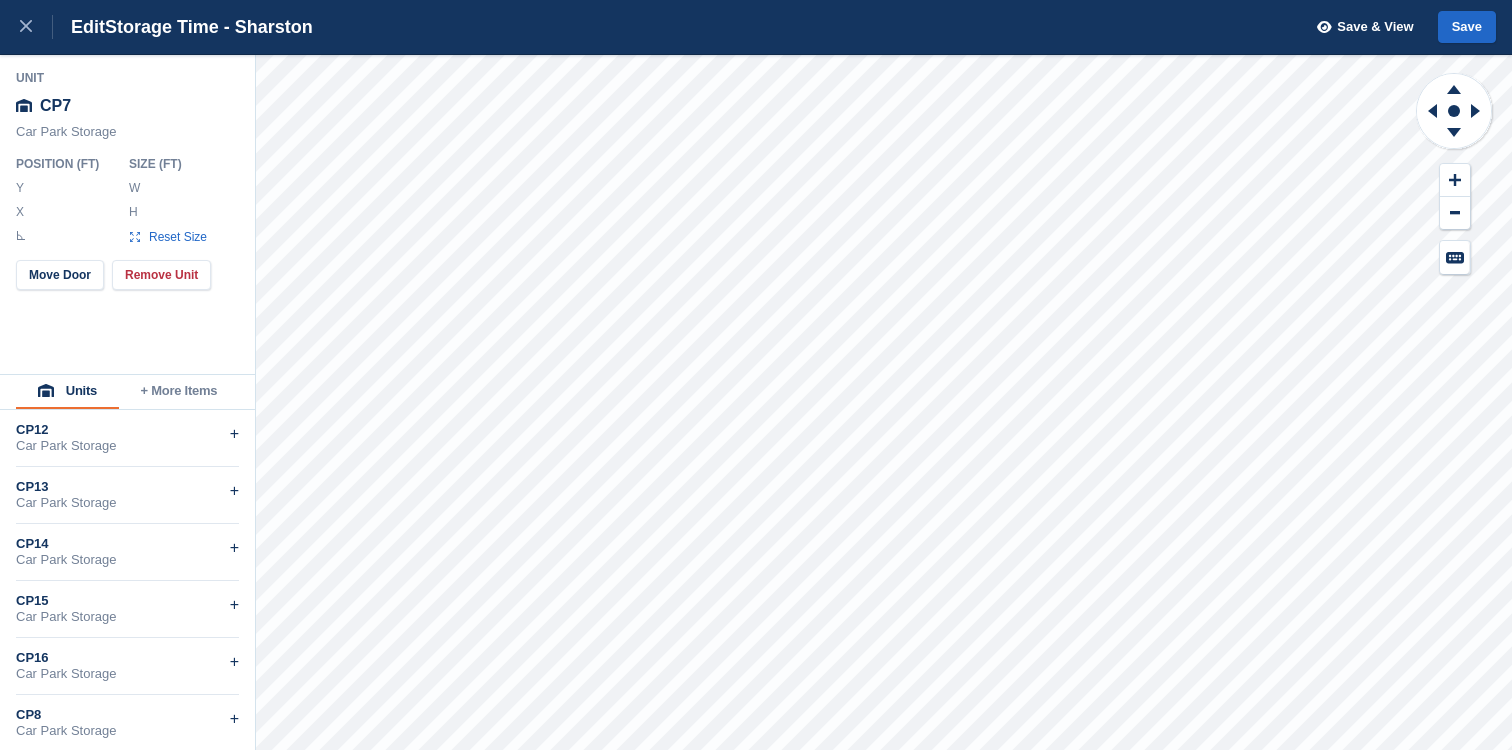 drag, startPoint x: 185, startPoint y: 183, endPoint x: 41, endPoint y: 179, distance: 144.05554 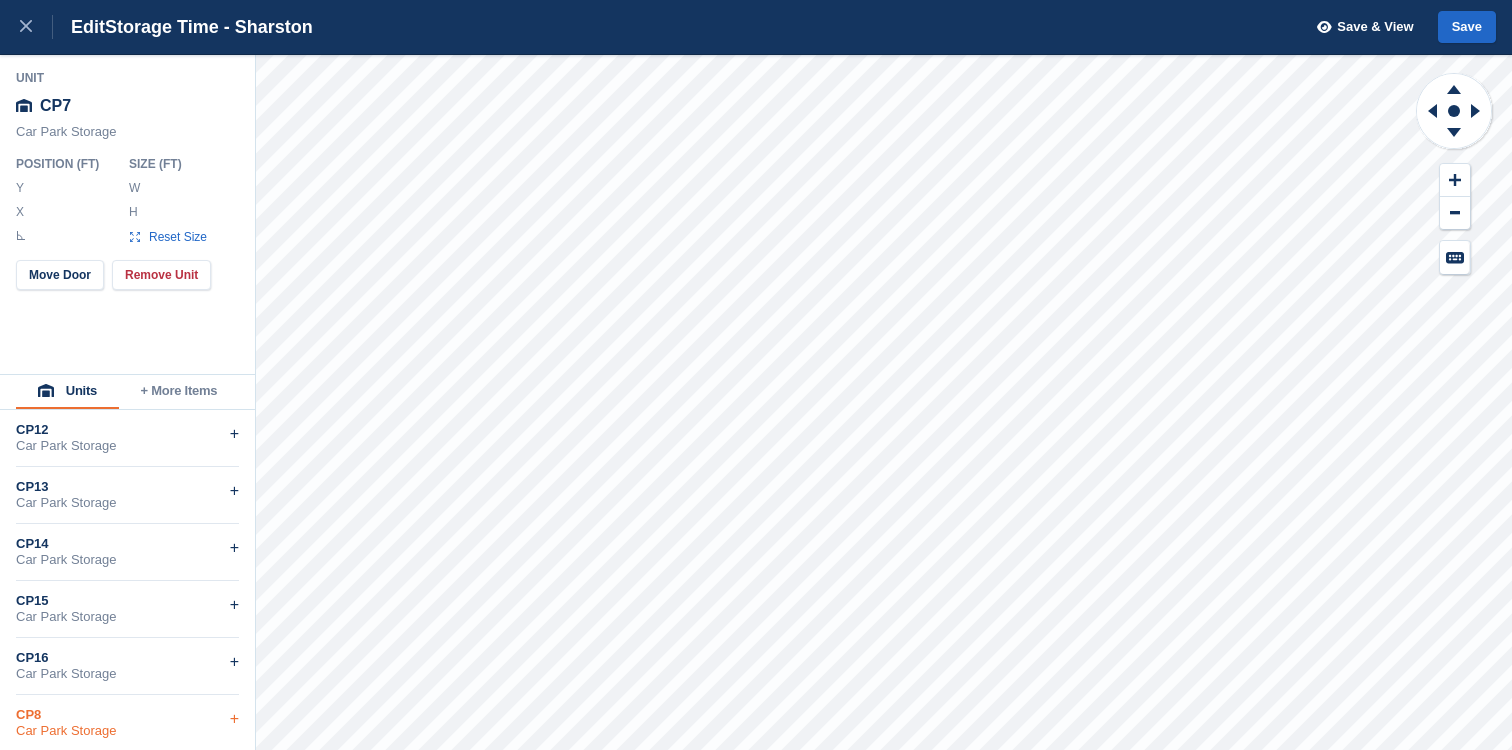 click on "CP8" at bounding box center (127, 715) 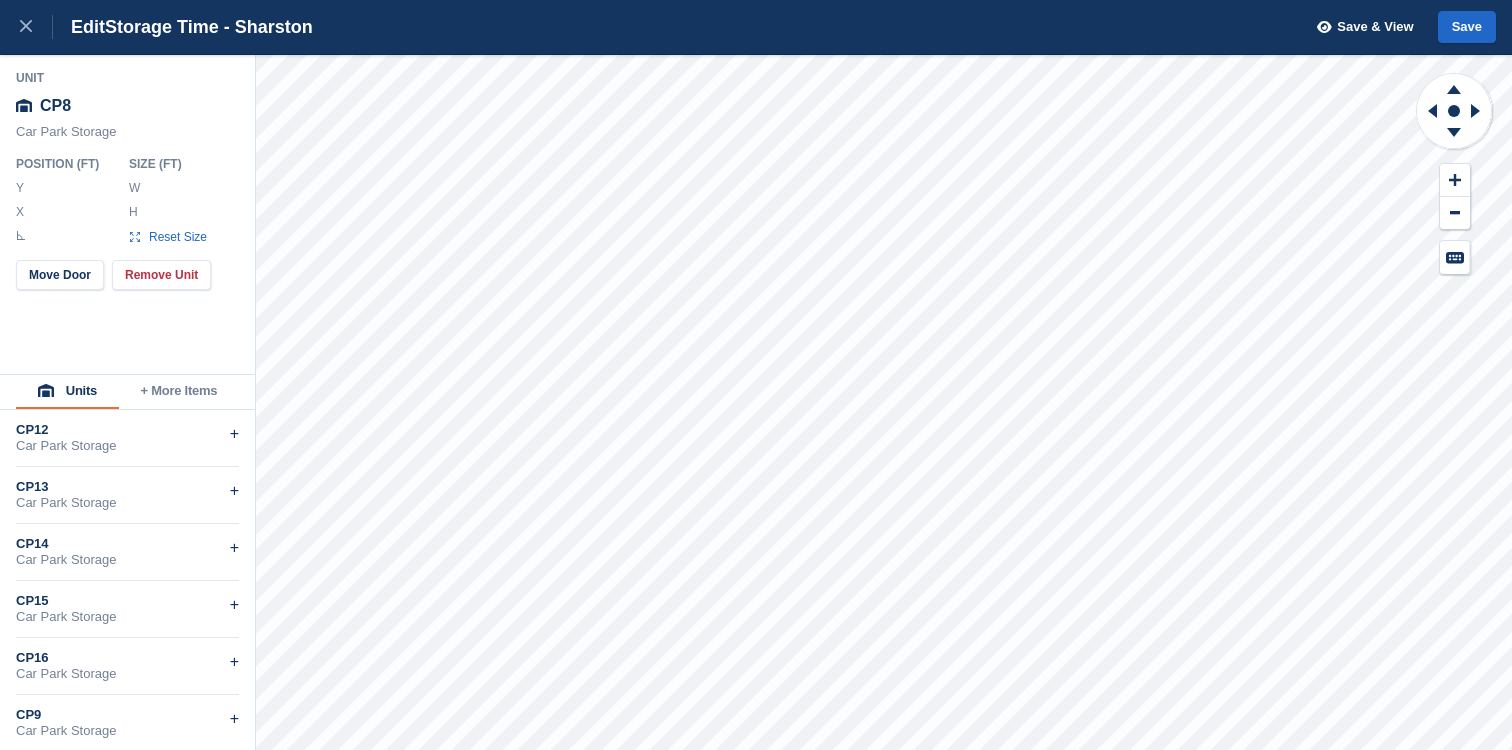 click on "Size ( FT ) W *** H * Reset Size" at bounding box center [173, 204] 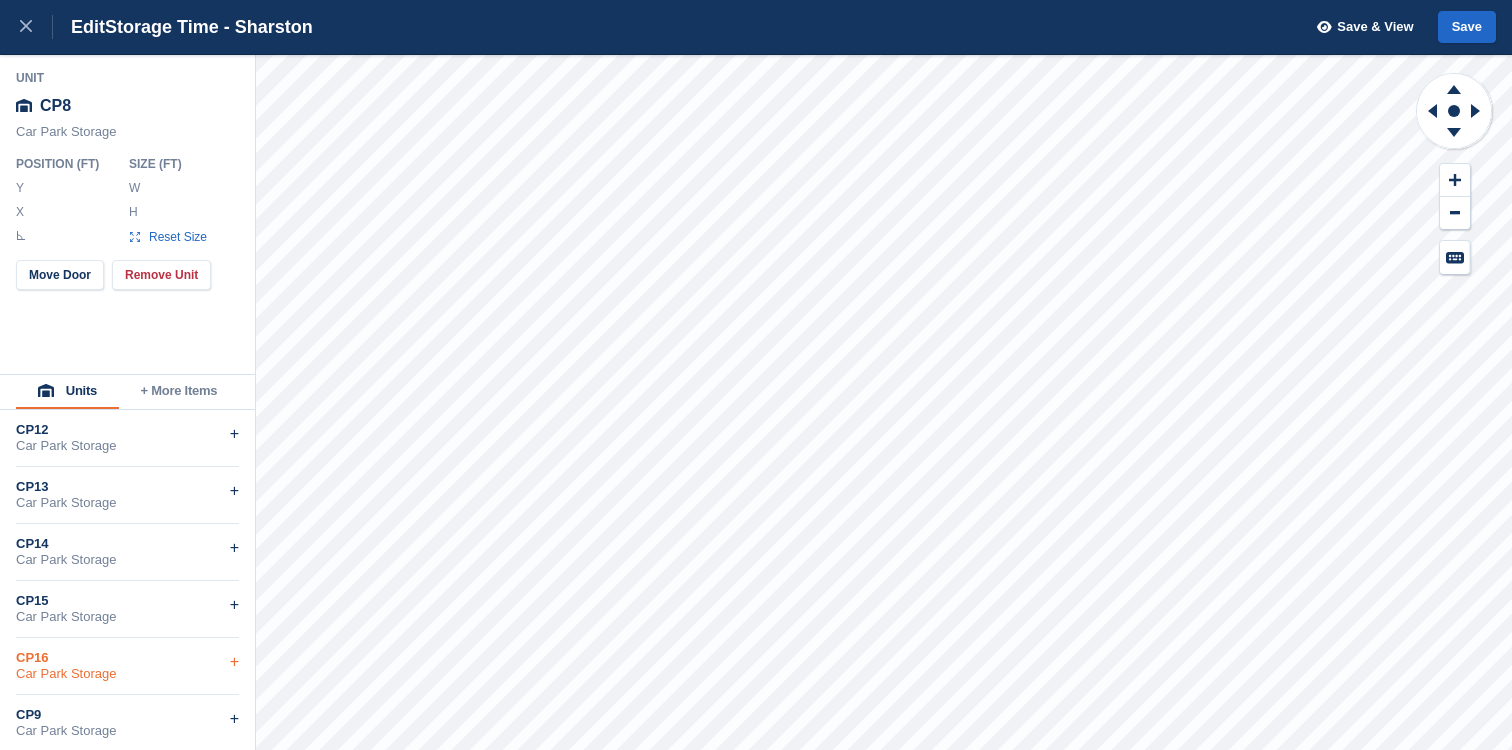 scroll, scrollTop: 12, scrollLeft: 0, axis: vertical 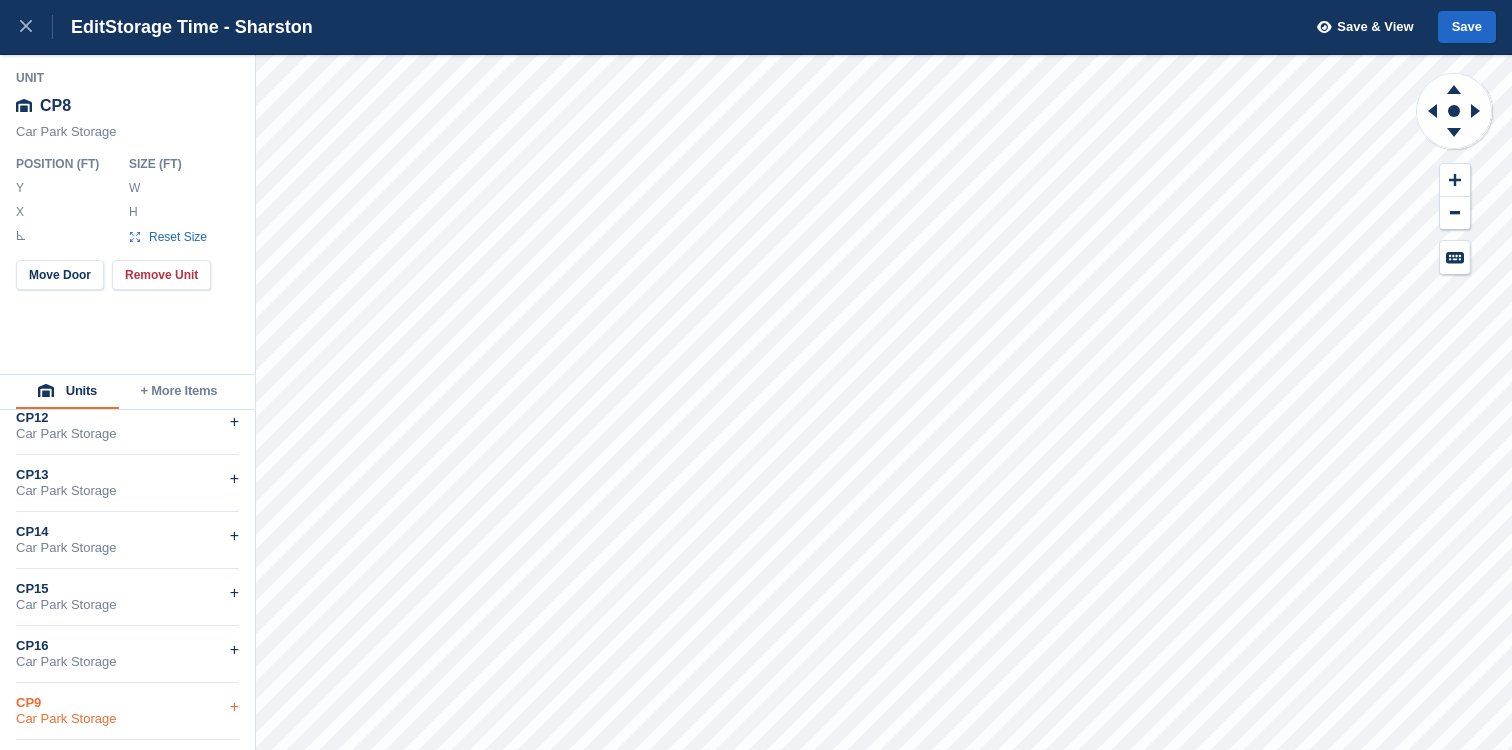 click on "Car Park Storage" at bounding box center [127, 719] 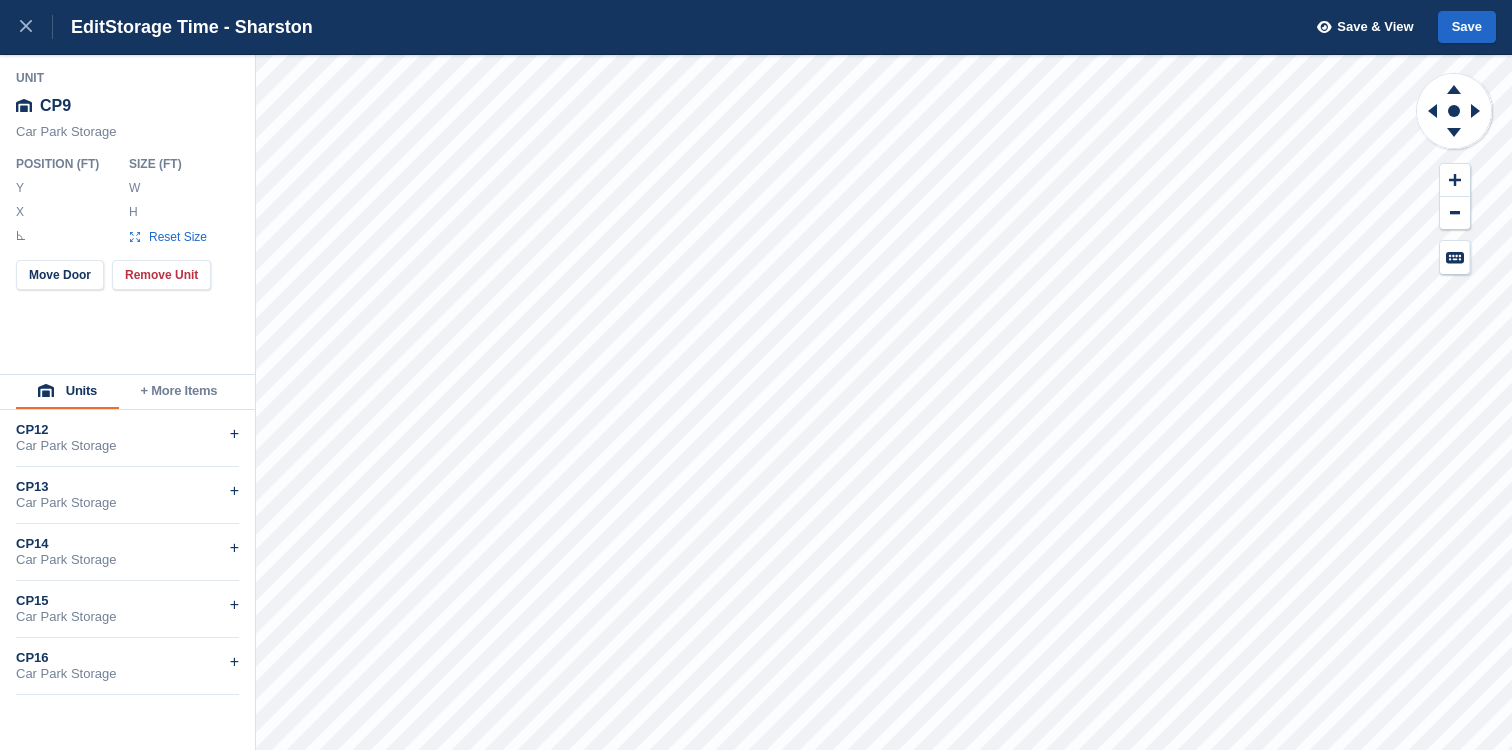 drag, startPoint x: 173, startPoint y: 193, endPoint x: 45, endPoint y: 183, distance: 128.39003 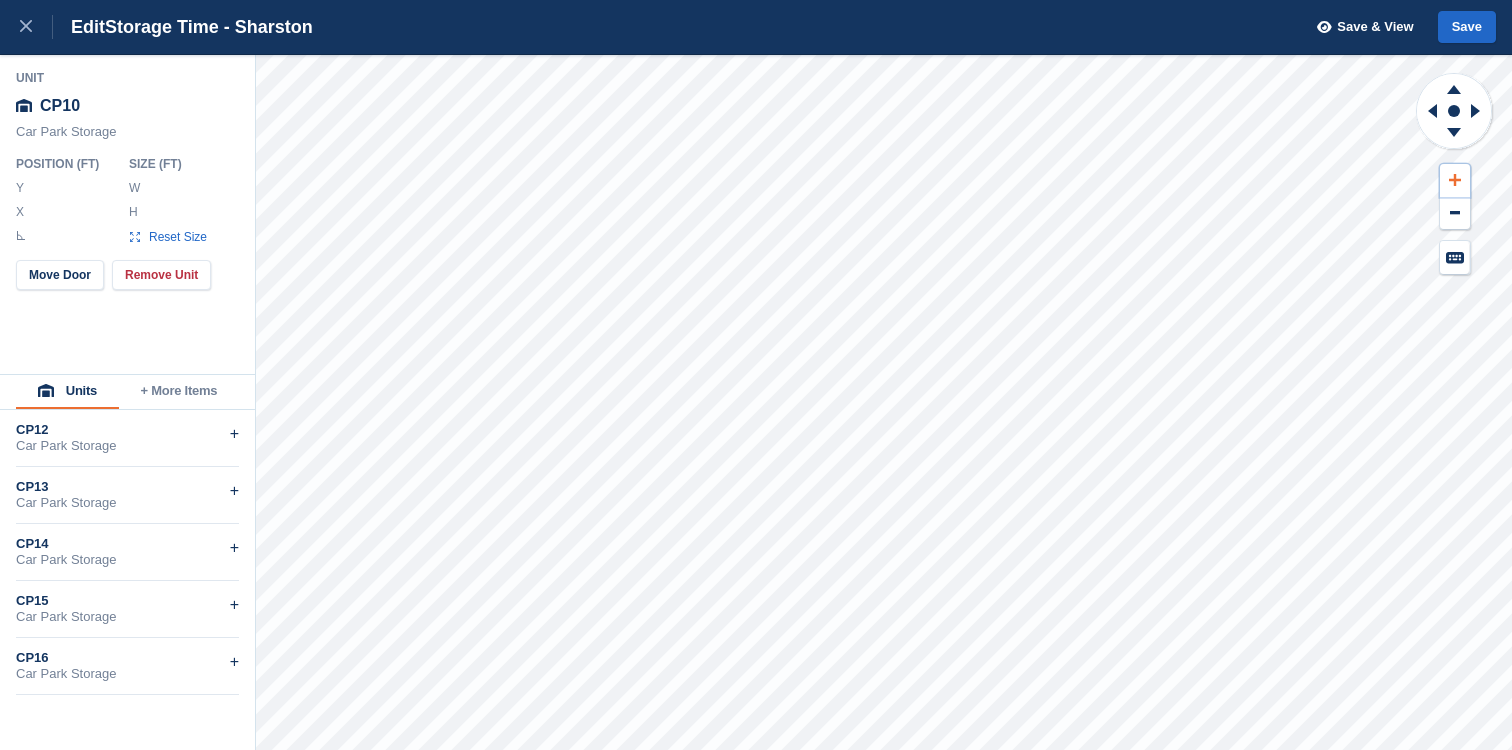 click at bounding box center [1455, 180] 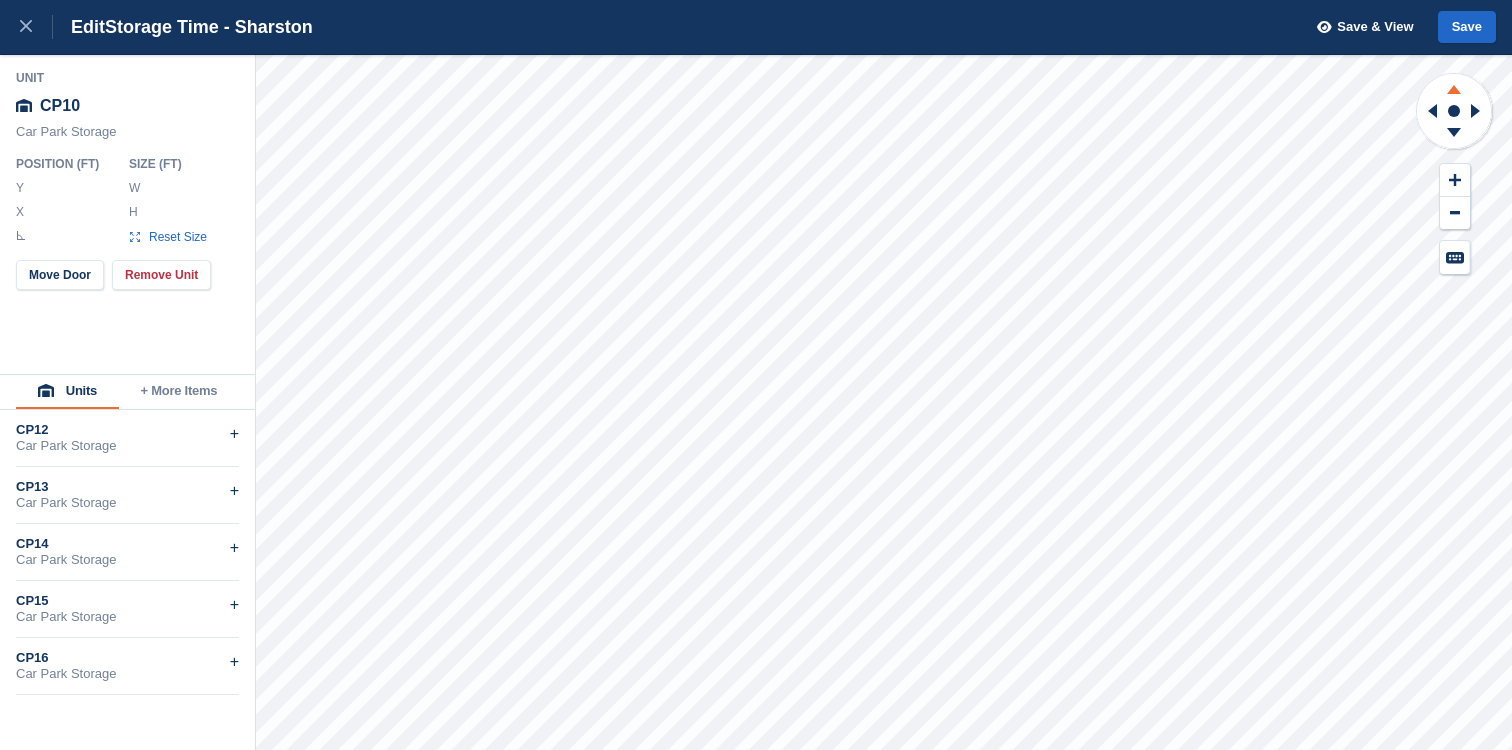 click 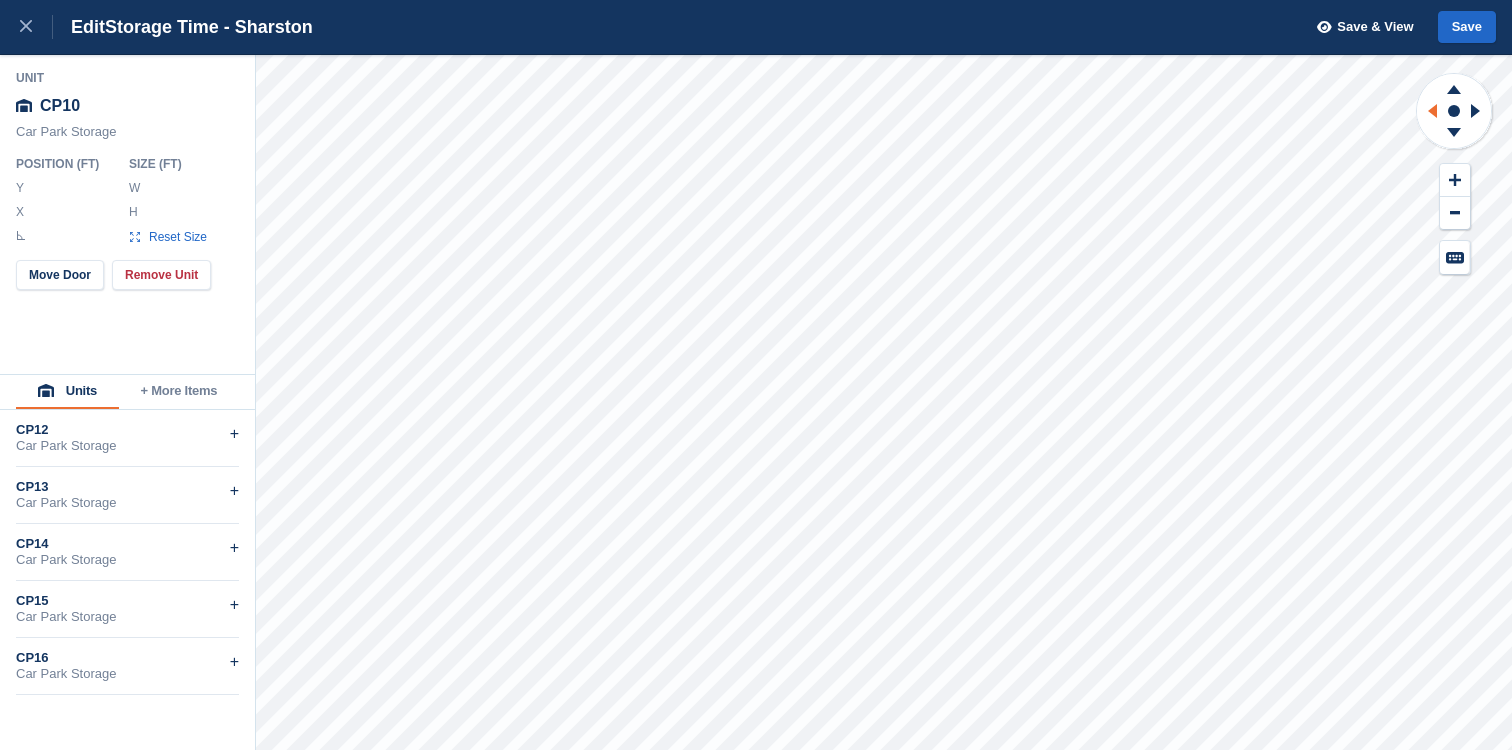 click 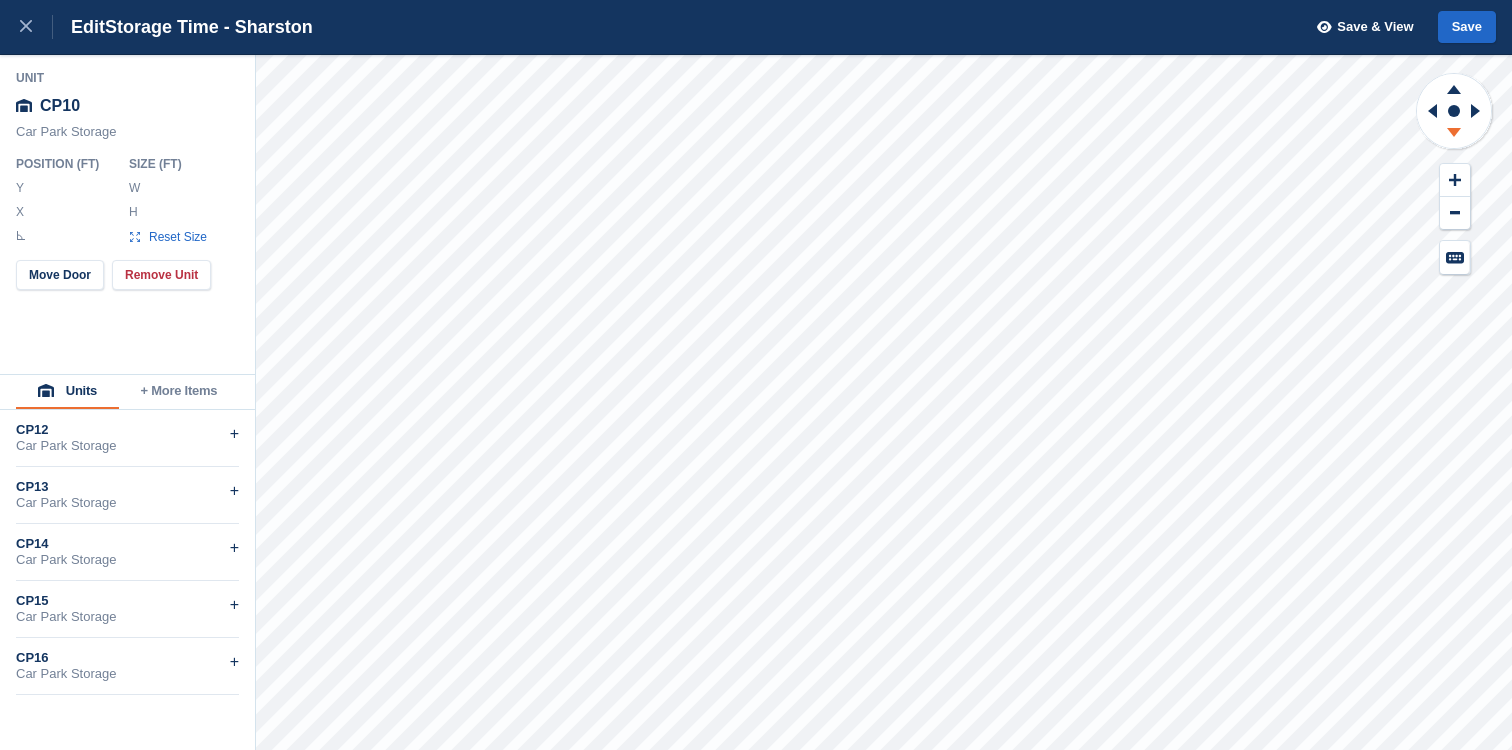 click 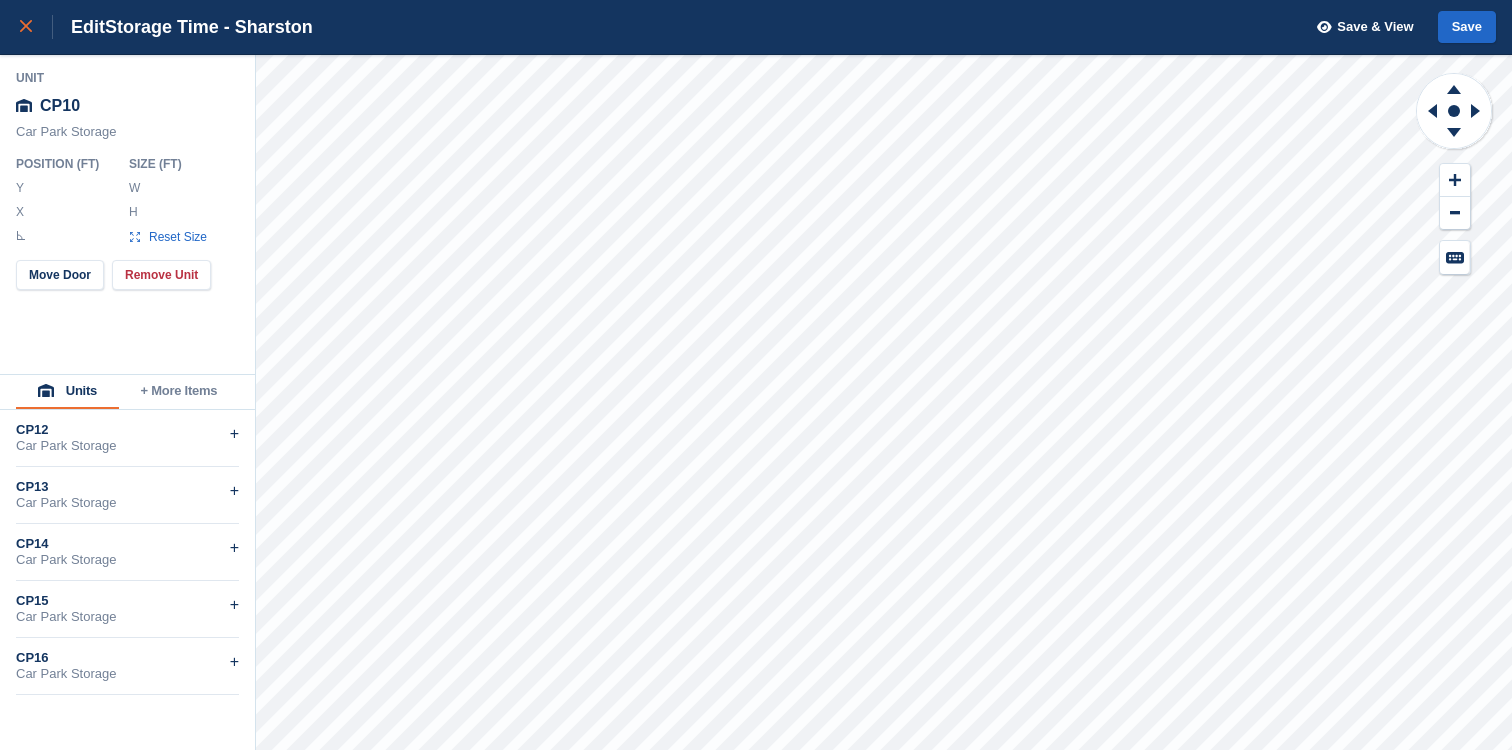 click 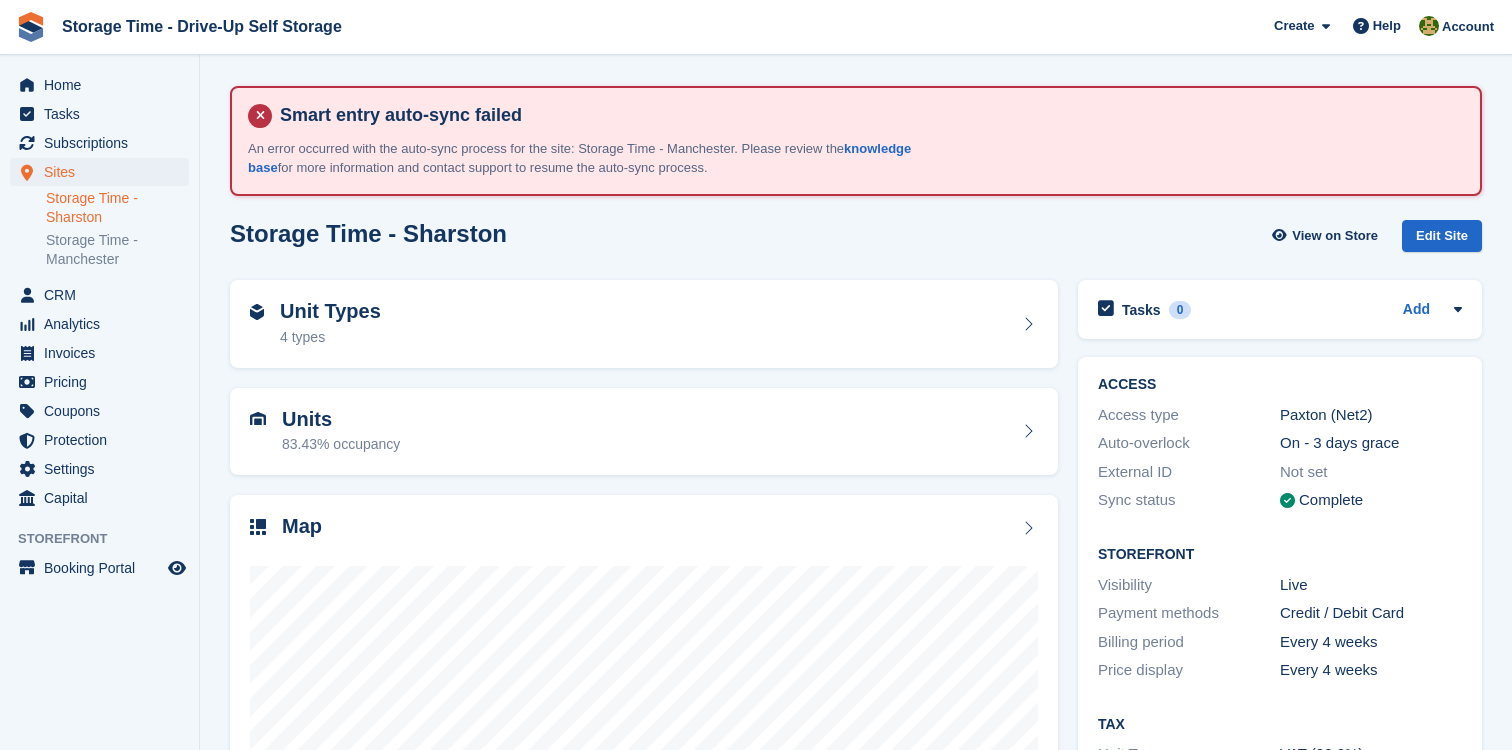 scroll, scrollTop: 0, scrollLeft: 0, axis: both 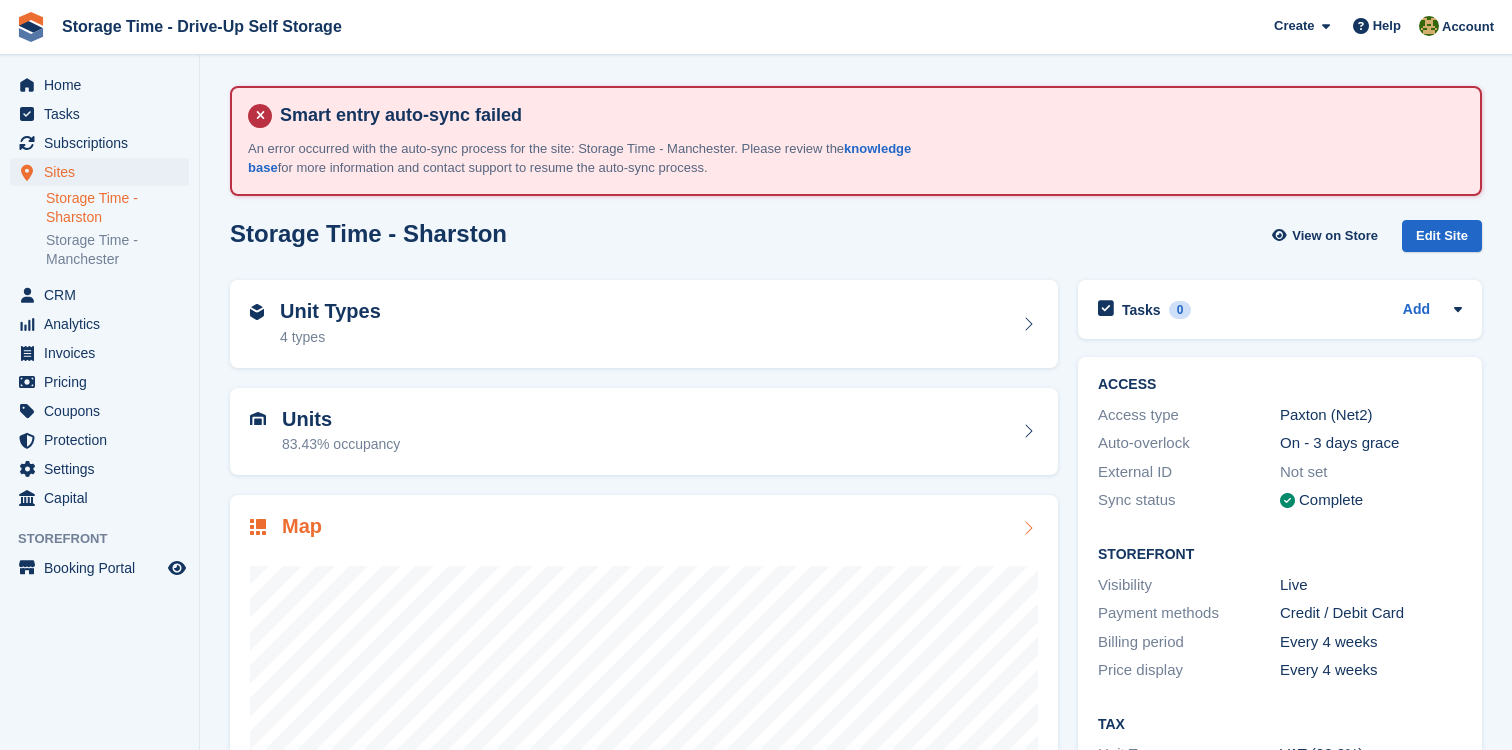 click at bounding box center [644, 742] 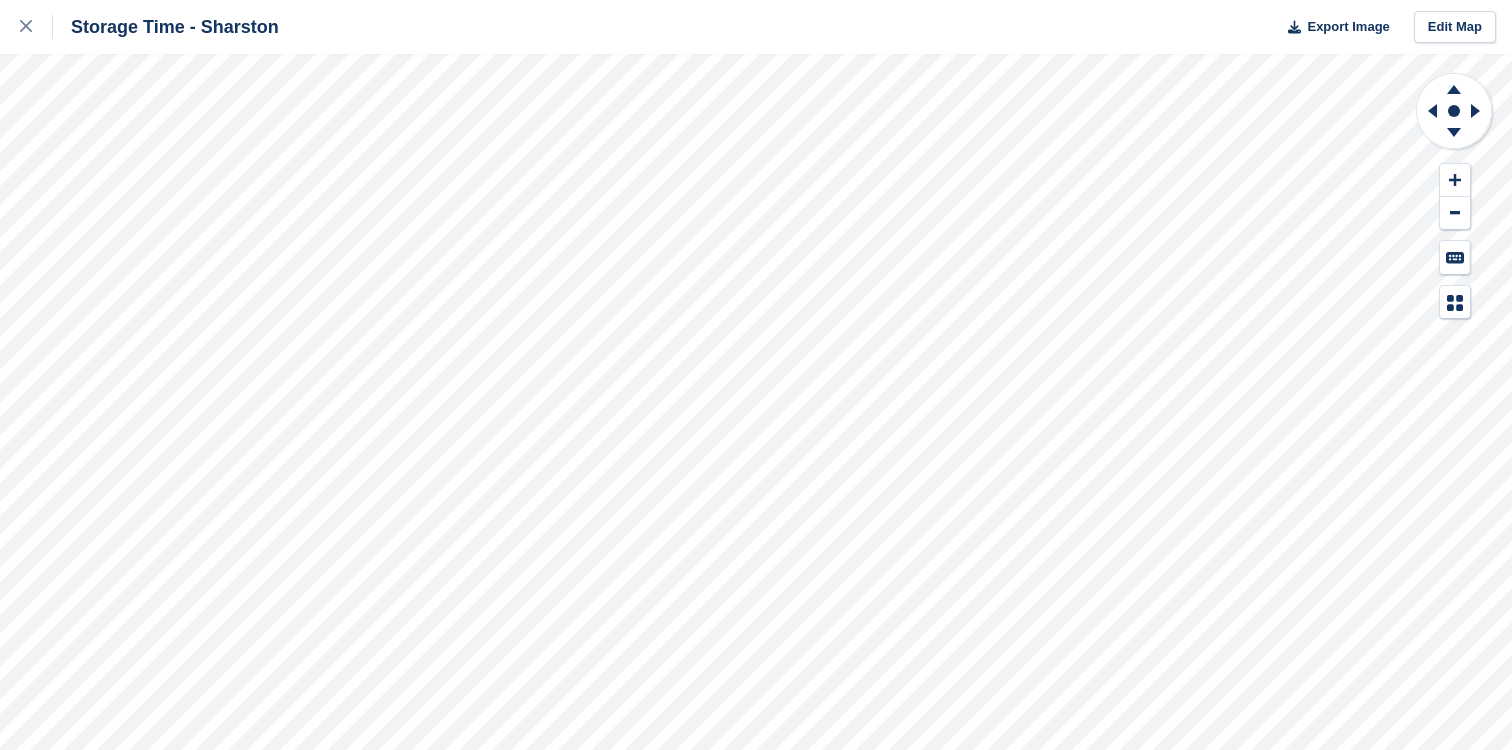 scroll, scrollTop: 0, scrollLeft: 0, axis: both 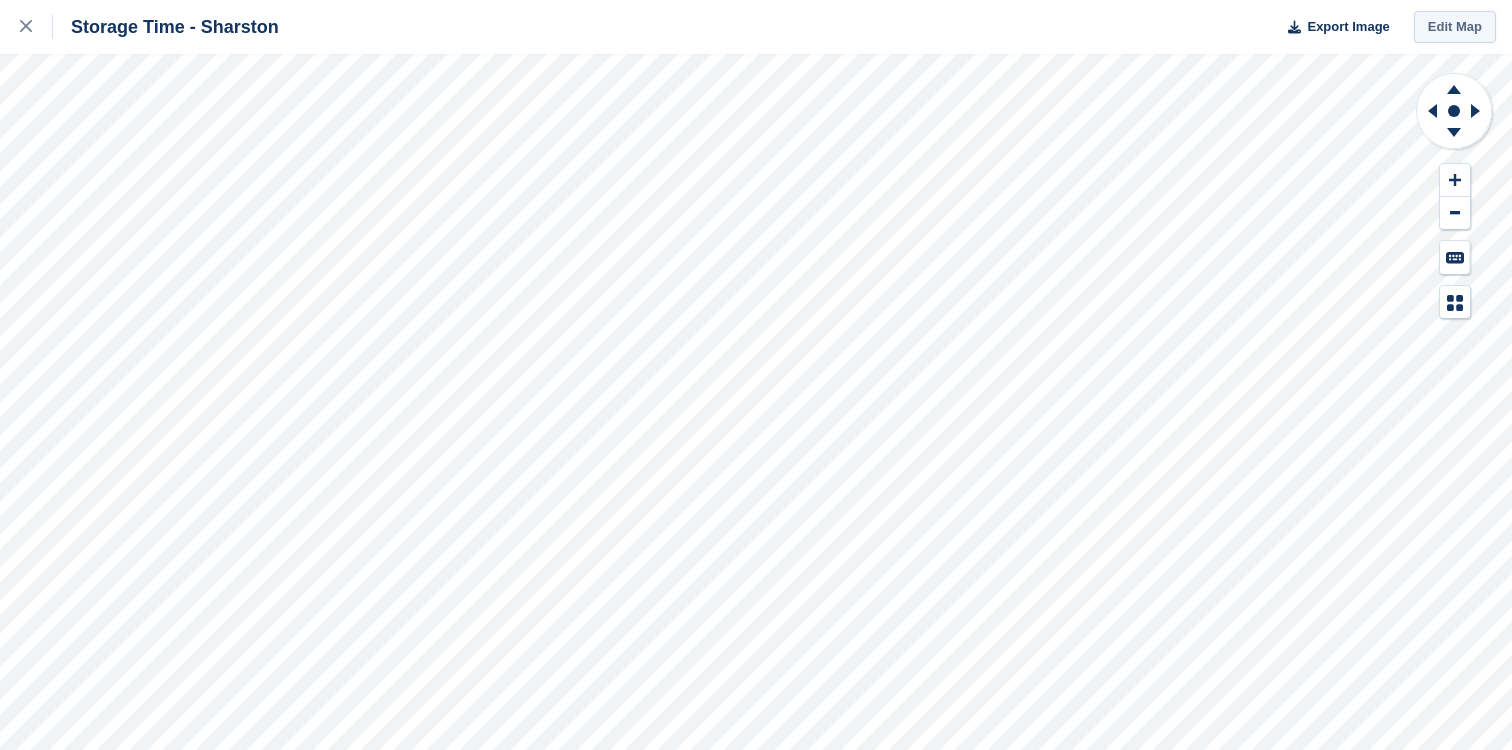 click on "Edit Map" at bounding box center [1455, 27] 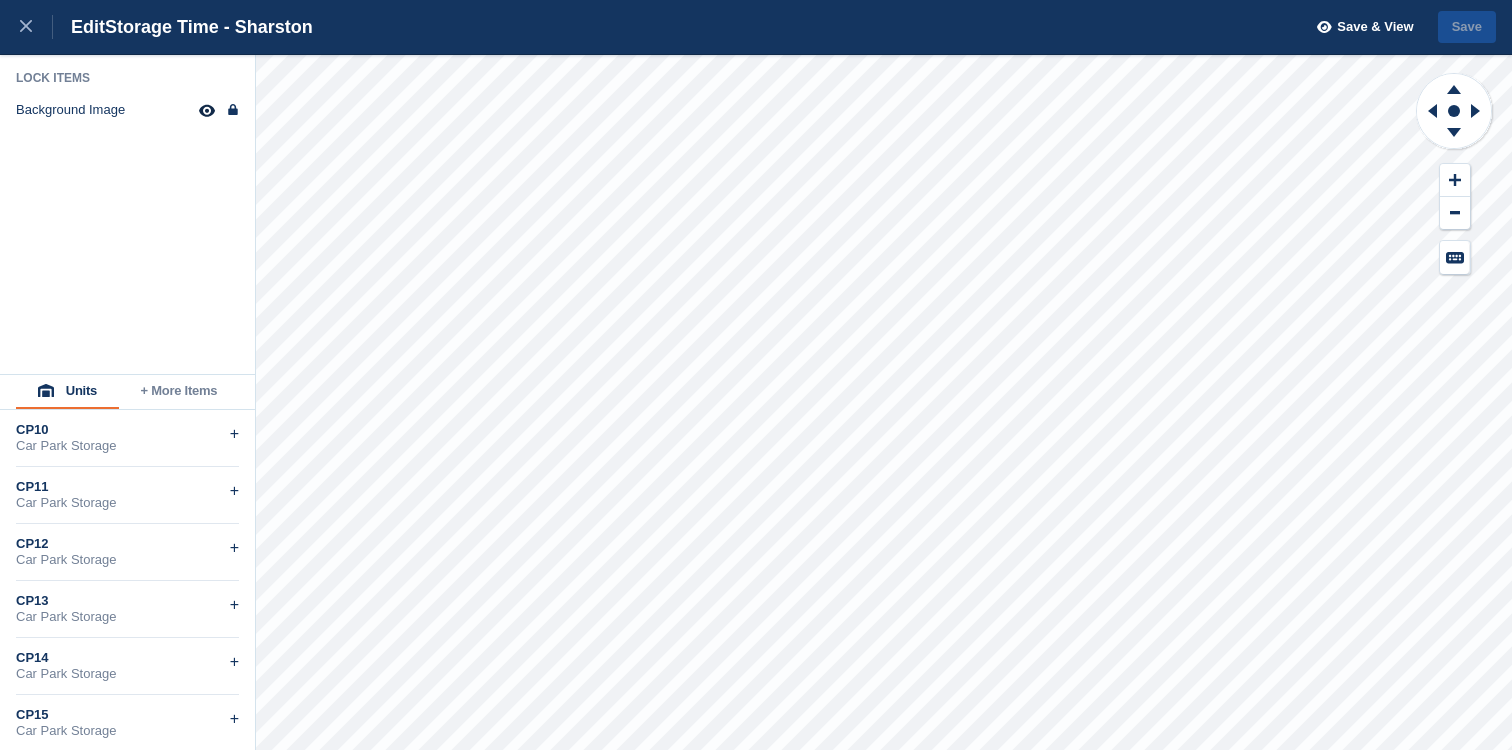 scroll, scrollTop: 0, scrollLeft: 0, axis: both 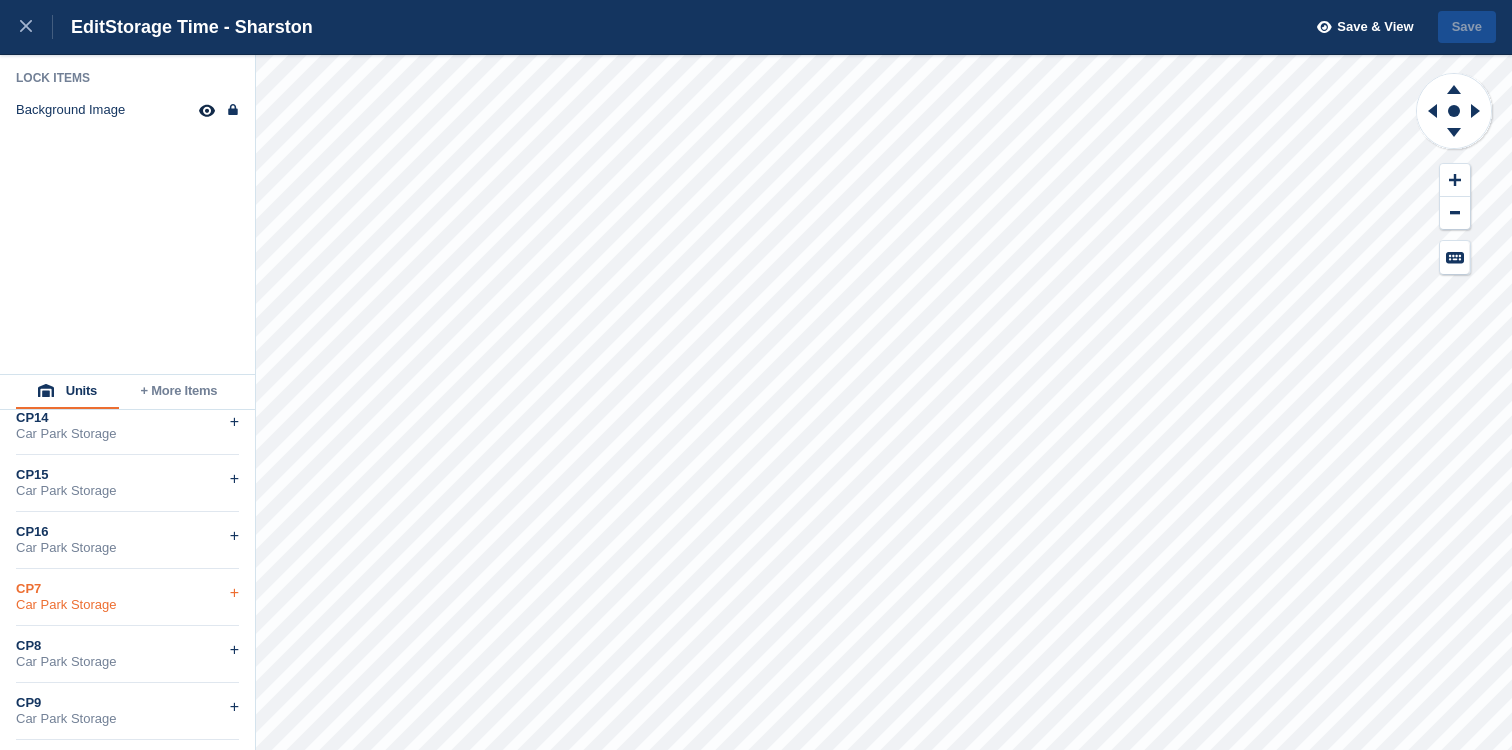 click on "Car Park Storage" at bounding box center (127, 605) 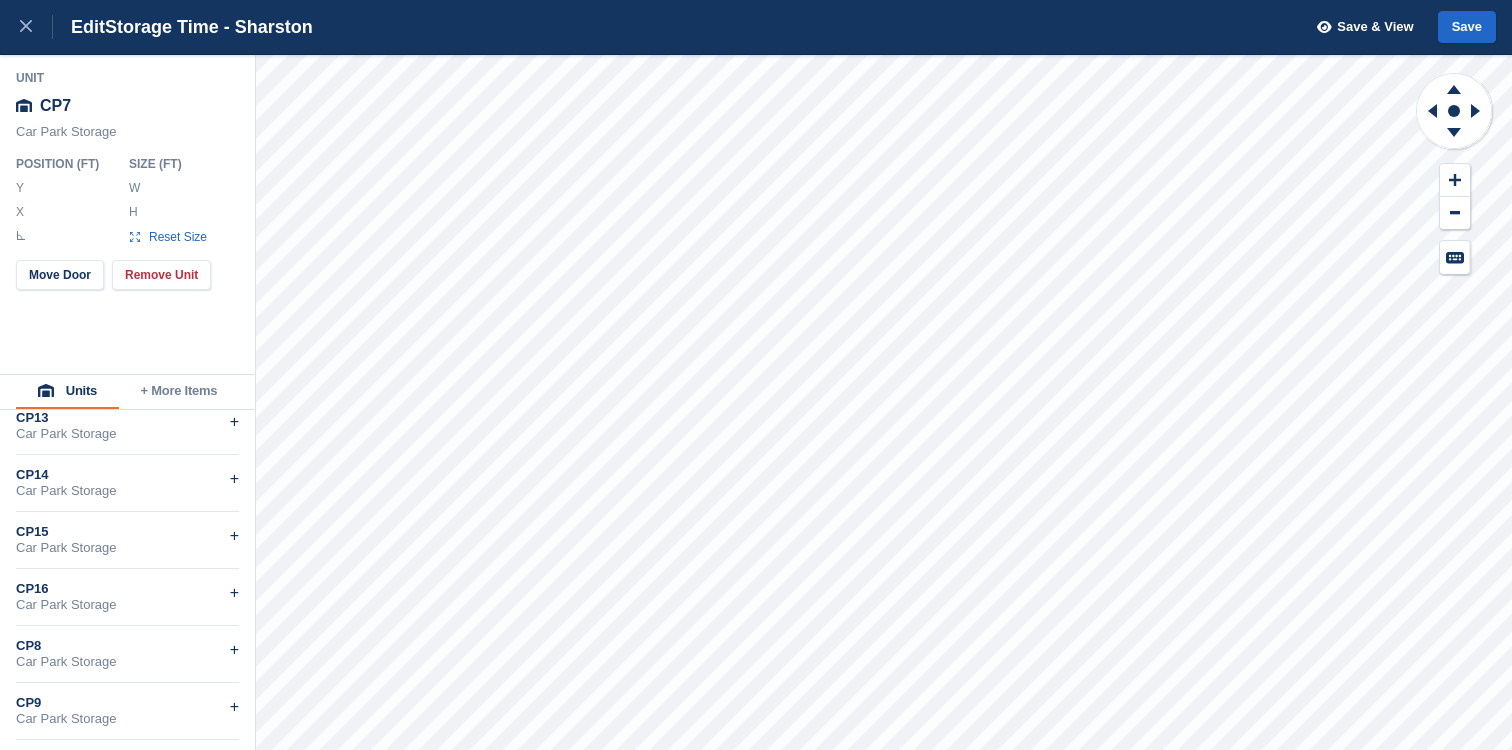 scroll, scrollTop: 183, scrollLeft: 0, axis: vertical 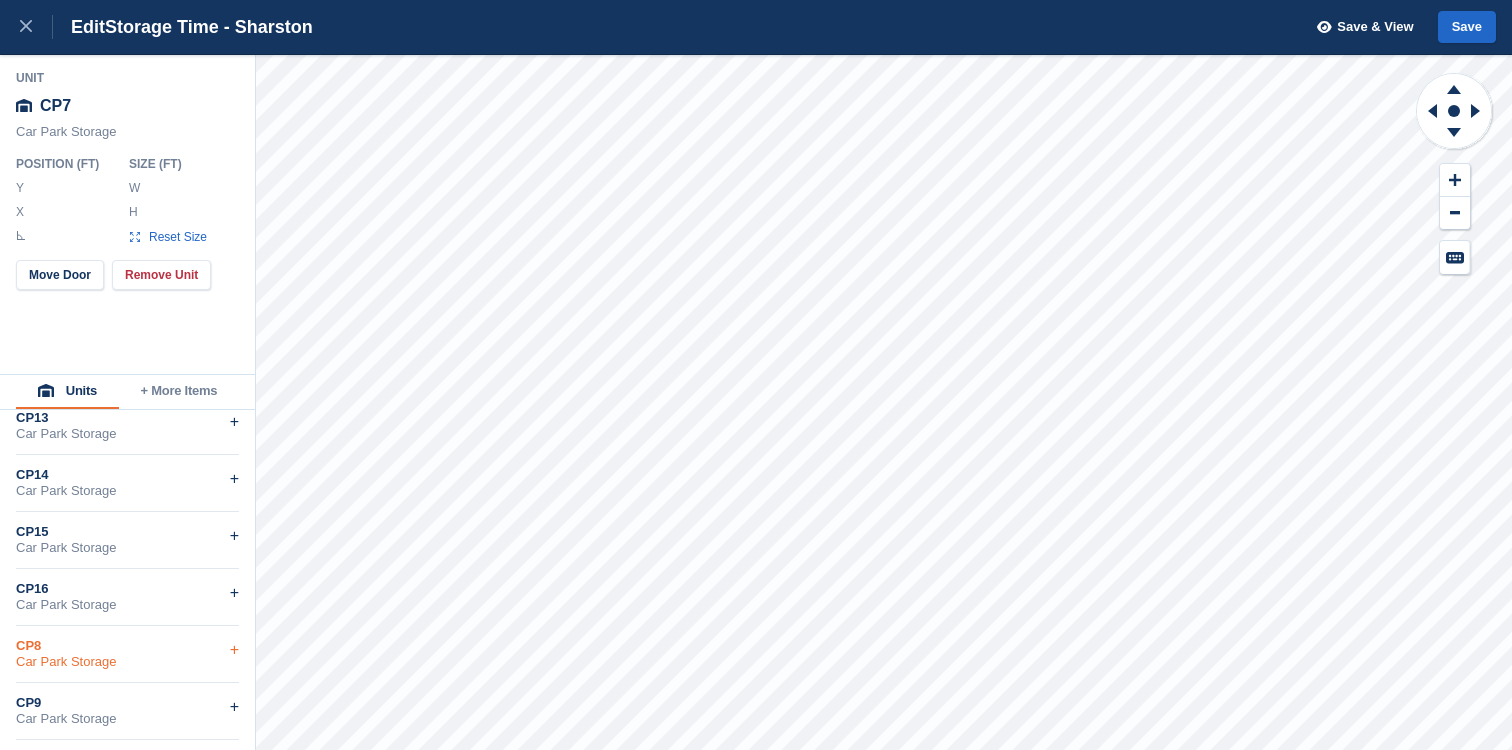 click on "Car Park Storage" at bounding box center [127, 662] 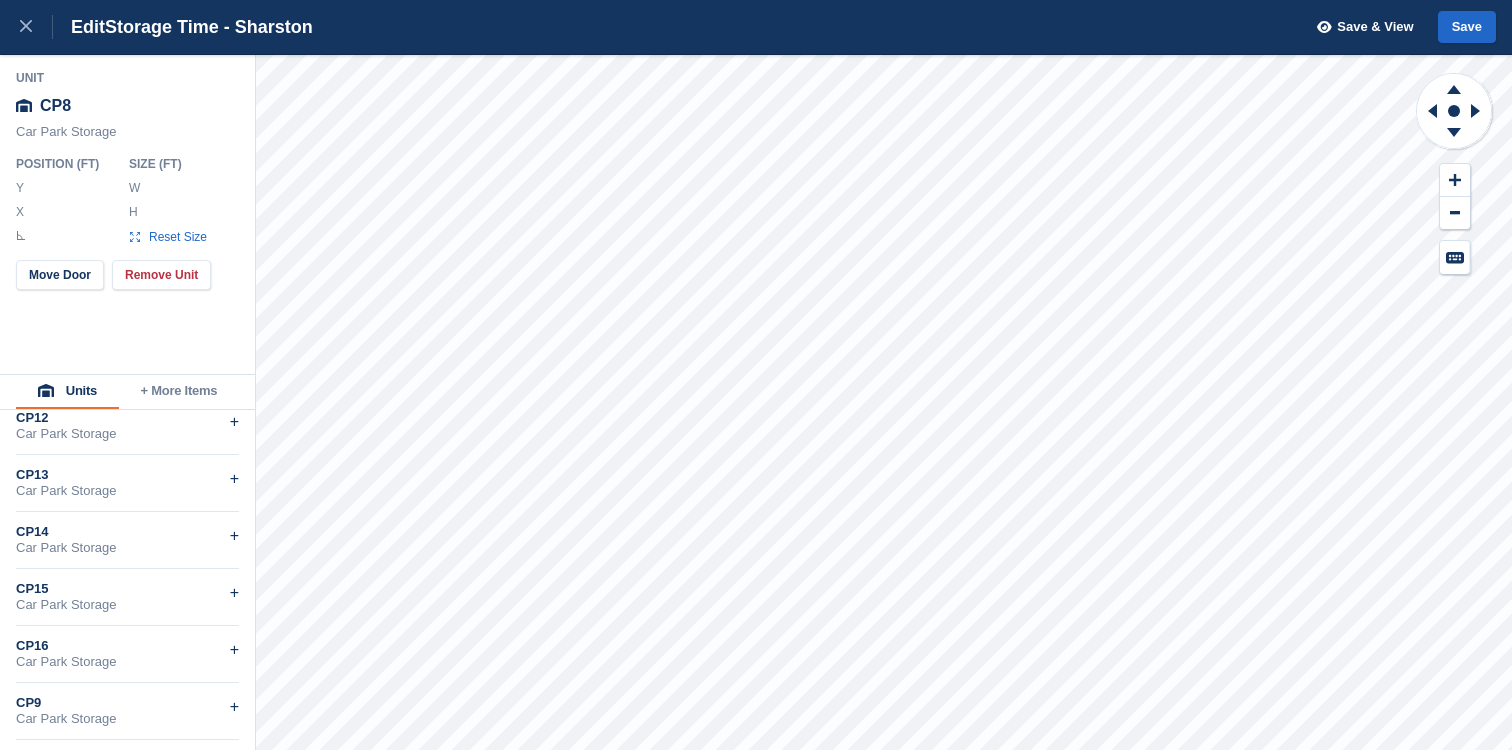 drag, startPoint x: 178, startPoint y: 190, endPoint x: 86, endPoint y: 185, distance: 92.13577 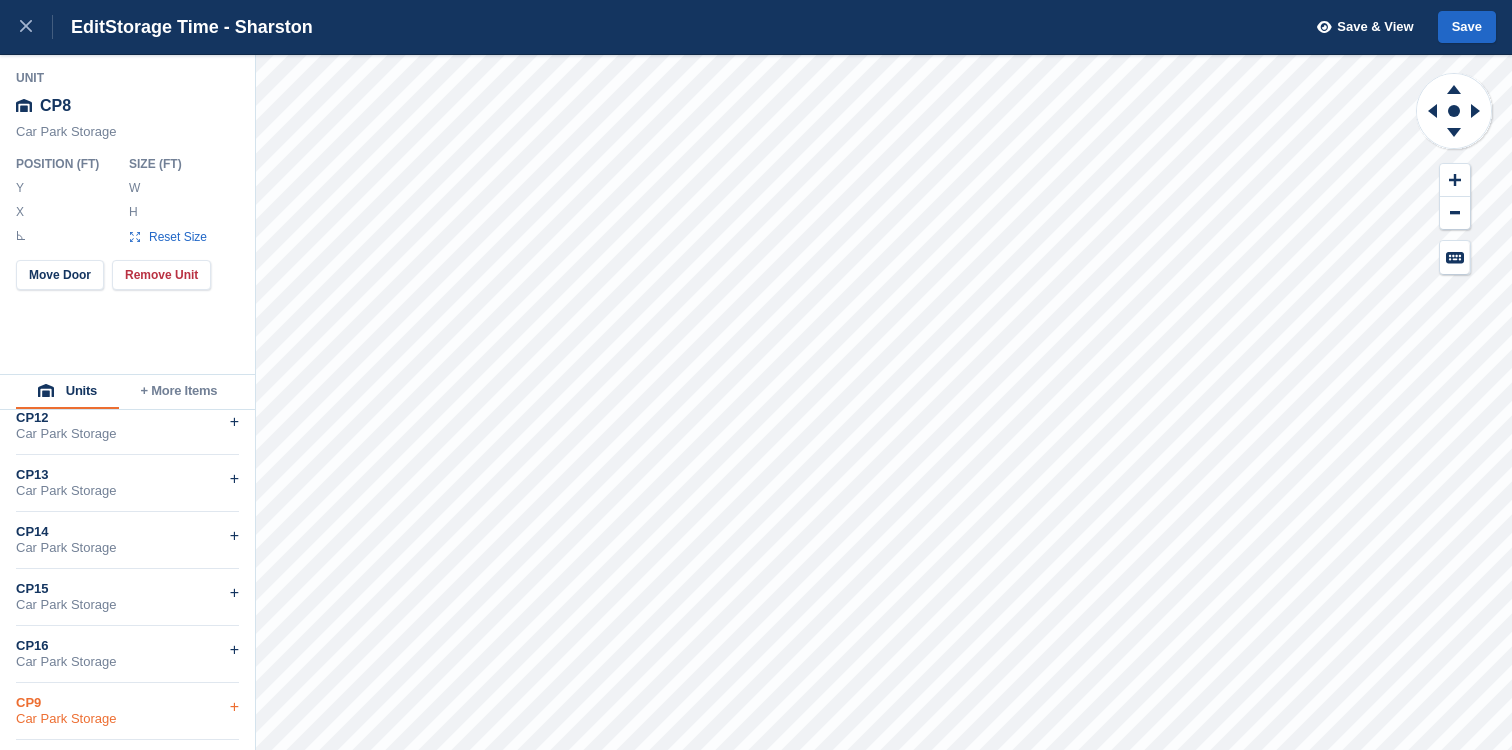 click on "CP9" at bounding box center (127, 703) 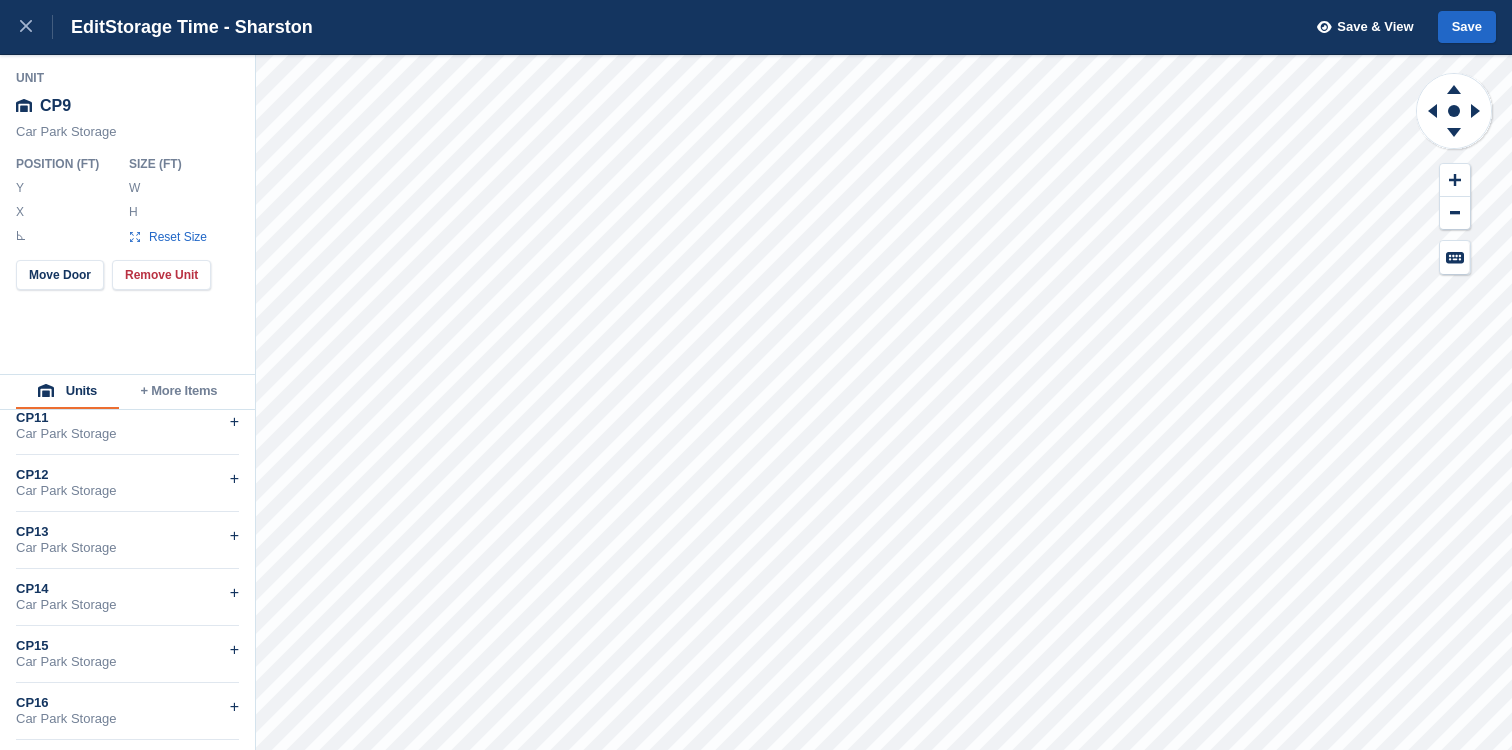 drag, startPoint x: 166, startPoint y: 188, endPoint x: 99, endPoint y: 173, distance: 68.65858 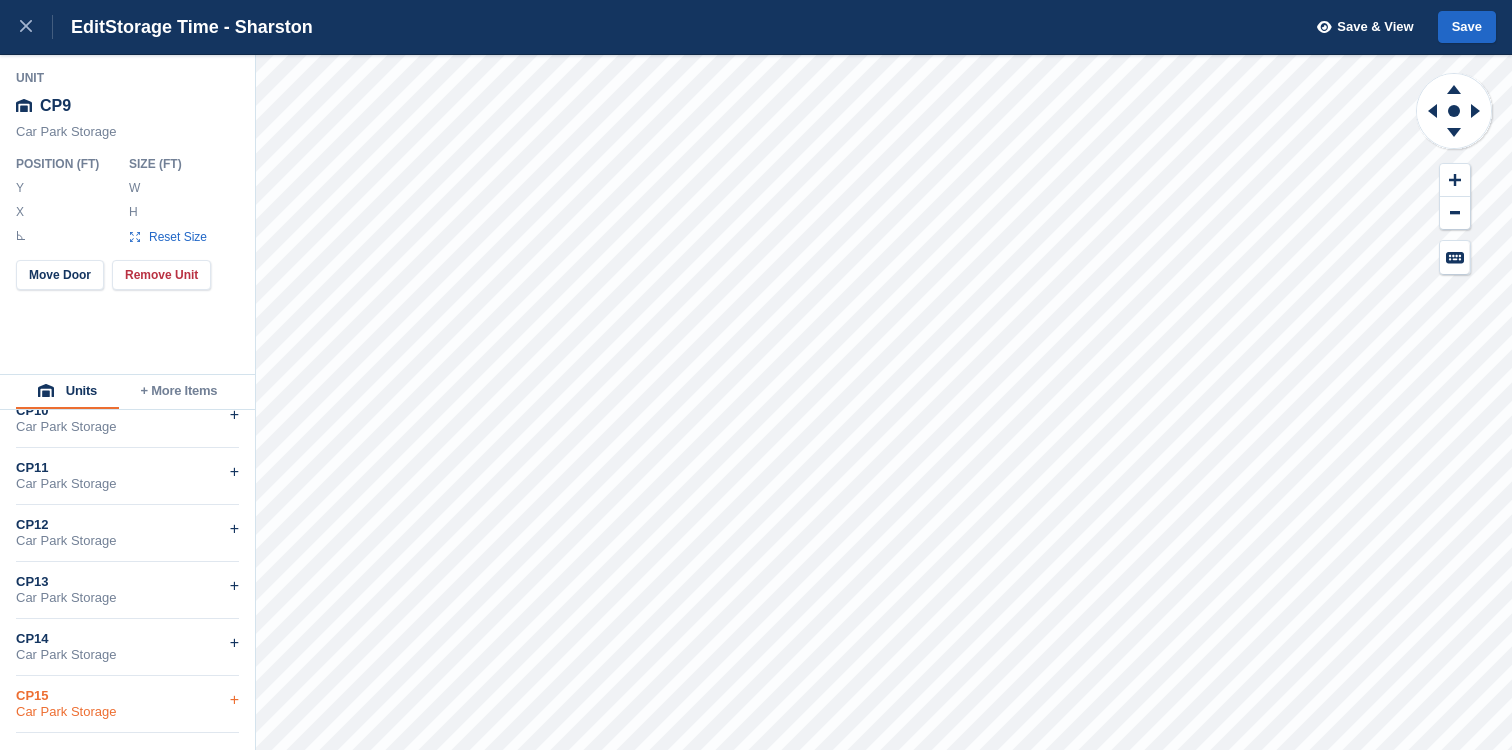 scroll, scrollTop: 0, scrollLeft: 0, axis: both 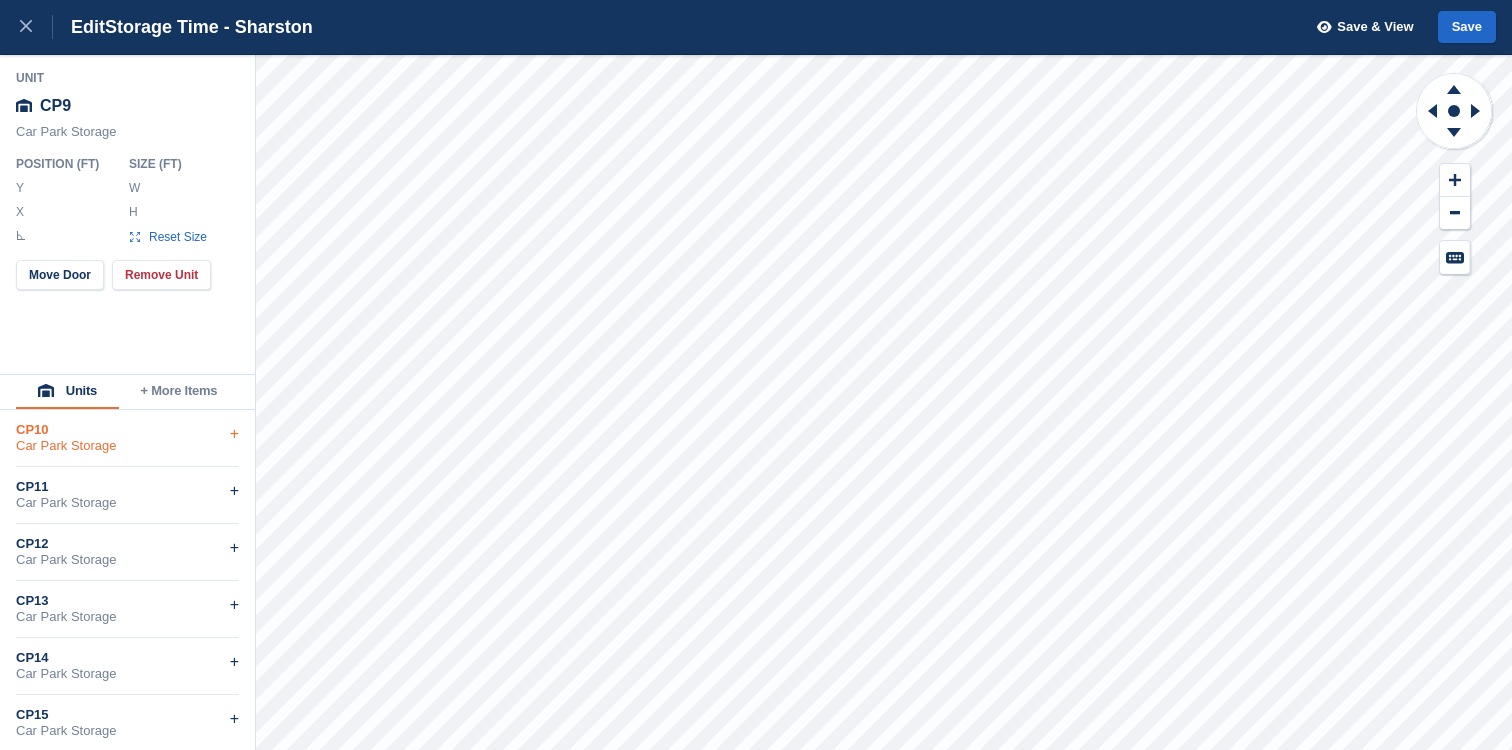 click on "Car Park Storage" at bounding box center [127, 446] 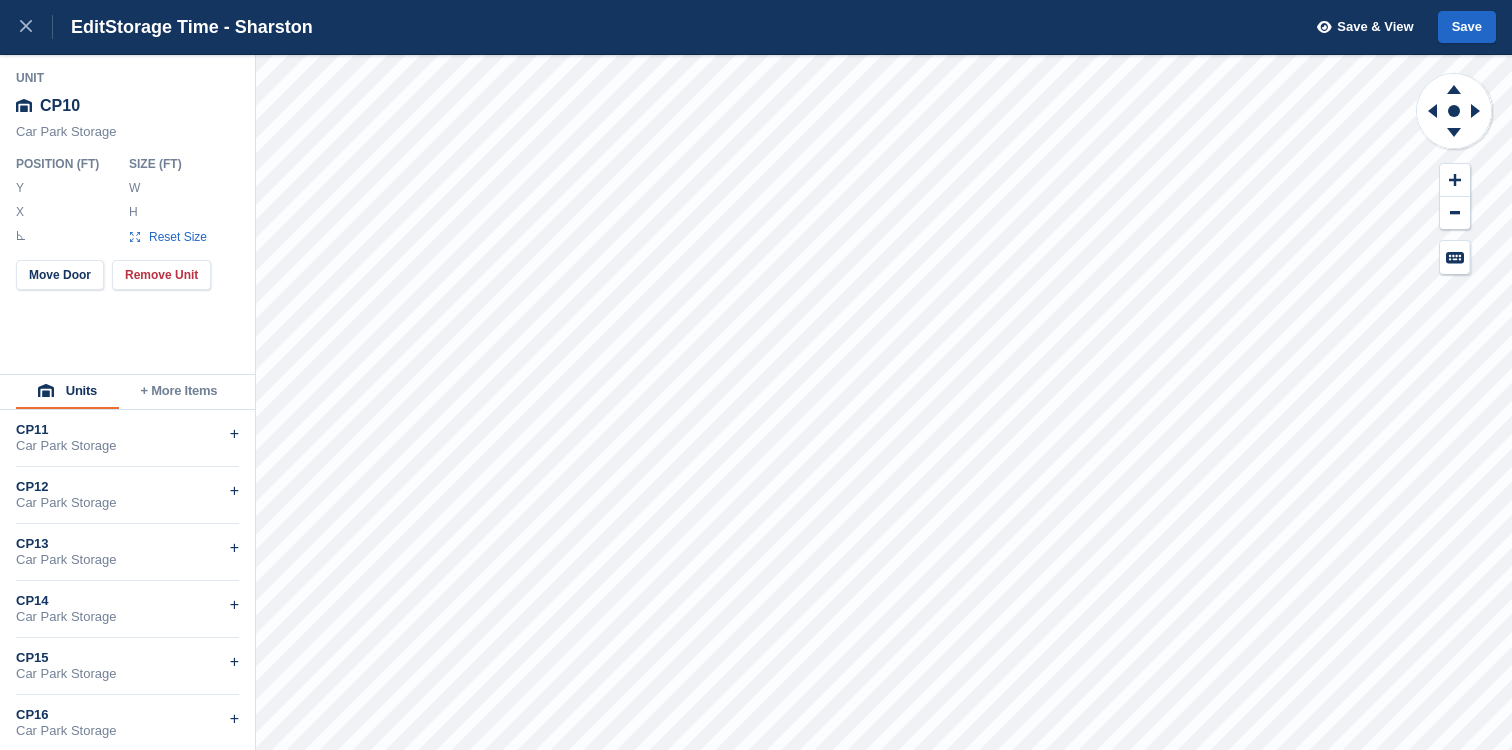 drag, startPoint x: 183, startPoint y: 187, endPoint x: 89, endPoint y: 187, distance: 94 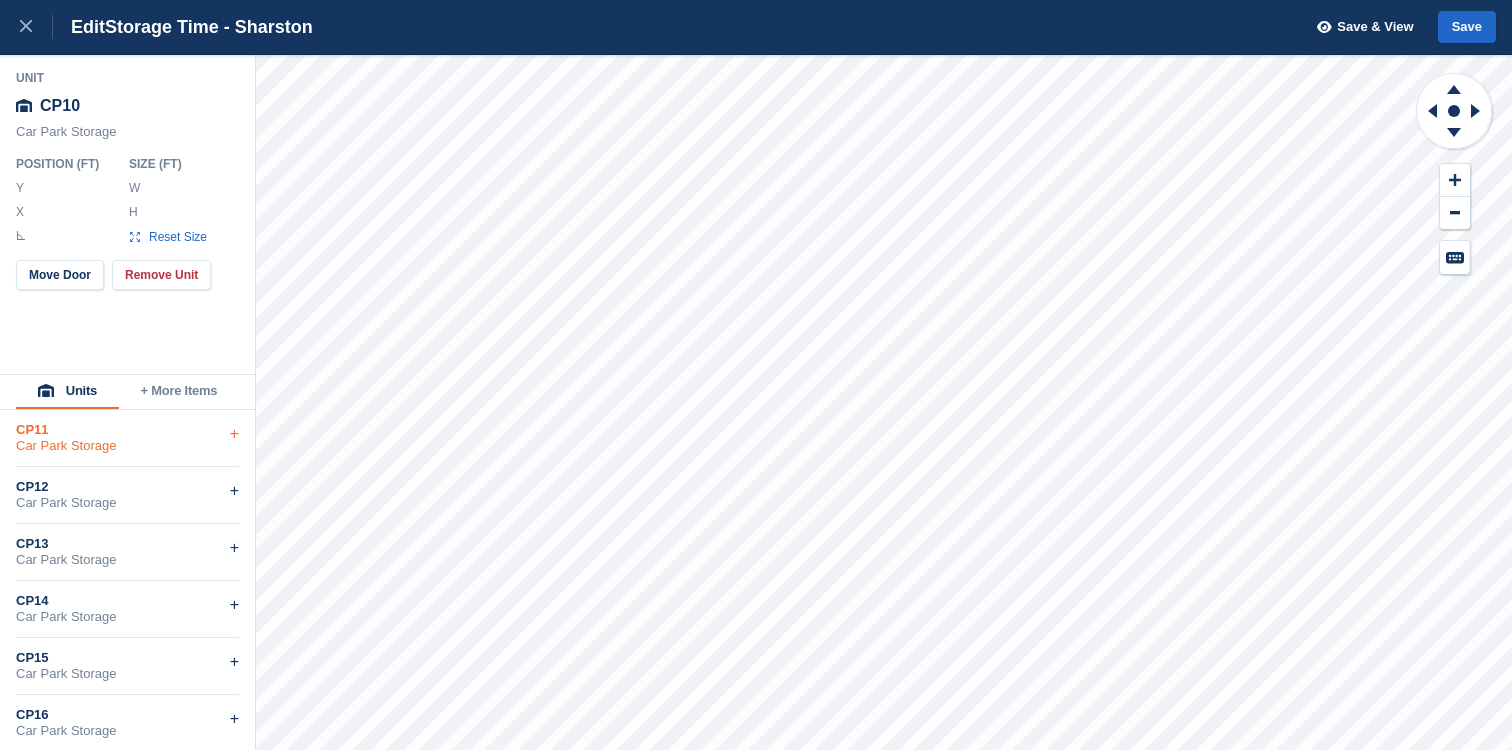 click on "Car Park Storage" at bounding box center [127, 446] 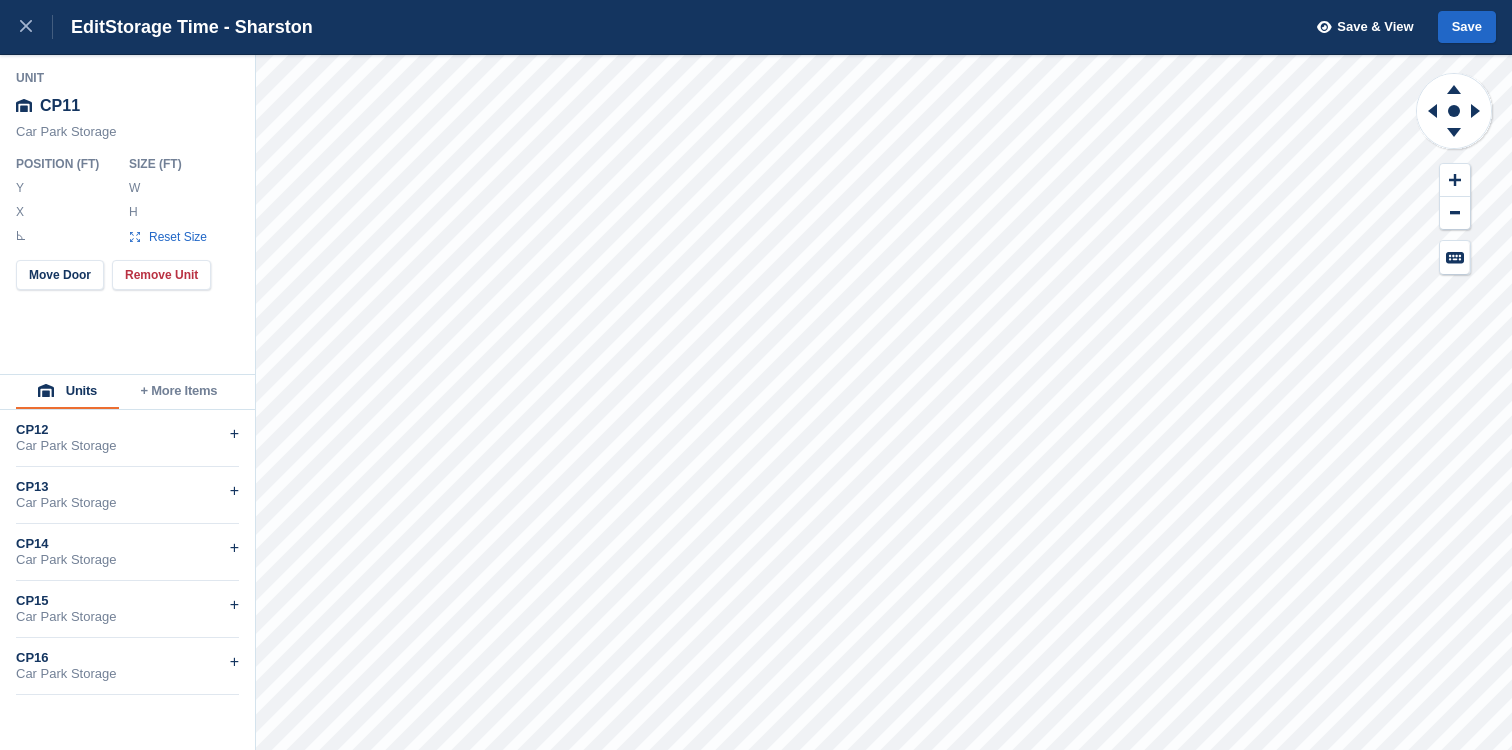drag, startPoint x: 175, startPoint y: 186, endPoint x: 76, endPoint y: 171, distance: 100.12991 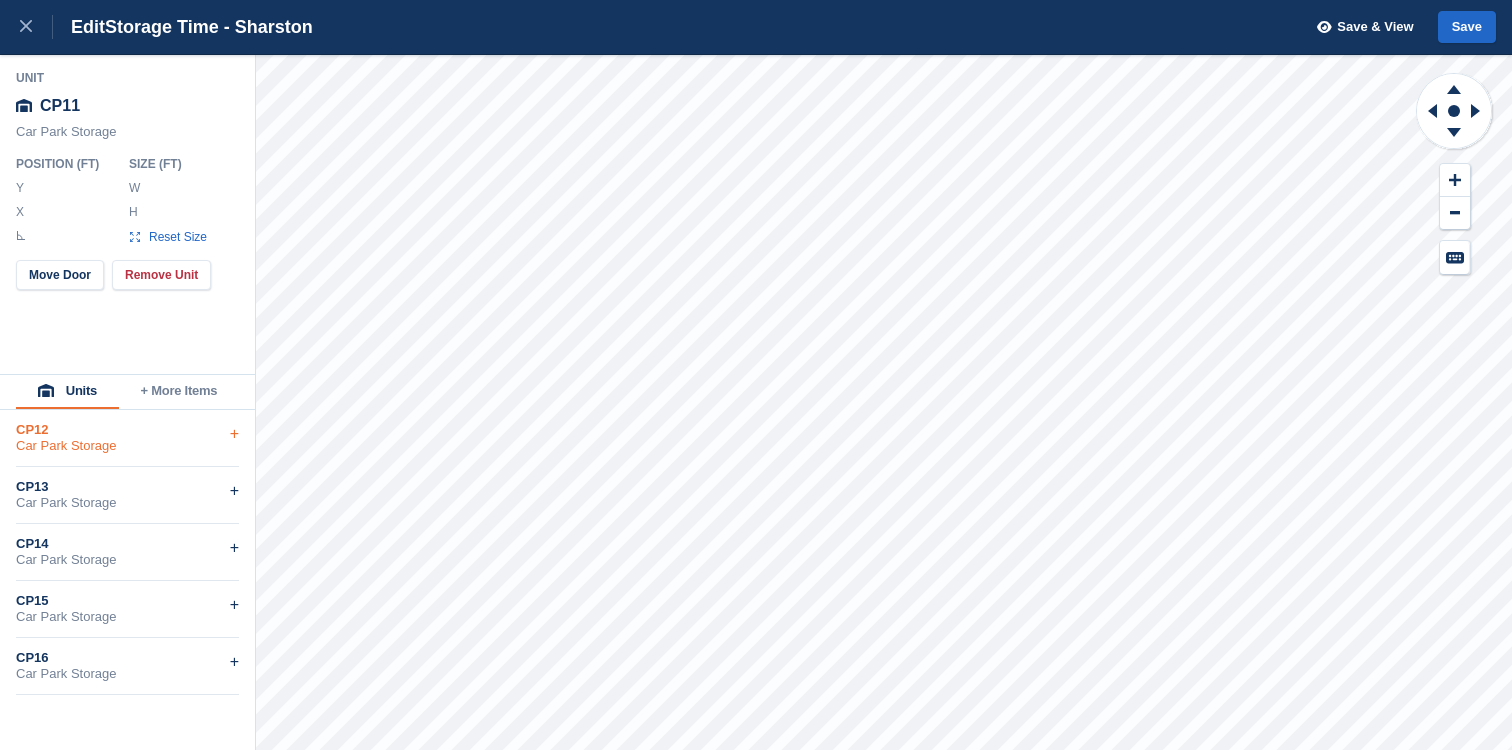 click on "Car Park Storage" at bounding box center [127, 446] 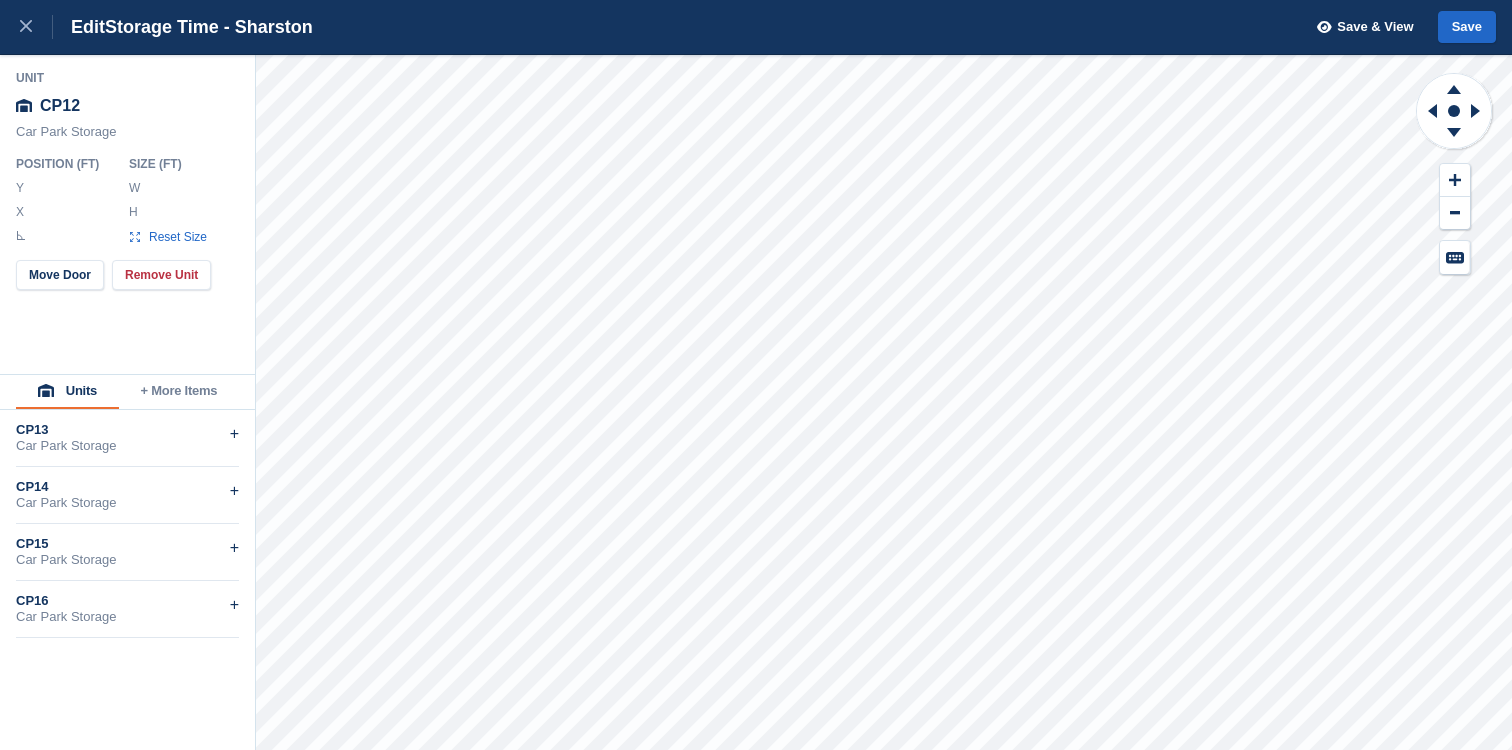 drag, startPoint x: 175, startPoint y: 188, endPoint x: 68, endPoint y: 183, distance: 107.11676 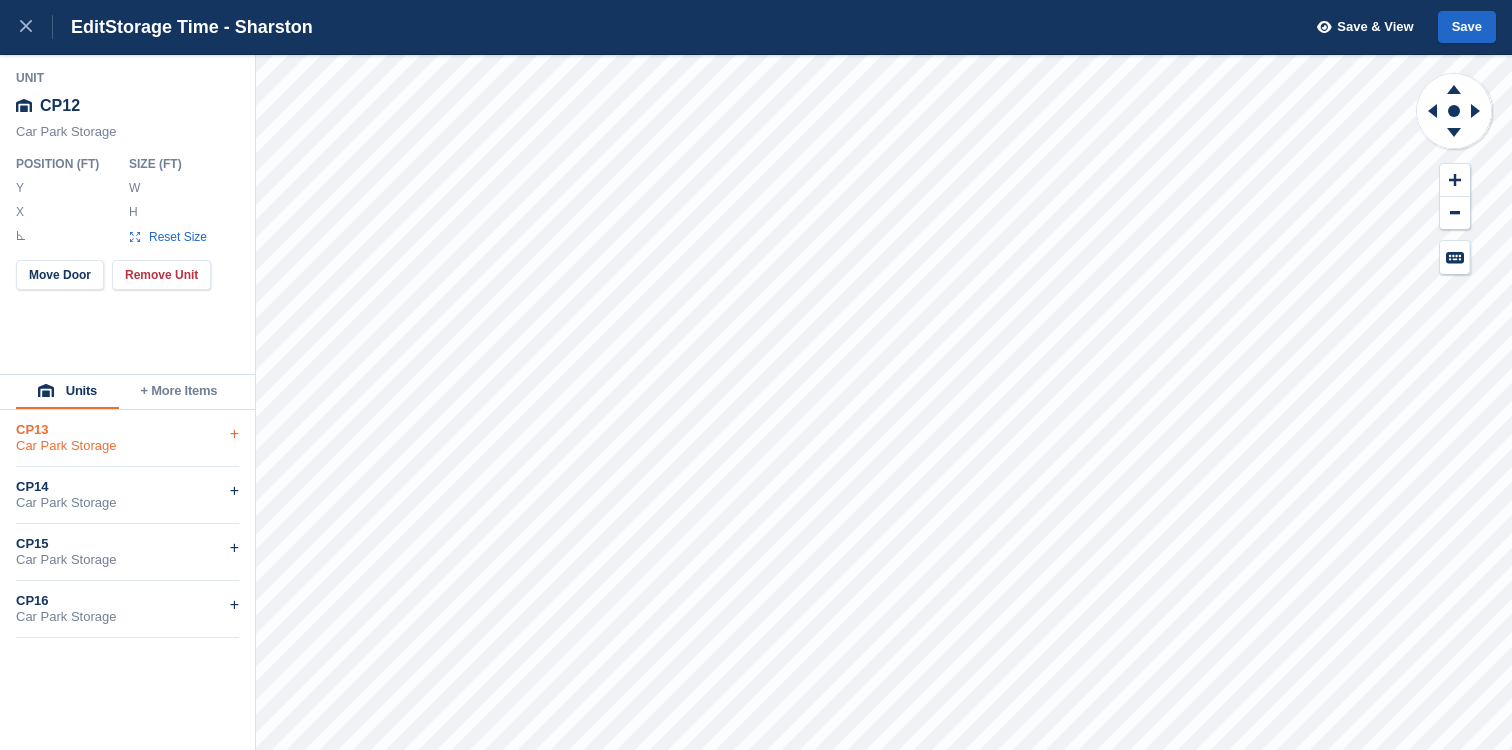 click on "CP13" at bounding box center (127, 430) 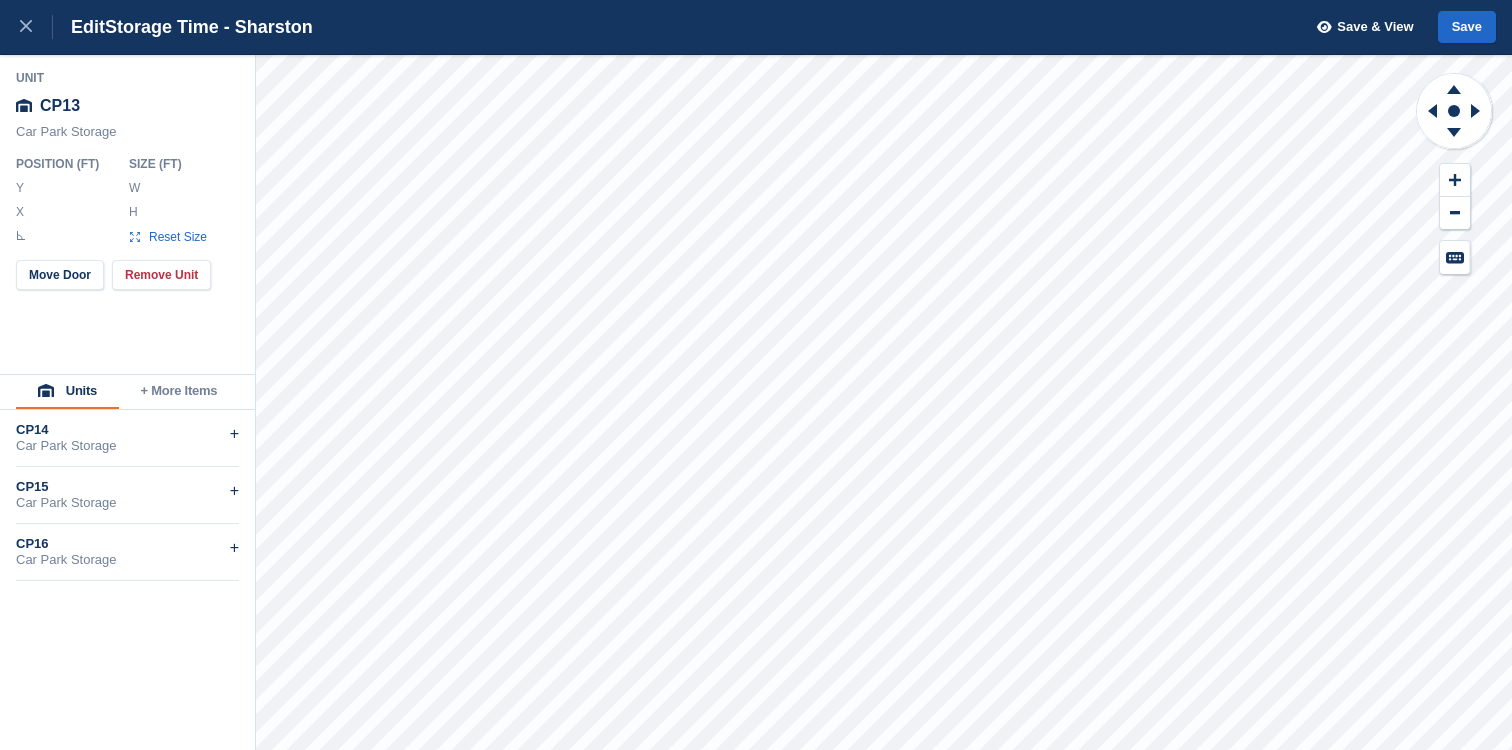 drag, startPoint x: 181, startPoint y: 189, endPoint x: 88, endPoint y: 184, distance: 93.13431 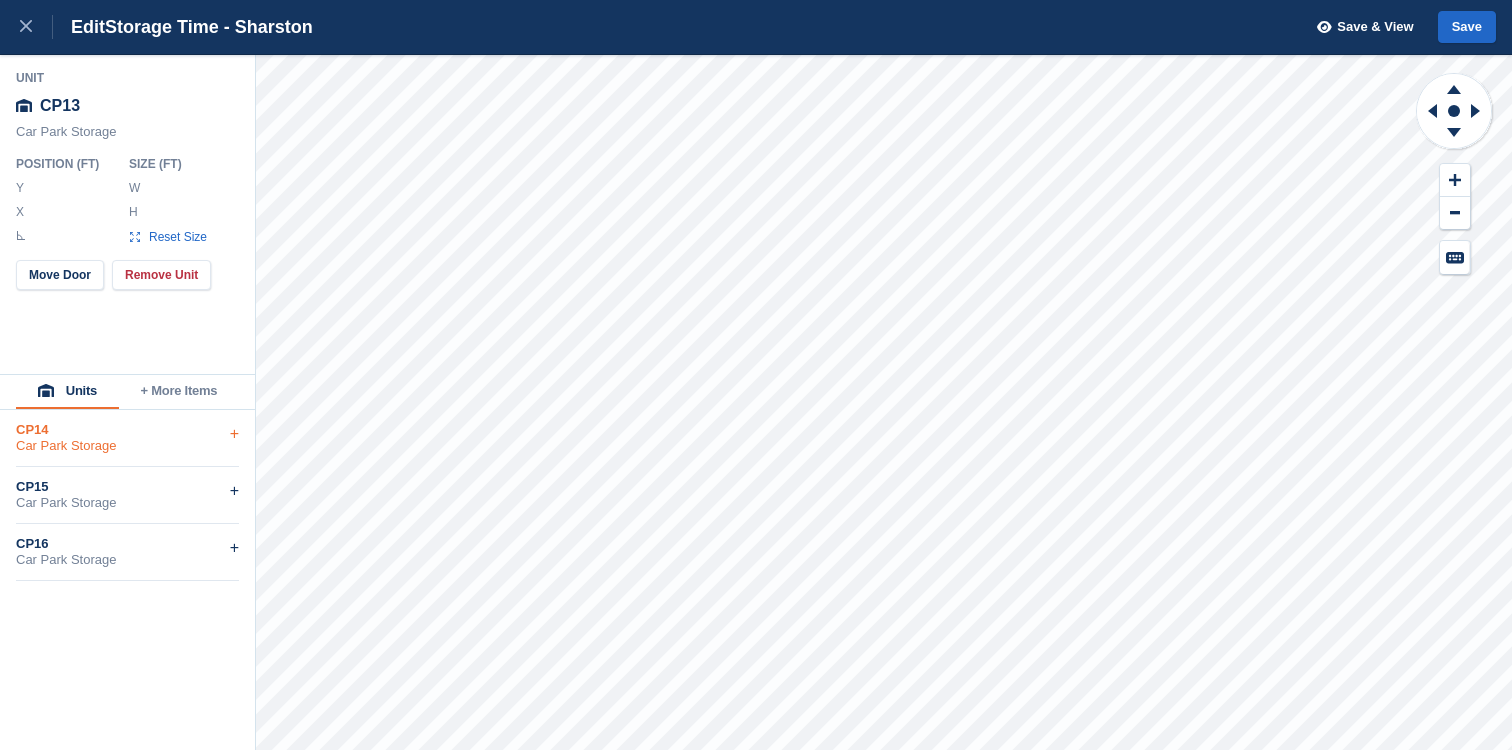 click on "Car Park Storage" at bounding box center (127, 446) 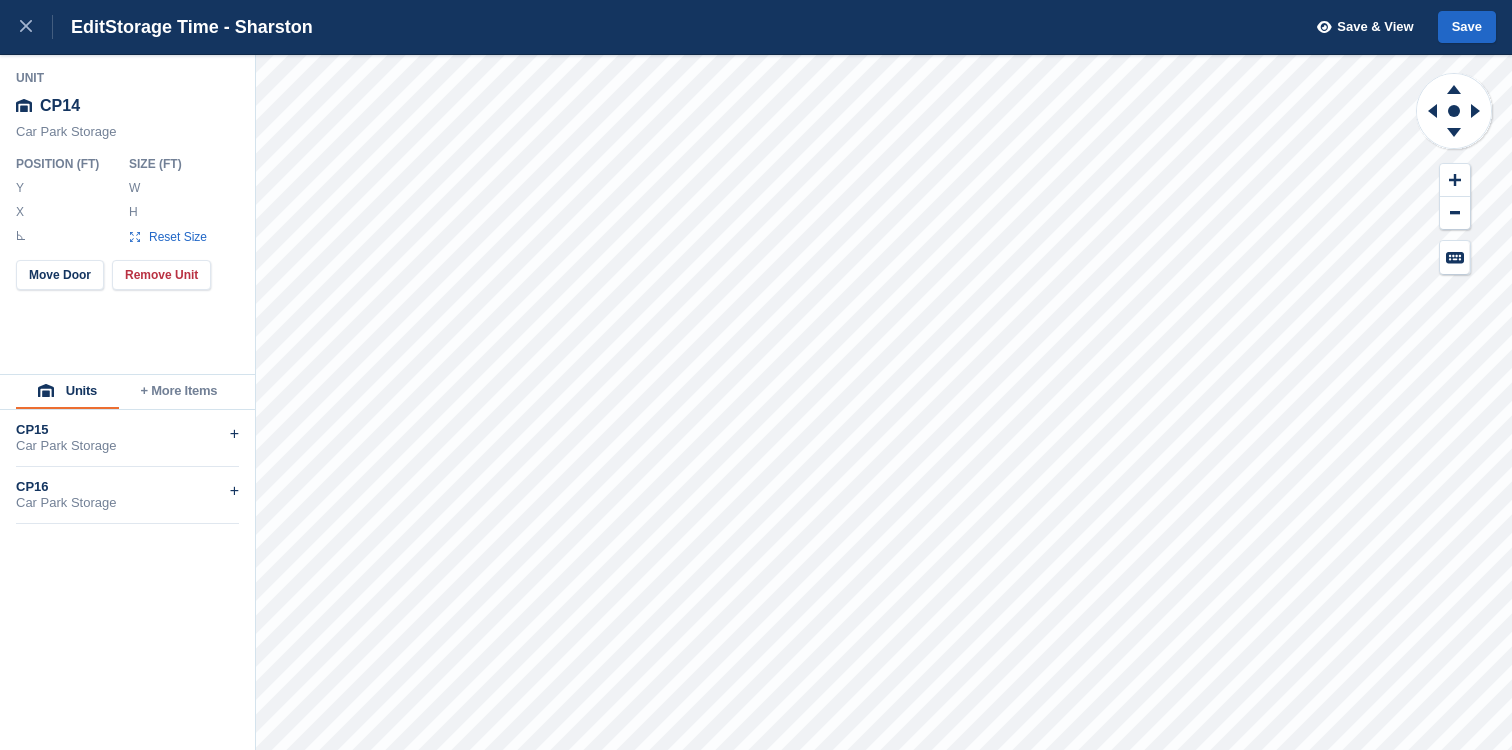 drag, startPoint x: 174, startPoint y: 185, endPoint x: 80, endPoint y: 183, distance: 94.02127 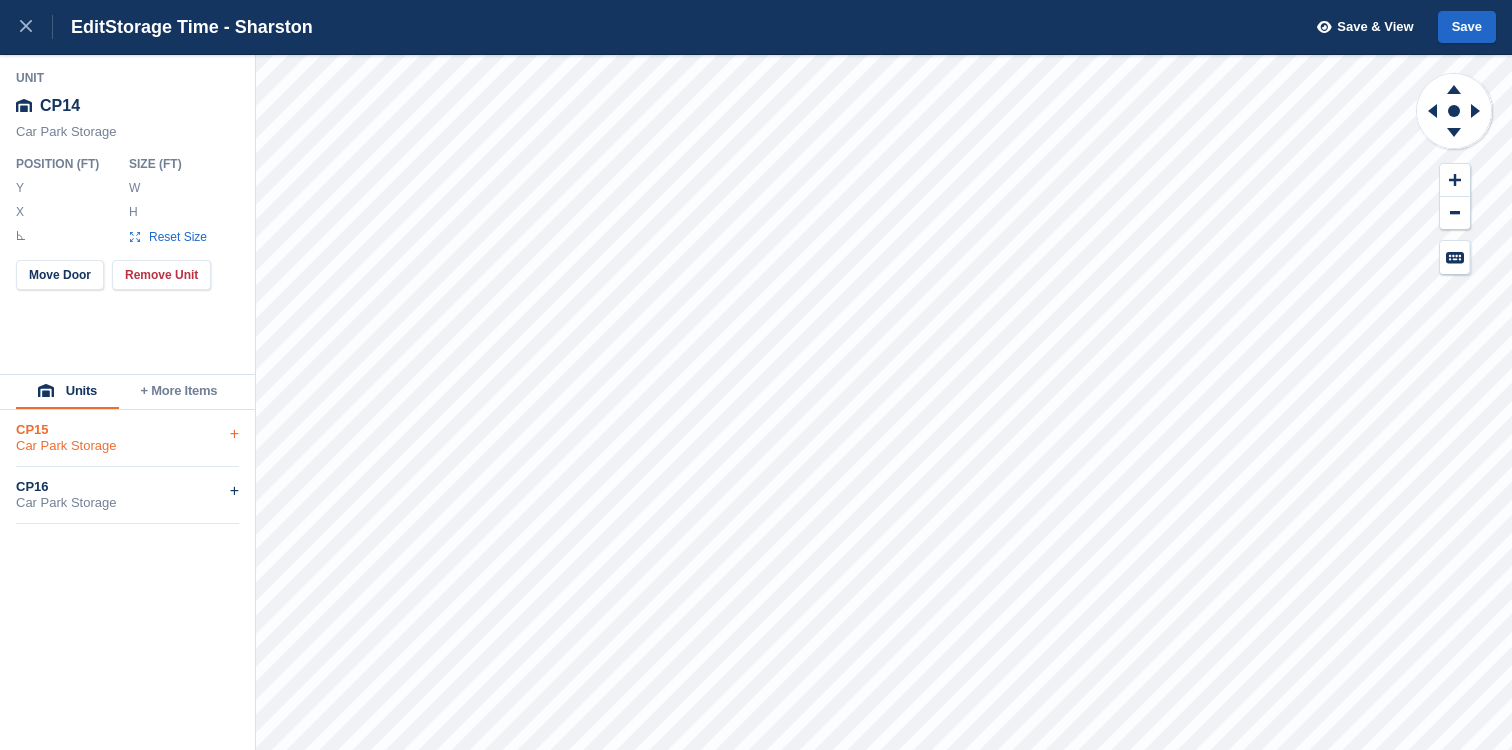 click on "CP15" at bounding box center [127, 430] 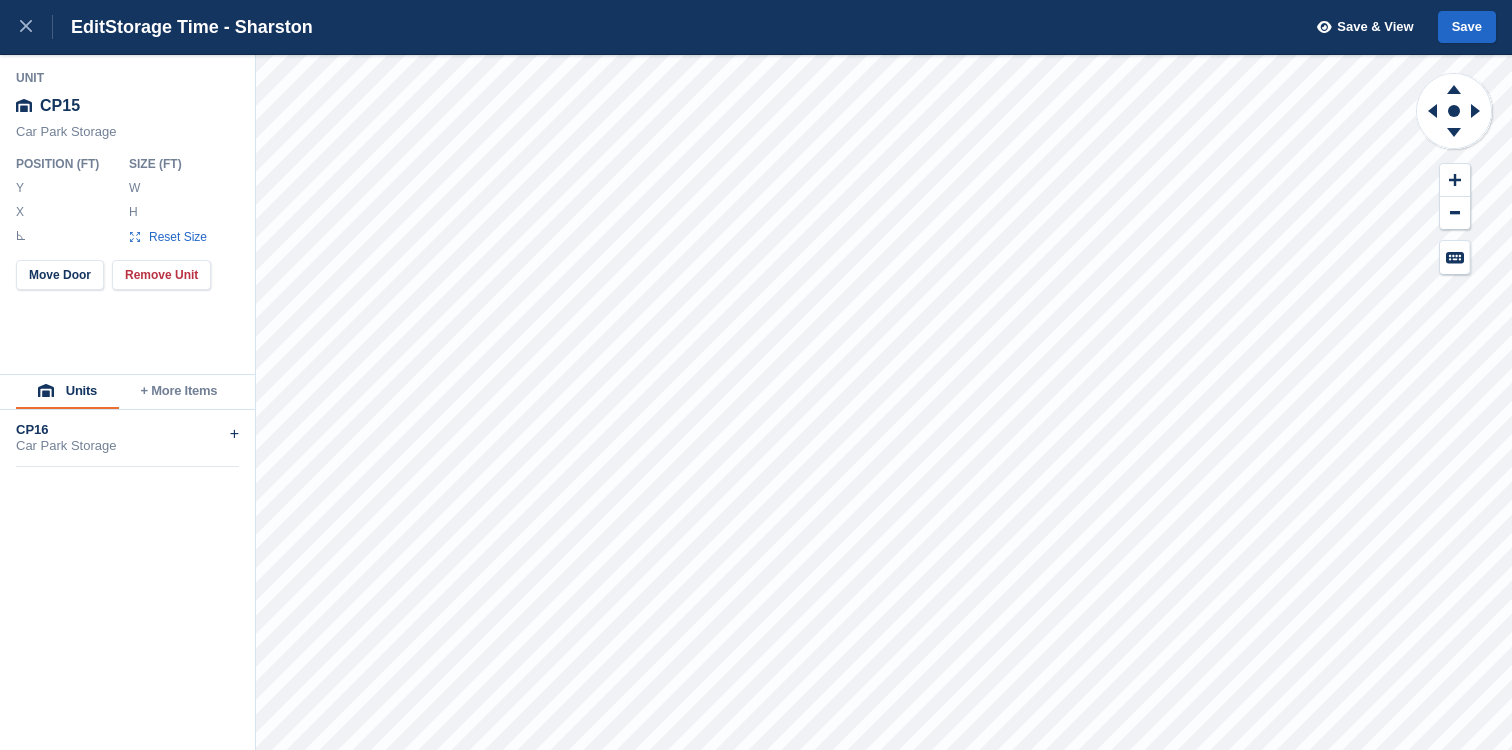drag, startPoint x: 130, startPoint y: 188, endPoint x: 112, endPoint y: 183, distance: 18.681541 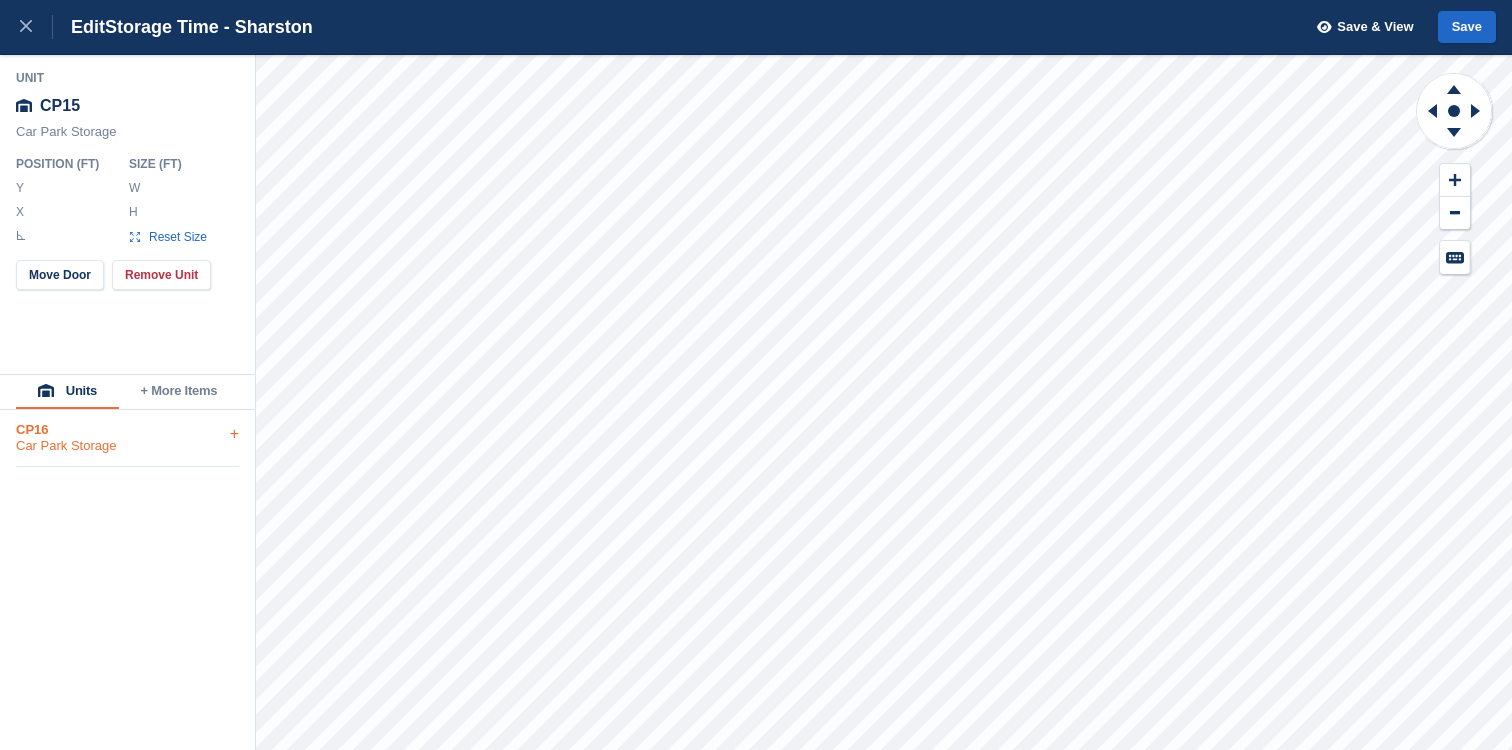 click on "CP16" at bounding box center (127, 430) 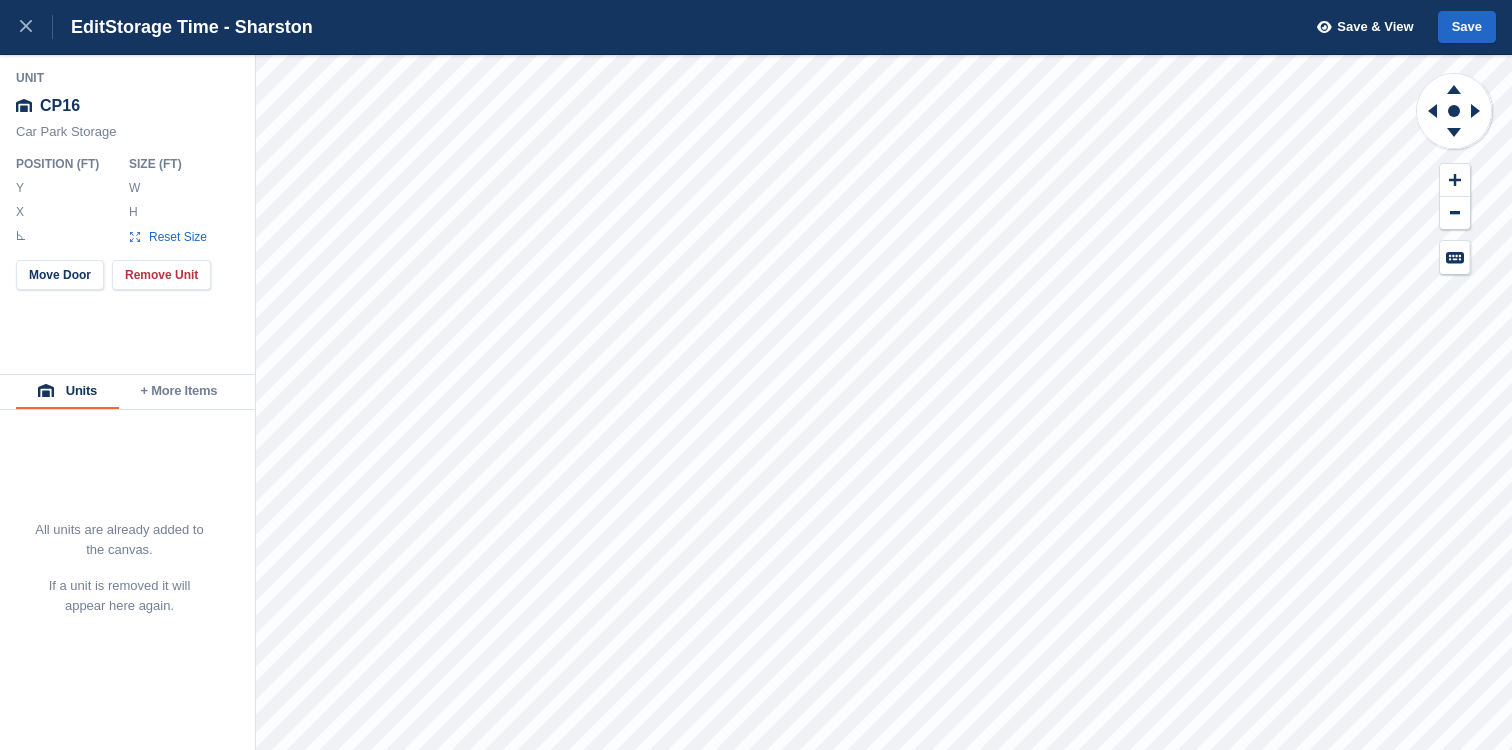 drag, startPoint x: 186, startPoint y: 186, endPoint x: 34, endPoint y: 161, distance: 154.0422 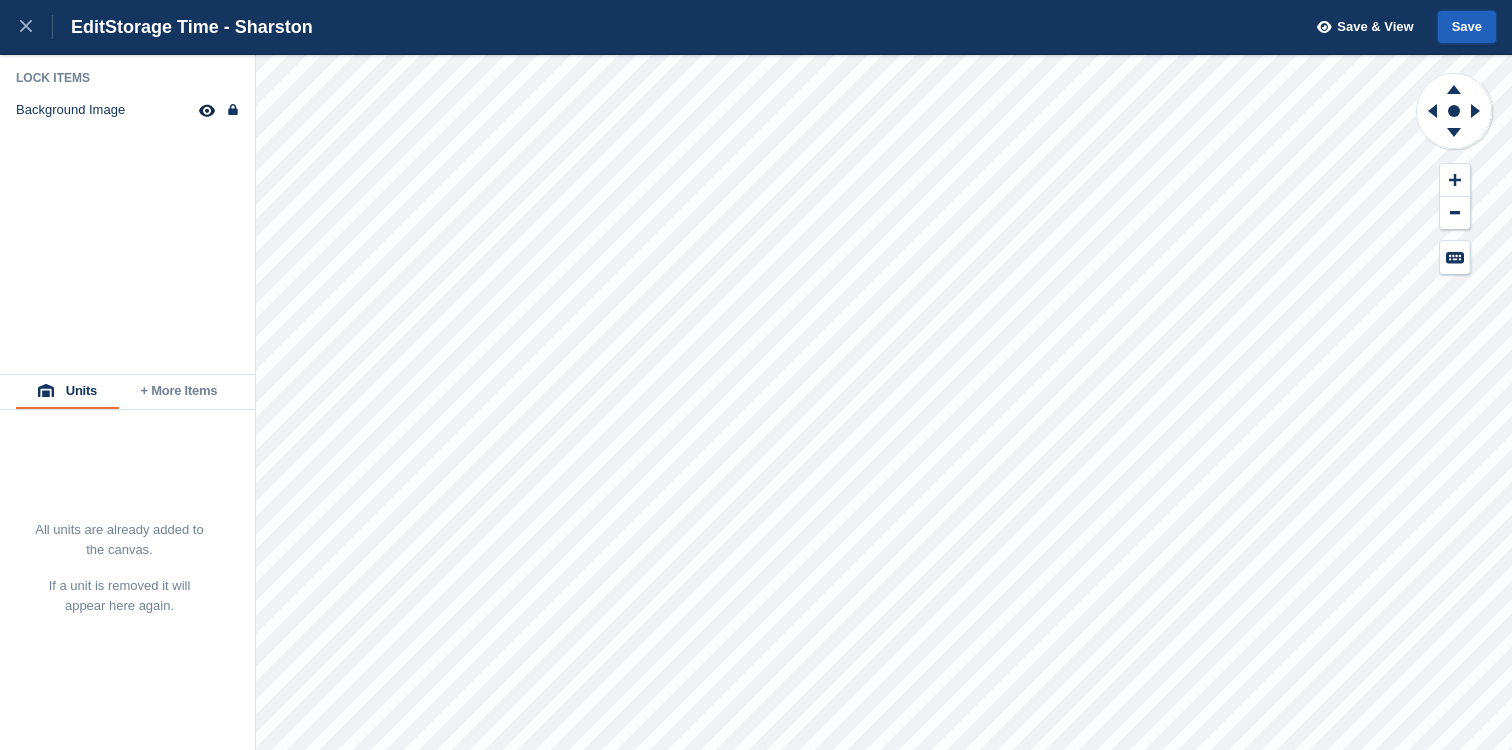 click on "Save" at bounding box center (1467, 27) 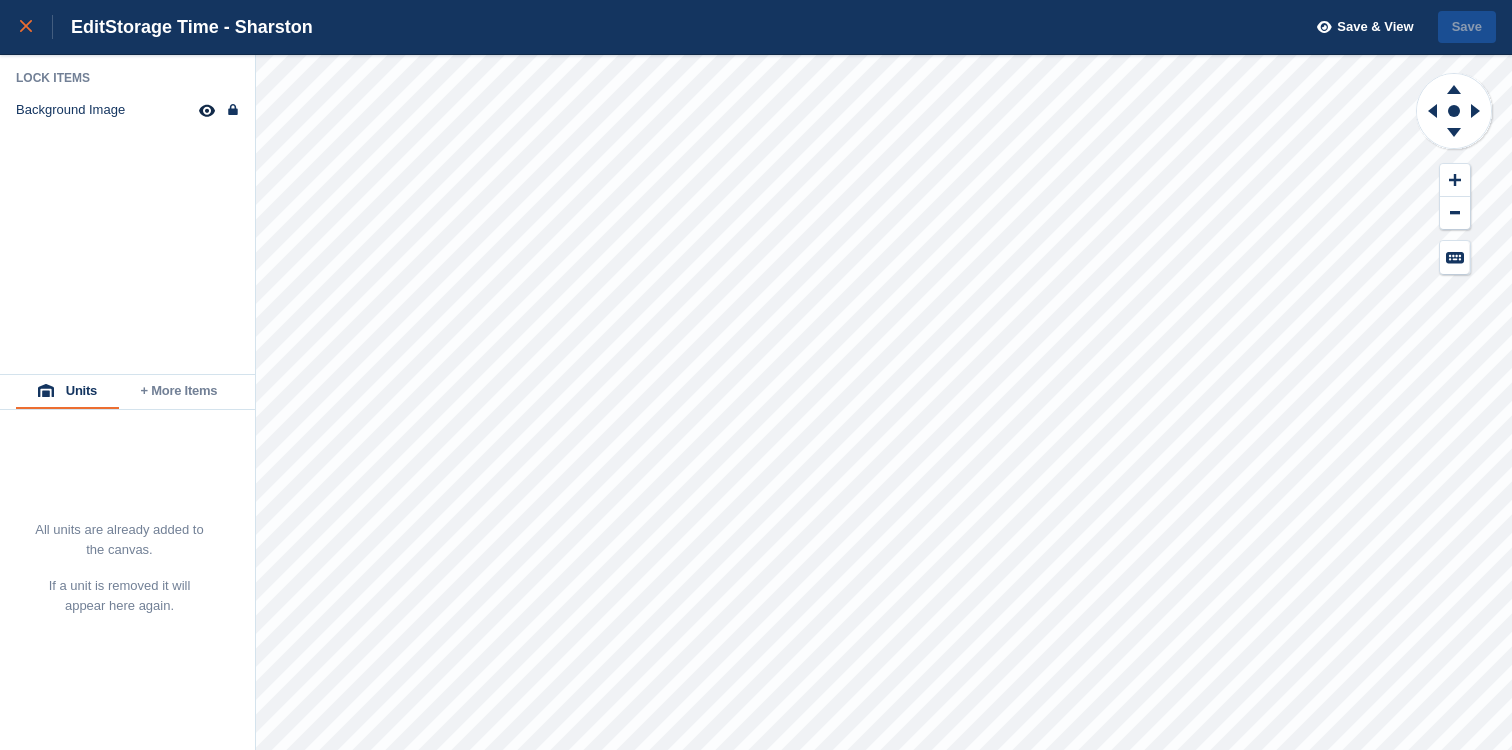 click at bounding box center (26, 27) 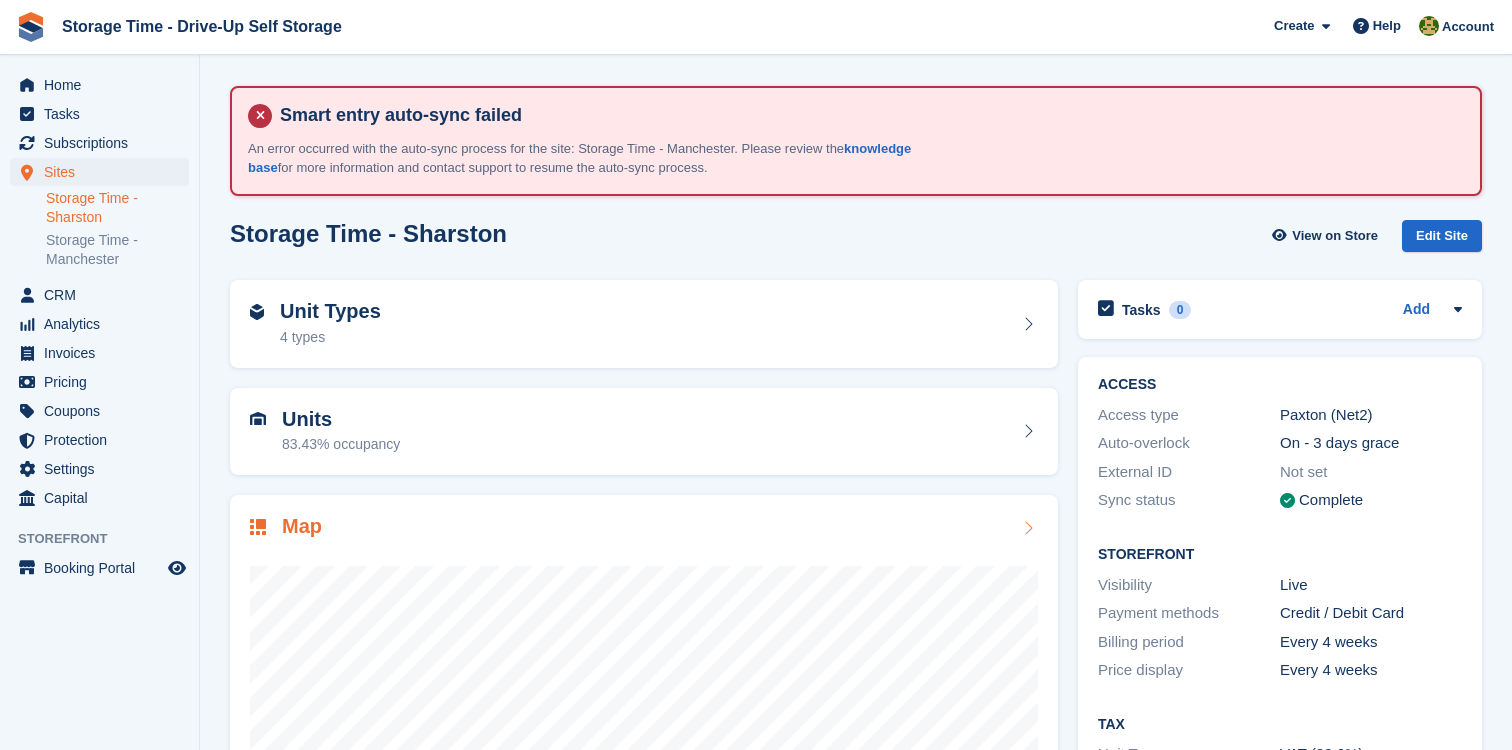 scroll, scrollTop: 0, scrollLeft: 0, axis: both 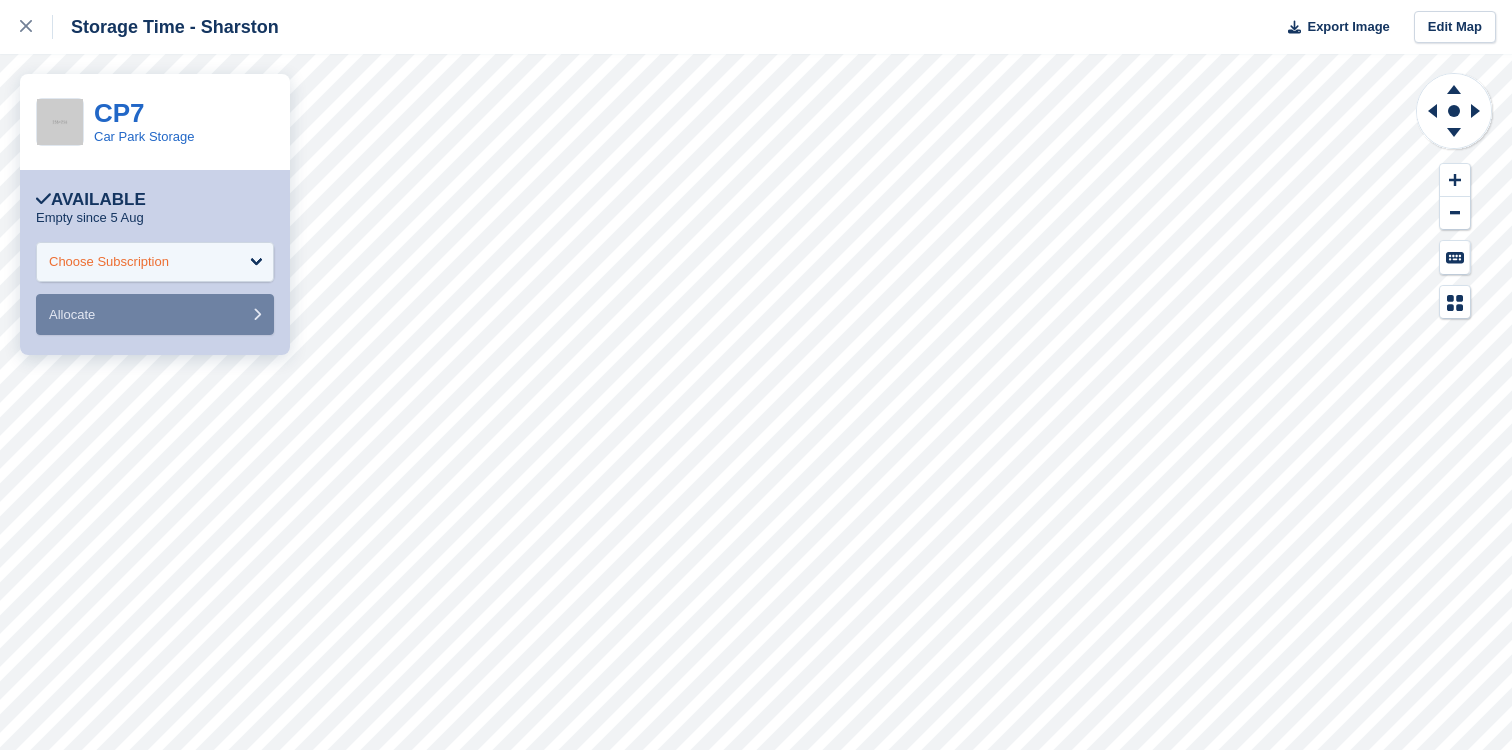 click on "Choose Subscription" at bounding box center [109, 262] 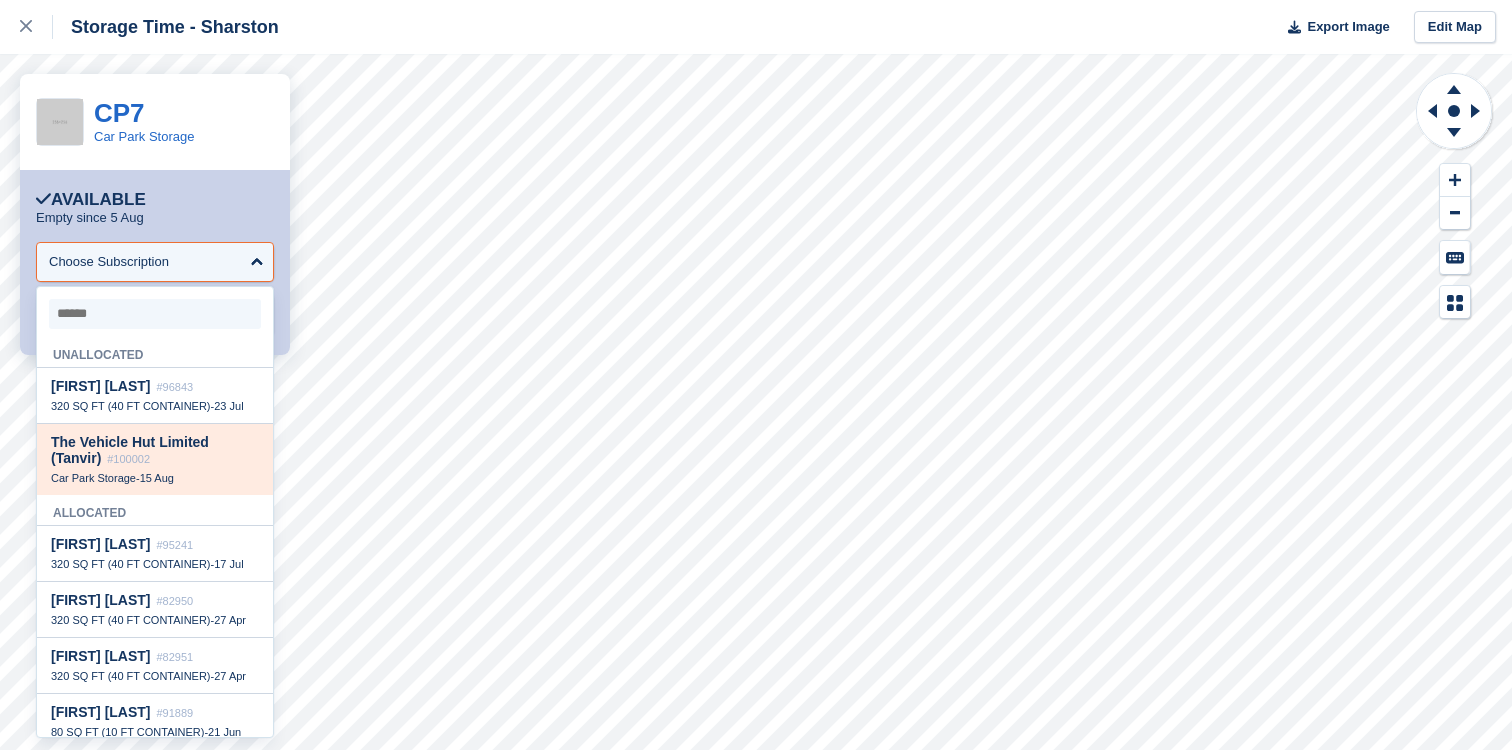 click on "#100002" at bounding box center (128, 459) 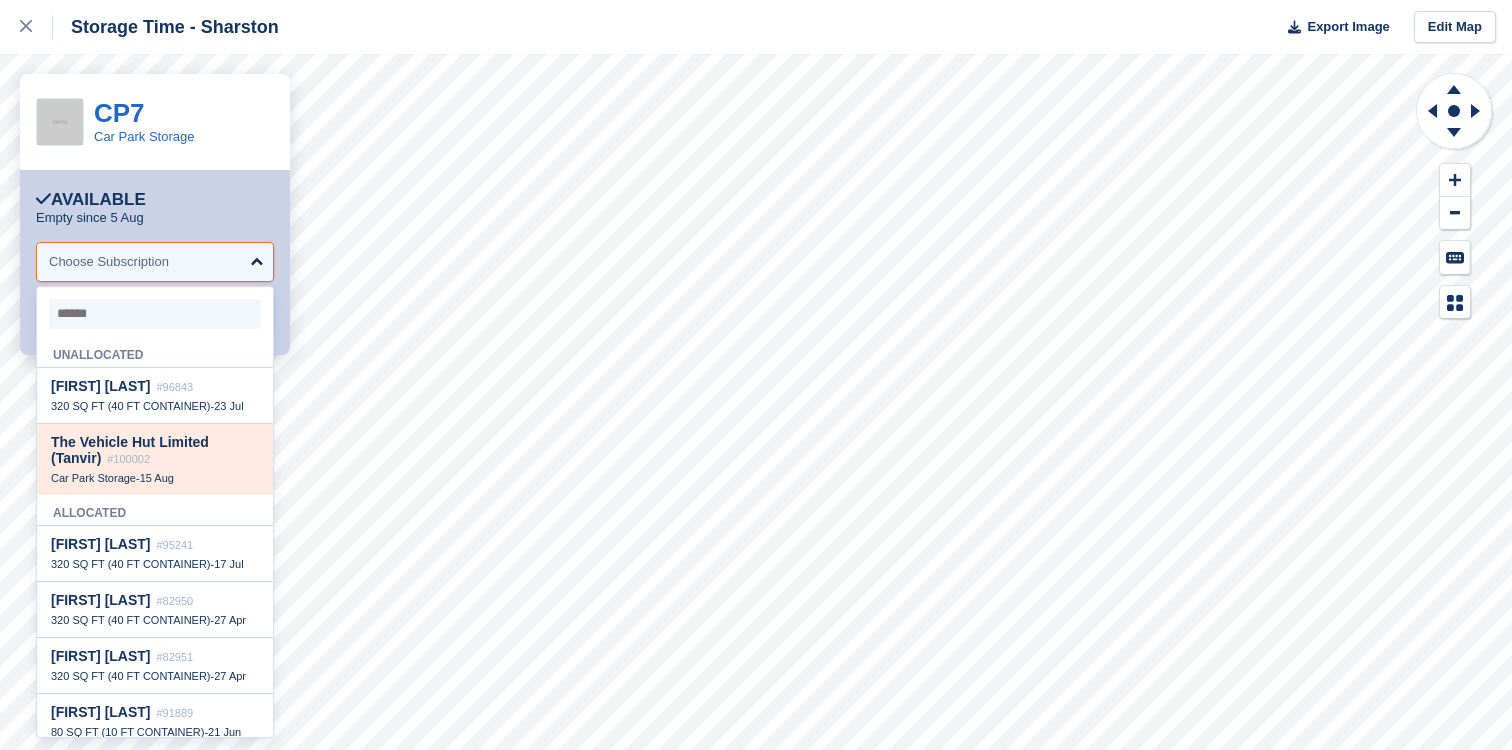 select on "******" 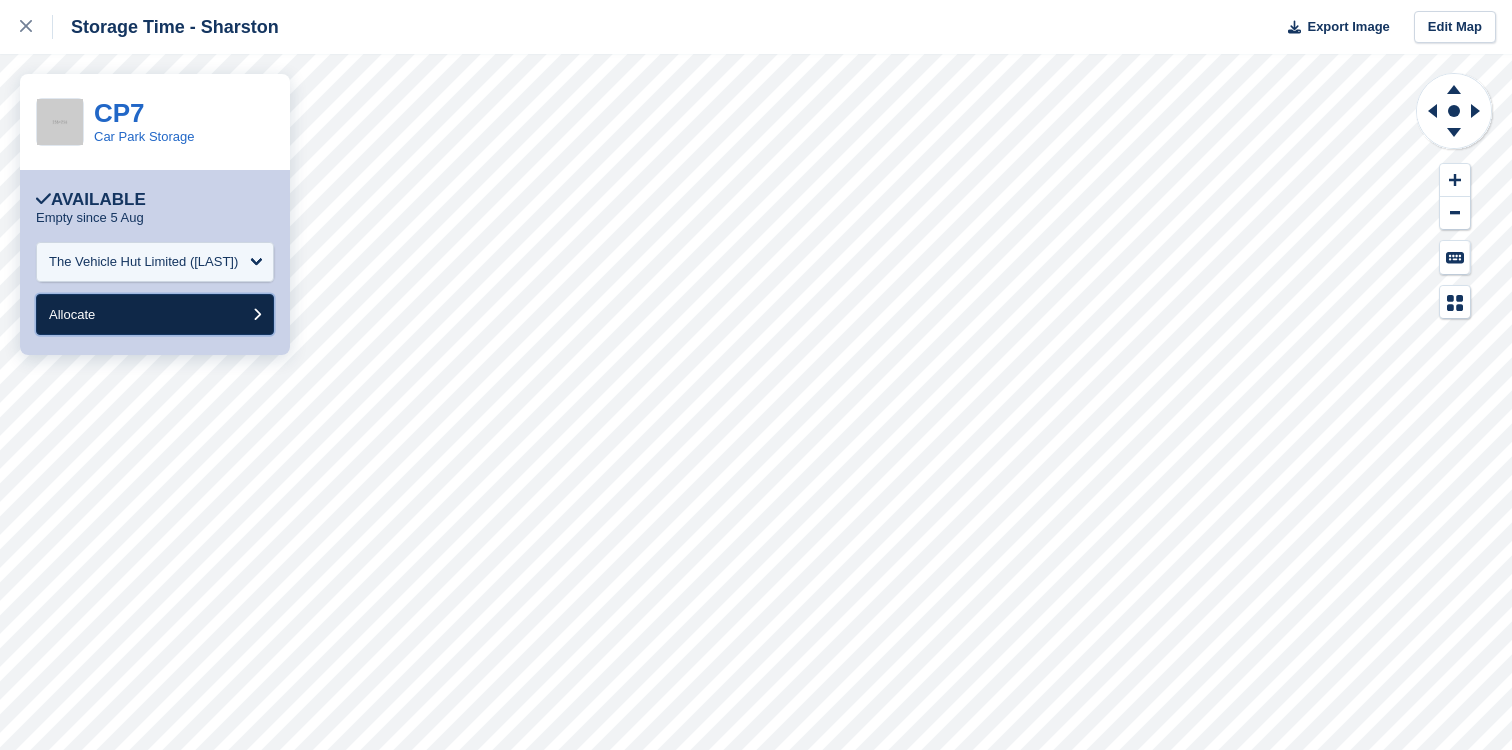 click on "Allocate" at bounding box center [155, 314] 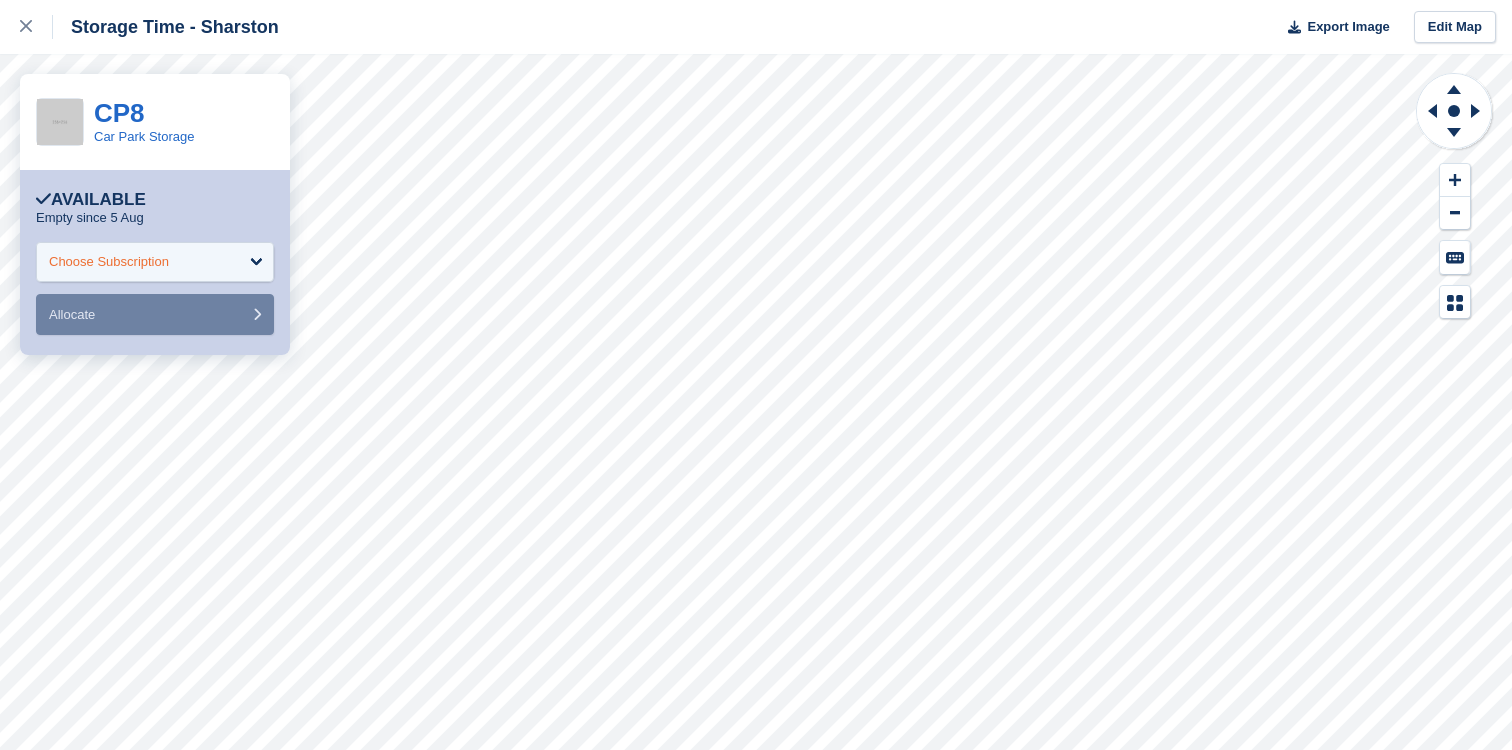 click on "Choose Subscription" at bounding box center [109, 262] 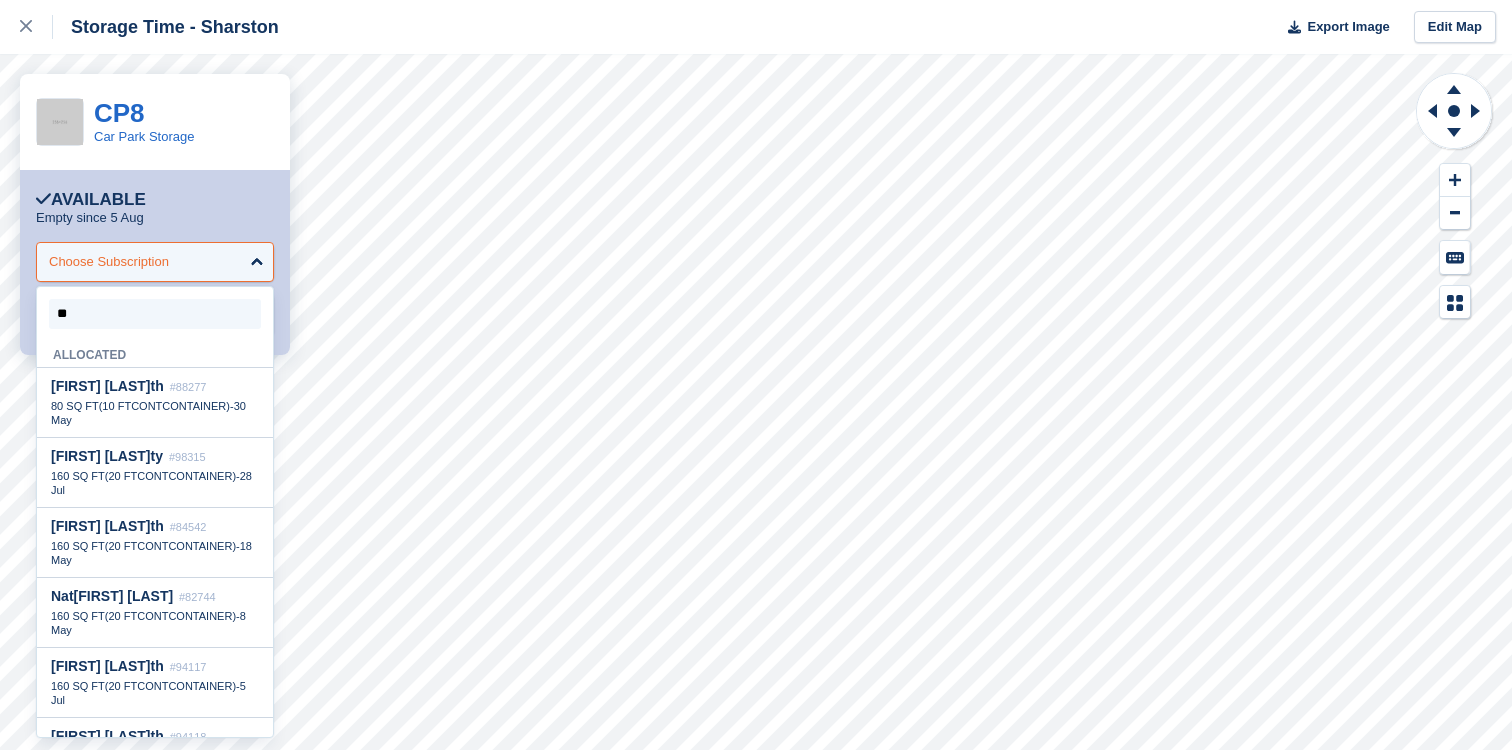 type on "***" 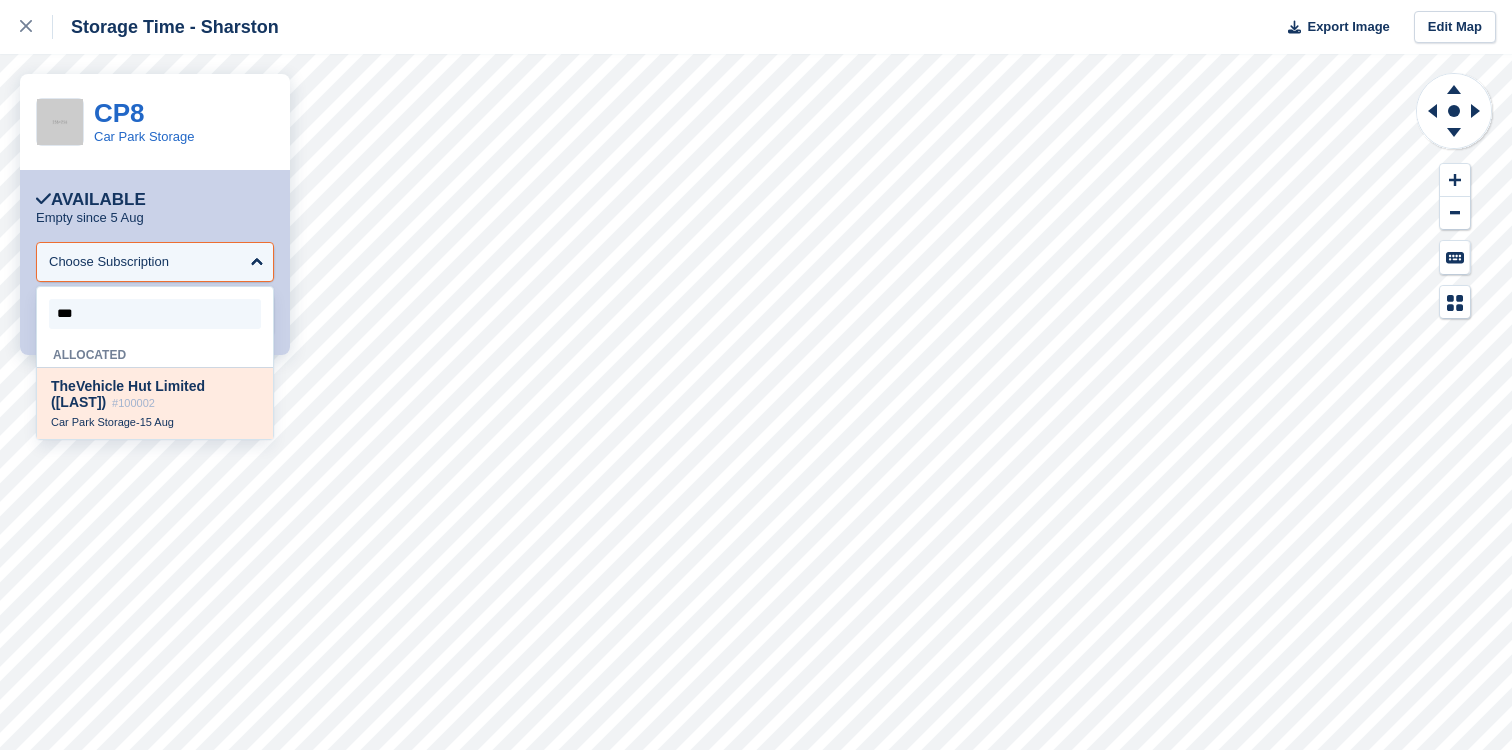 click on "The Vehicle Hut Limited ([LAST])" at bounding box center [128, 394] 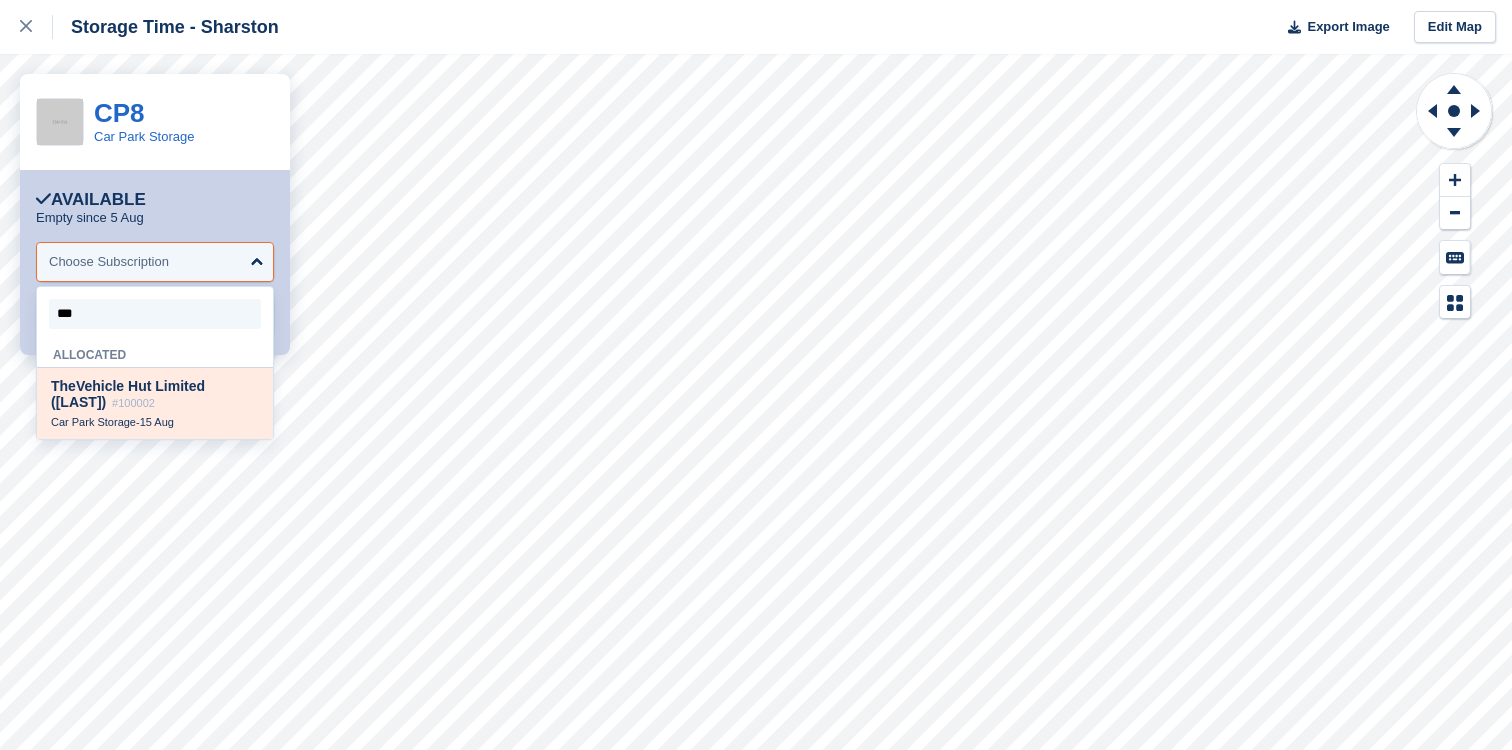 select on "******" 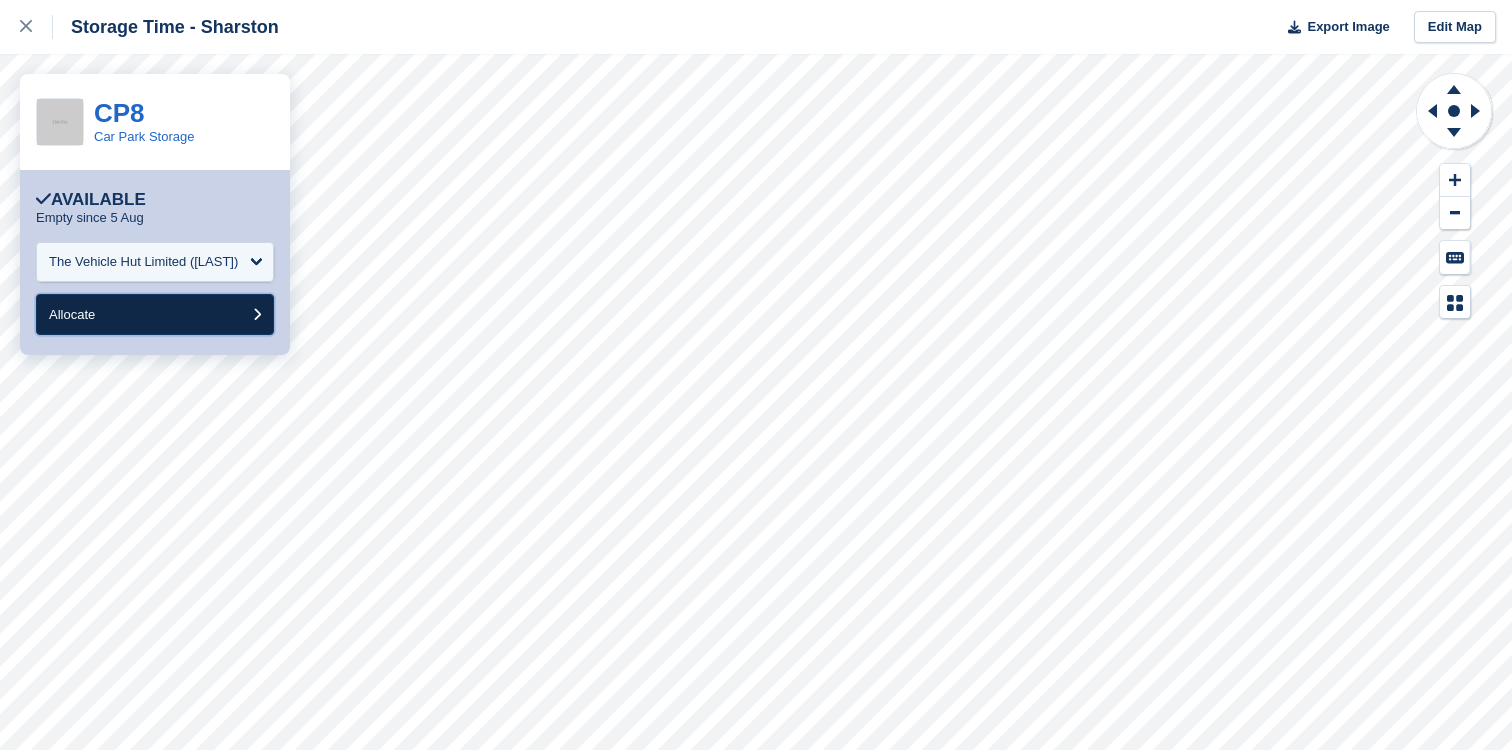click on "Allocate" at bounding box center [155, 314] 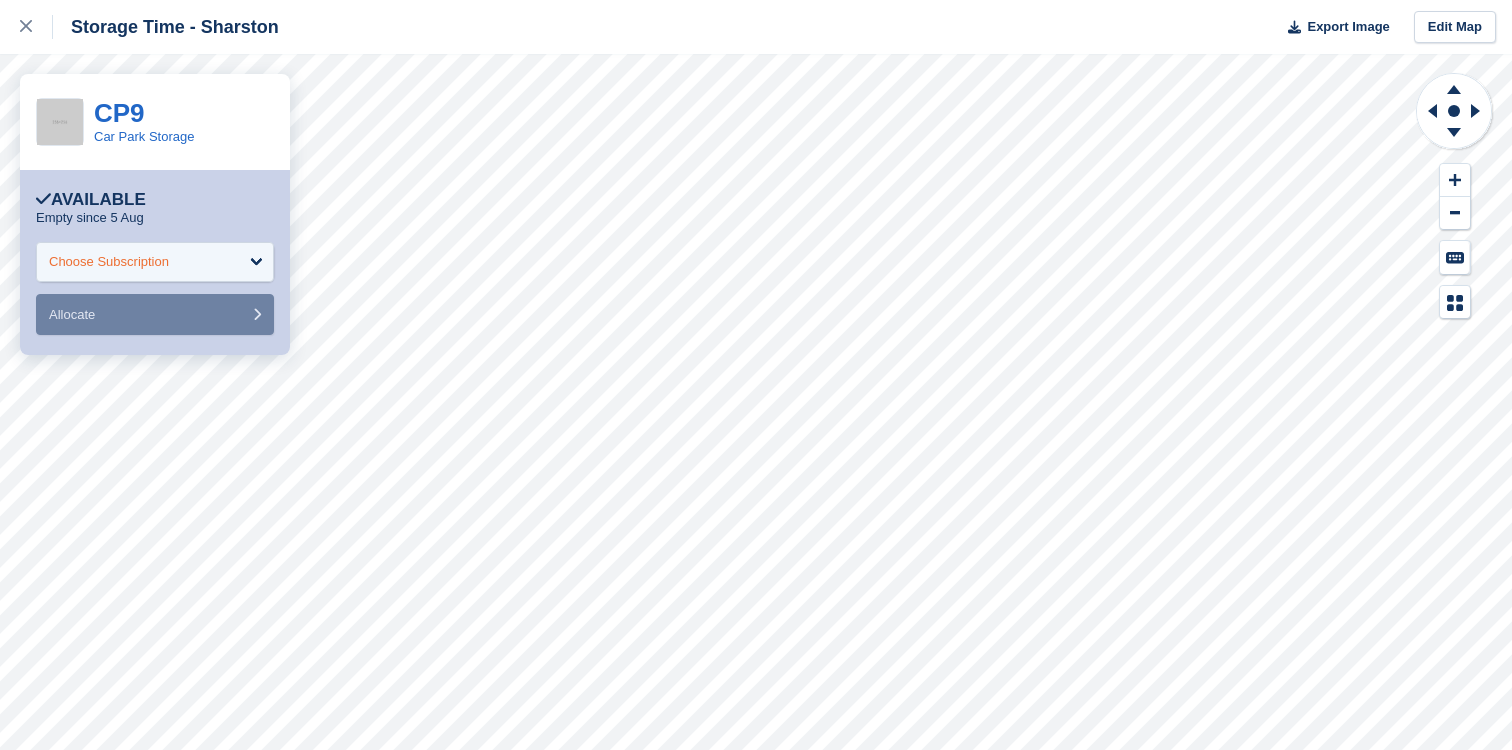 click on "Choose Subscription" at bounding box center (155, 262) 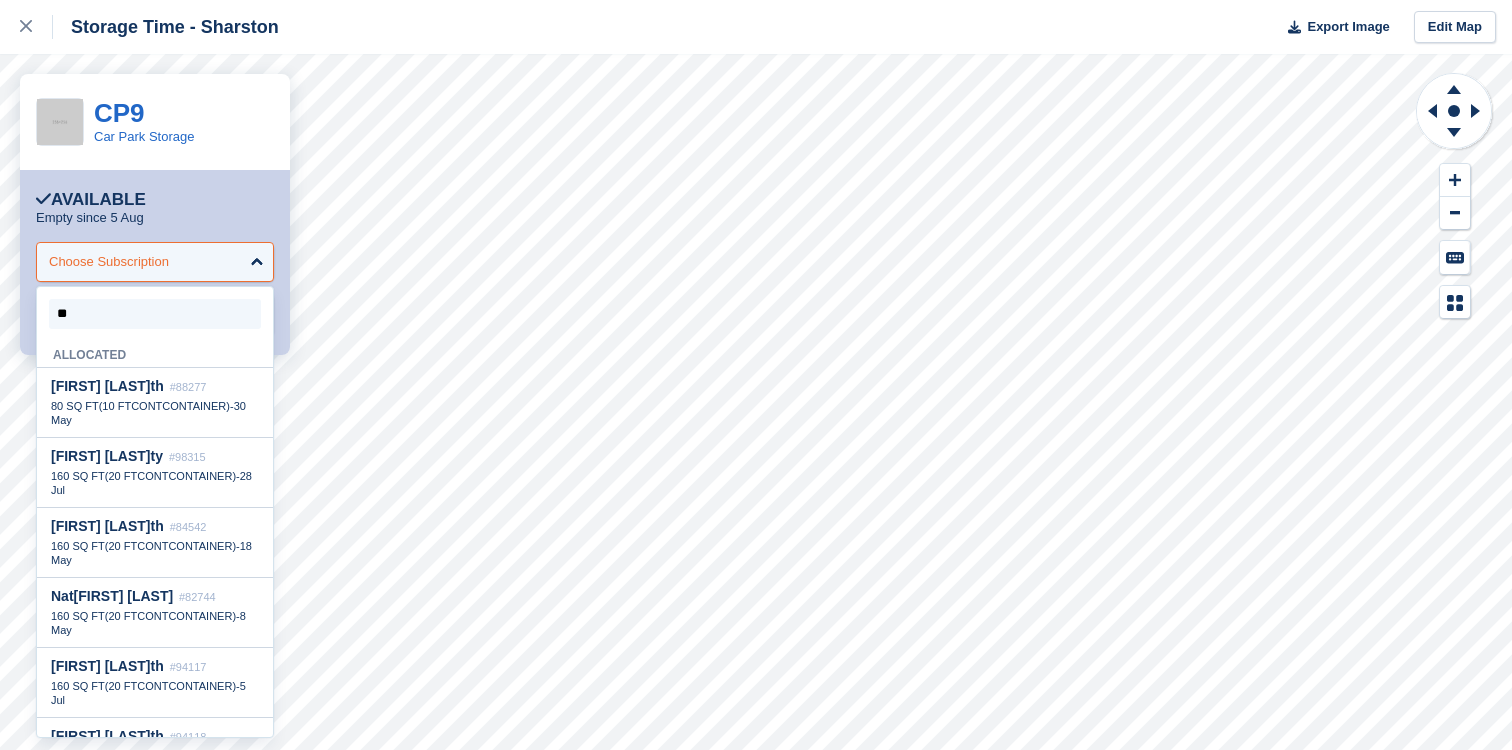 type on "***" 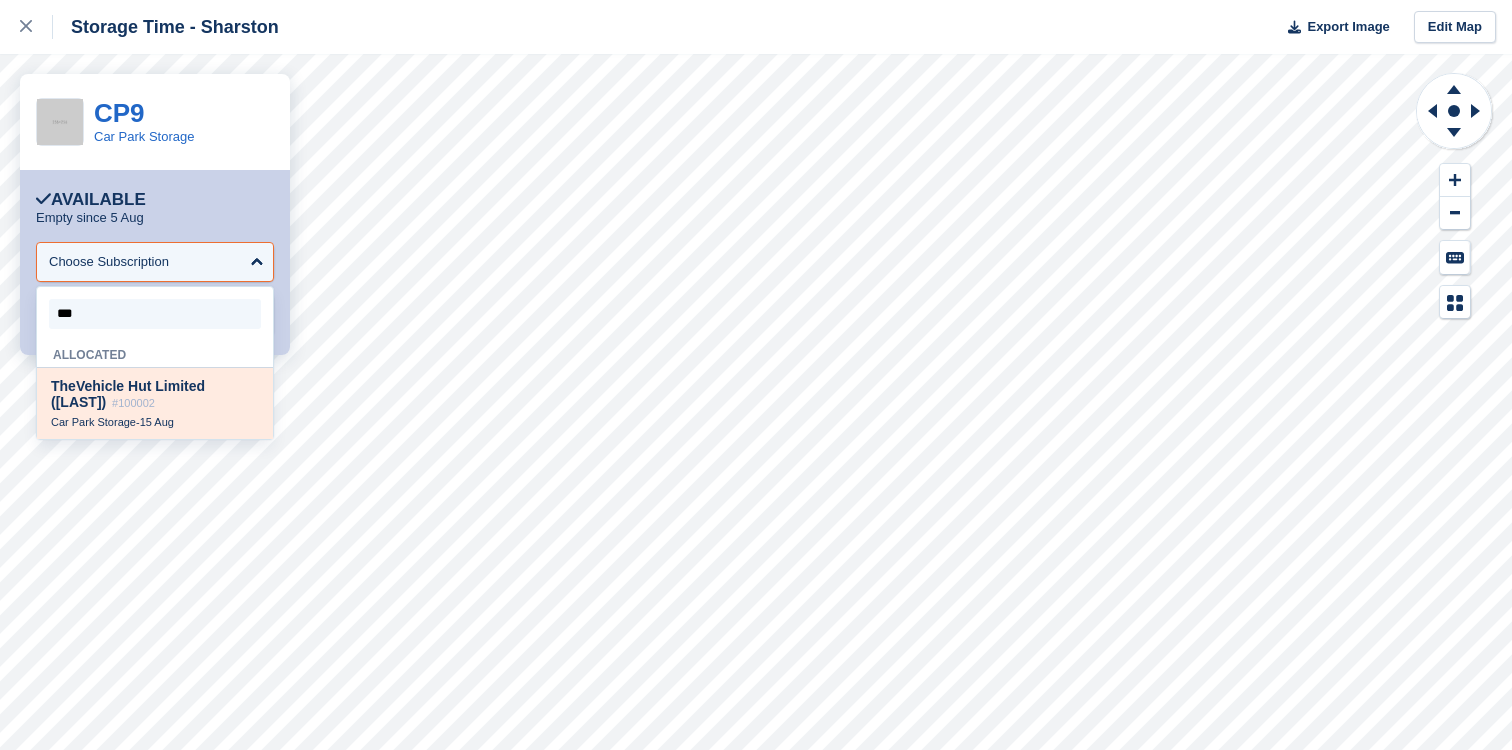 click on "The Vehicle Hut Limited ([LAST])" at bounding box center (128, 394) 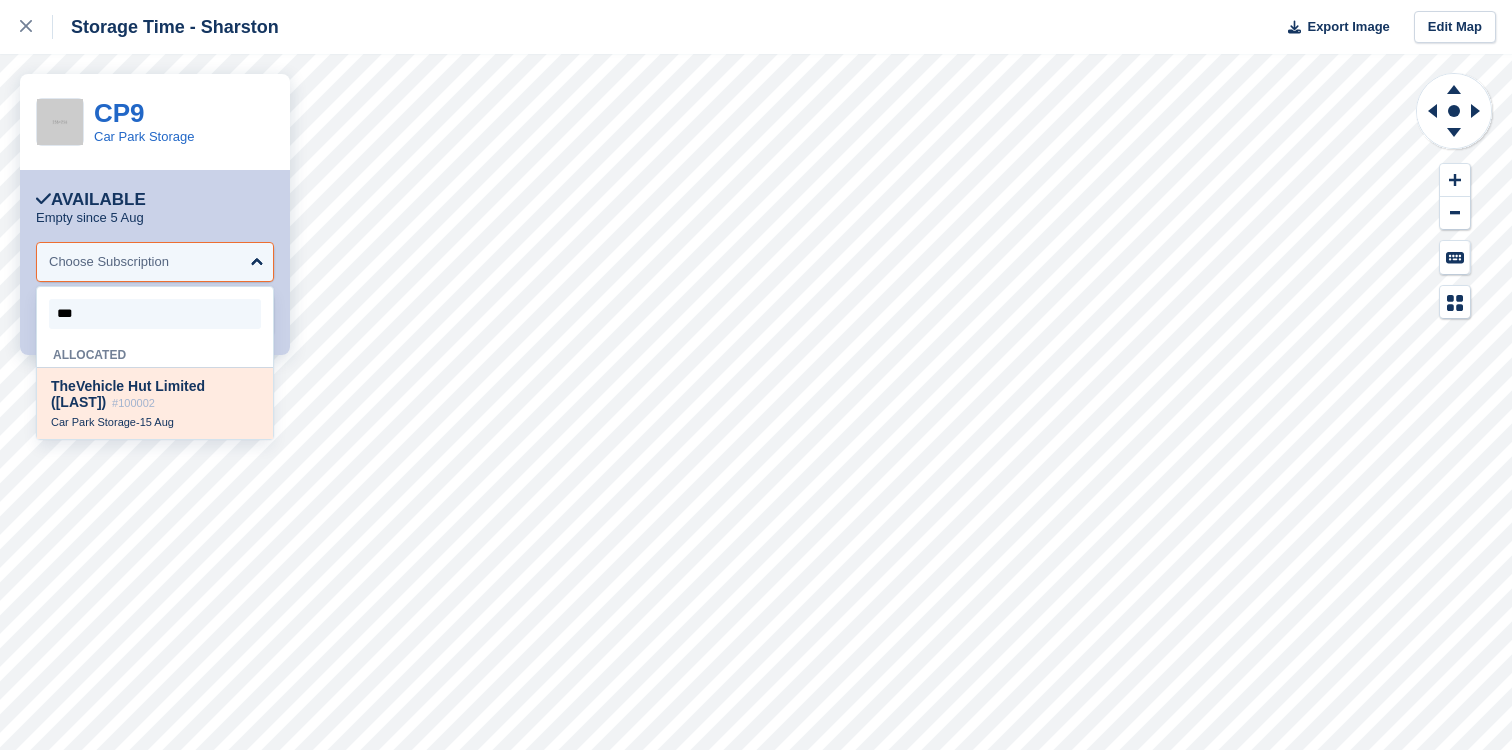 select on "******" 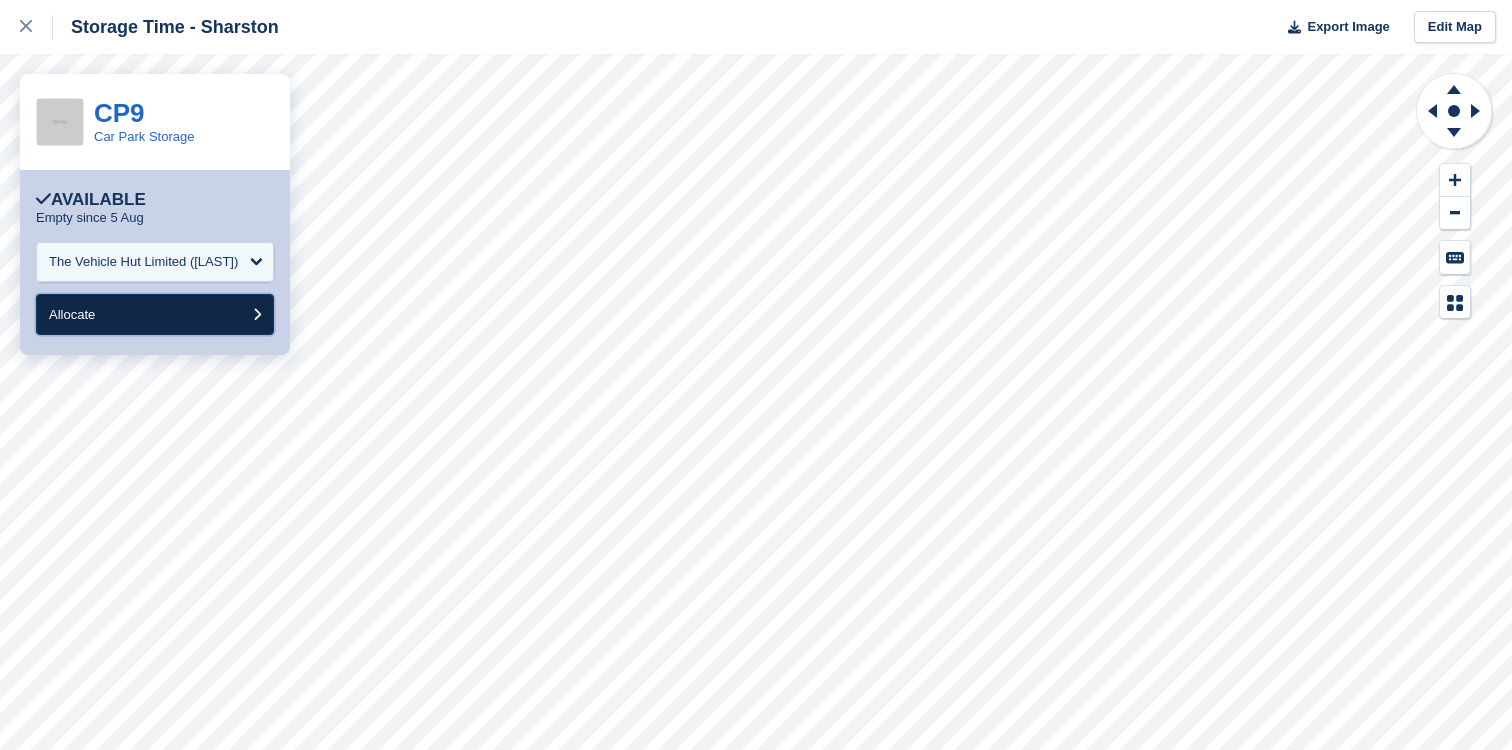 click on "Allocate" at bounding box center (155, 314) 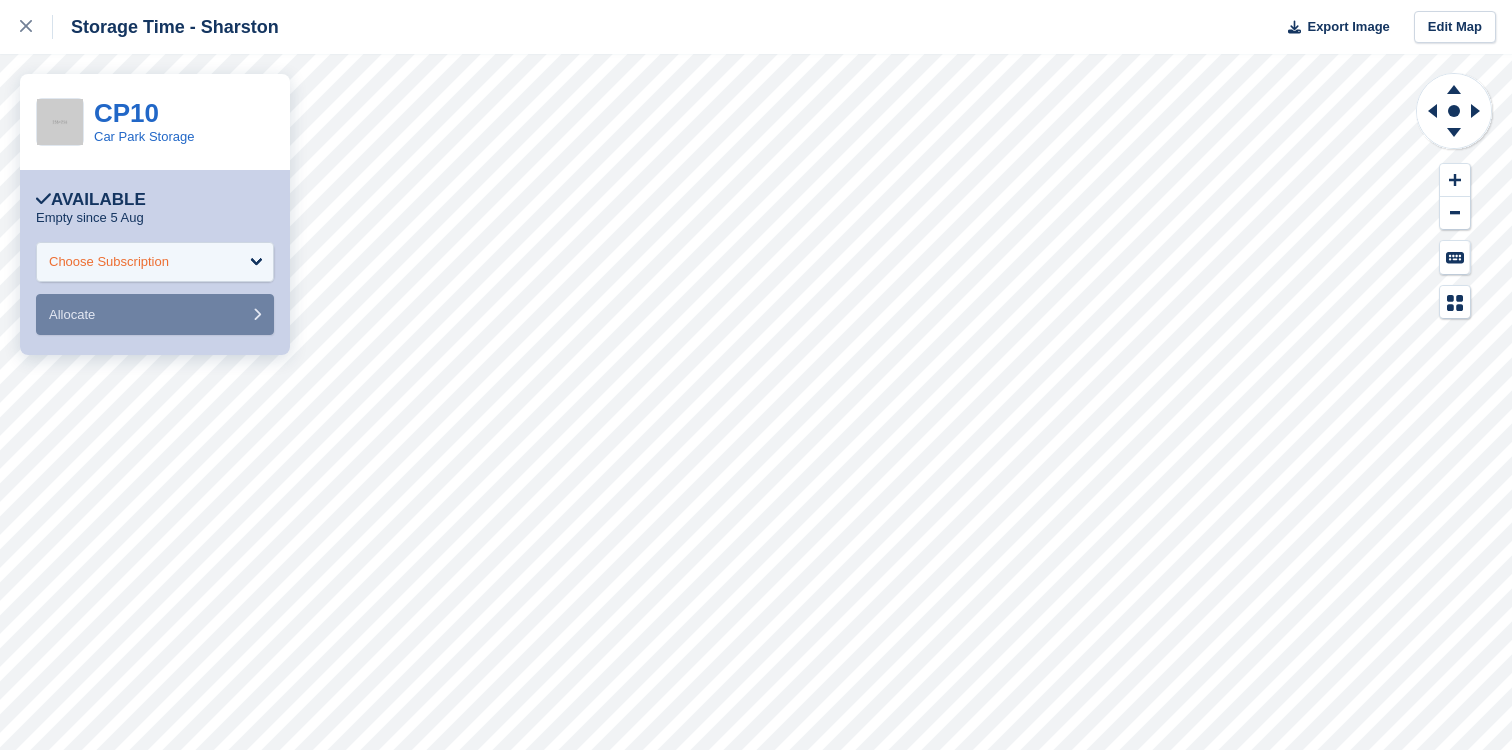 click on "Choose Subscription" at bounding box center (109, 262) 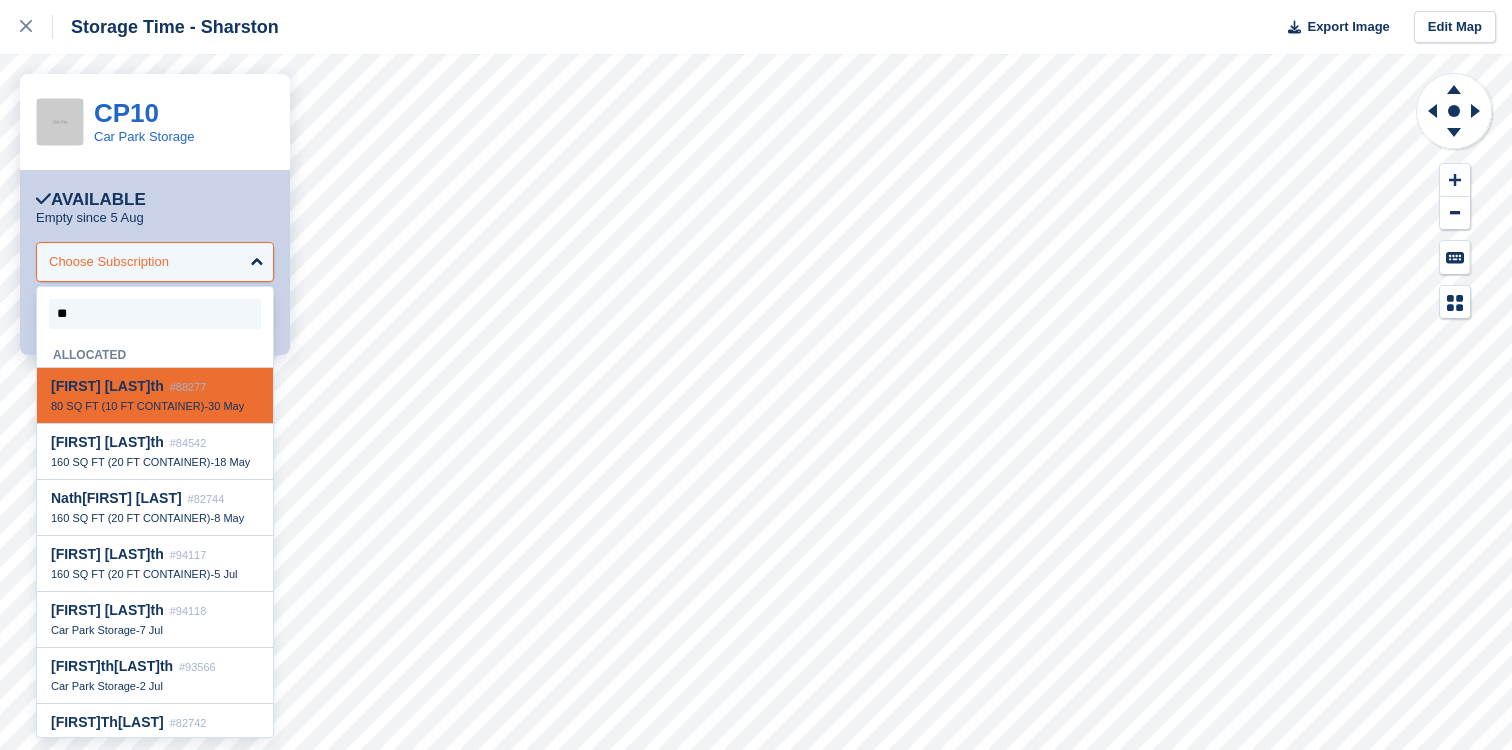 type on "***" 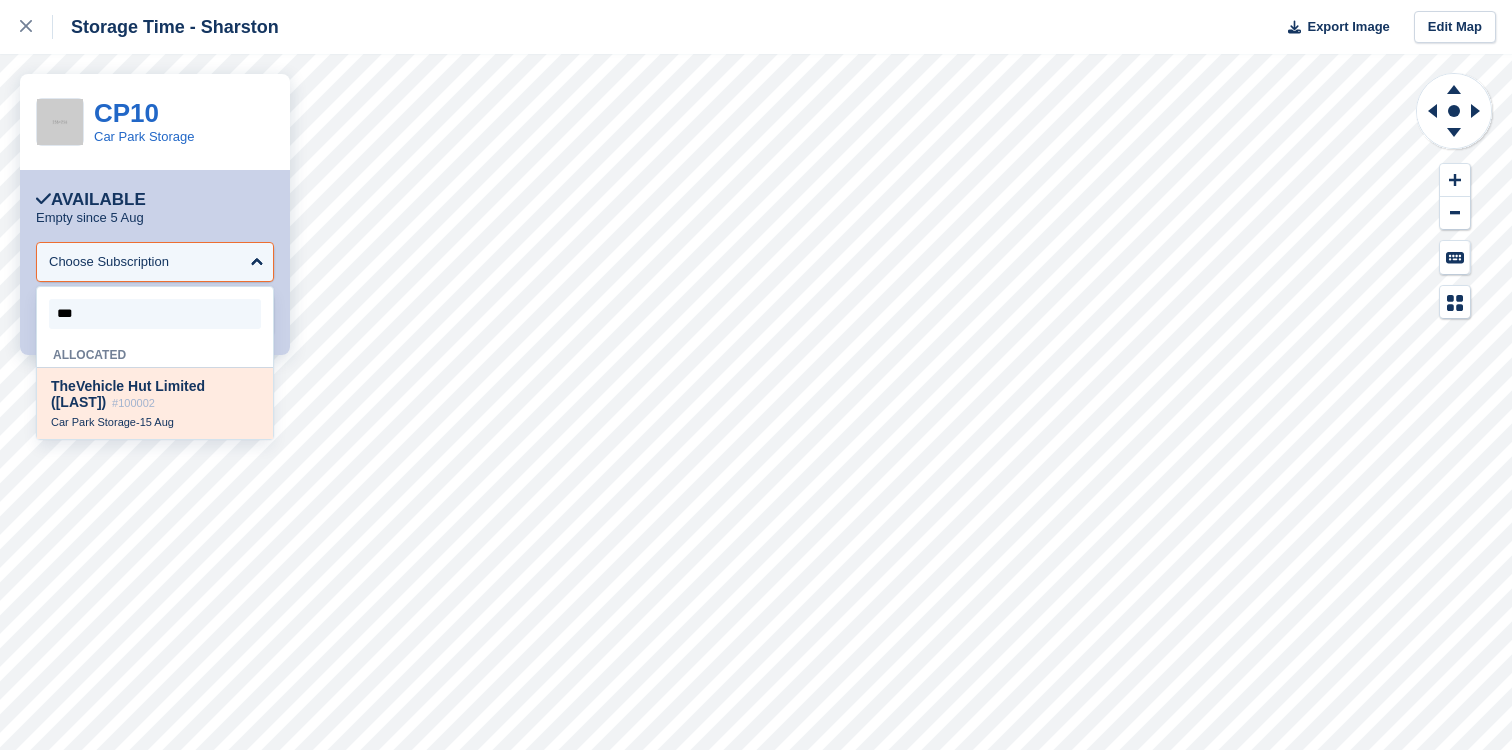 click on "The Vehicle Hut Limited ([LAST])" at bounding box center [128, 394] 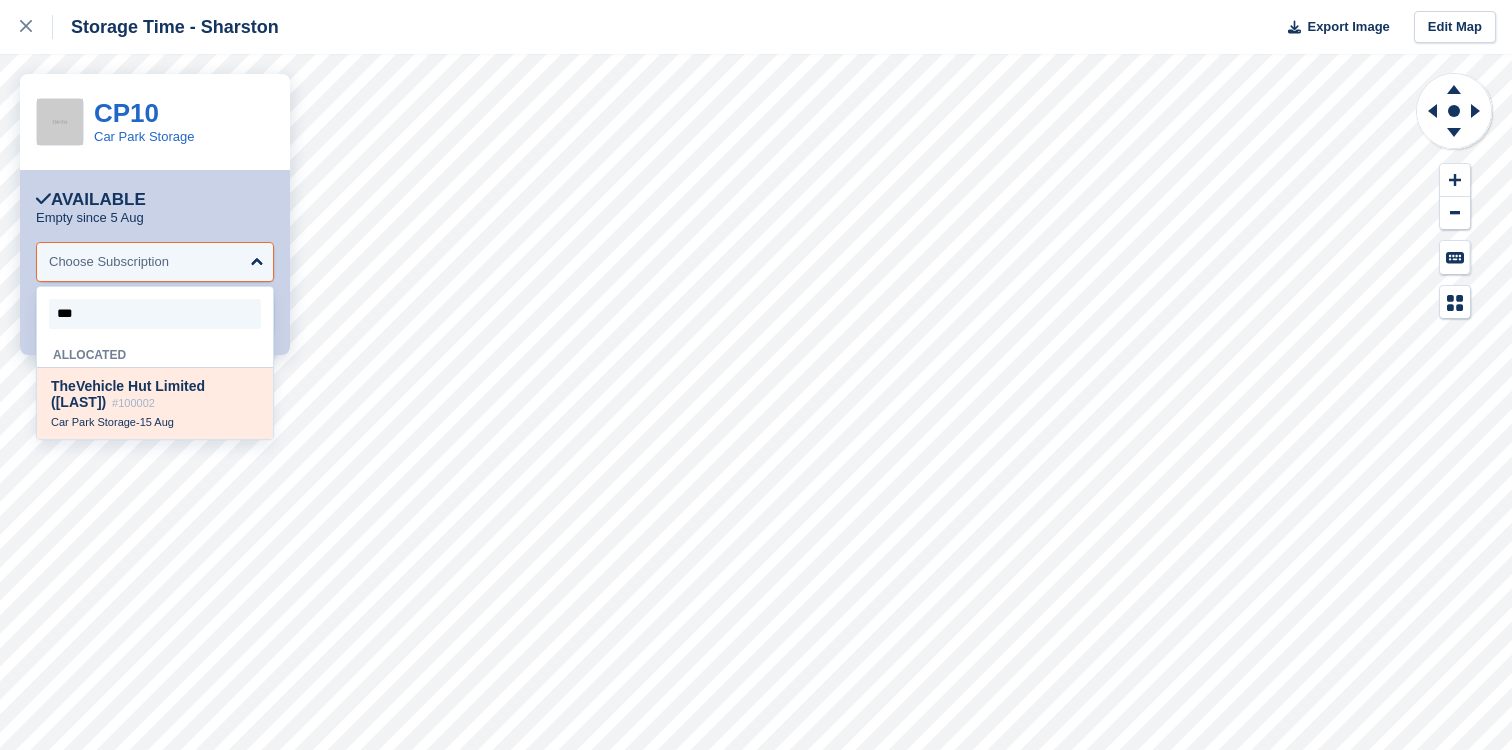 select on "******" 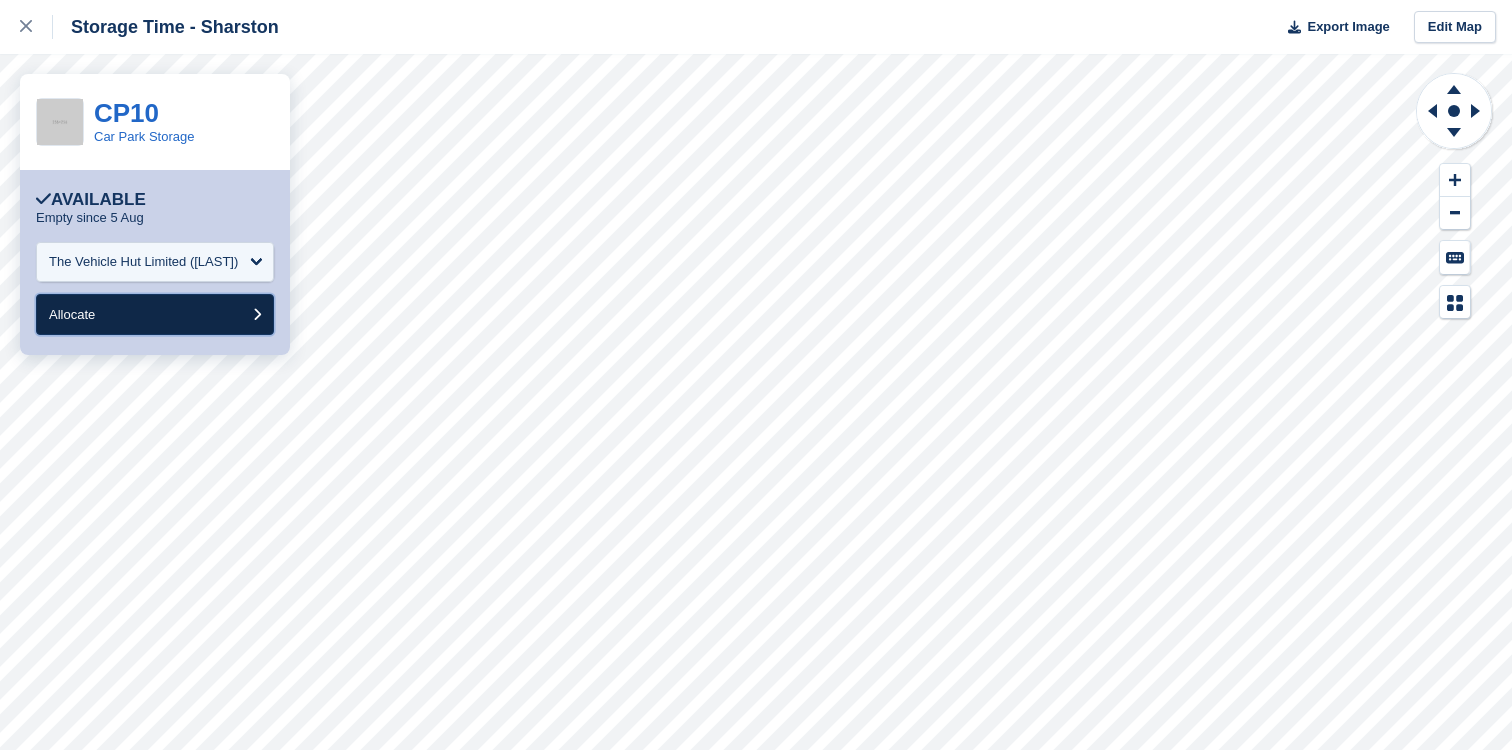 click on "Allocate" at bounding box center (155, 314) 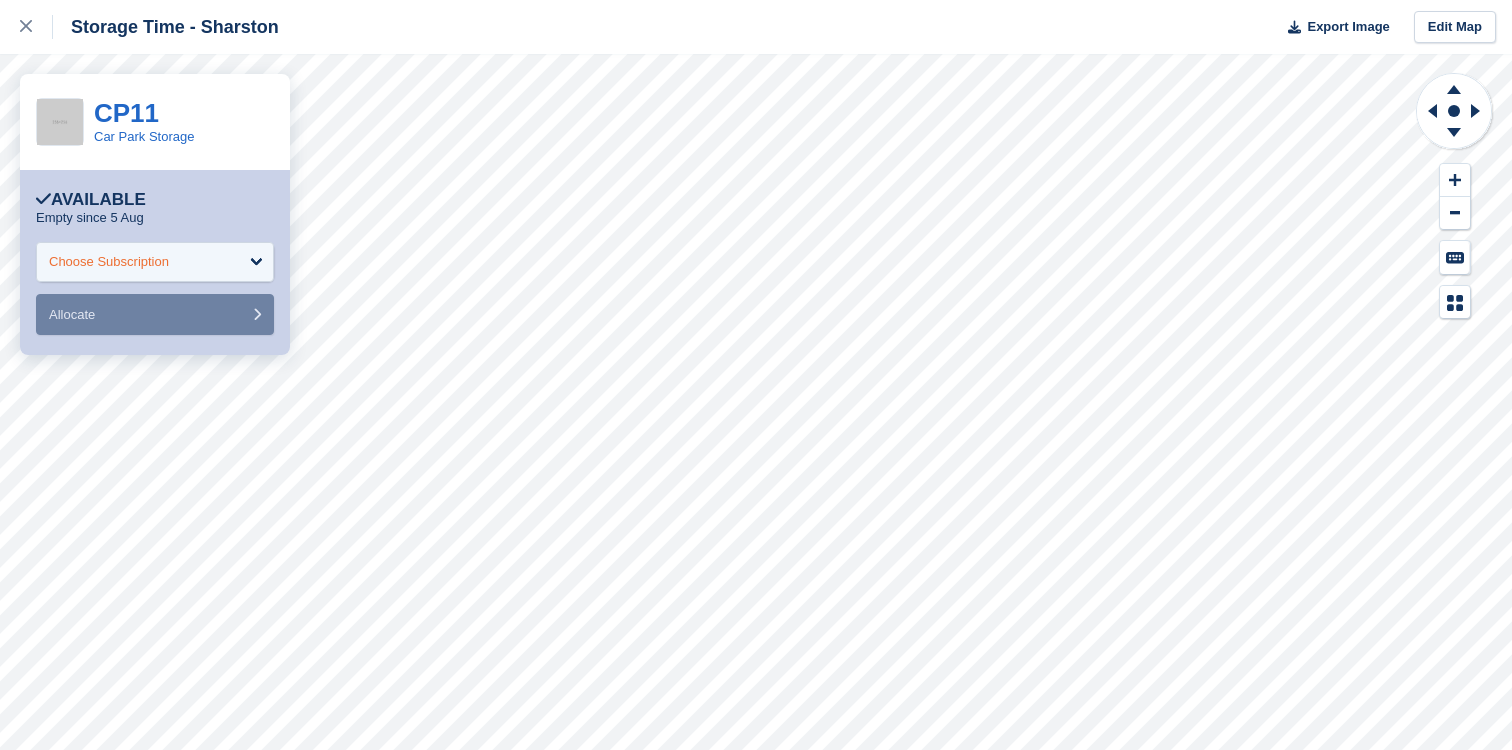click on "Choose Subscription" at bounding box center [155, 262] 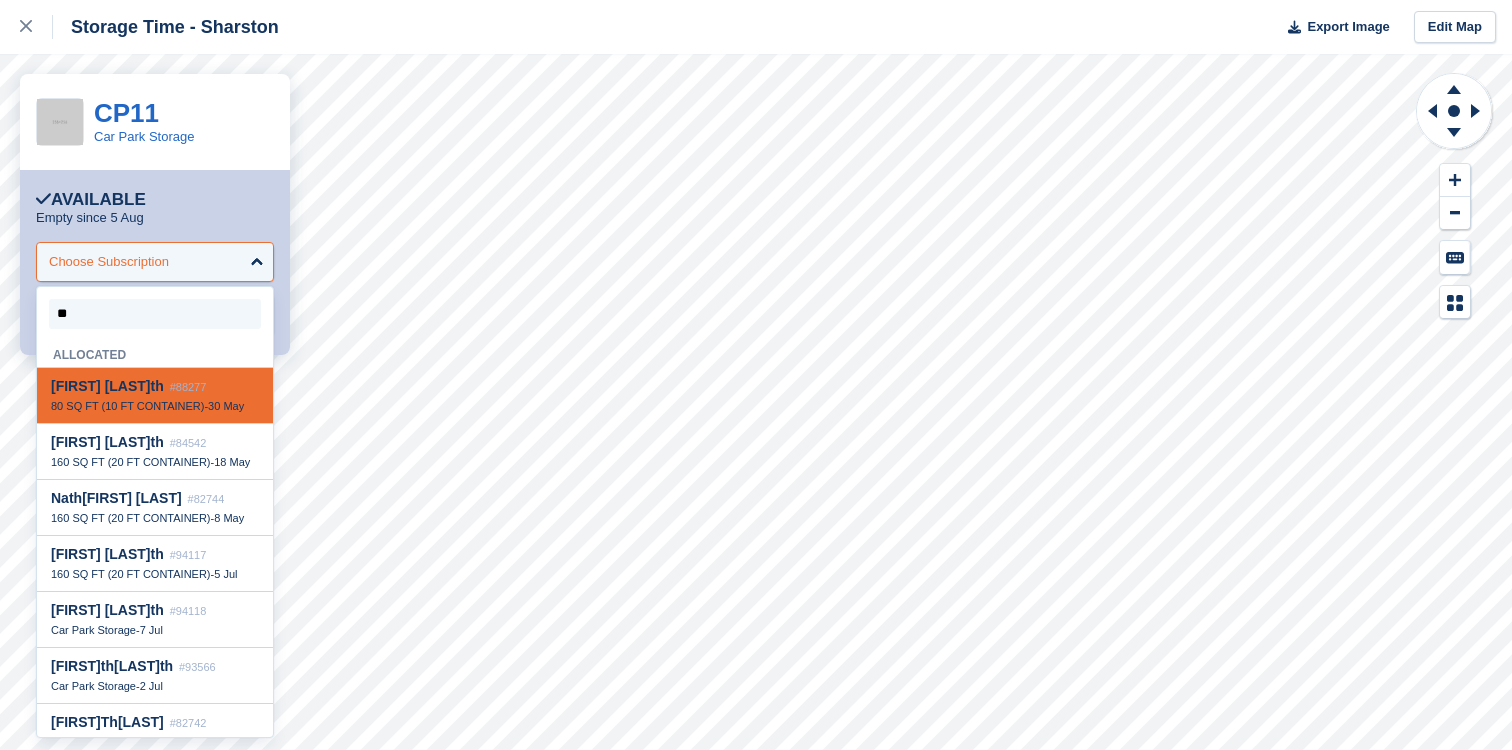 type on "***" 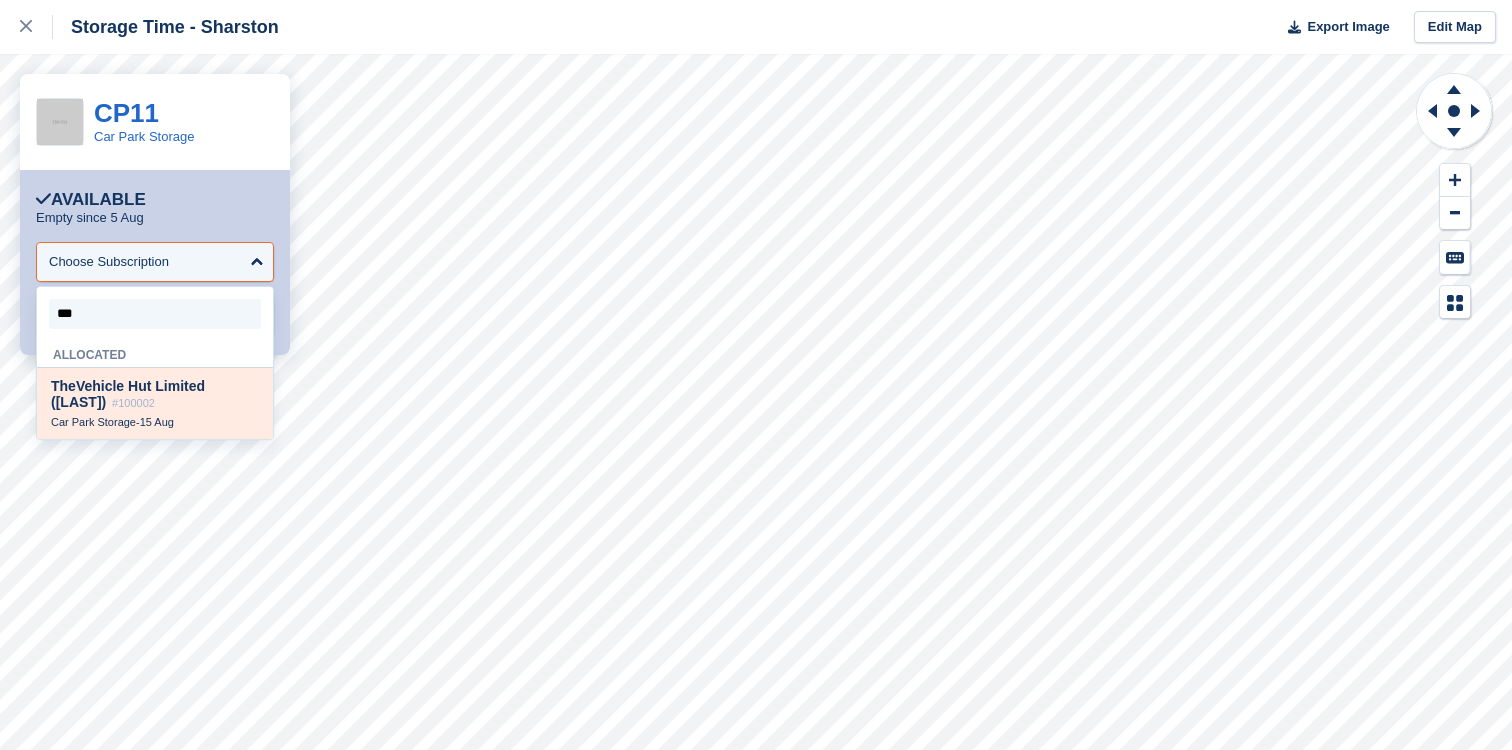 click on "The Vehicle Hut Limited ([LAST])
#100002
Car Park Storage  -  [DATE]" at bounding box center [155, 403] 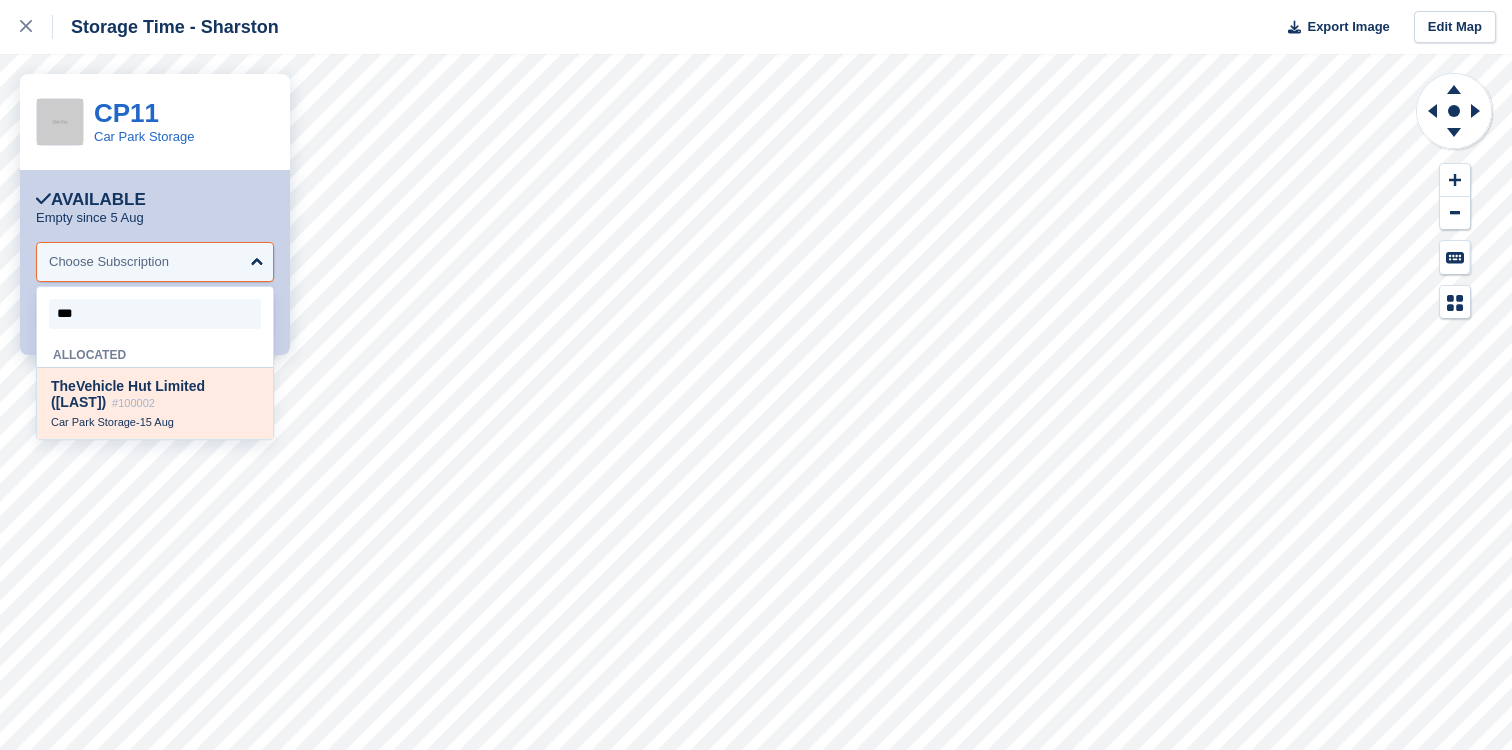 select on "******" 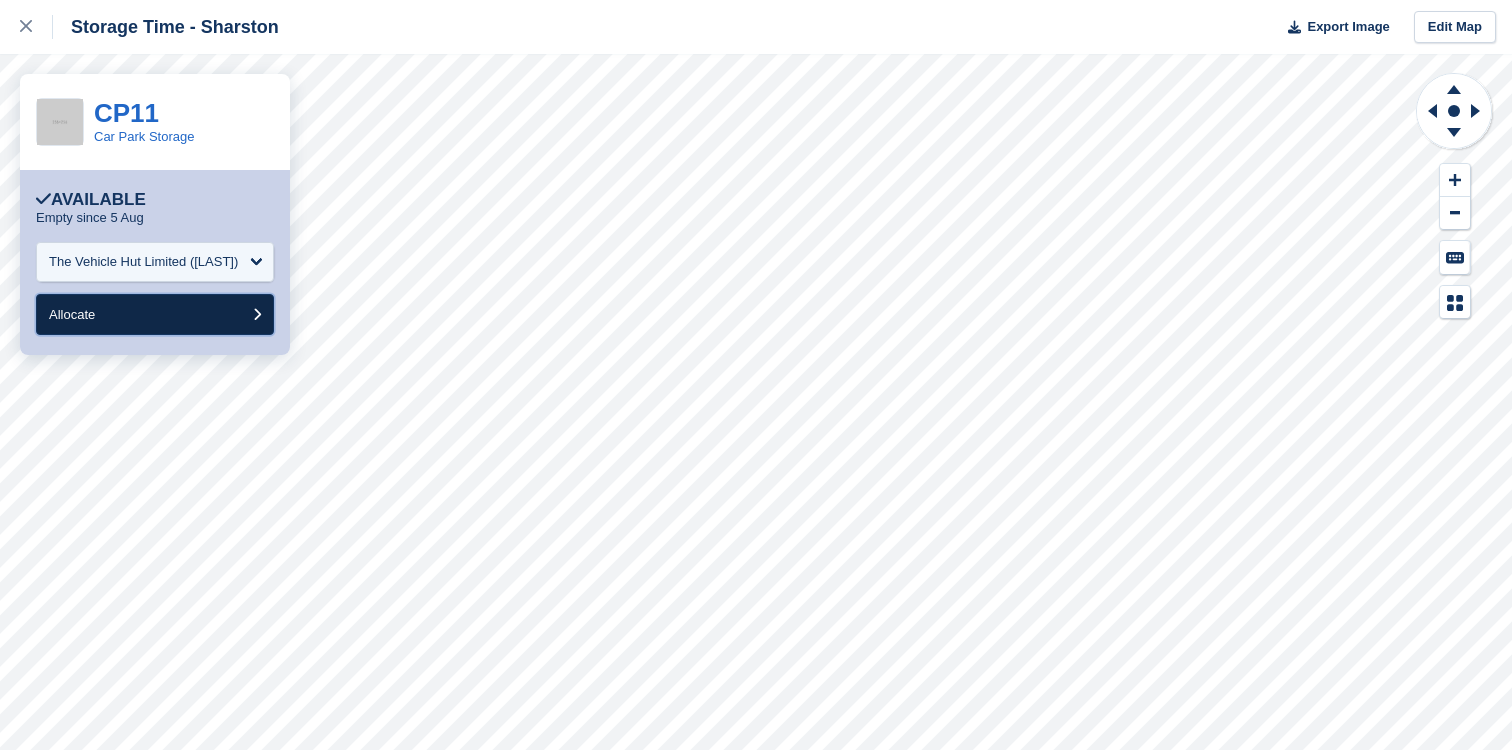 click on "Allocate" at bounding box center [155, 314] 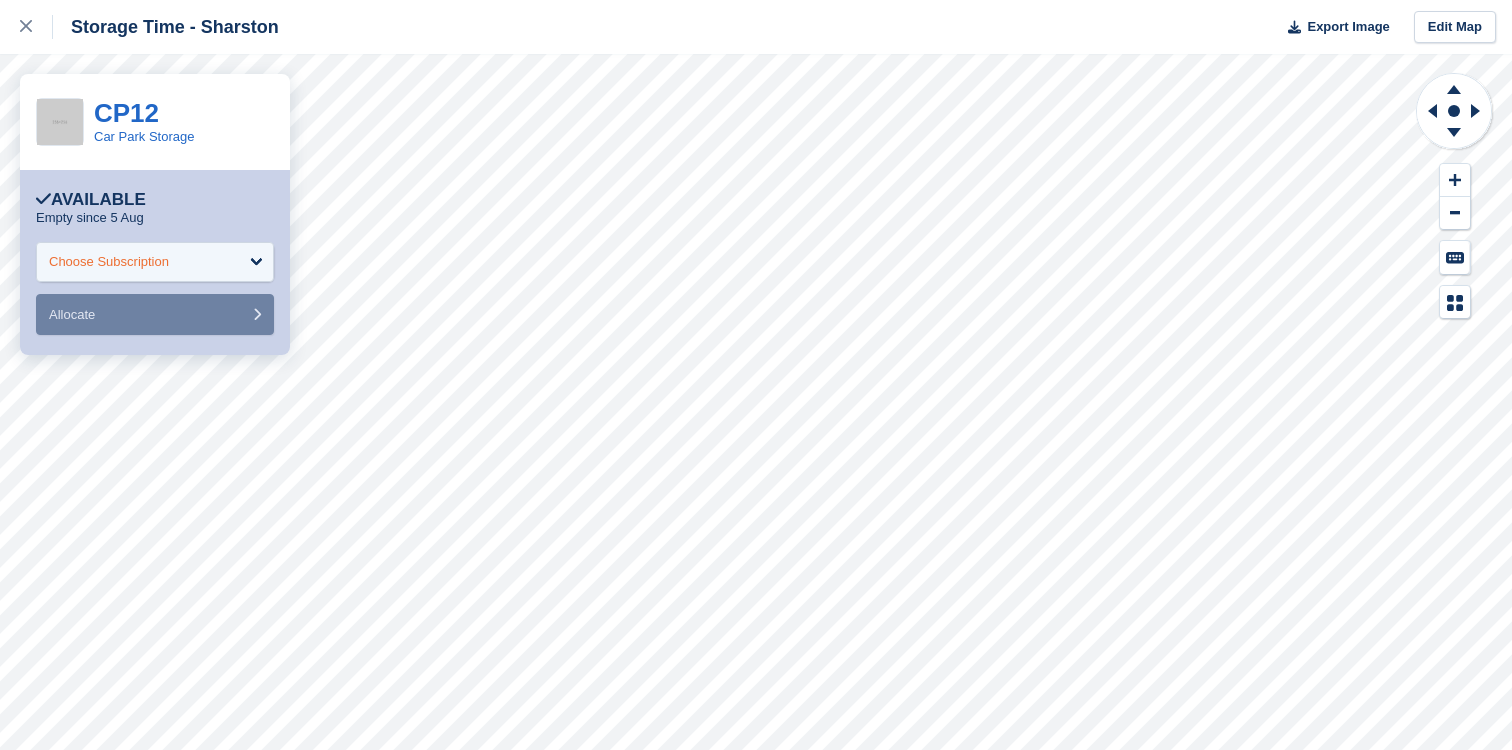 click on "Choose Subscription" at bounding box center [155, 262] 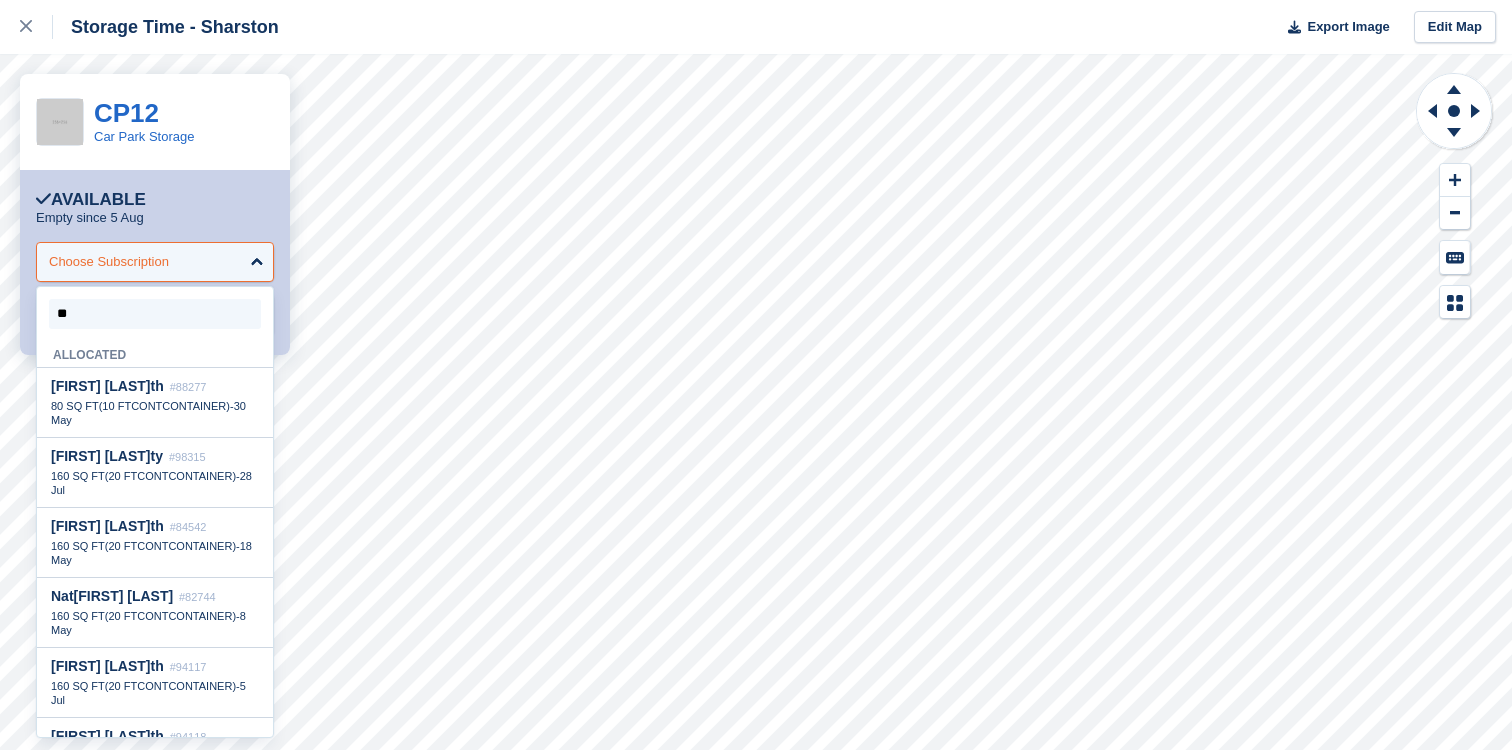 type on "***" 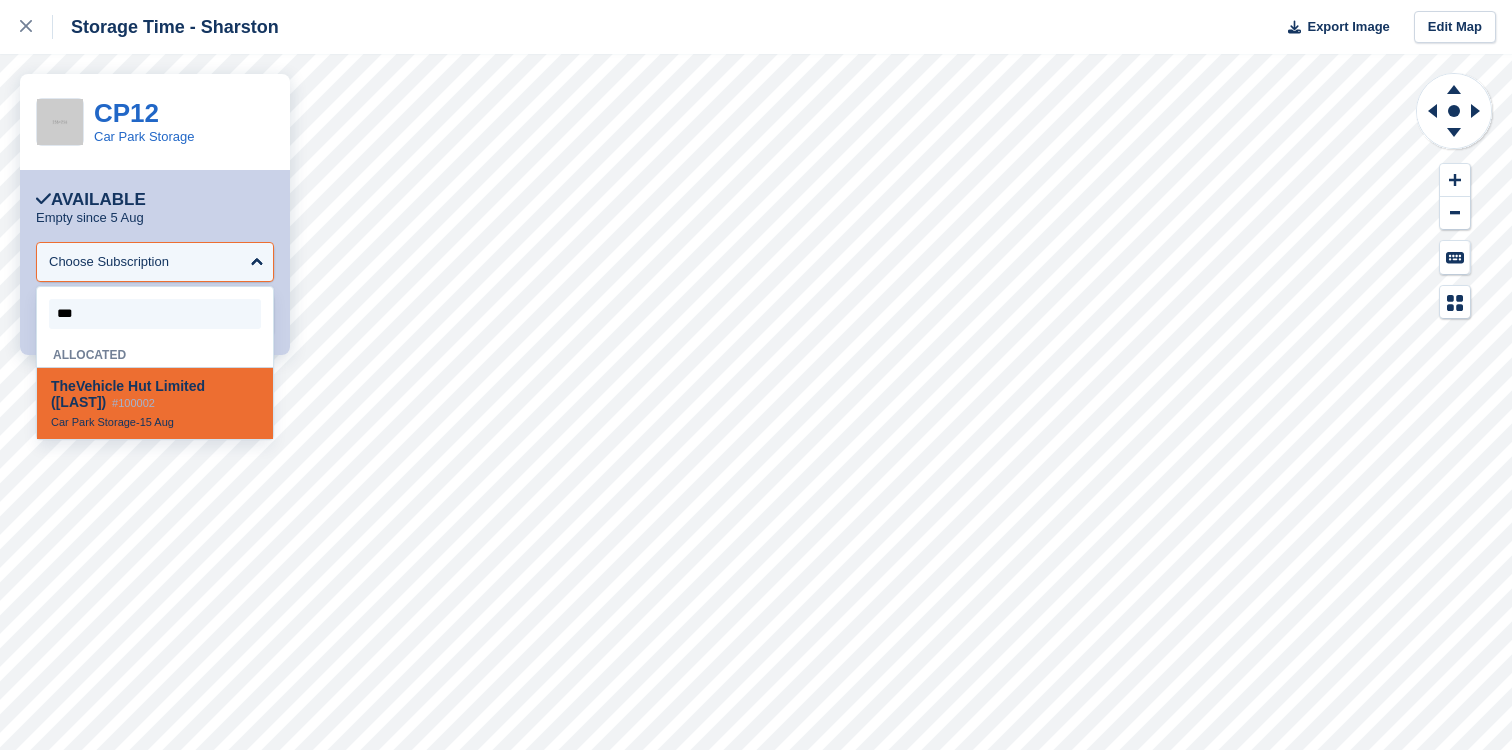 click on "Allocated" at bounding box center [155, 352] 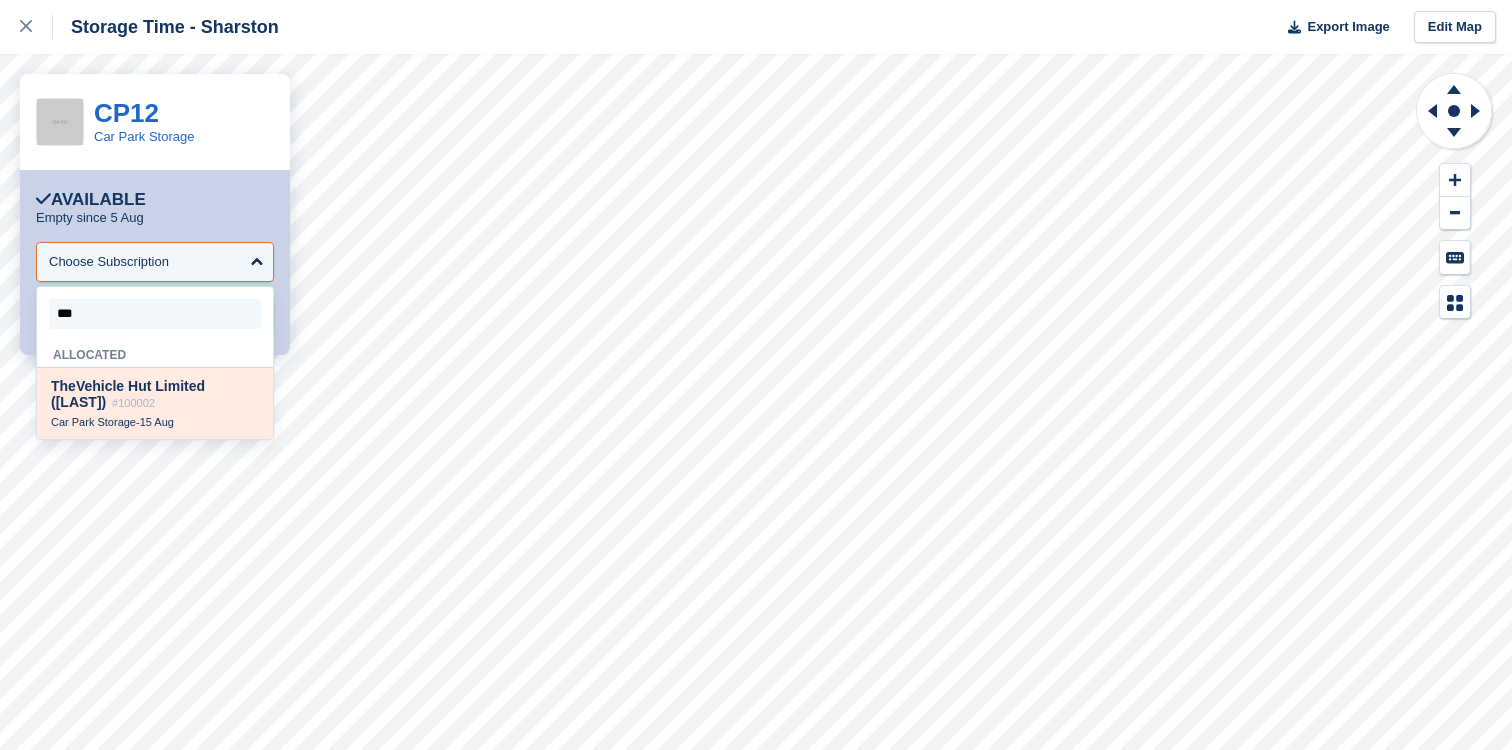click on "The Vehicle Hut Limited ([LAST])
#100002
Car Park Storage  -  [DATE]" at bounding box center [155, 403] 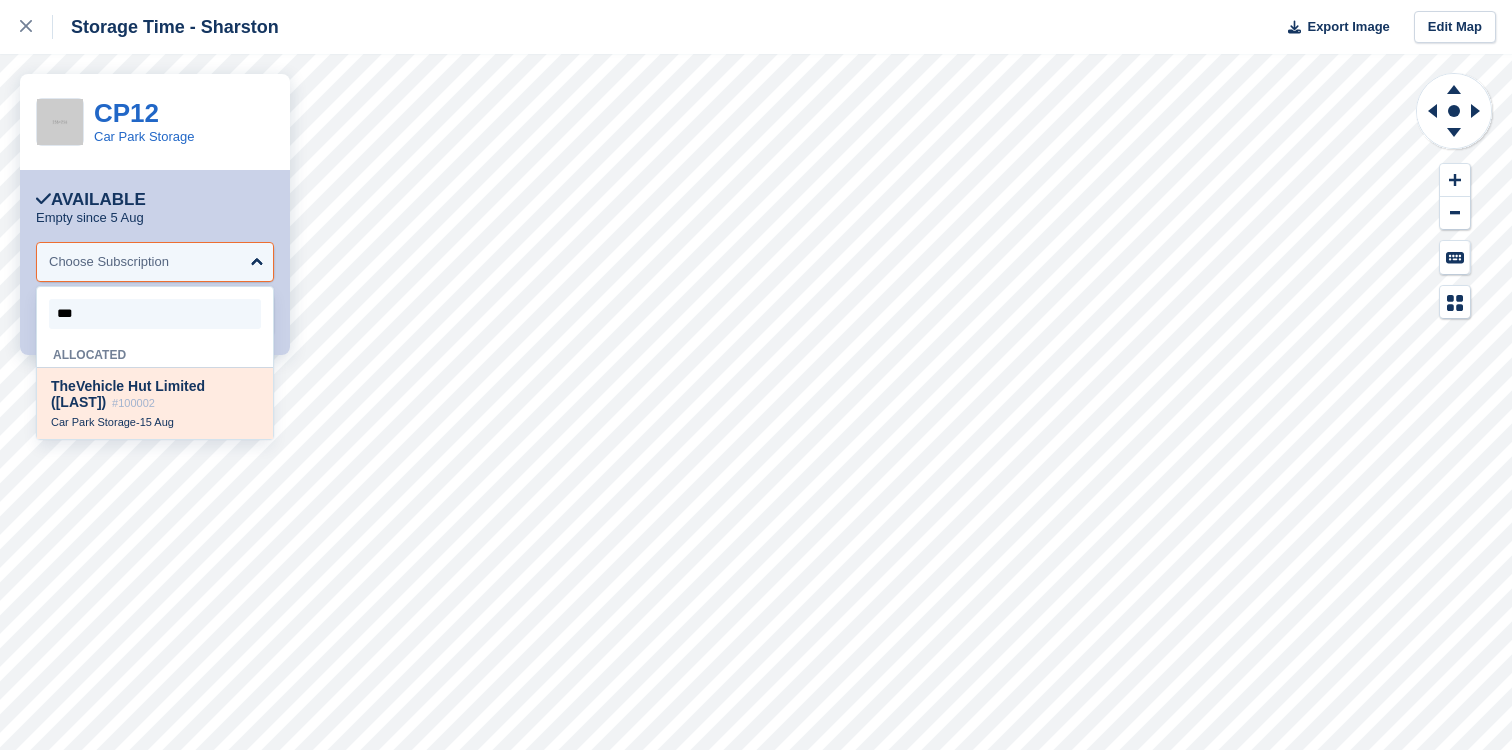 select on "******" 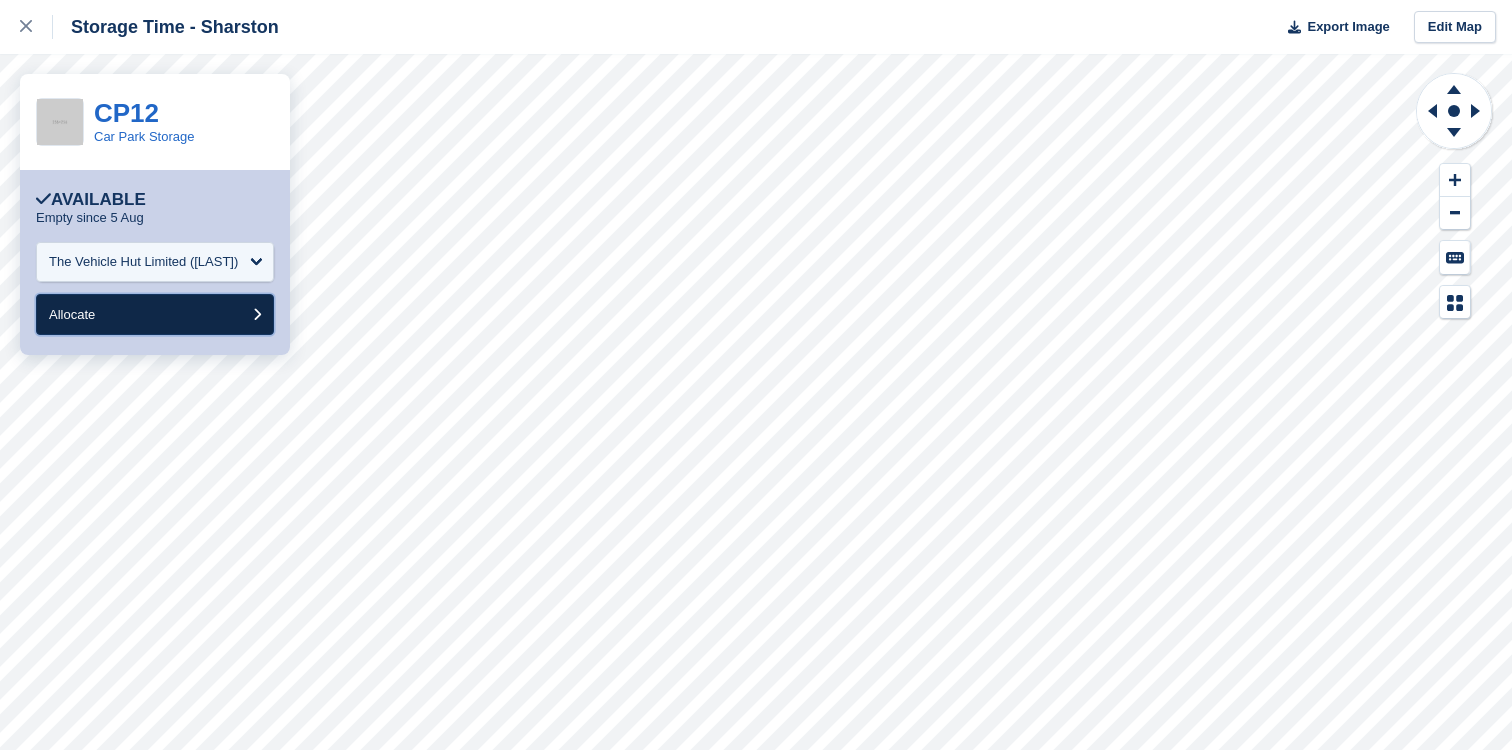 click on "Allocate" at bounding box center [155, 314] 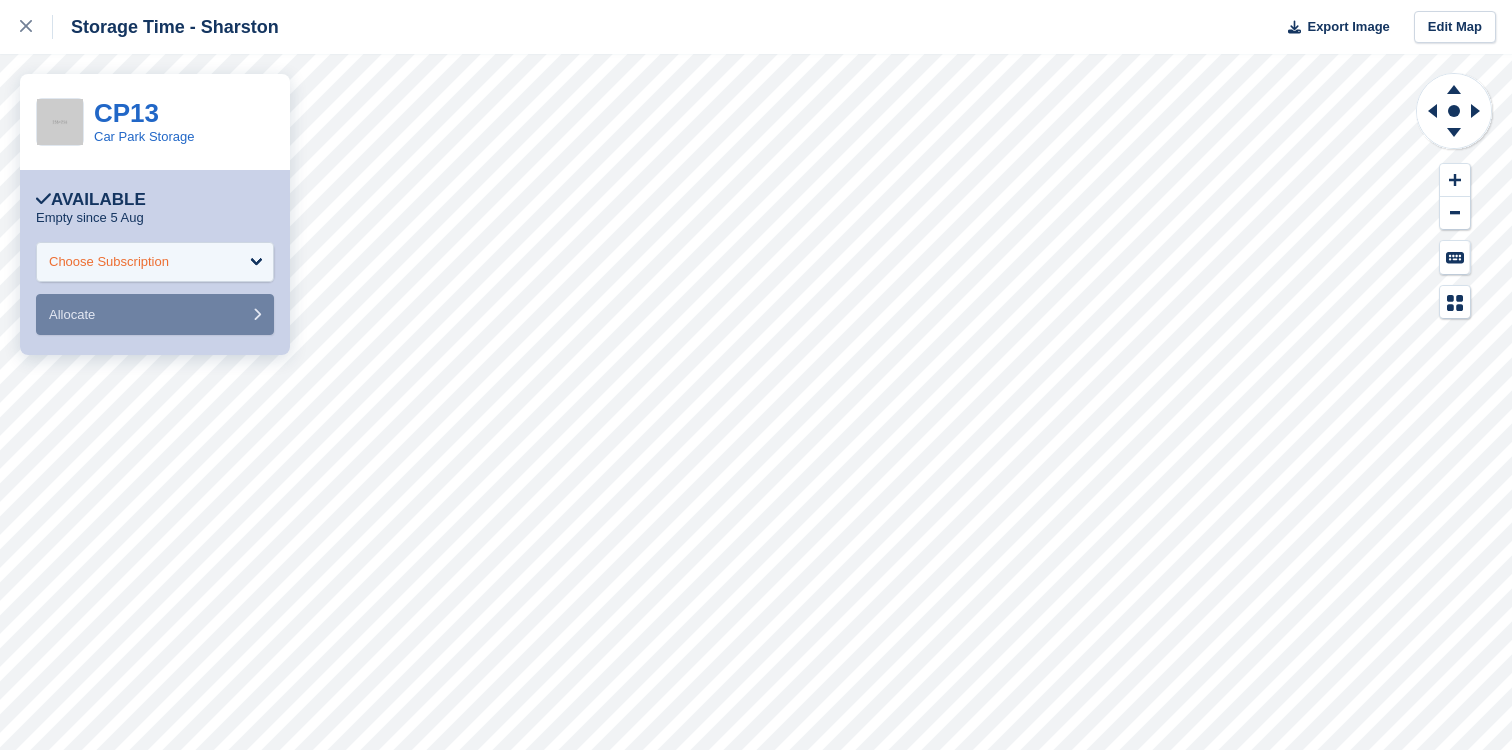 click on "Choose Subscription" at bounding box center [109, 262] 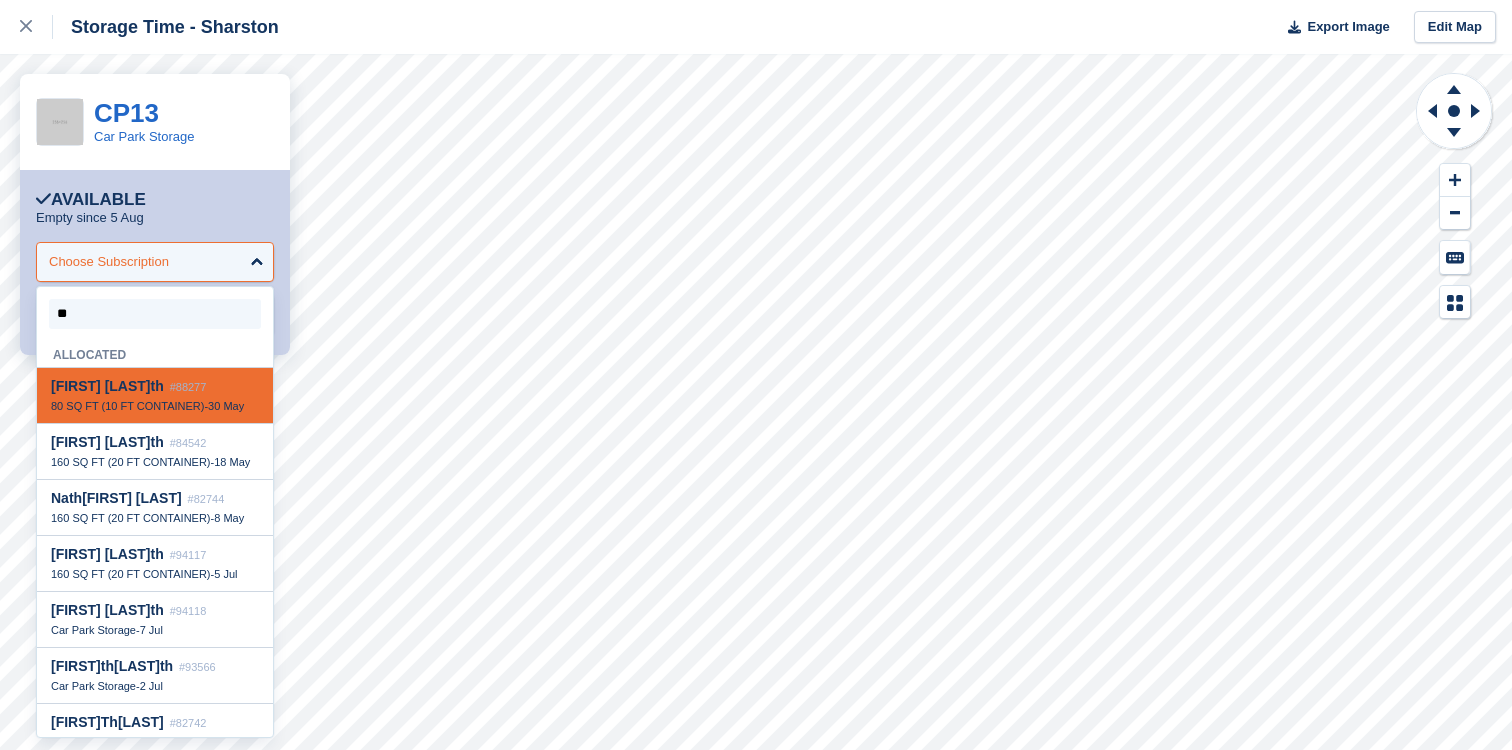 type on "***" 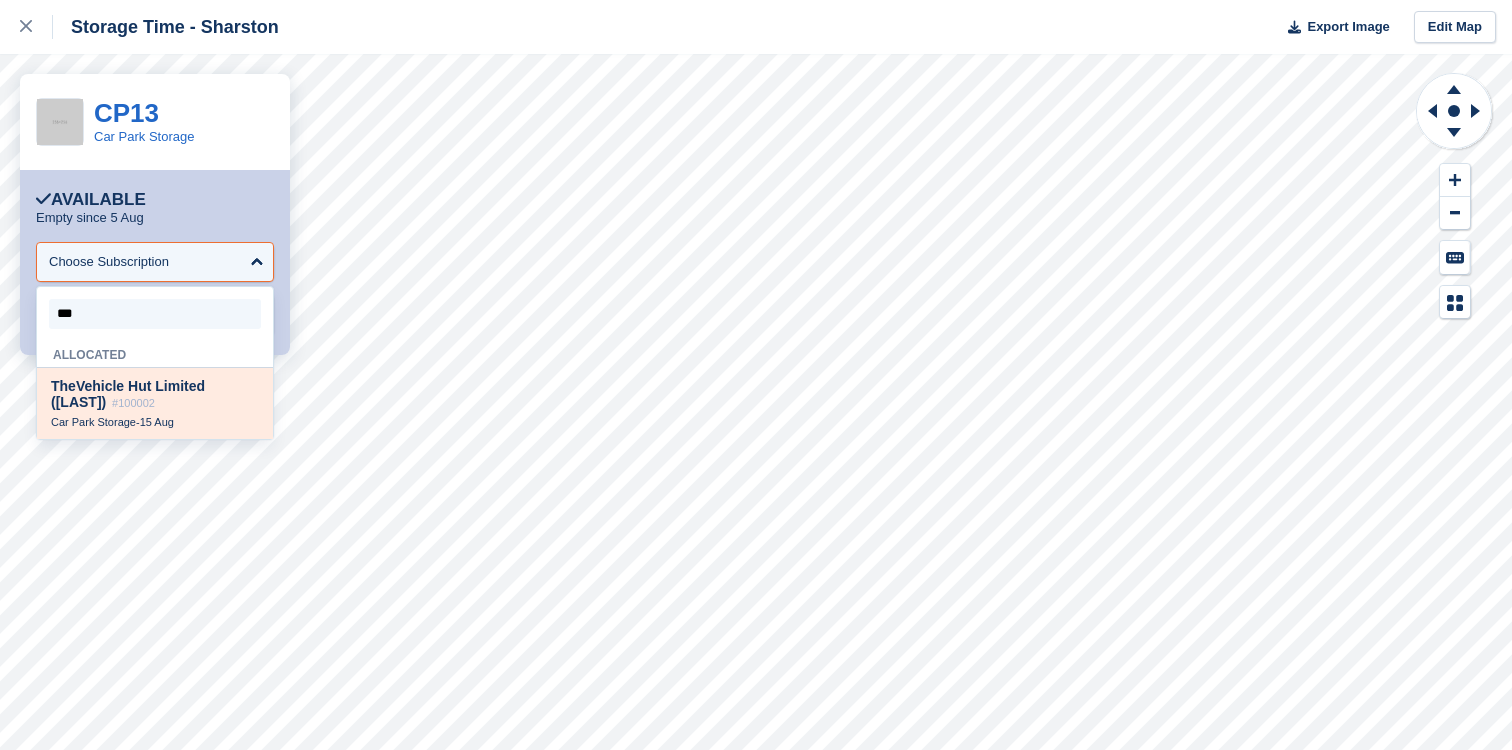 click on "The Vehicle Hut Limited ([LAST])
#100002" at bounding box center (155, 394) 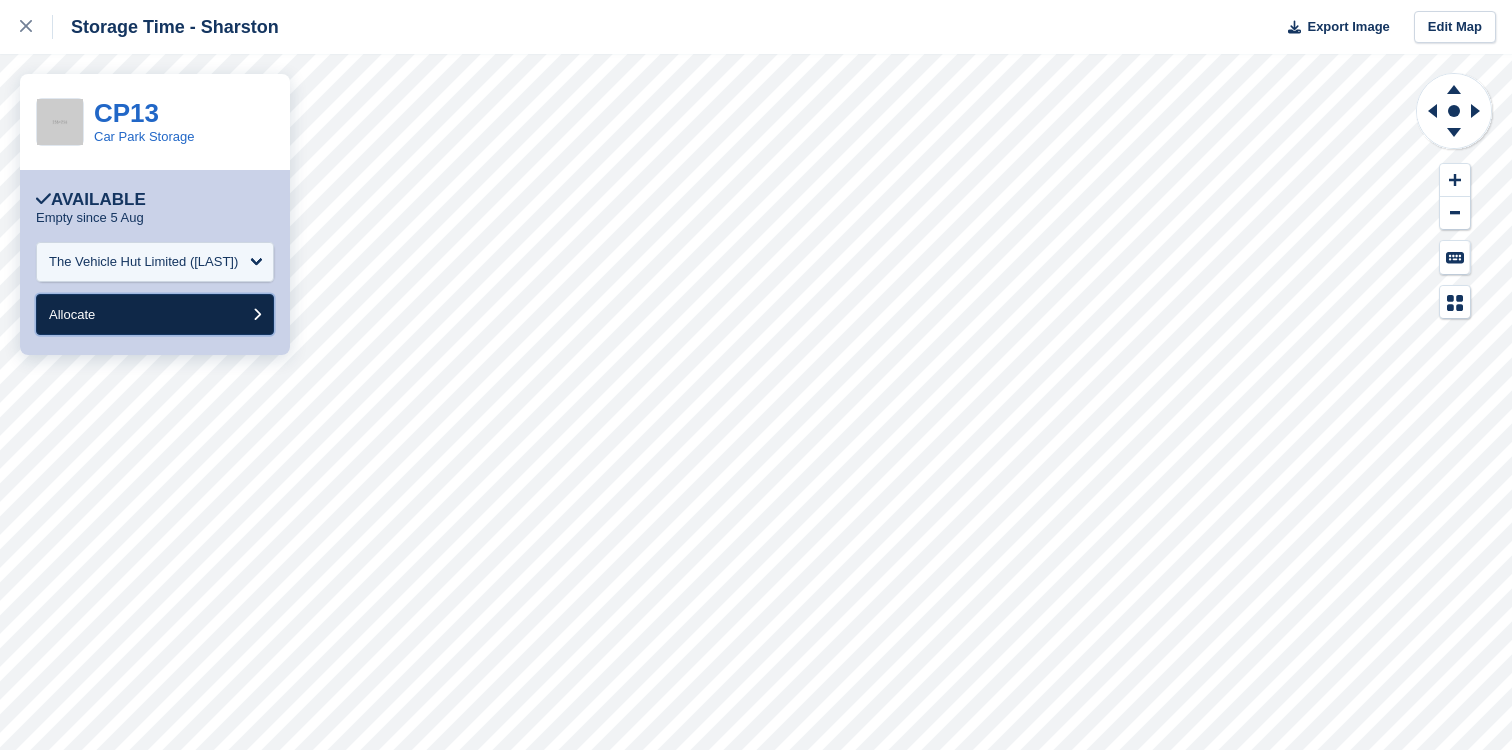 click on "Allocate" at bounding box center [155, 314] 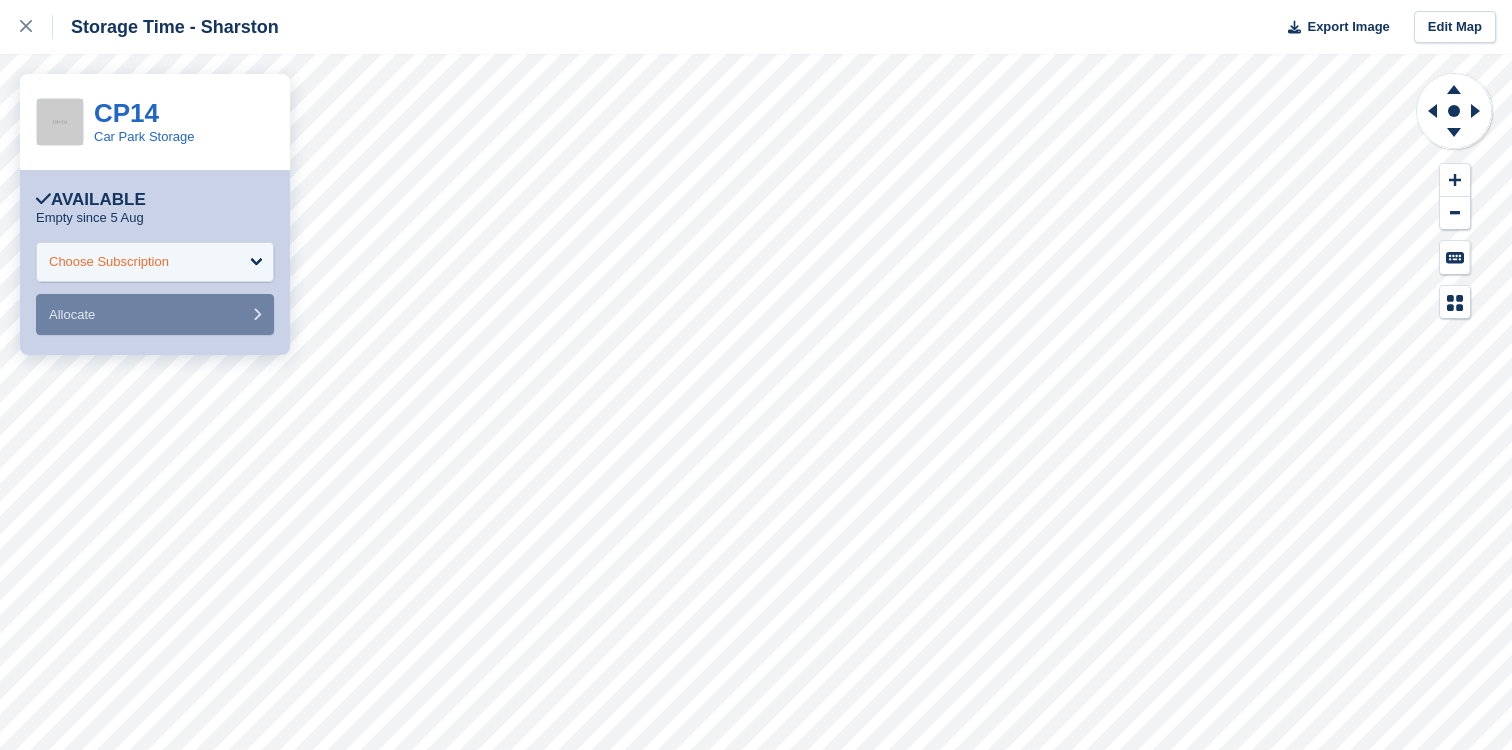 click on "Choose Subscription" at bounding box center [155, 262] 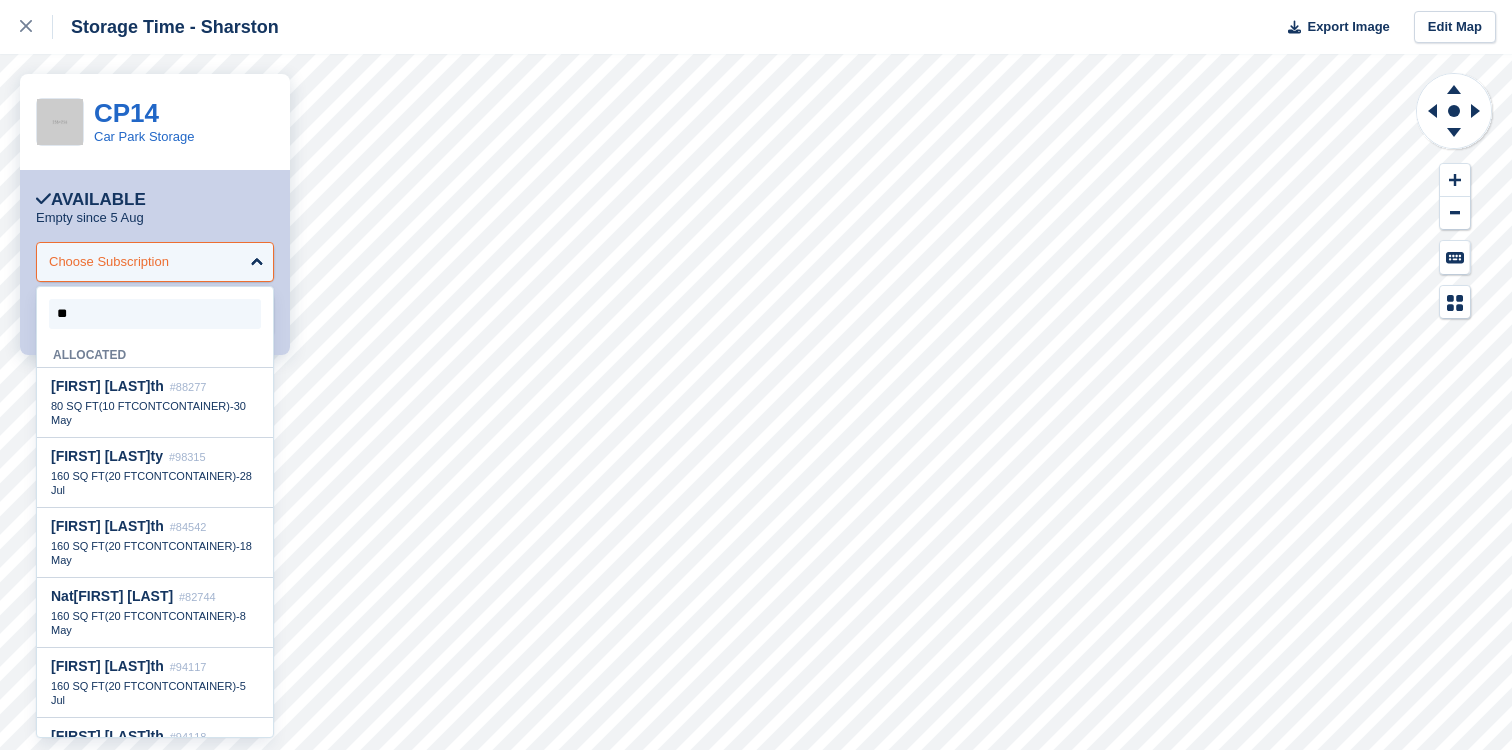 type on "***" 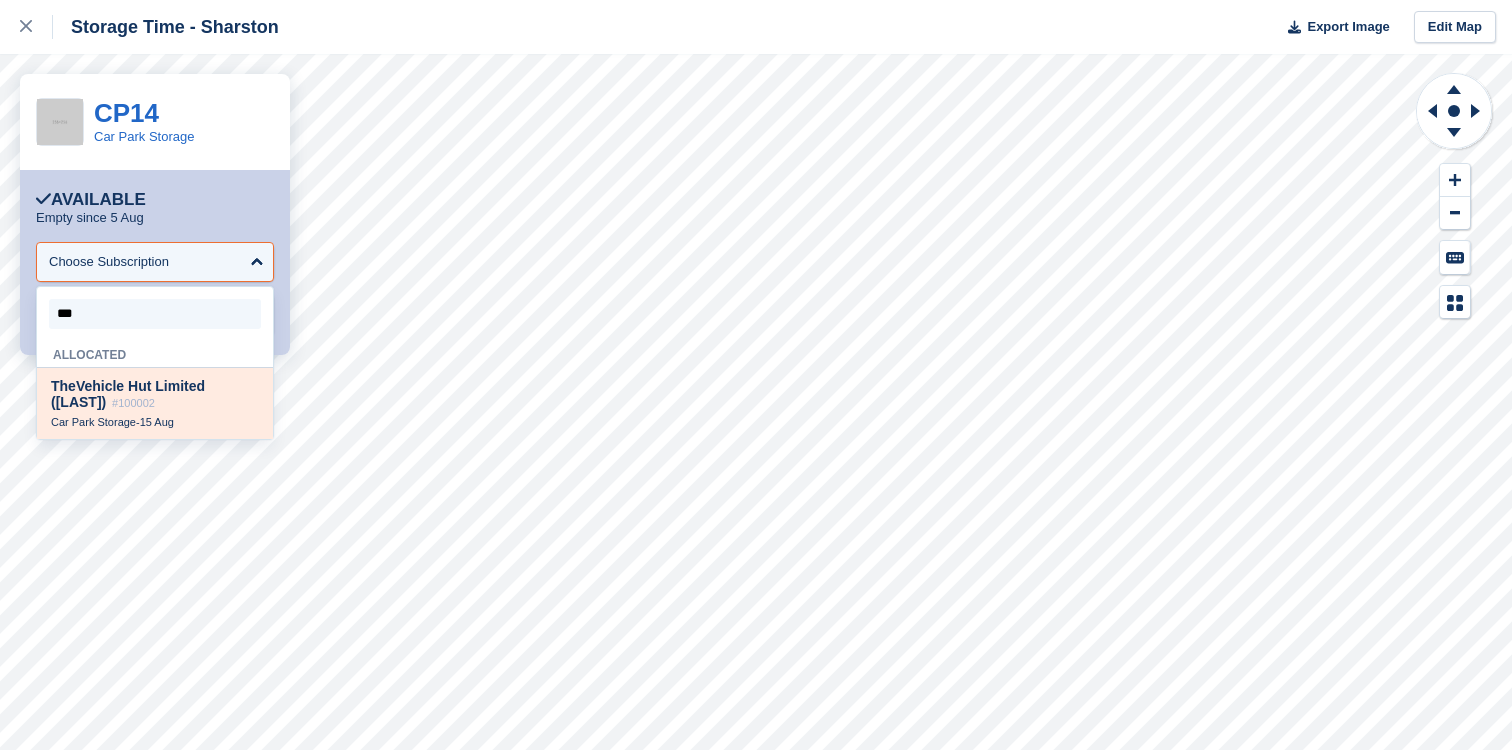 click on "The Vehicle Hut Limited ([LAST])" at bounding box center [128, 394] 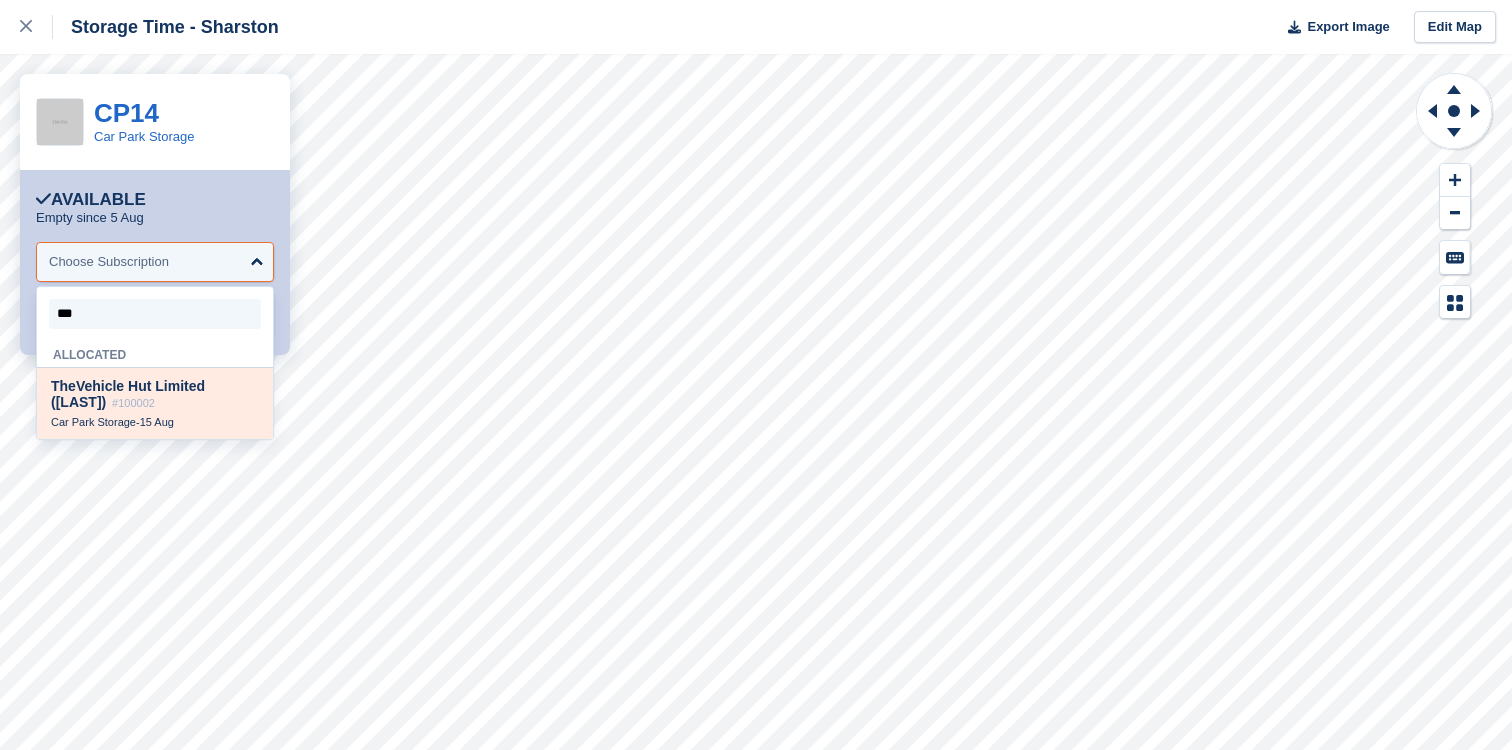 select on "******" 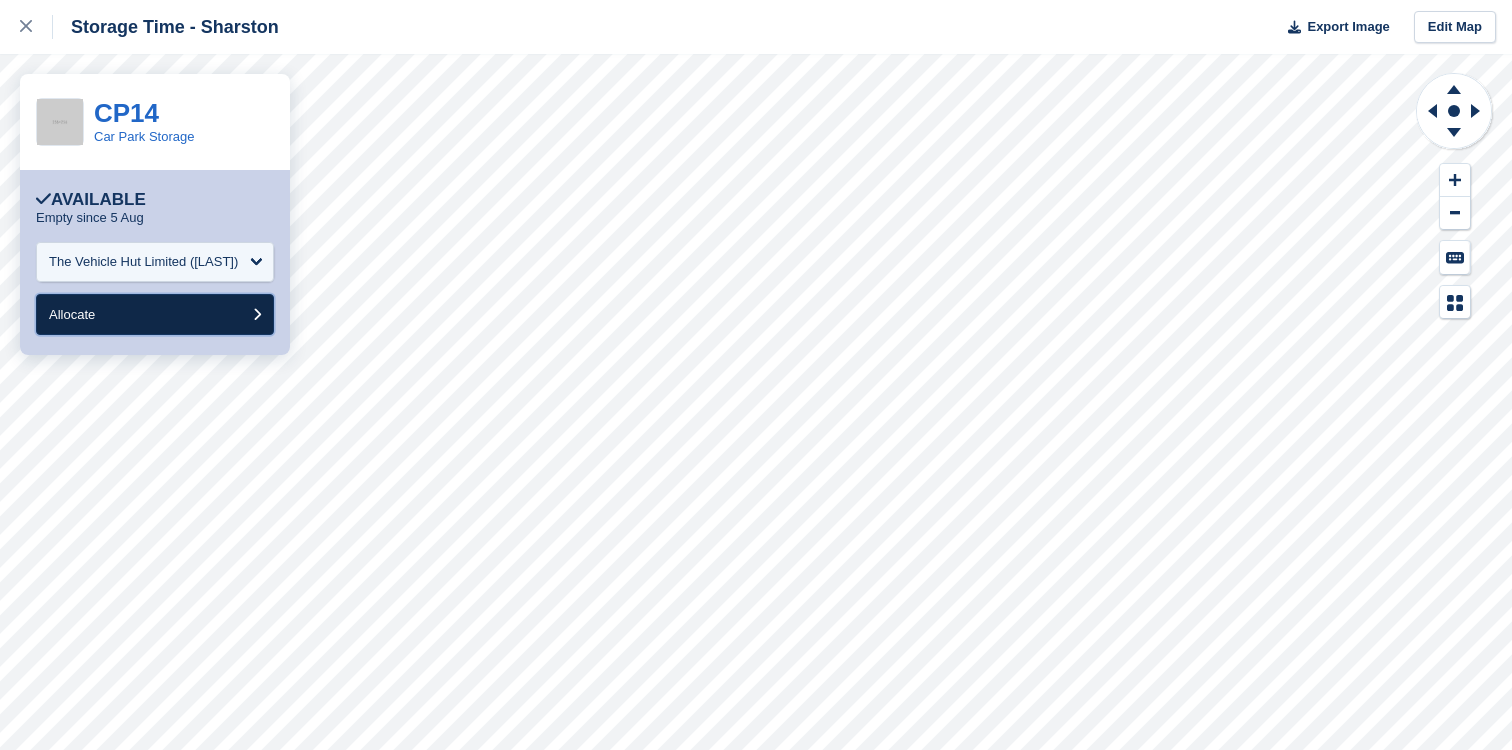 click on "Allocate" at bounding box center [155, 314] 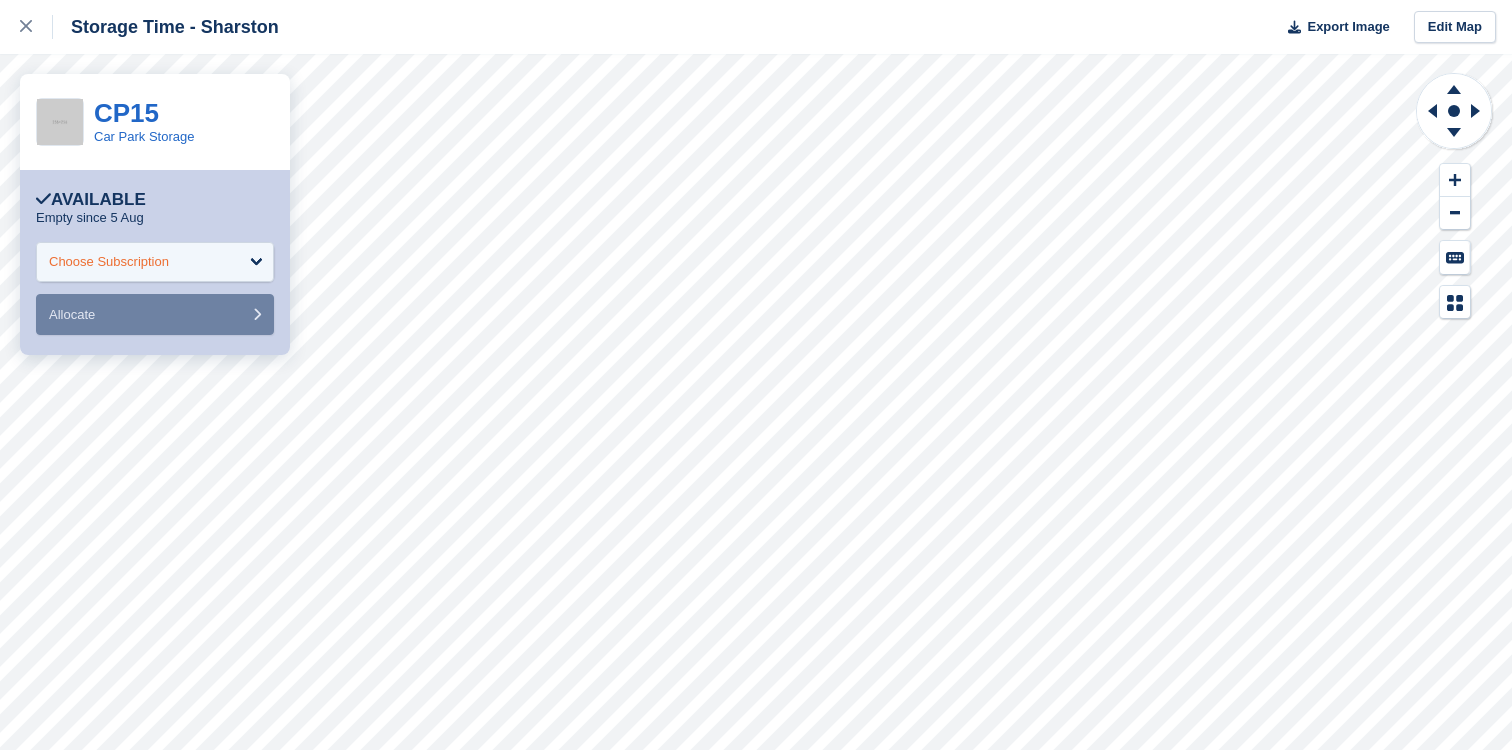 click on "Choose Subscription" at bounding box center (155, 262) 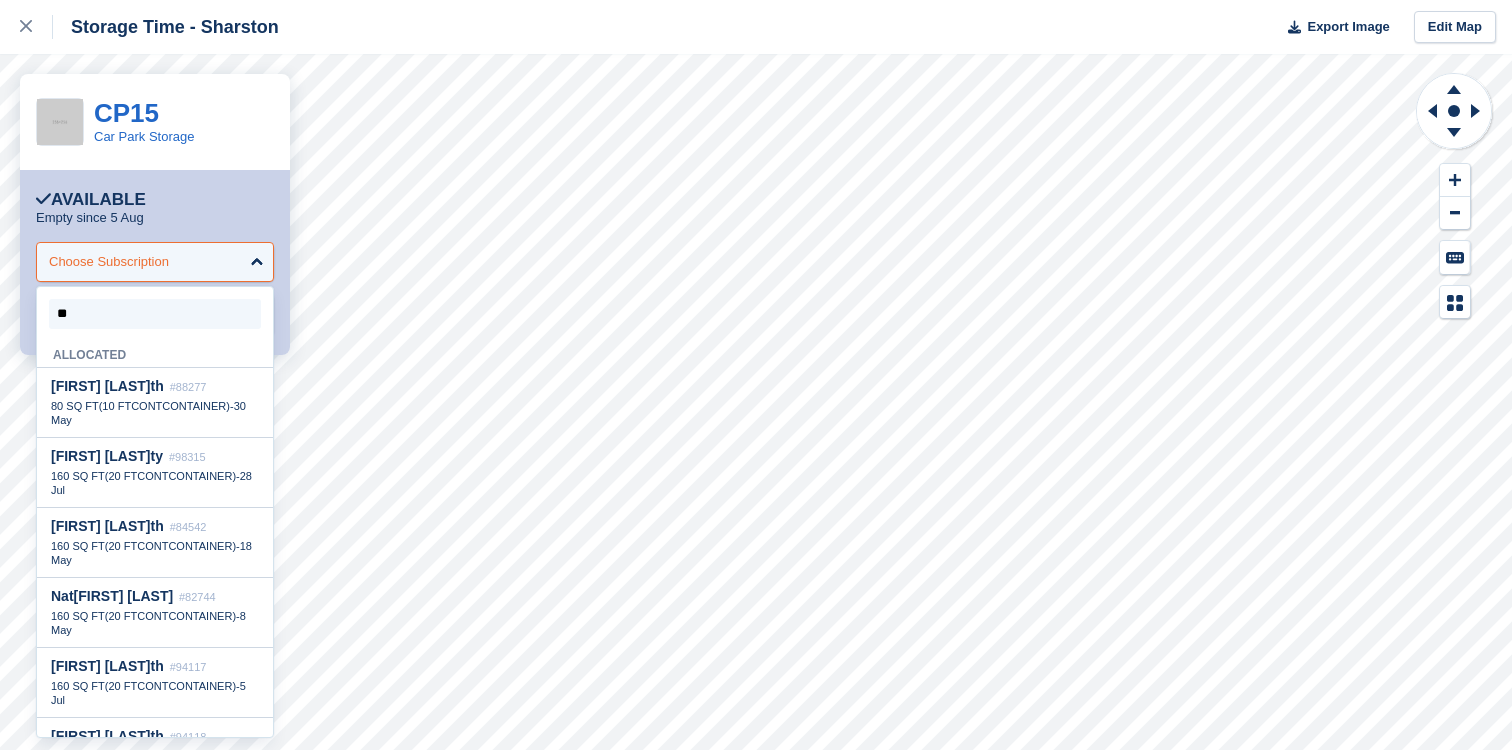 type on "***" 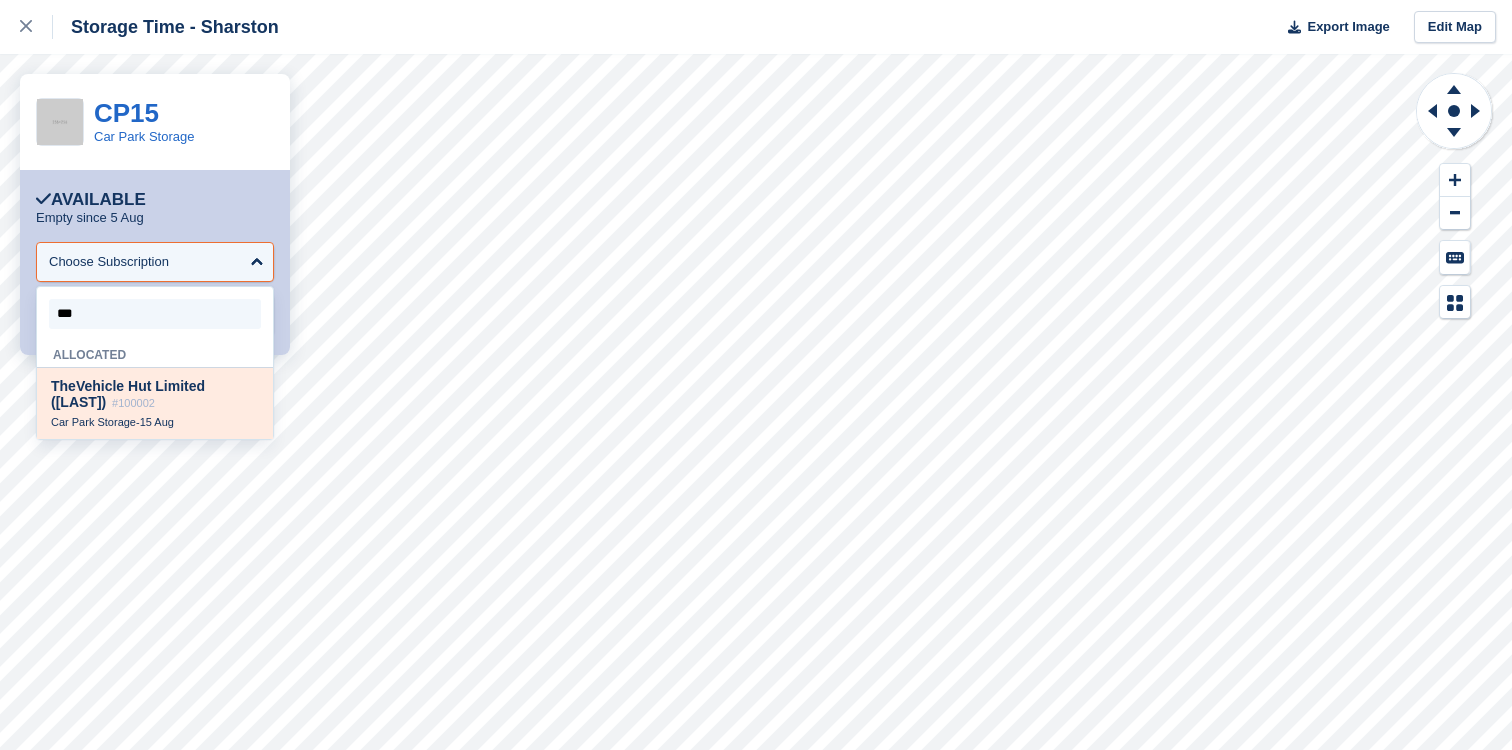 click on "The Vehicle Hut Limited ([LAST])
#100002" at bounding box center [155, 394] 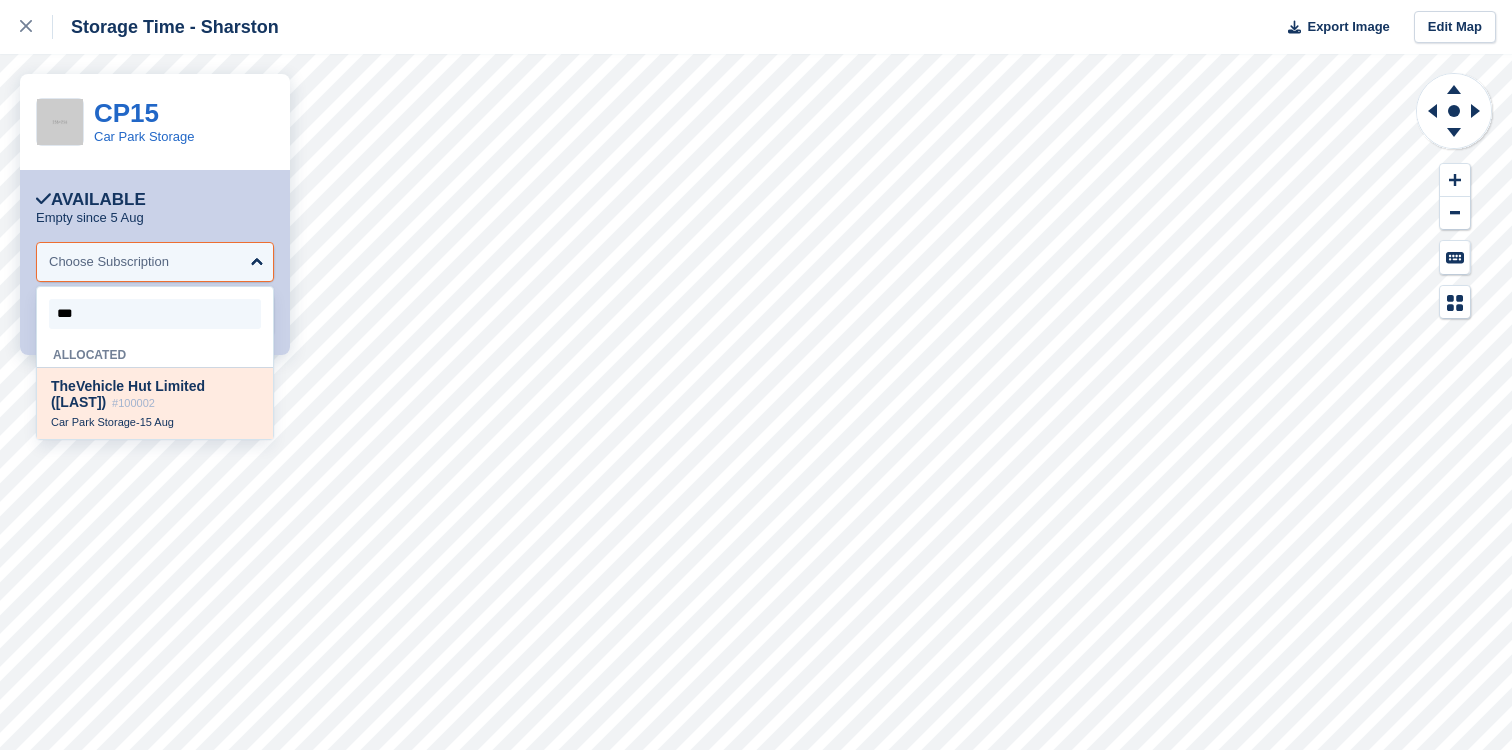 select on "******" 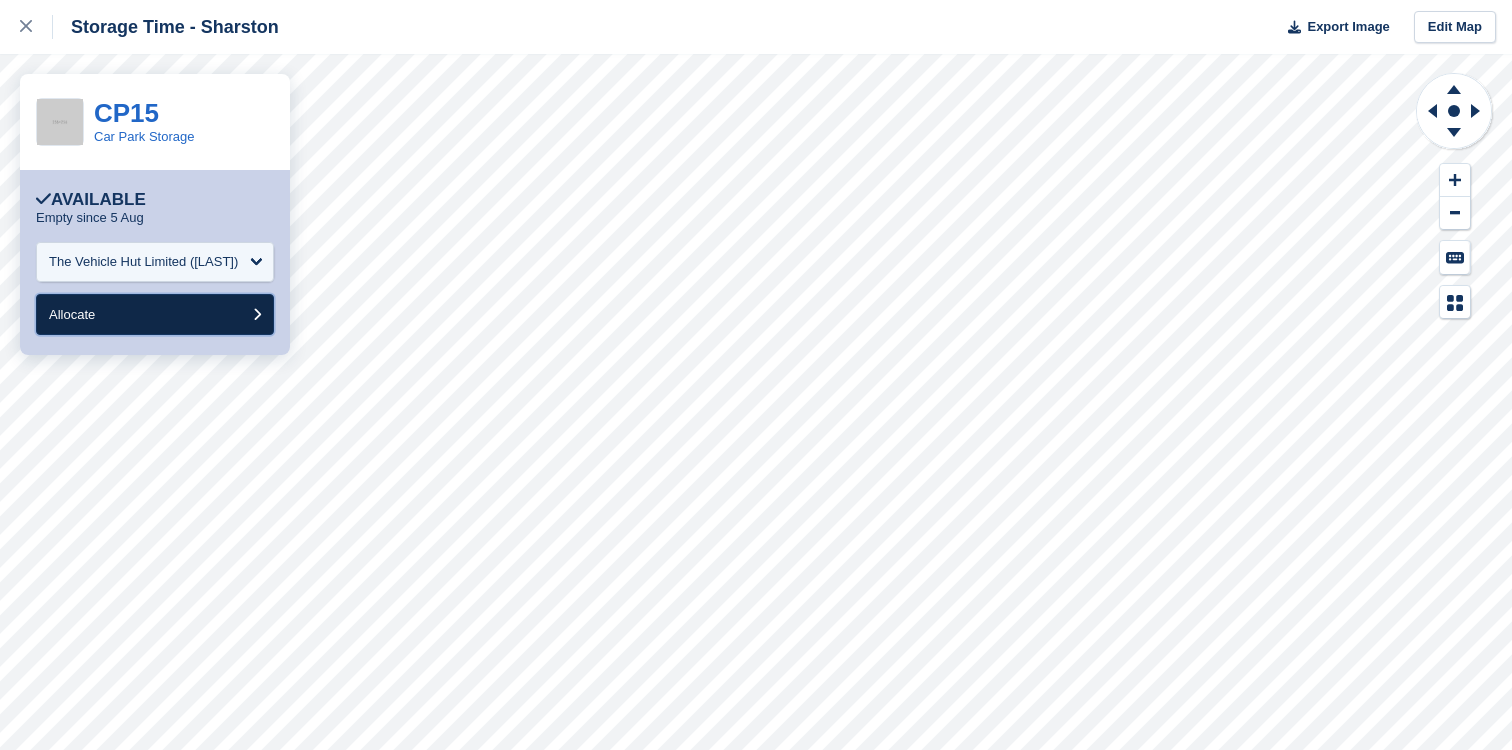 click on "Allocate" at bounding box center [155, 314] 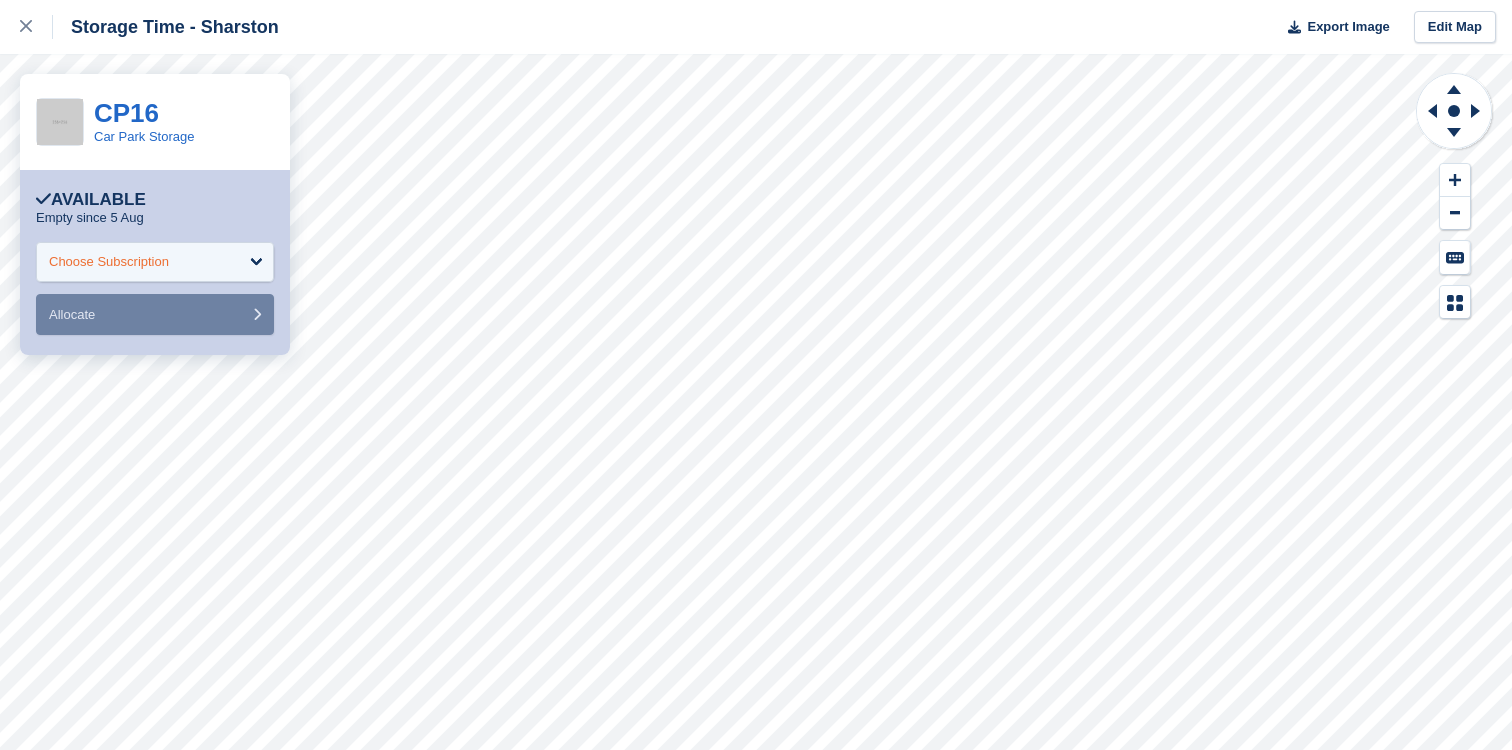 click on "Choose Subscription" at bounding box center (155, 262) 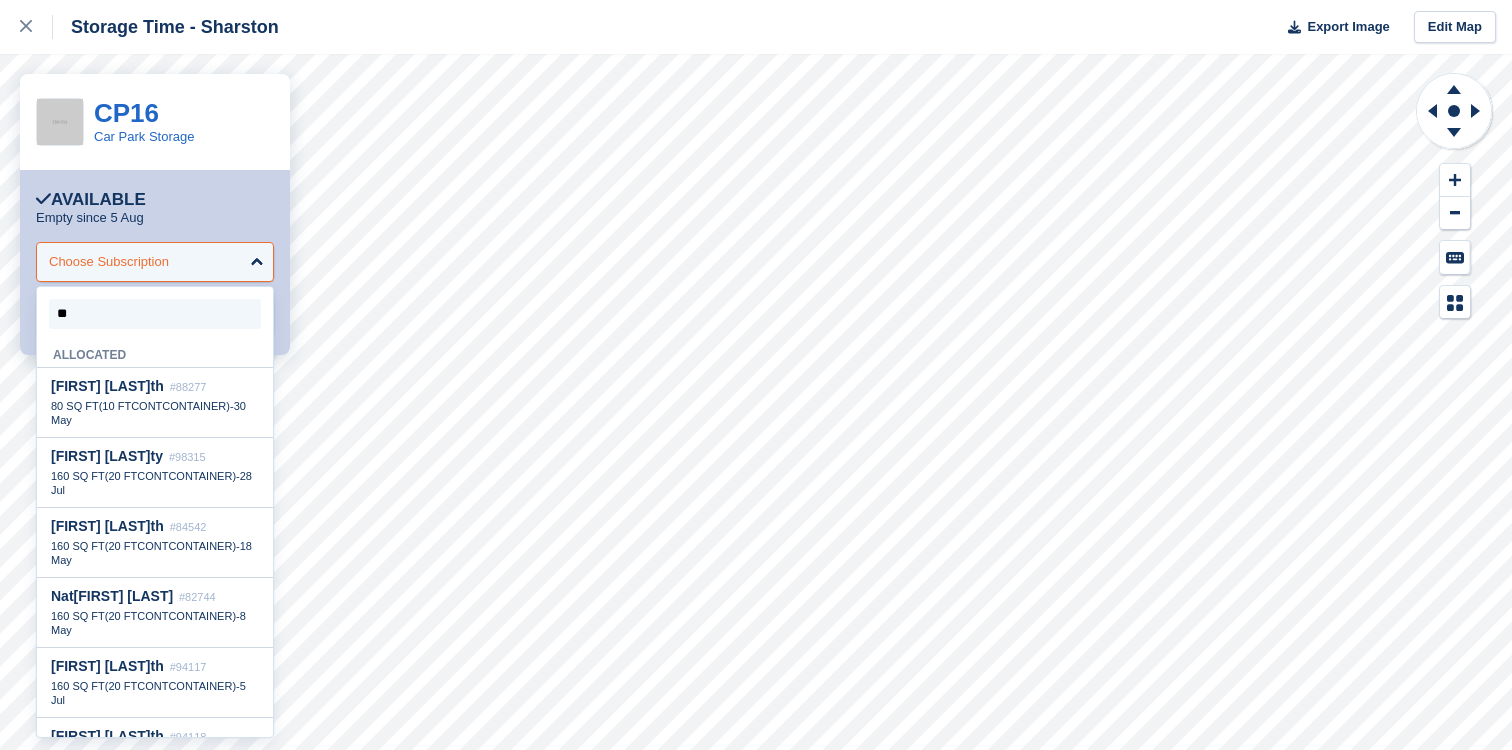 type on "***" 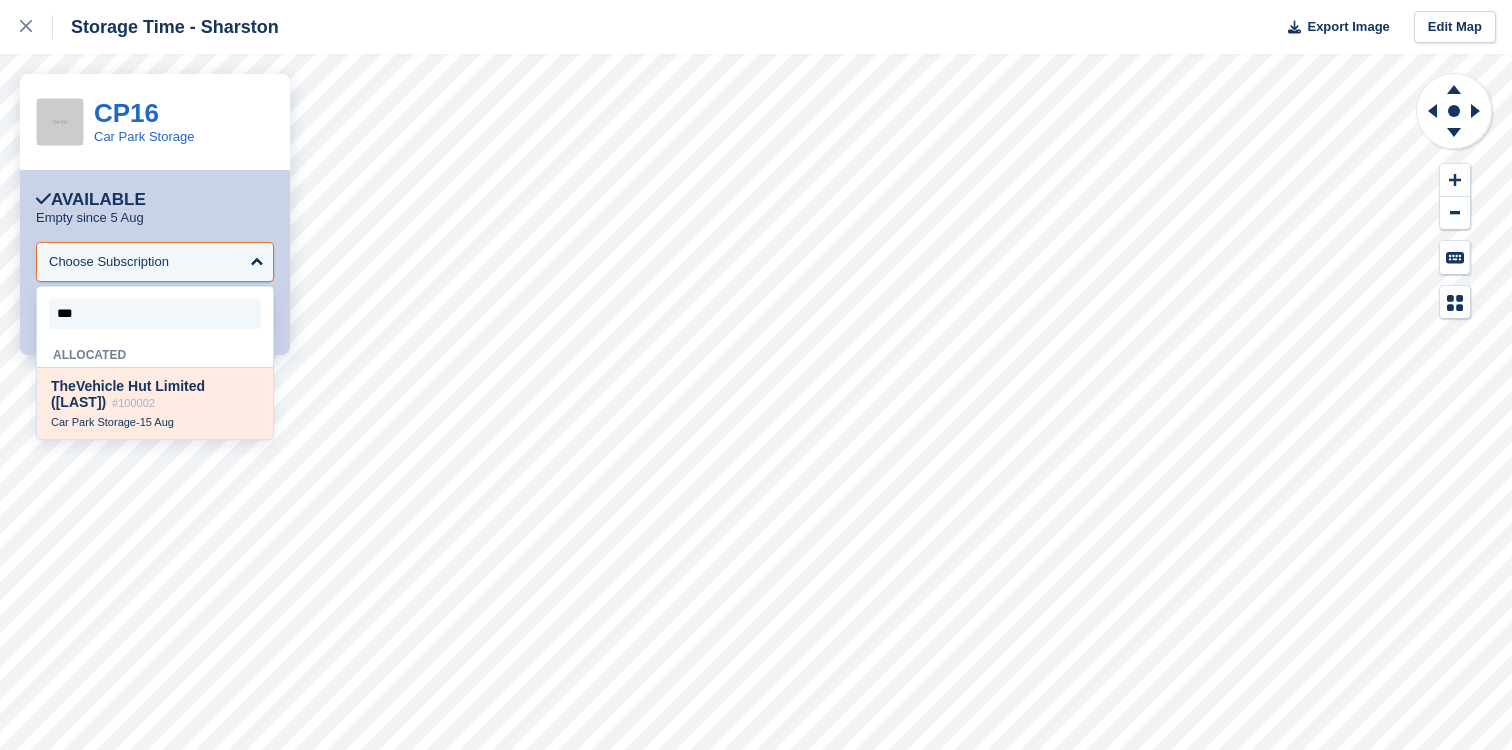 click on "The Vehicle Hut Limited ([LAST])
#100002
Car Park Storage  -  [DATE]" at bounding box center (155, 403) 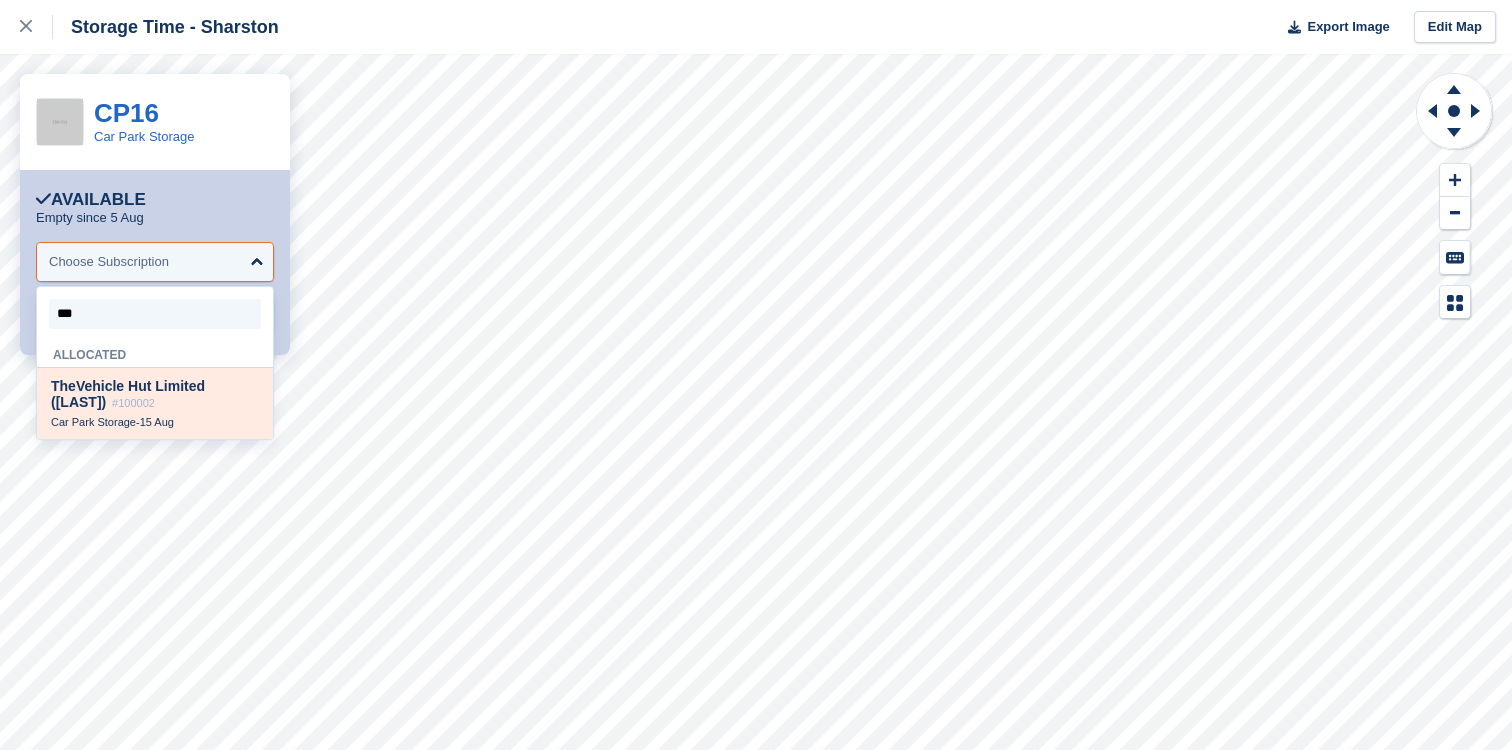 select on "******" 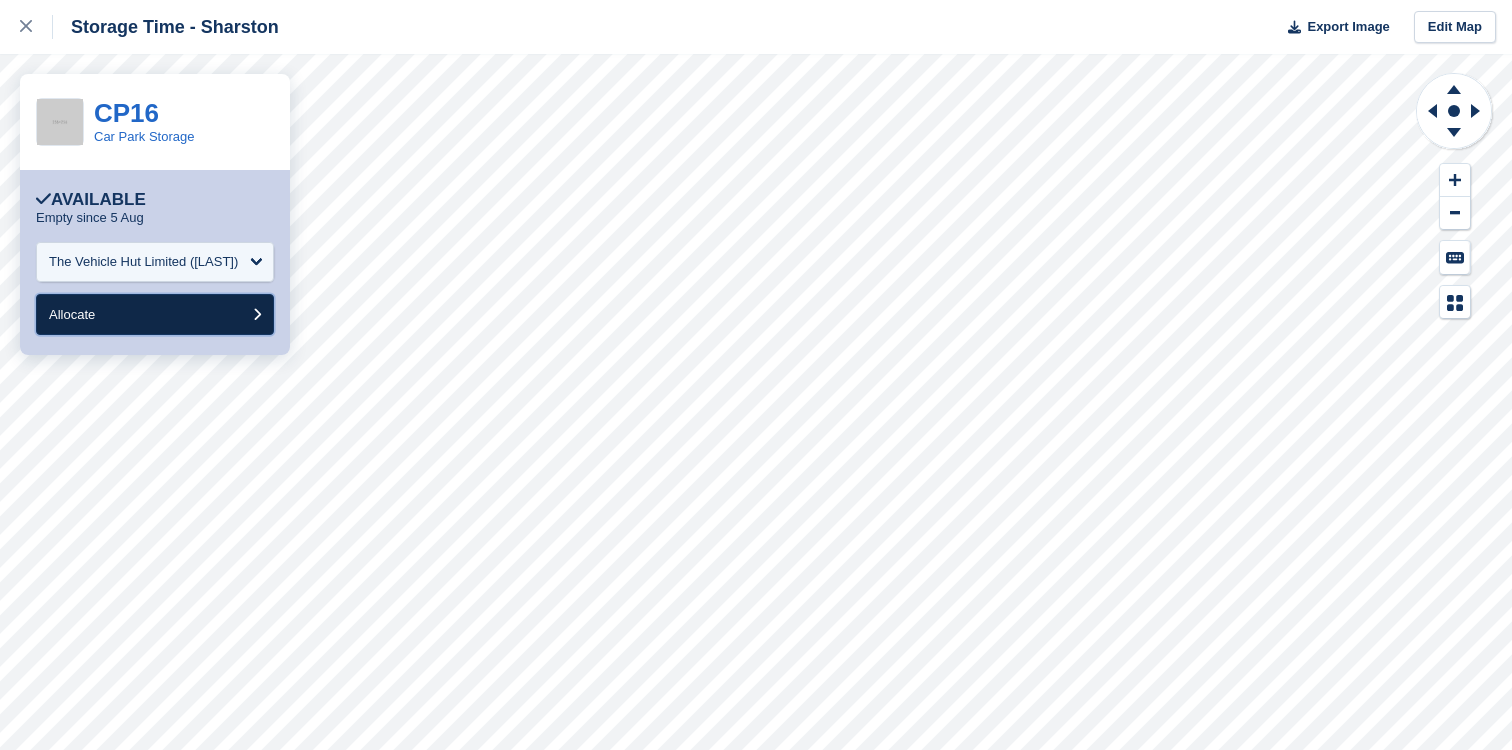 click on "Allocate" at bounding box center [155, 314] 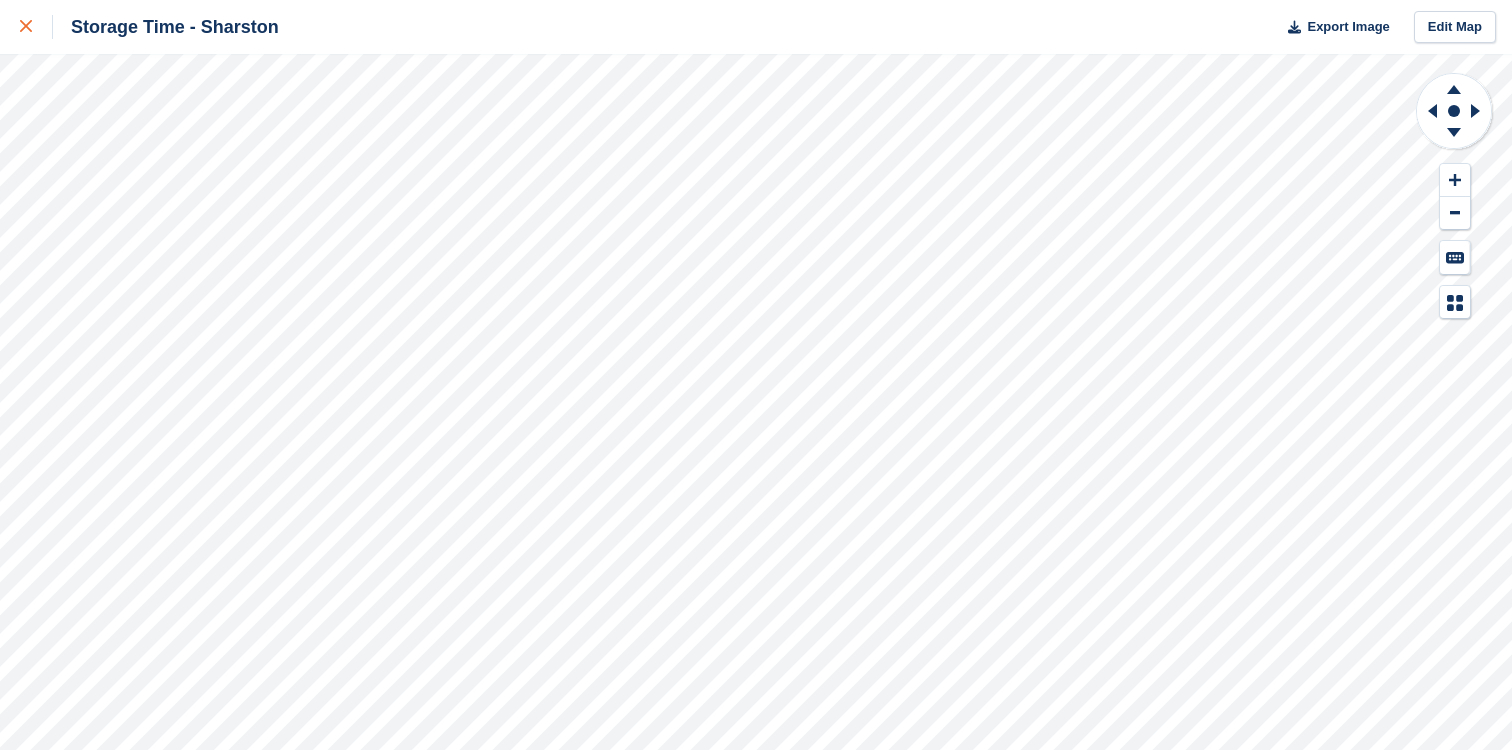 click at bounding box center (36, 27) 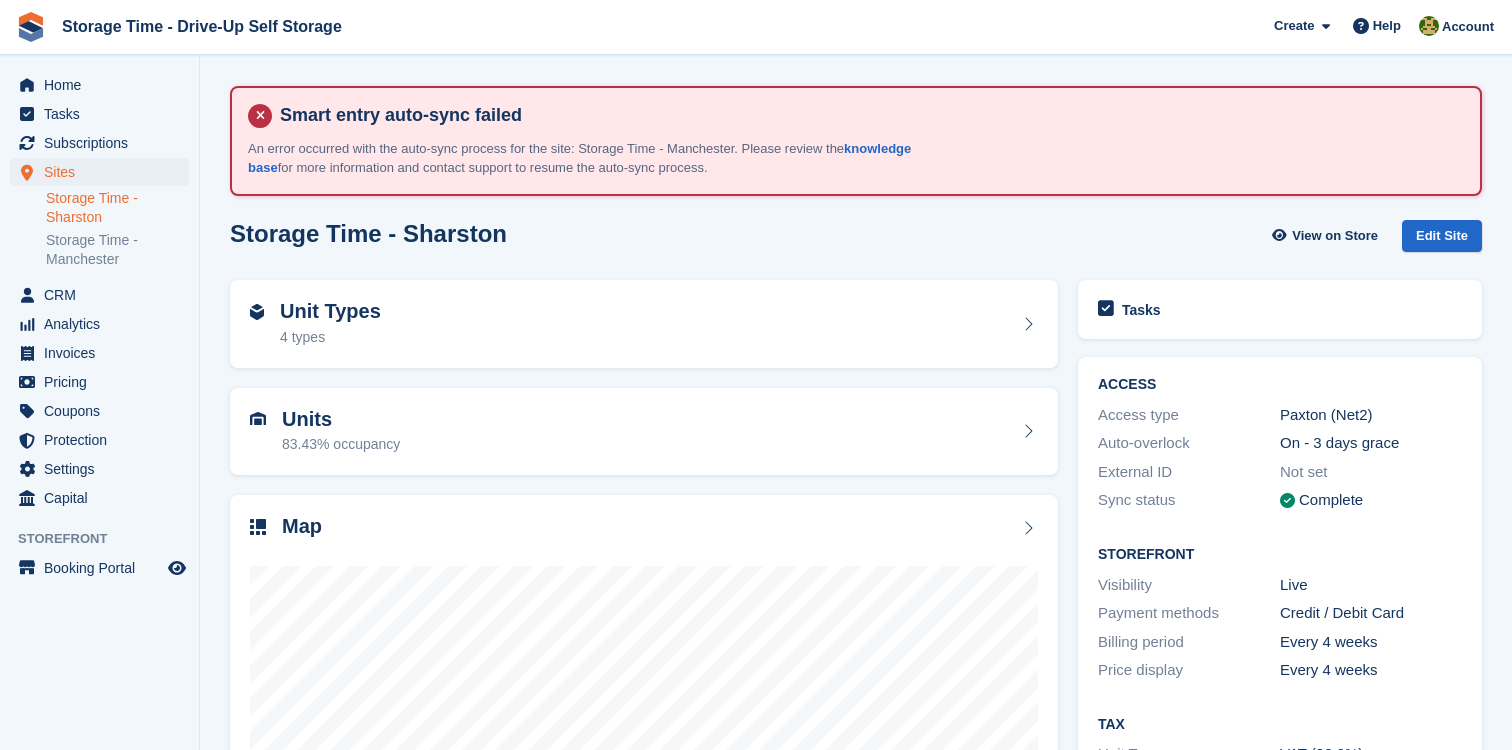 scroll, scrollTop: 0, scrollLeft: 0, axis: both 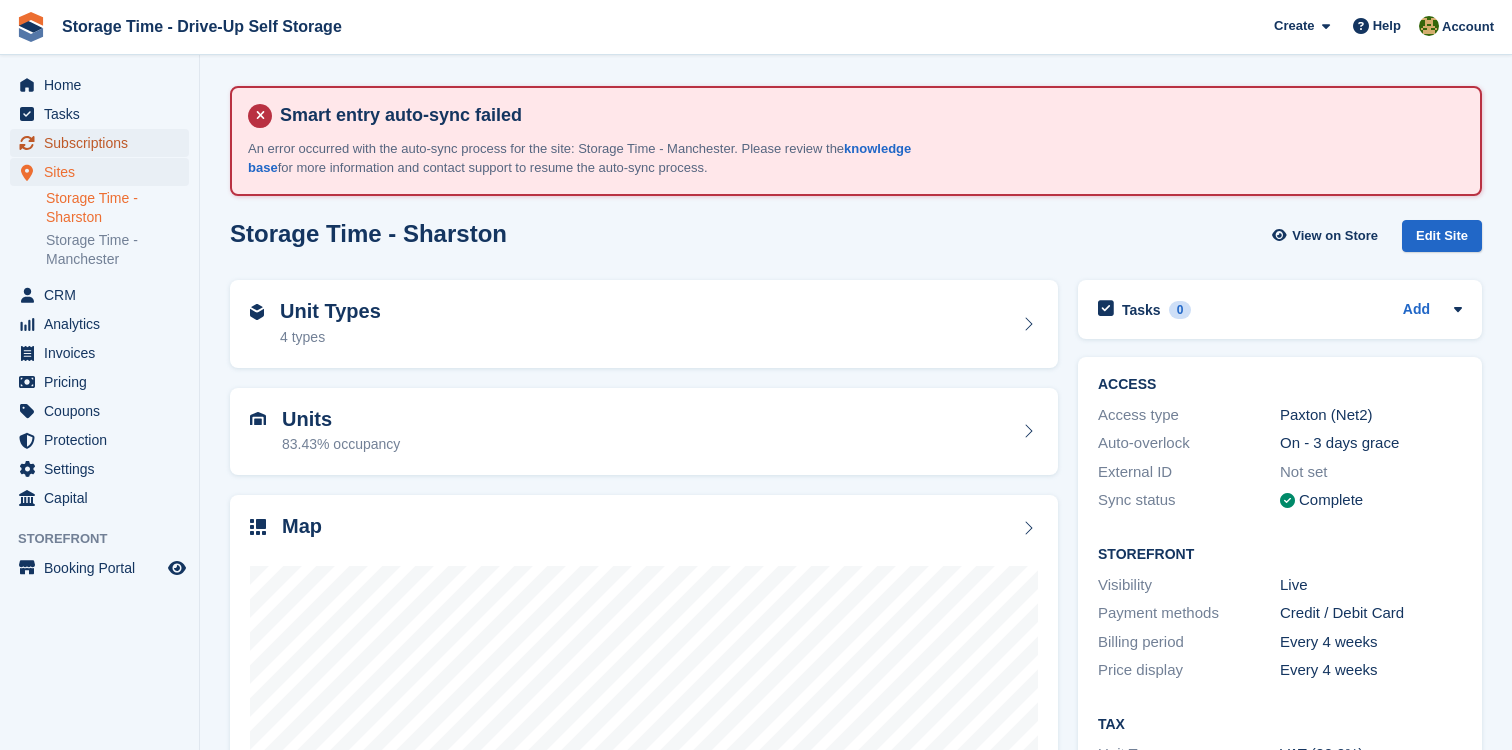 click on "Subscriptions" at bounding box center (104, 143) 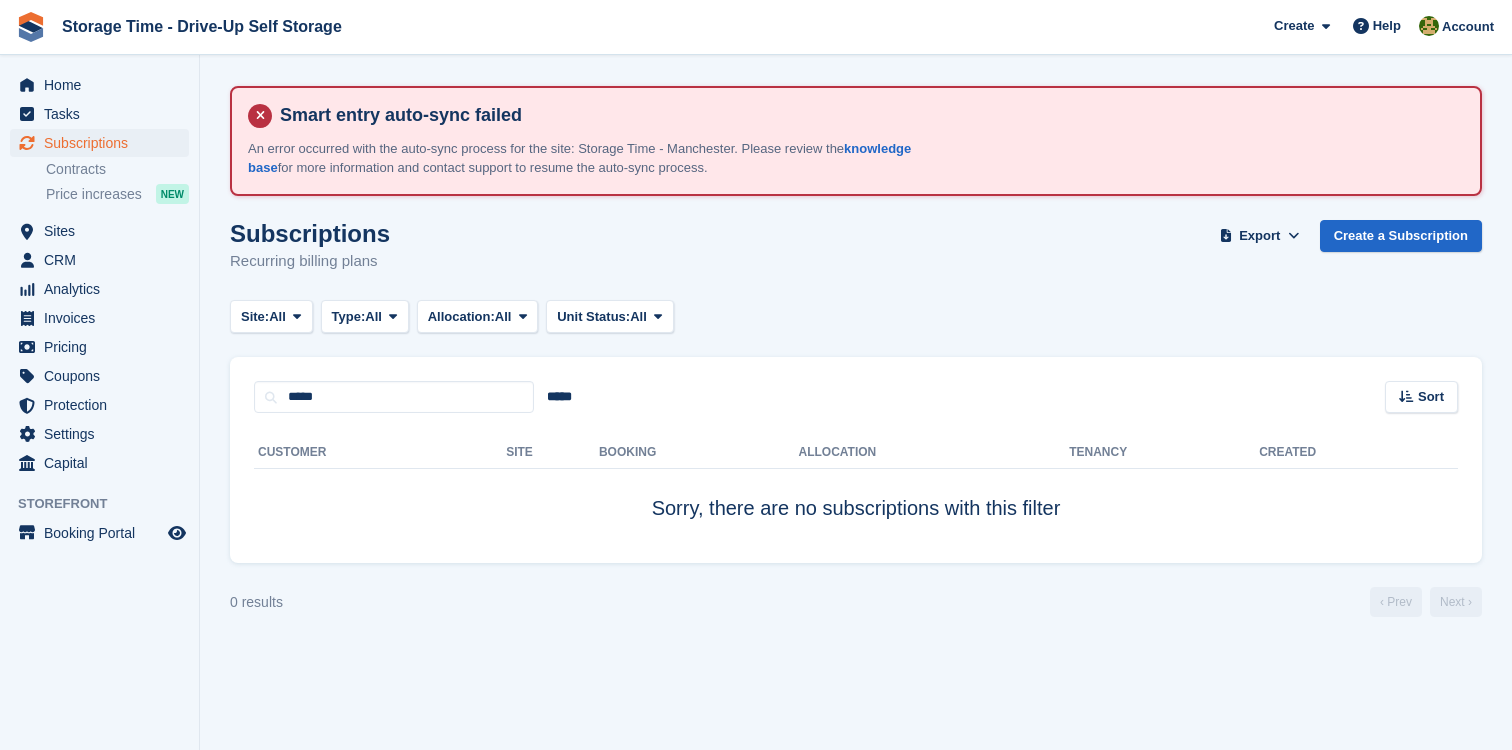 scroll, scrollTop: 0, scrollLeft: 0, axis: both 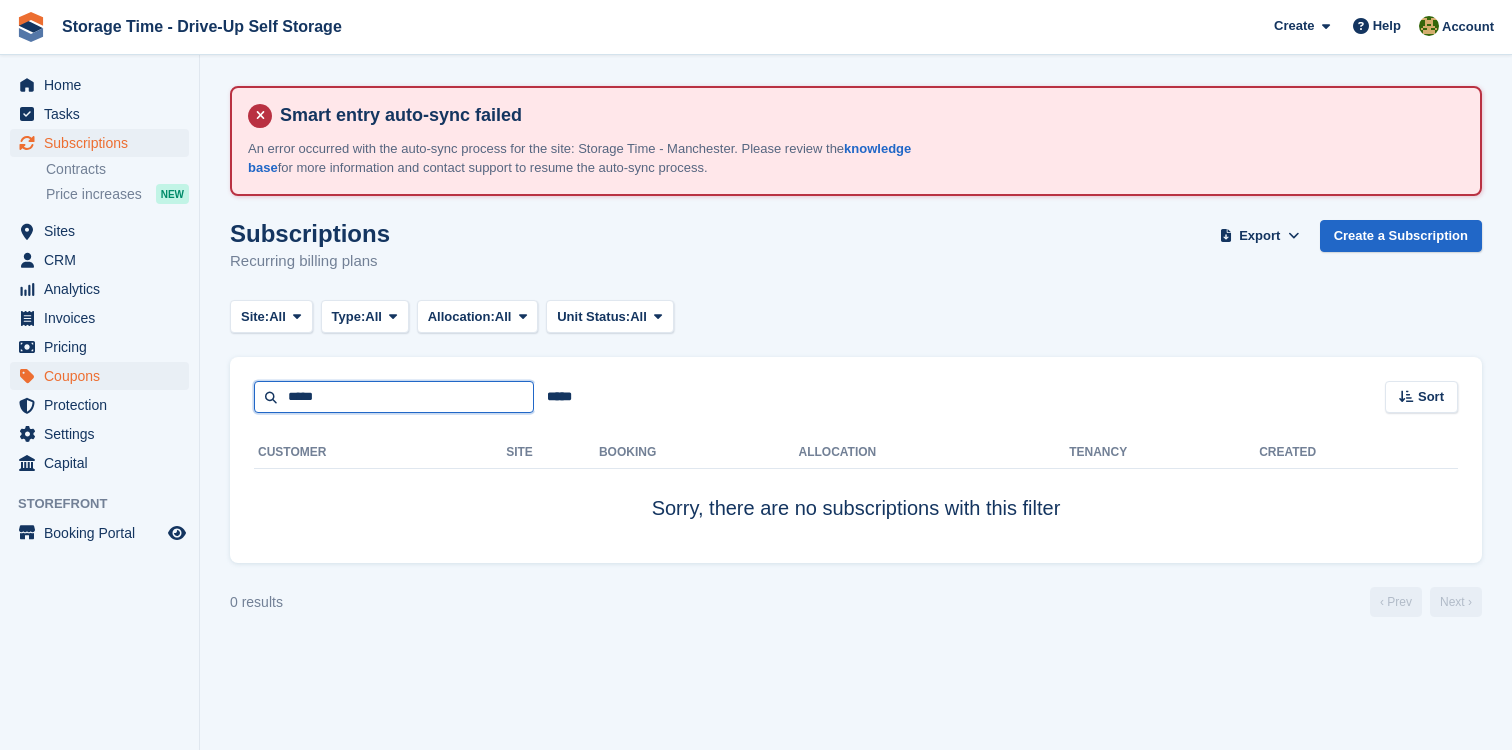 drag, startPoint x: 345, startPoint y: 406, endPoint x: 176, endPoint y: 370, distance: 172.79178 